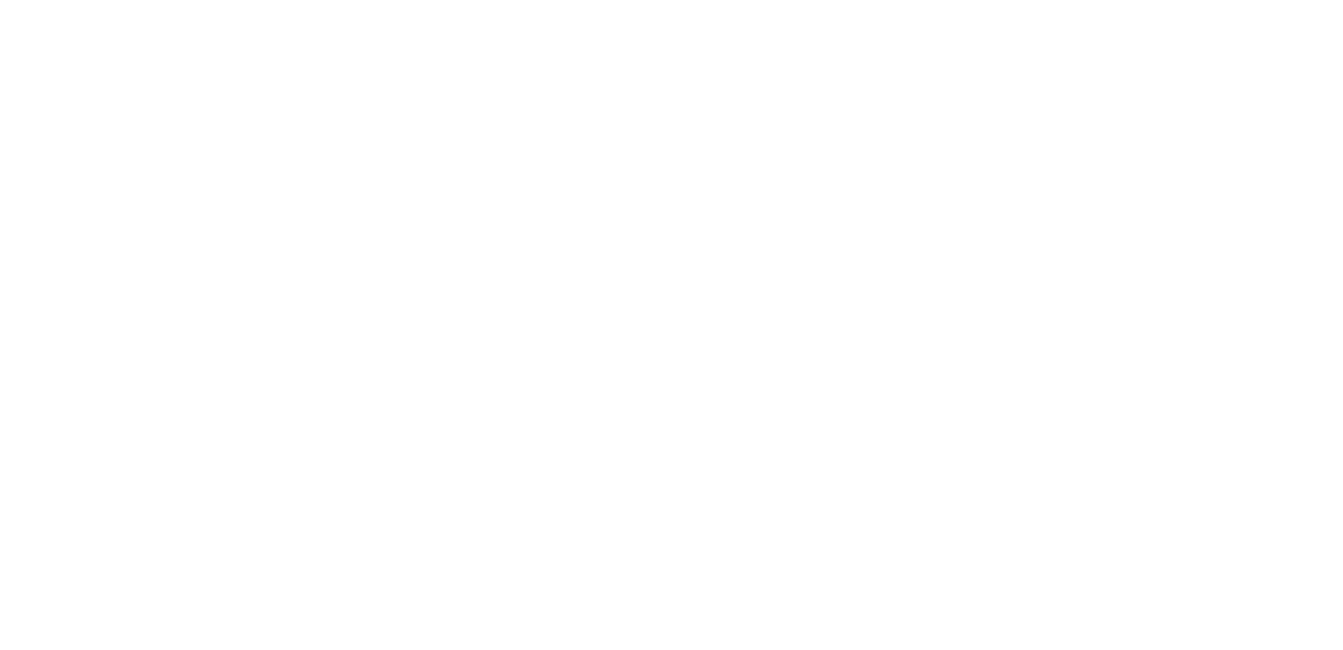 scroll, scrollTop: 0, scrollLeft: 0, axis: both 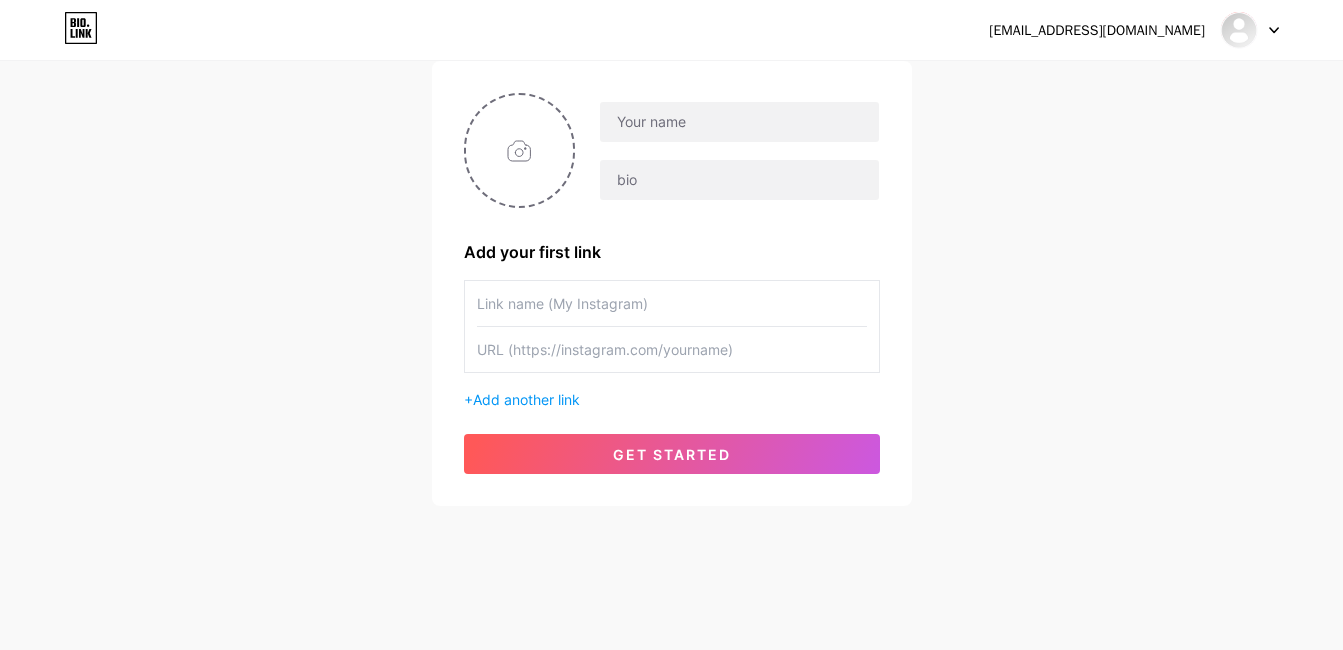 click at bounding box center [672, 303] 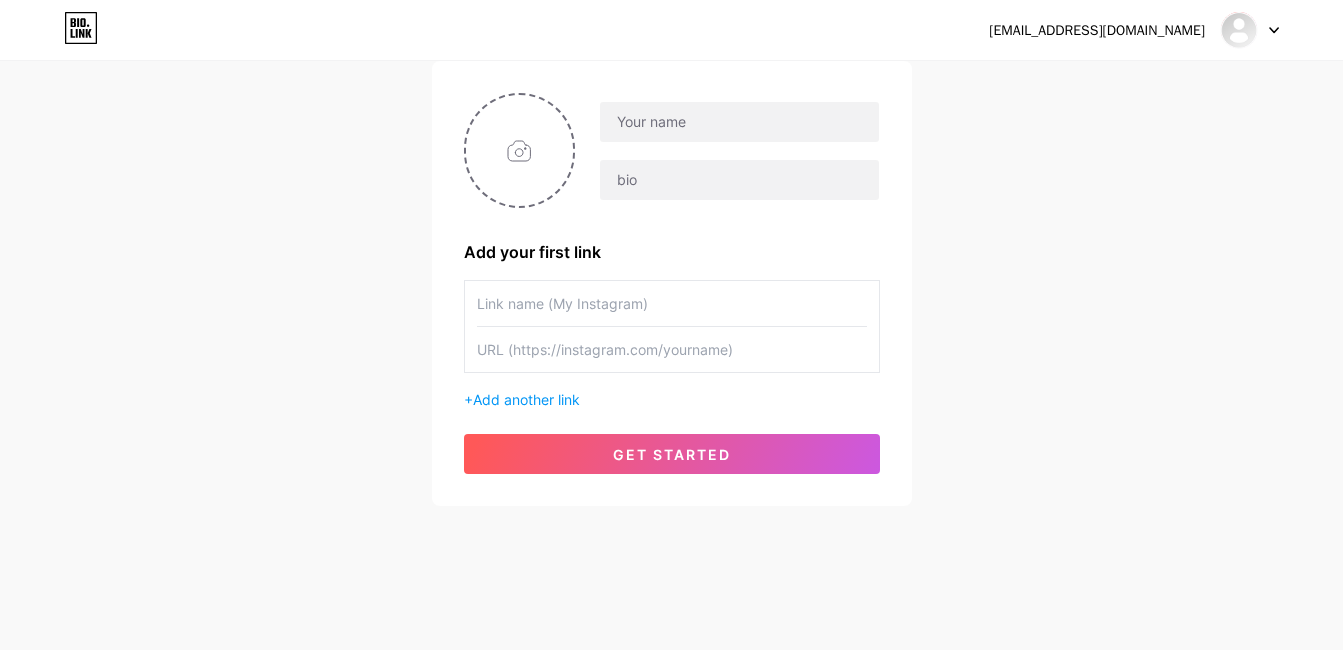 paste on "[URL][DOMAIN_NAME]" 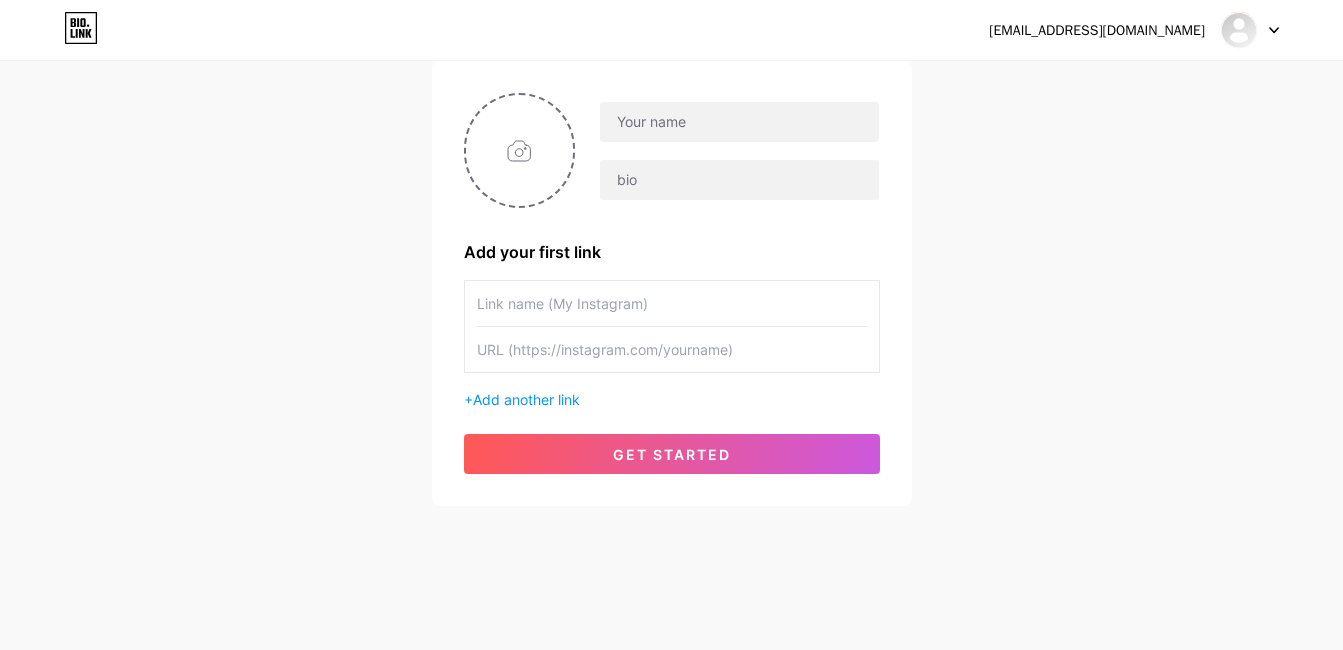 type on "[URL][DOMAIN_NAME]" 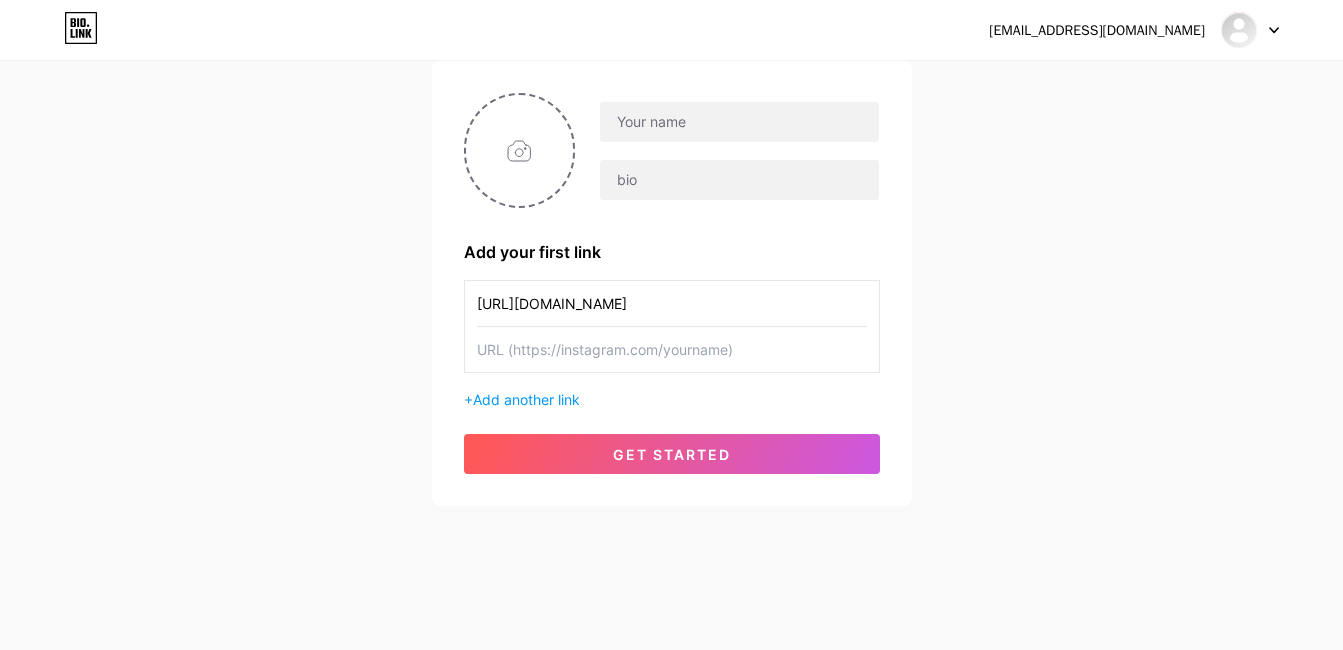 scroll, scrollTop: 0, scrollLeft: 156, axis: horizontal 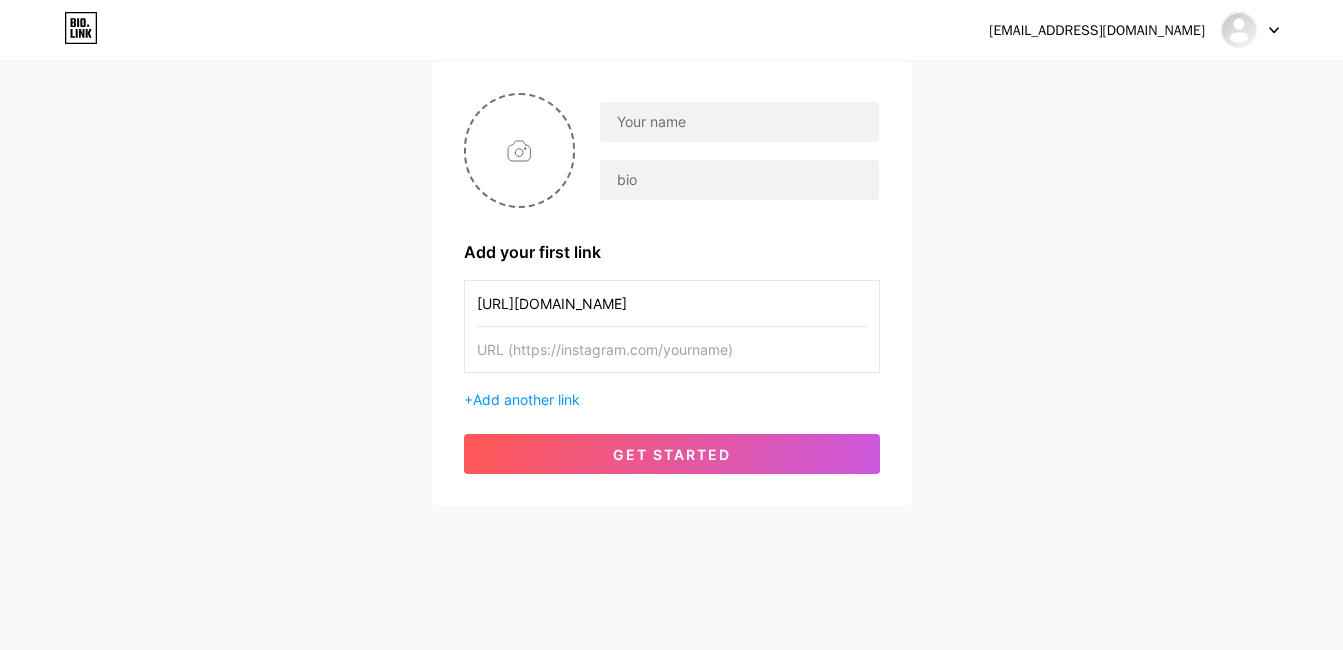 type 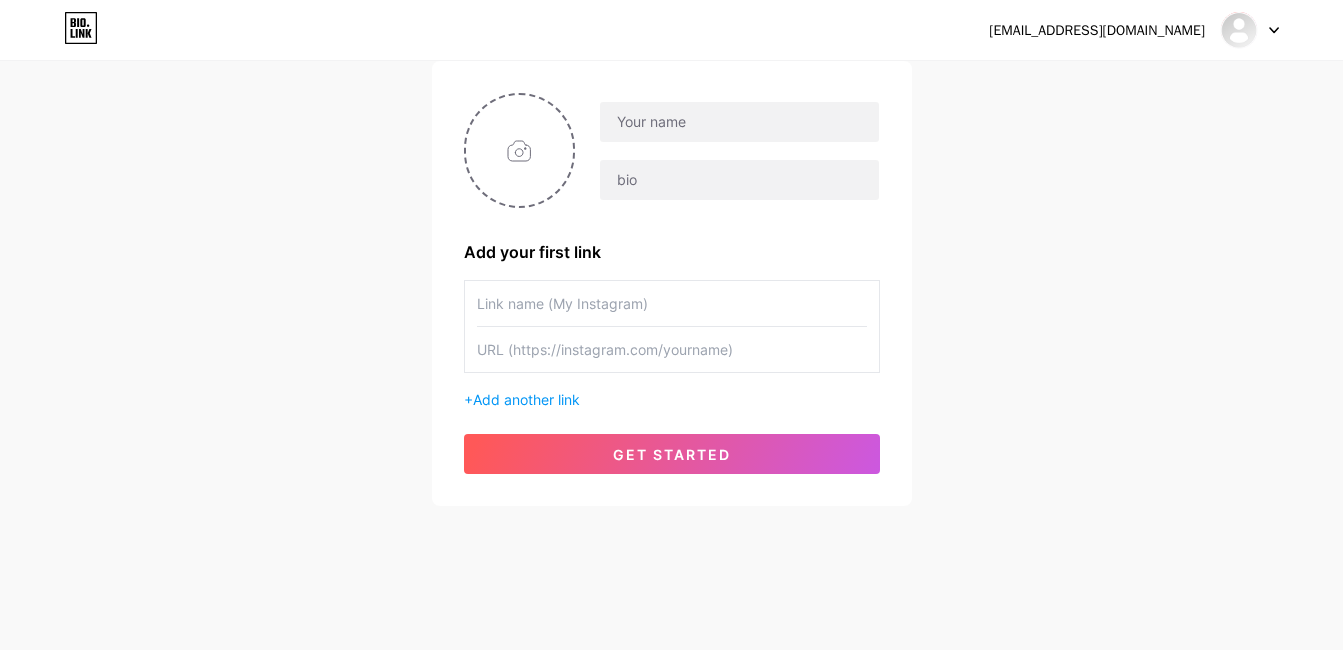 scroll, scrollTop: 0, scrollLeft: 0, axis: both 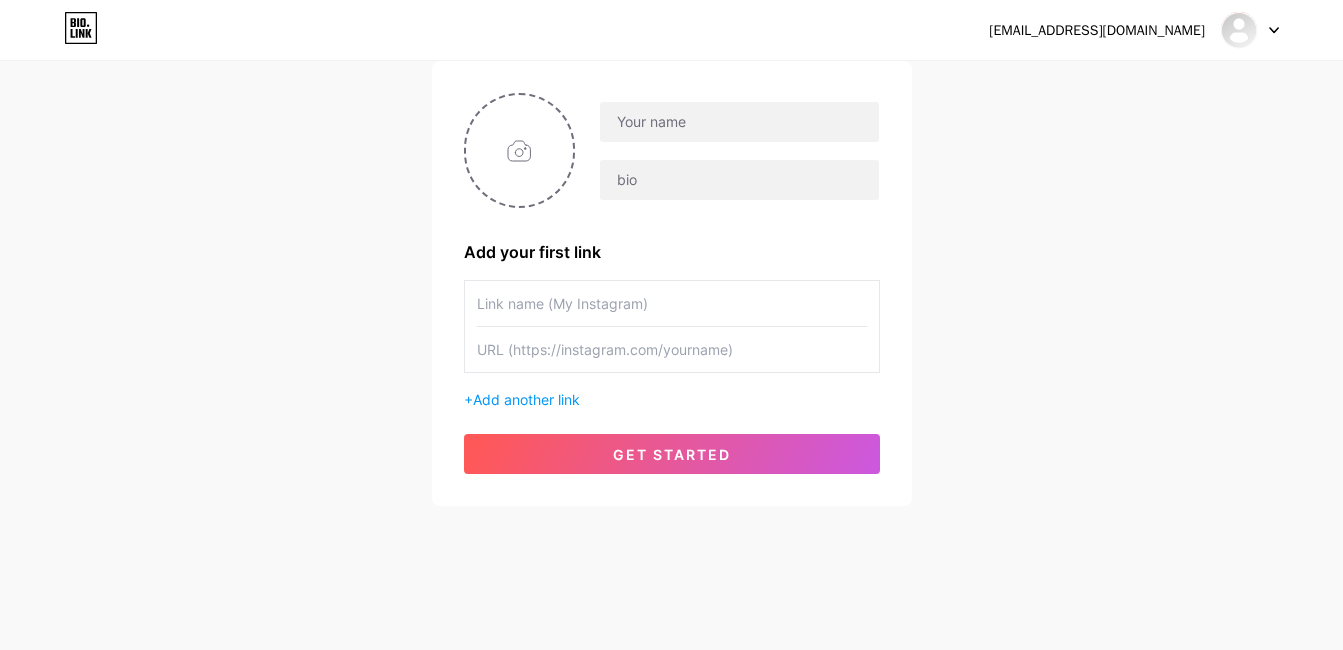 paste on "[URL][DOMAIN_NAME]" 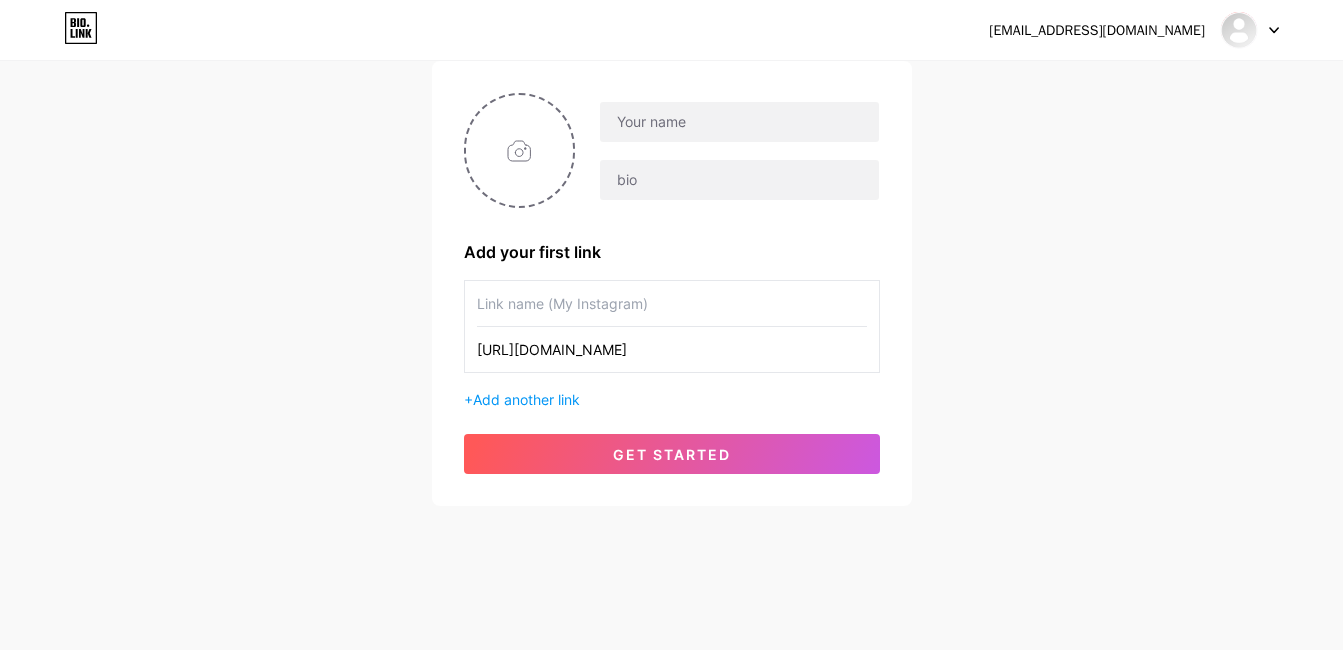 scroll, scrollTop: 0, scrollLeft: 156, axis: horizontal 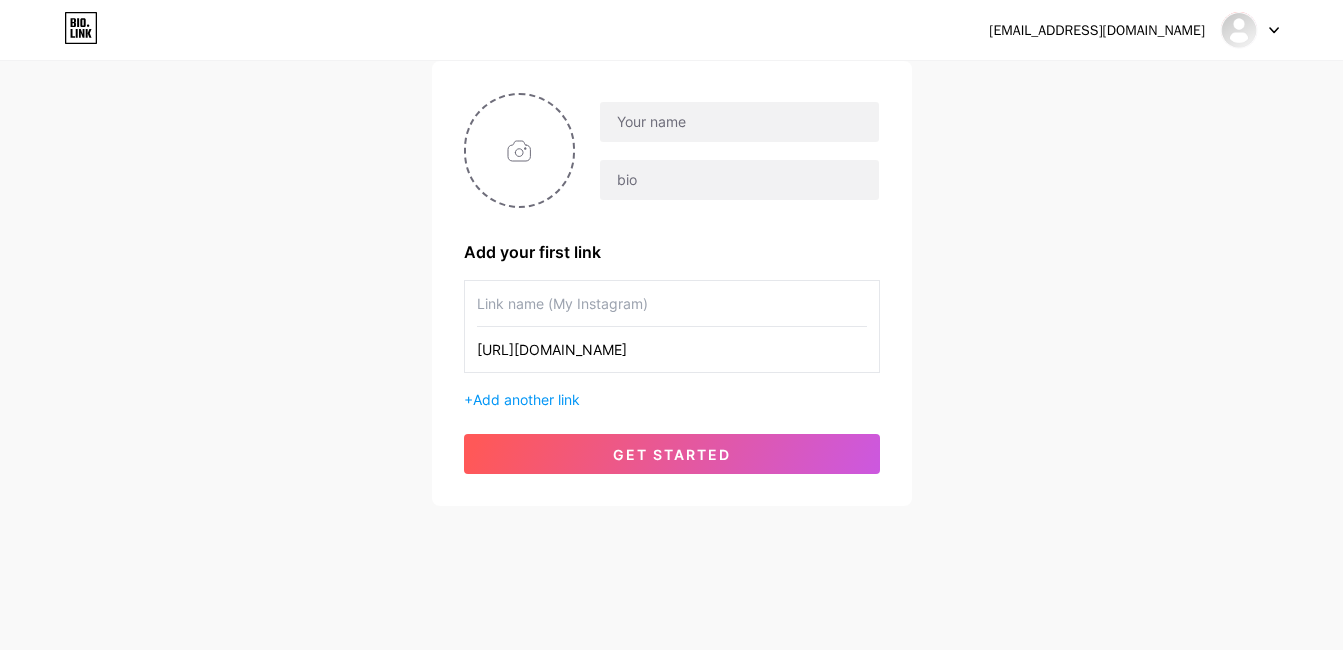 type on "[URL][DOMAIN_NAME]" 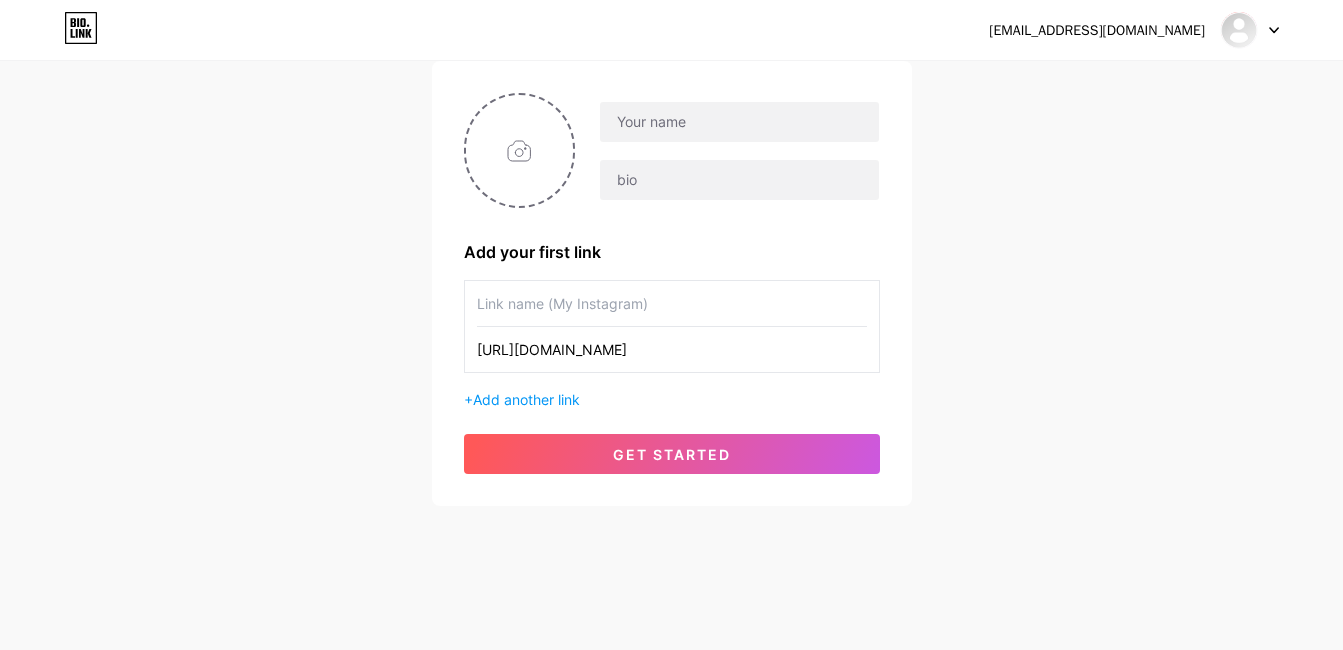 drag, startPoint x: 625, startPoint y: 352, endPoint x: 562, endPoint y: 358, distance: 63.28507 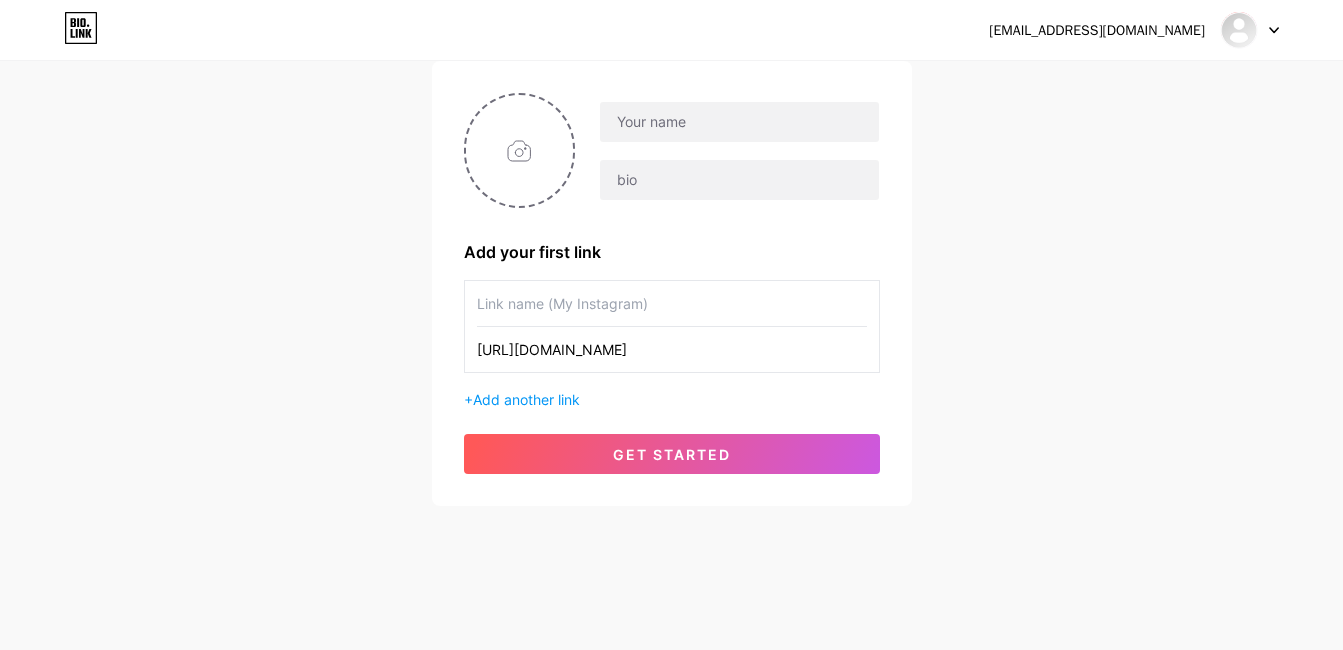 click on "[URL][DOMAIN_NAME]" at bounding box center (672, 349) 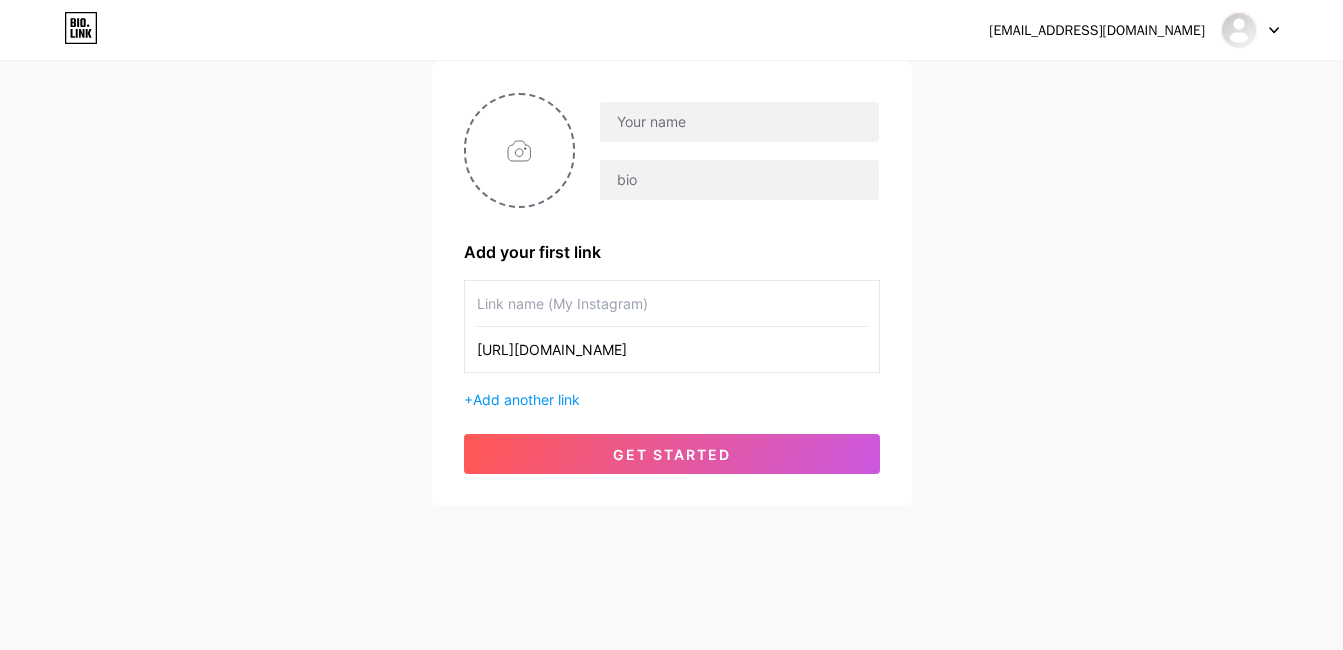 paste on "instagram" 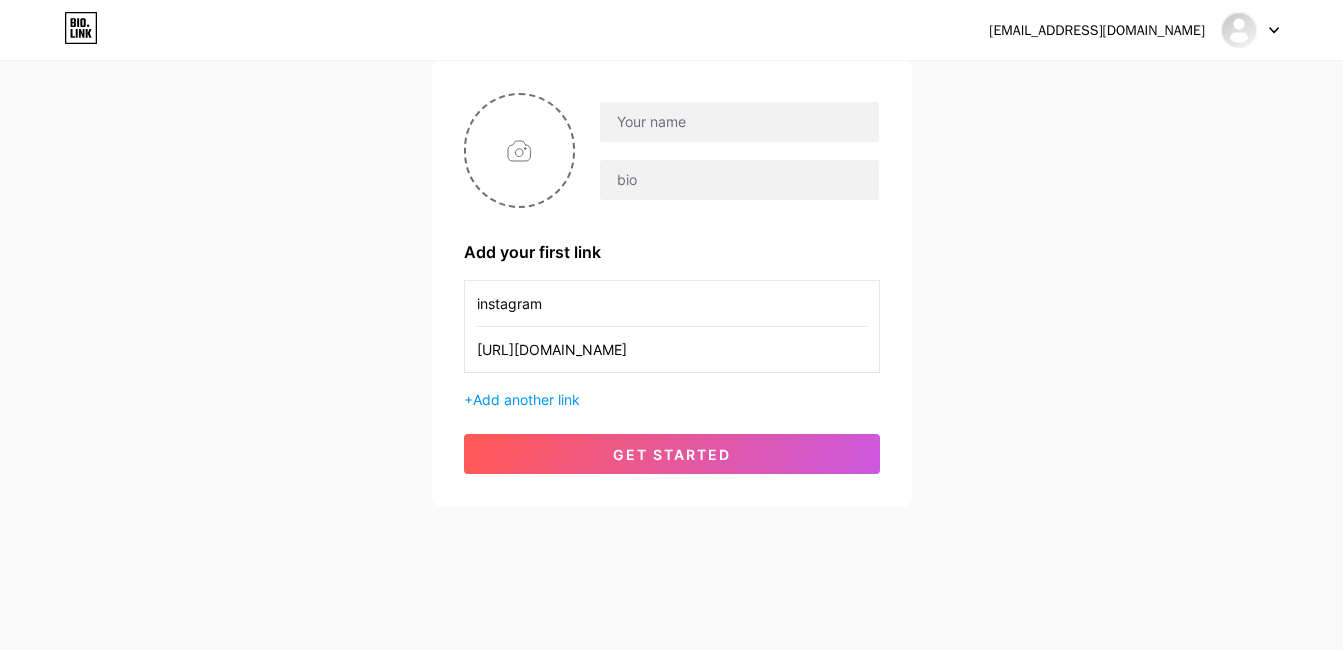 type on "instagram" 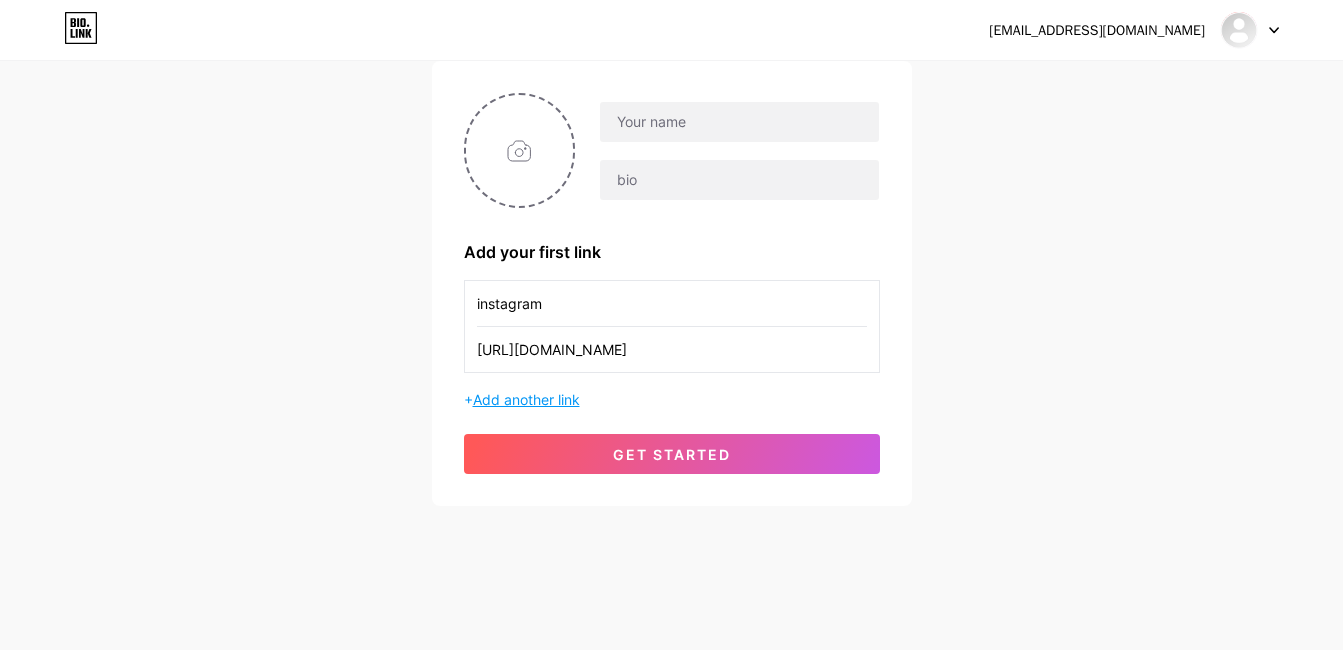 click on "Add another link" at bounding box center (526, 399) 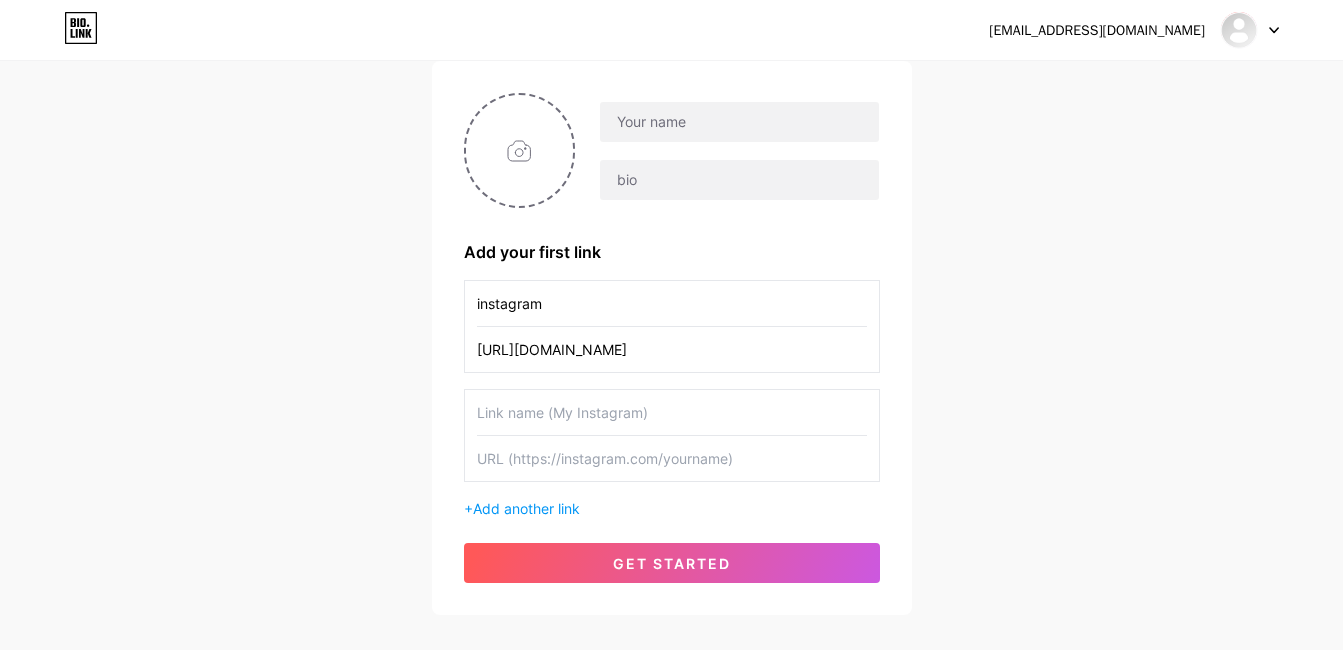 click at bounding box center [672, 412] 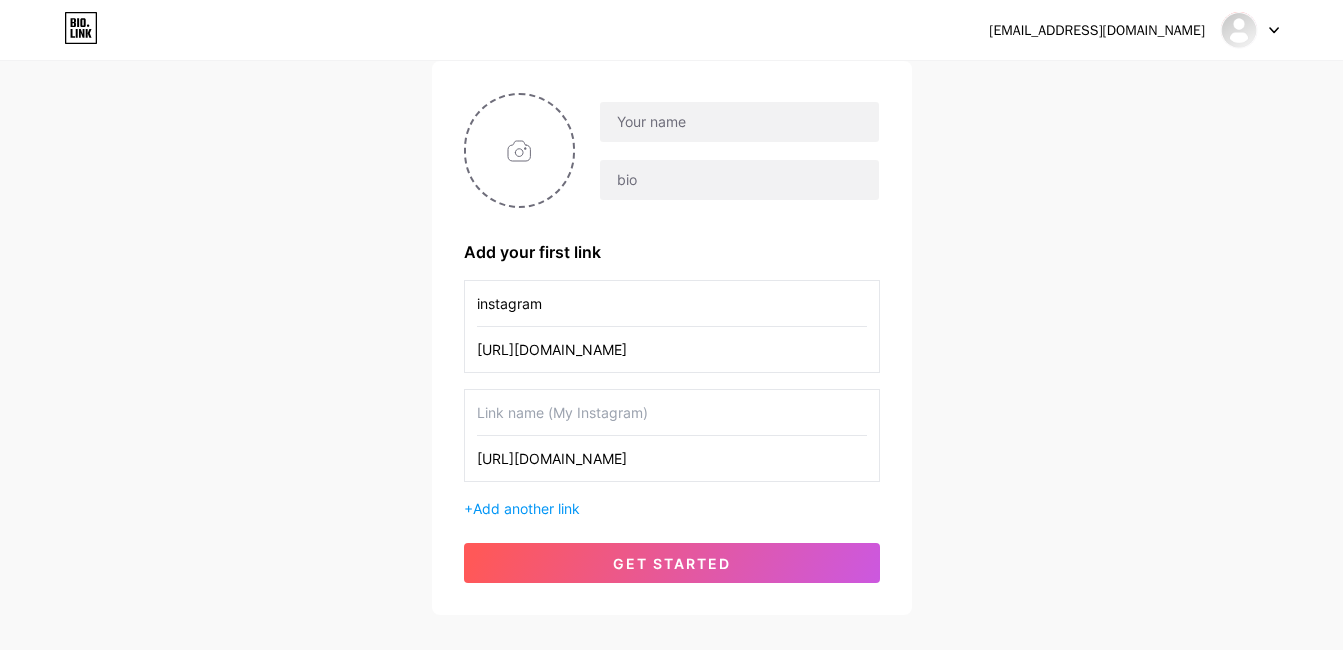 scroll, scrollTop: 0, scrollLeft: 40, axis: horizontal 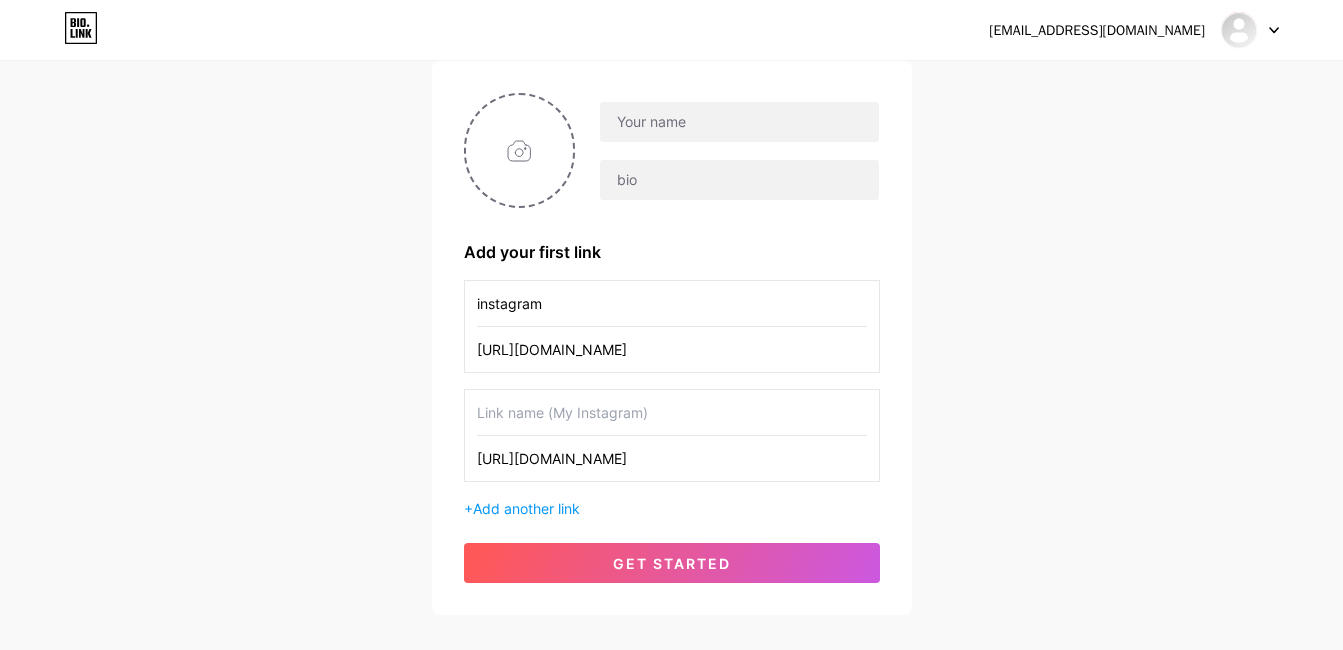 drag, startPoint x: 581, startPoint y: 461, endPoint x: 523, endPoint y: 460, distance: 58.00862 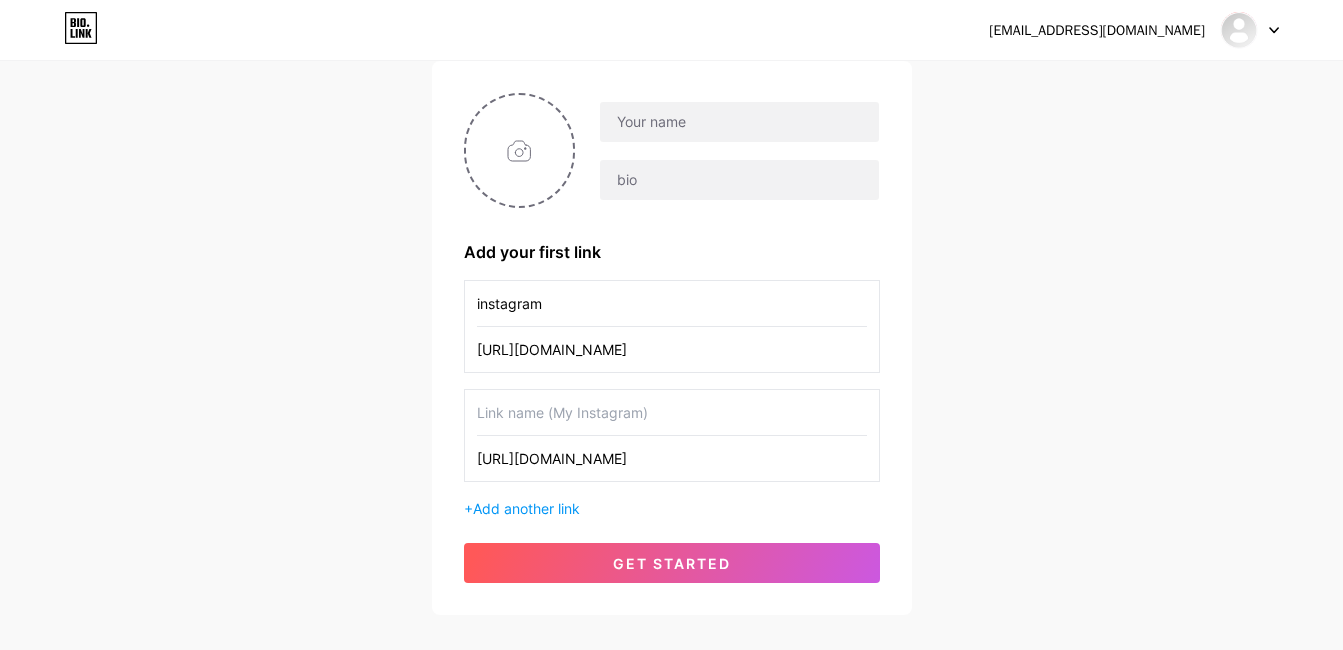 click on "[URL][DOMAIN_NAME]" at bounding box center [672, 458] 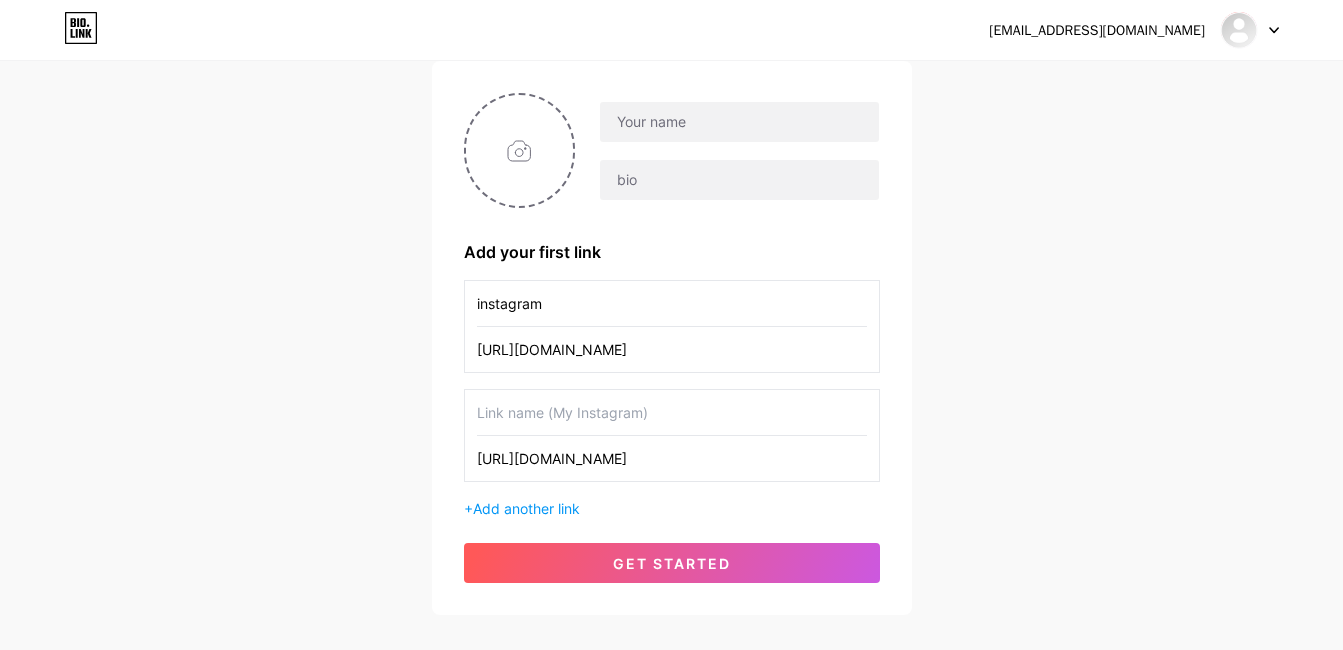 paste on "facebook" 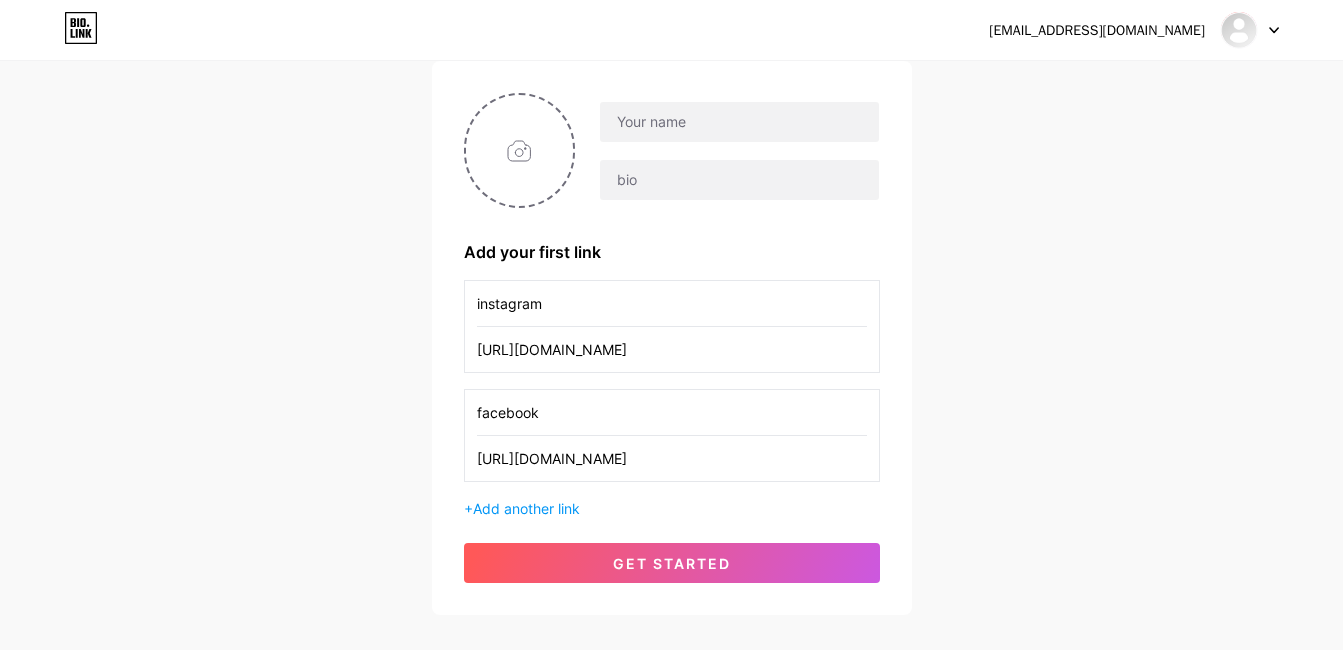 type on "facebook" 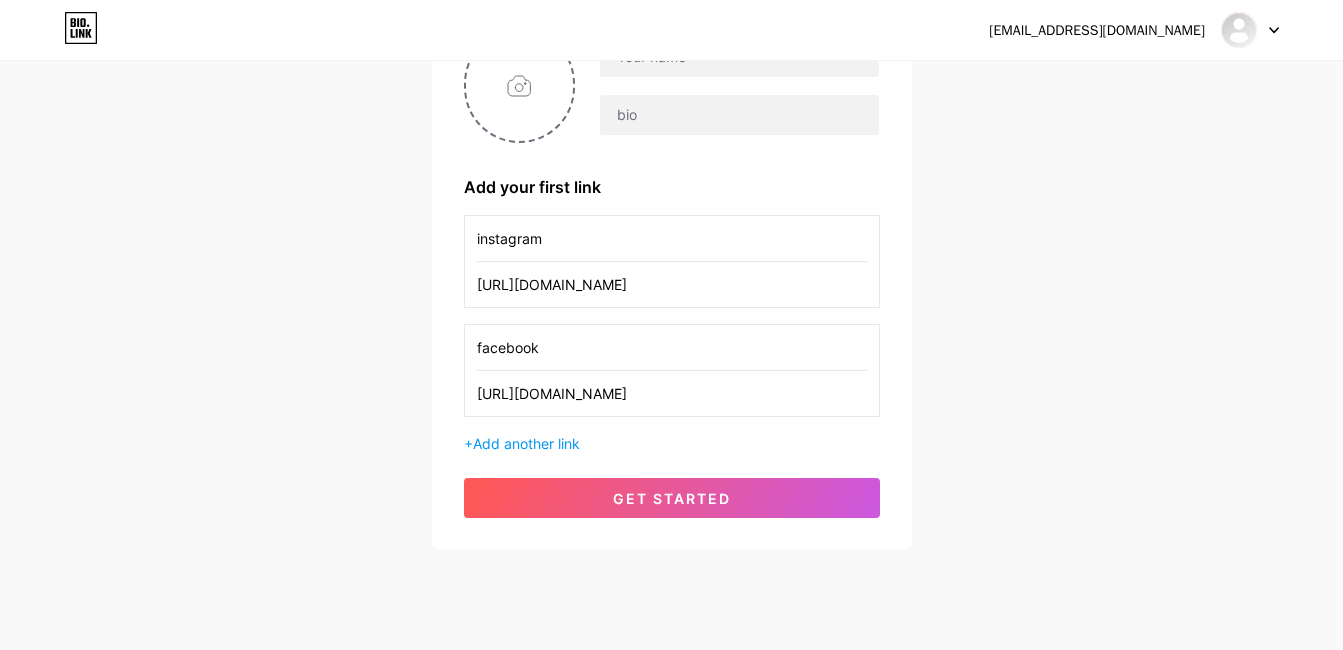 scroll, scrollTop: 243, scrollLeft: 0, axis: vertical 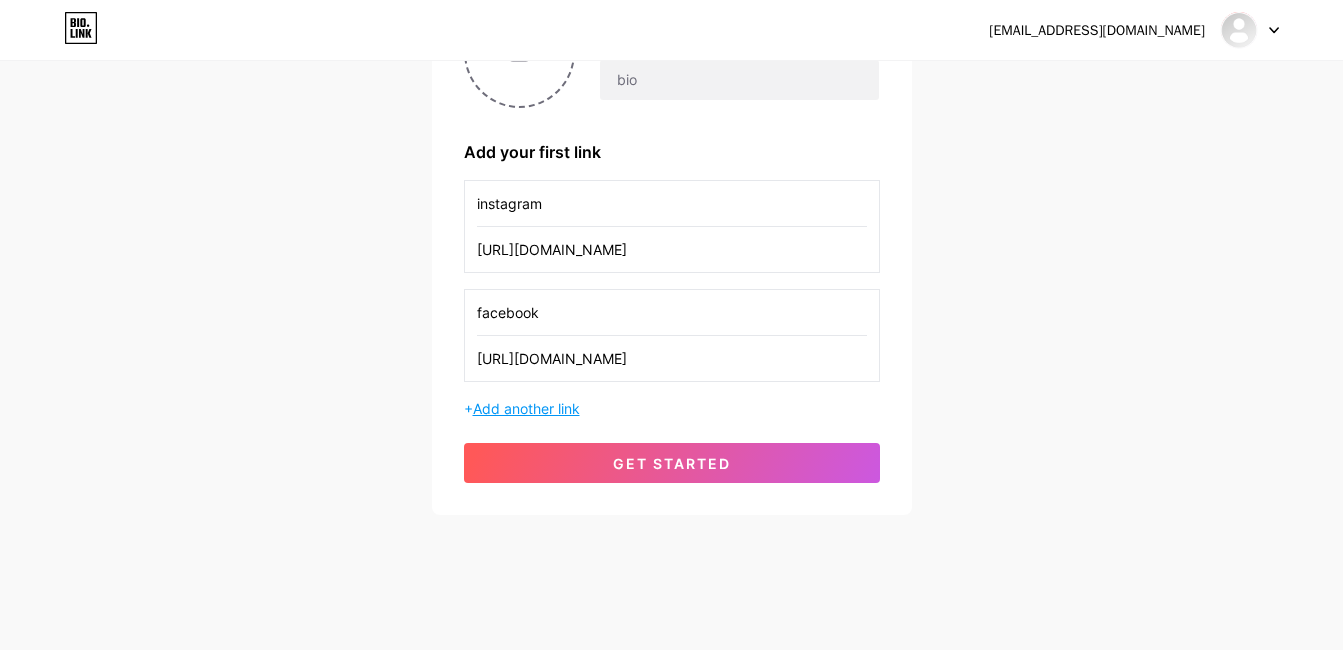 click on "Add another link" at bounding box center [526, 408] 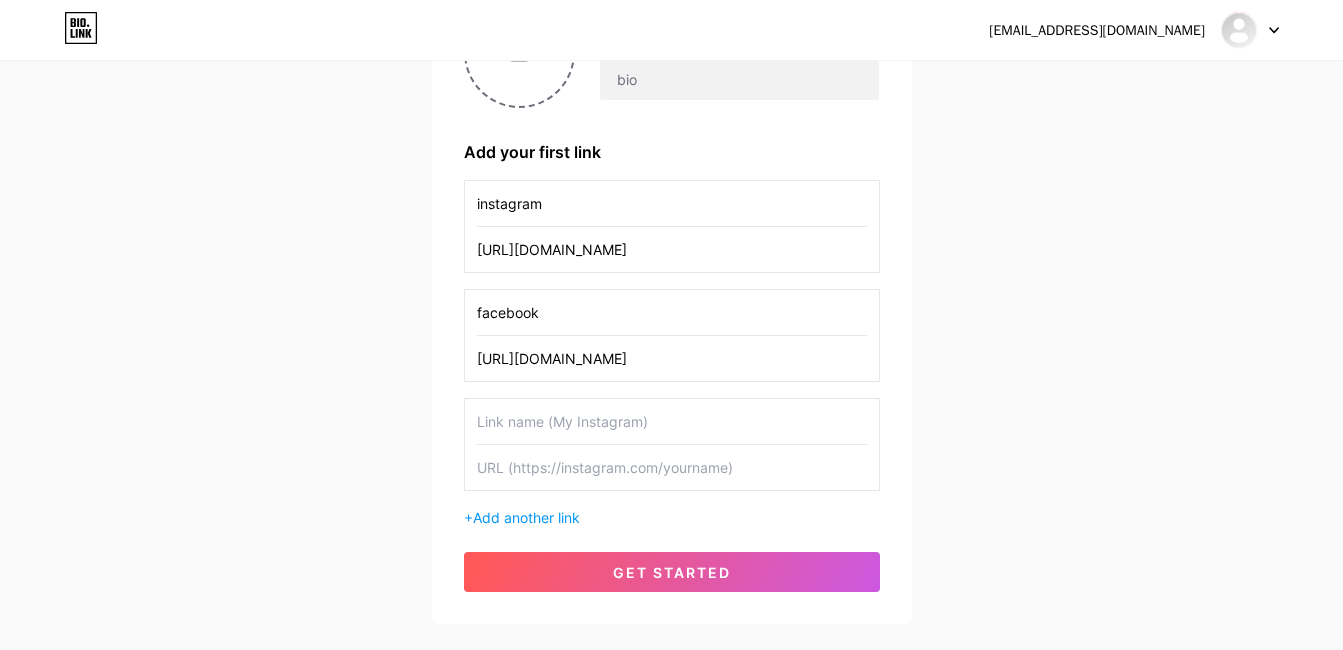 click at bounding box center [672, 467] 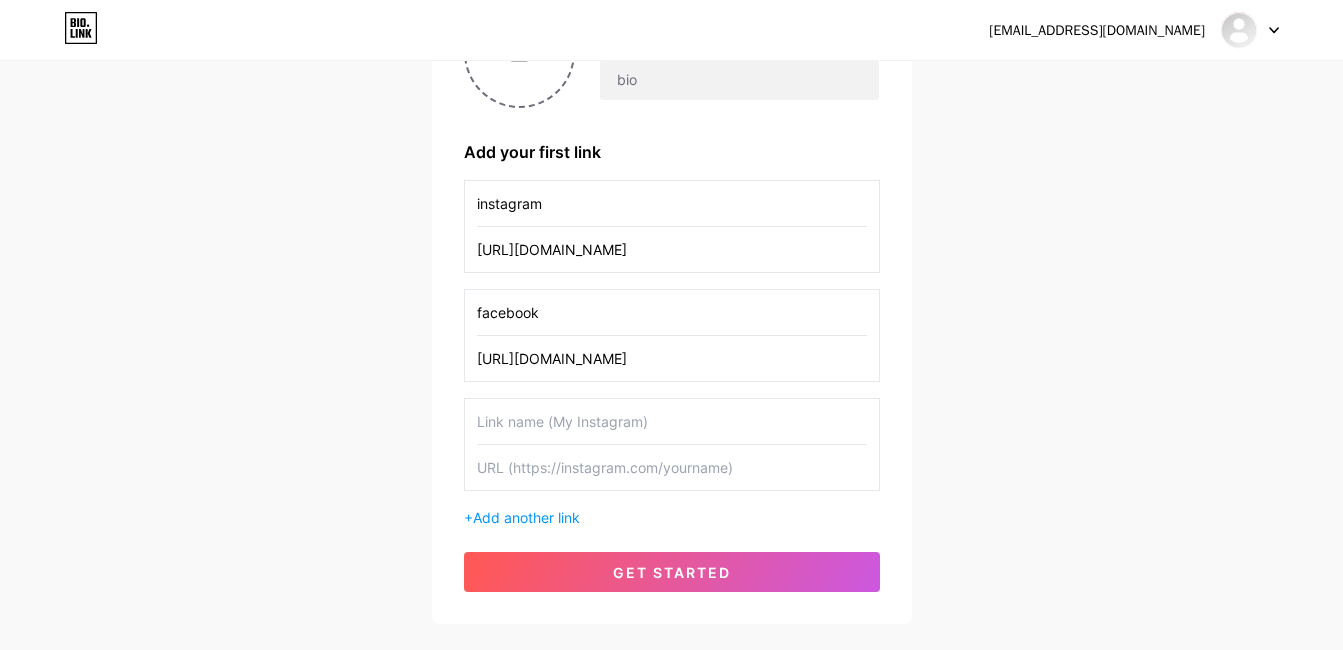 paste on "[URL][DOMAIN_NAME]" 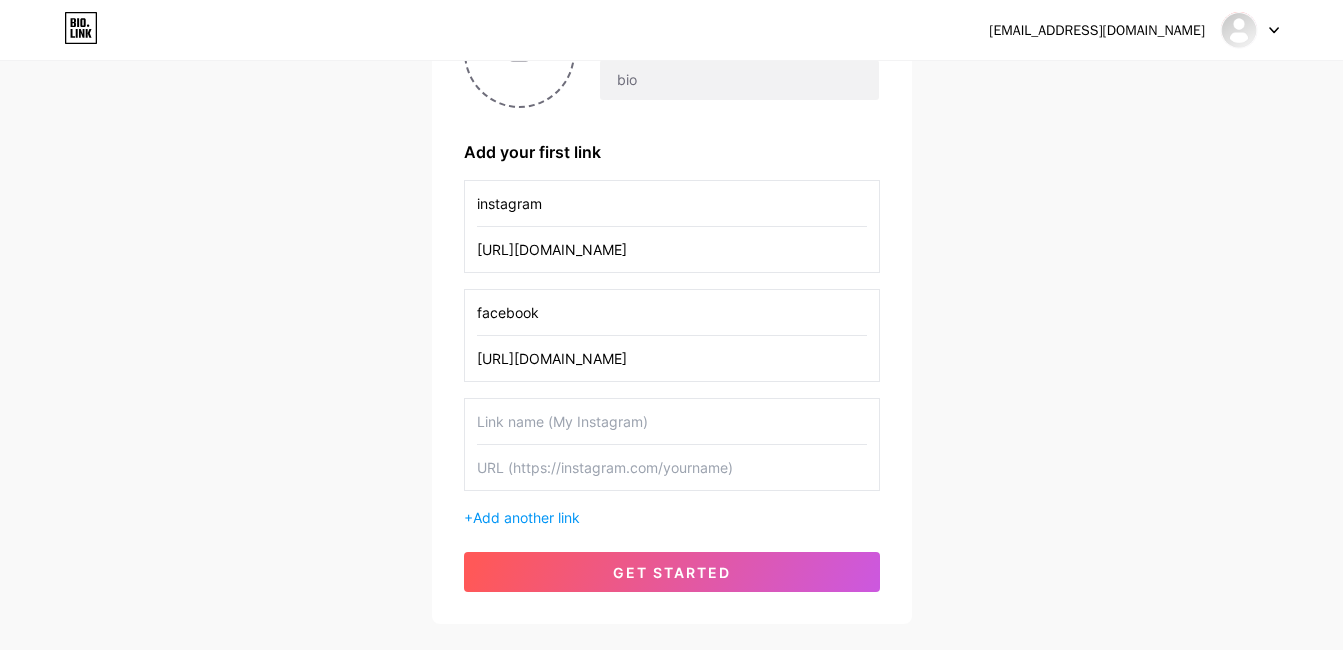 type on "[URL][DOMAIN_NAME]" 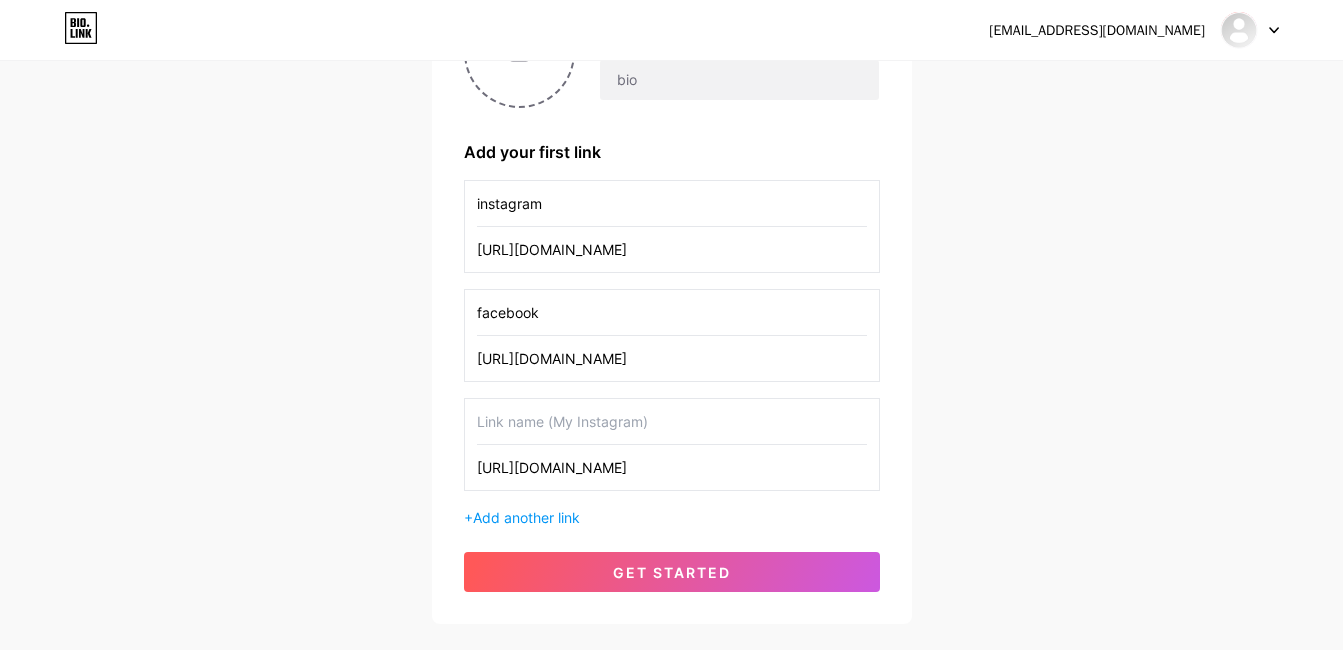 drag, startPoint x: 716, startPoint y: 472, endPoint x: 0, endPoint y: 492, distance: 716.2793 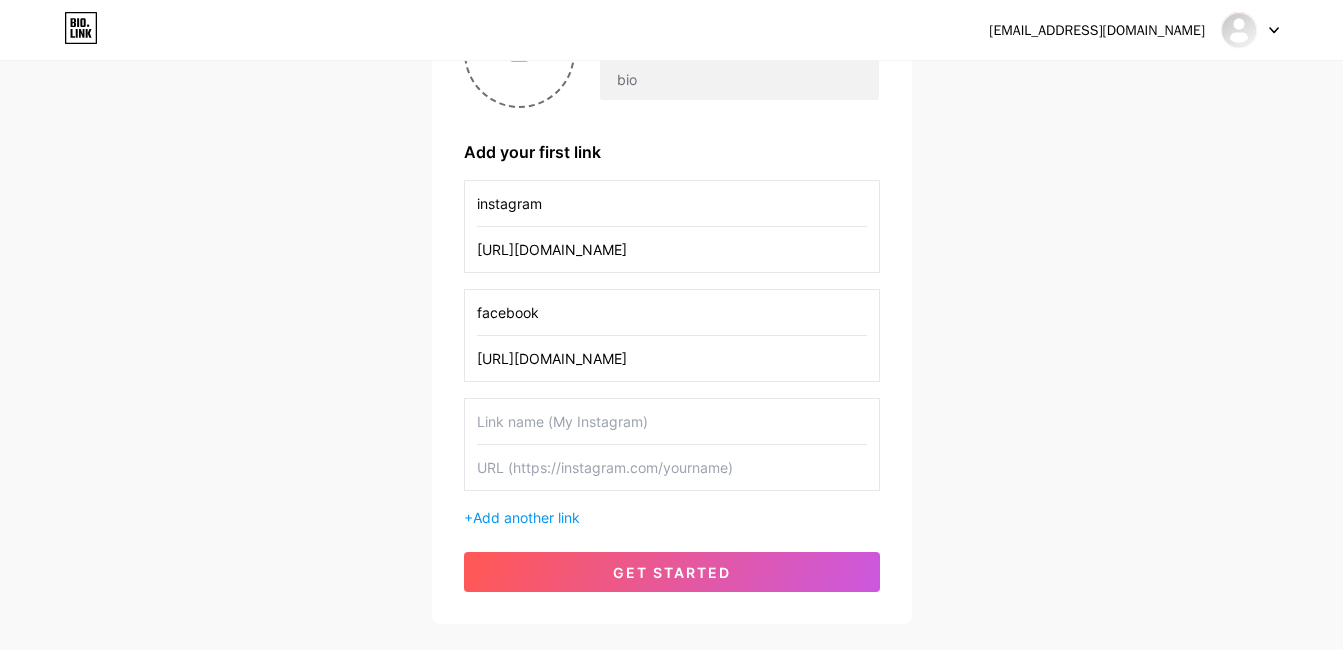click at bounding box center (672, 467) 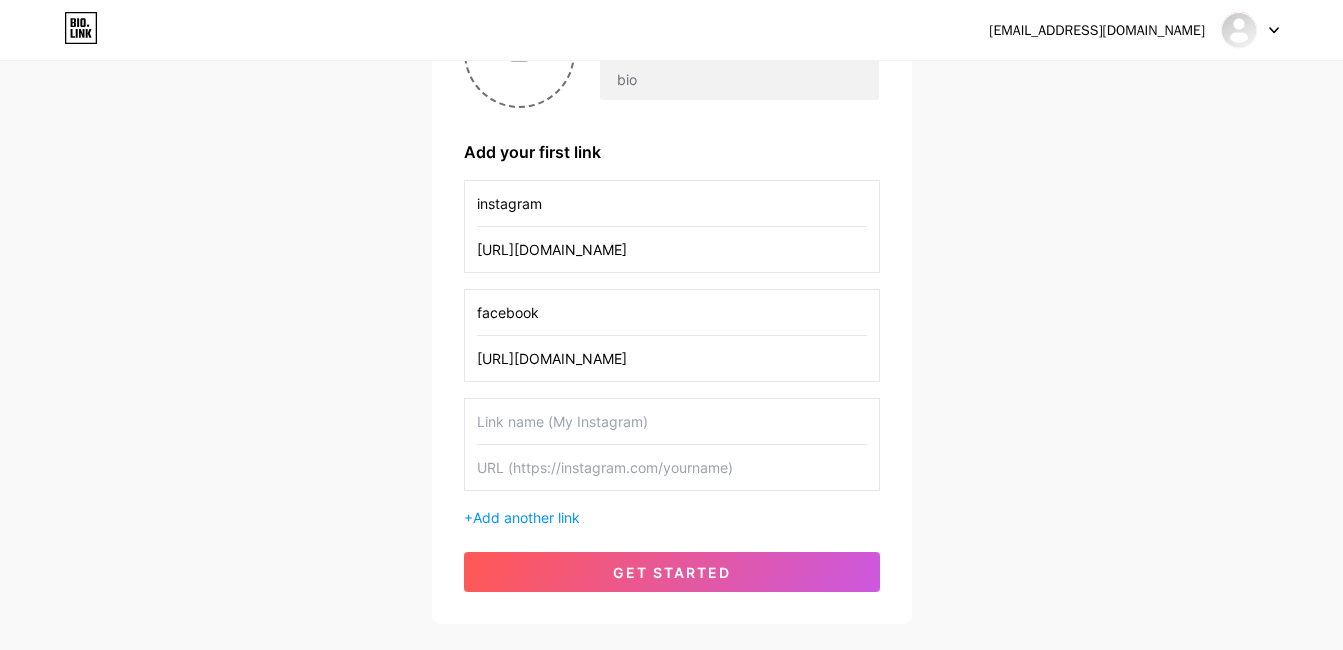 paste on "Message Rukn Al Ajwa Cafeteria on WhatsApp. [URL][DOMAIN_NAME]" 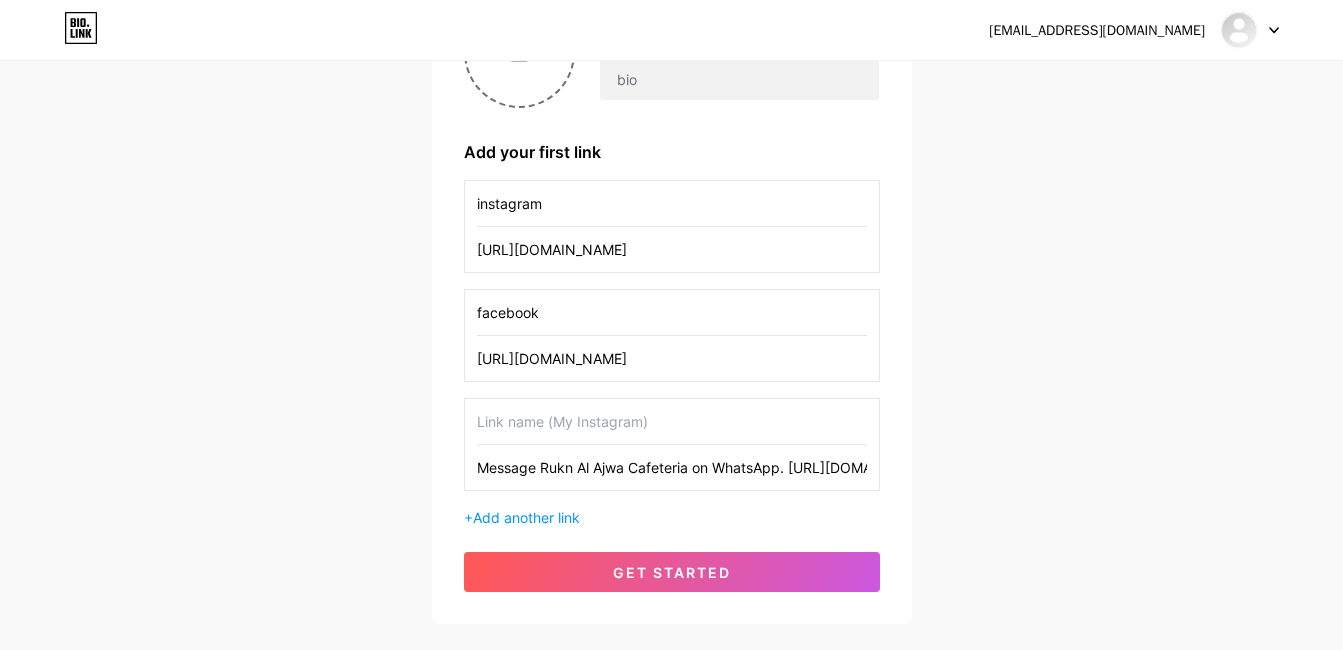 scroll, scrollTop: 0, scrollLeft: 204, axis: horizontal 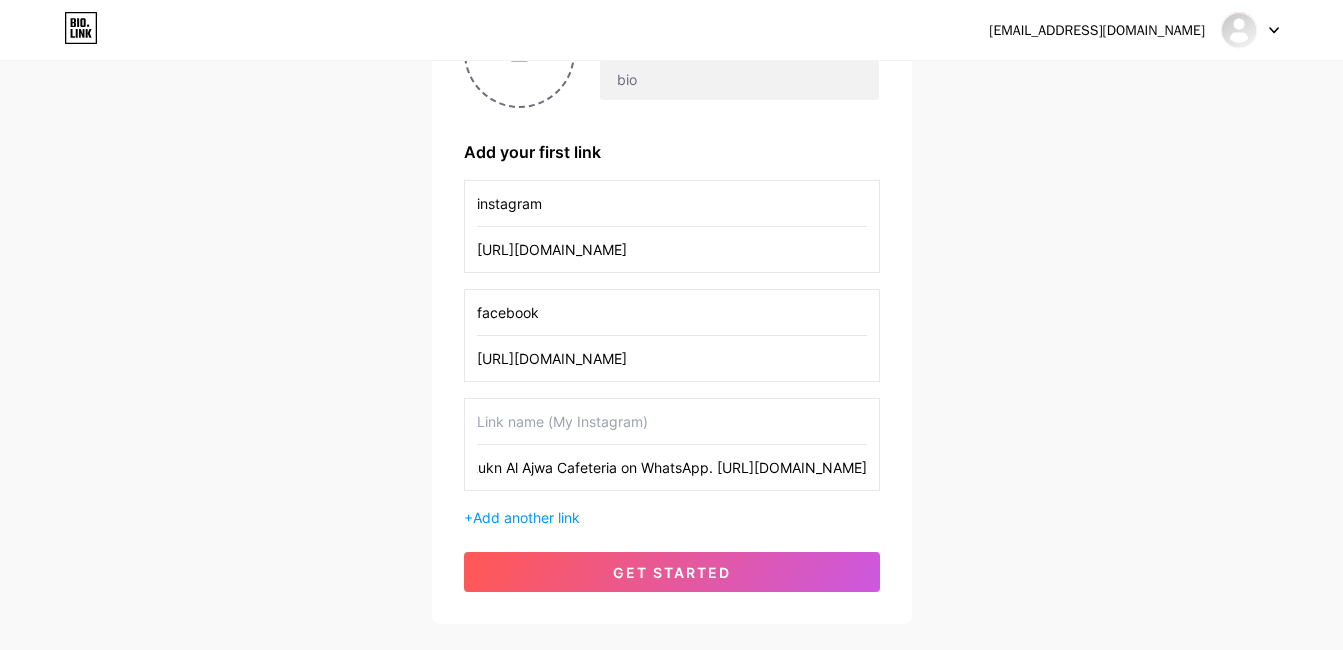 drag, startPoint x: 579, startPoint y: 466, endPoint x: 517, endPoint y: 471, distance: 62.201286 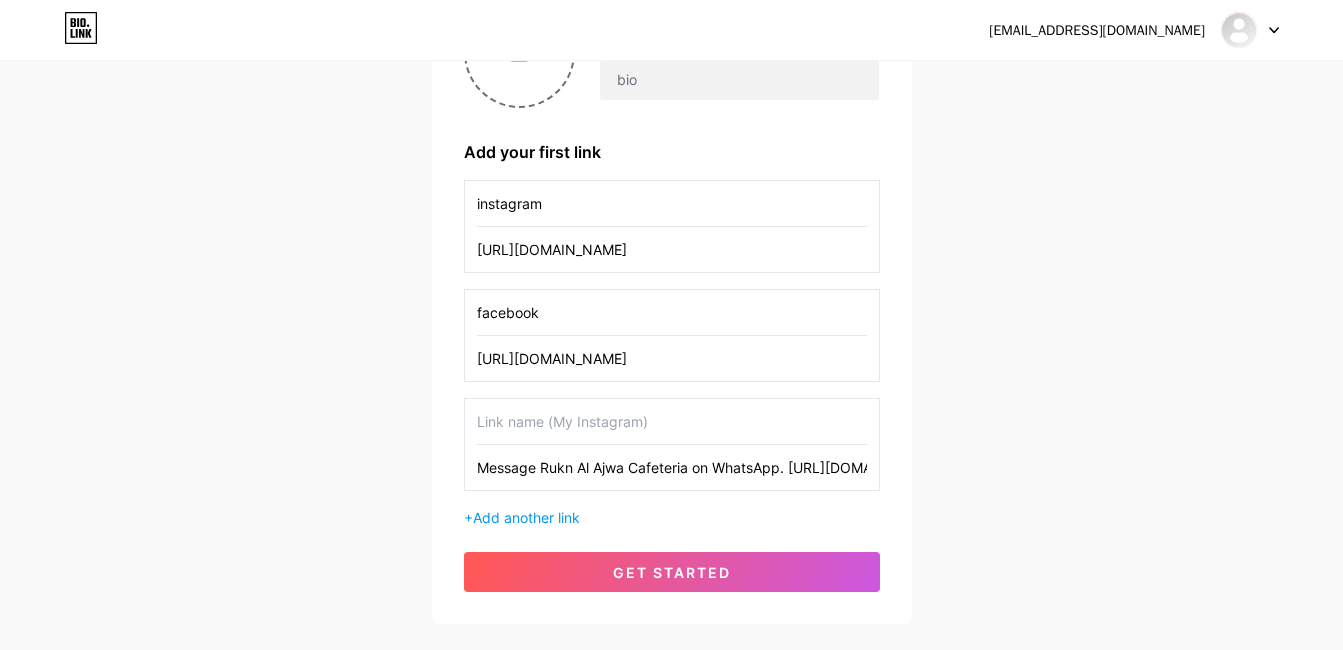 click at bounding box center [672, 421] 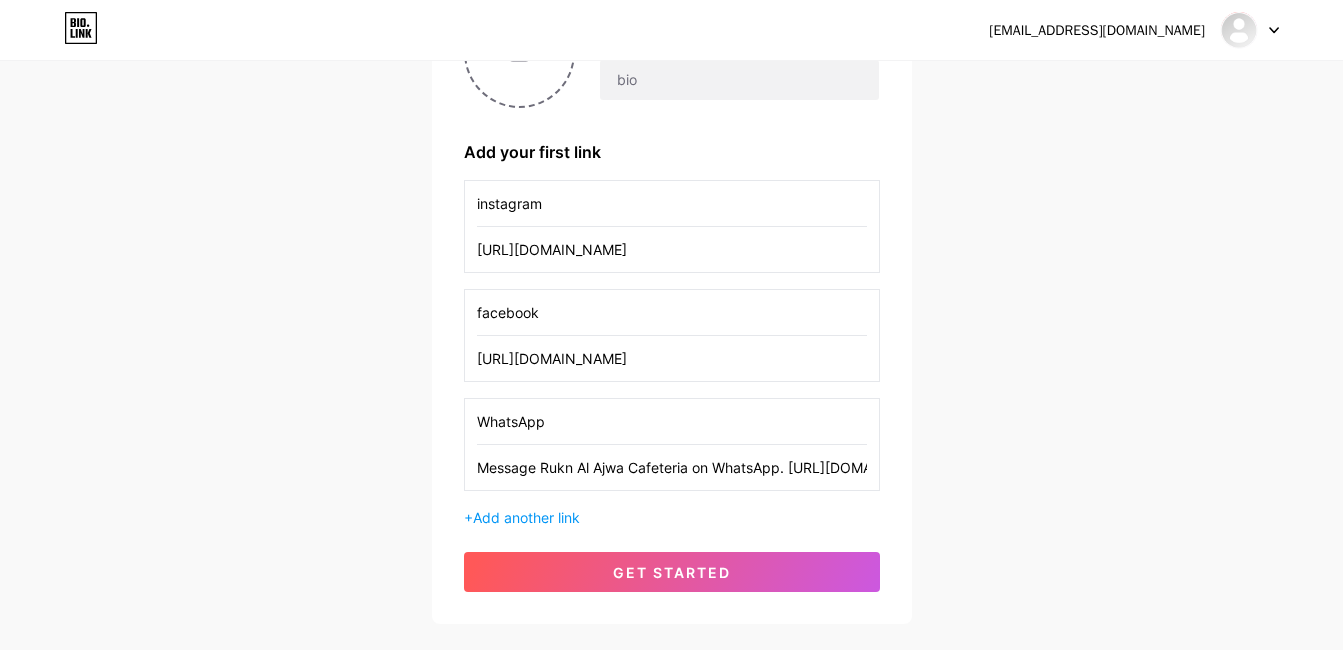 type on "WhatsApp" 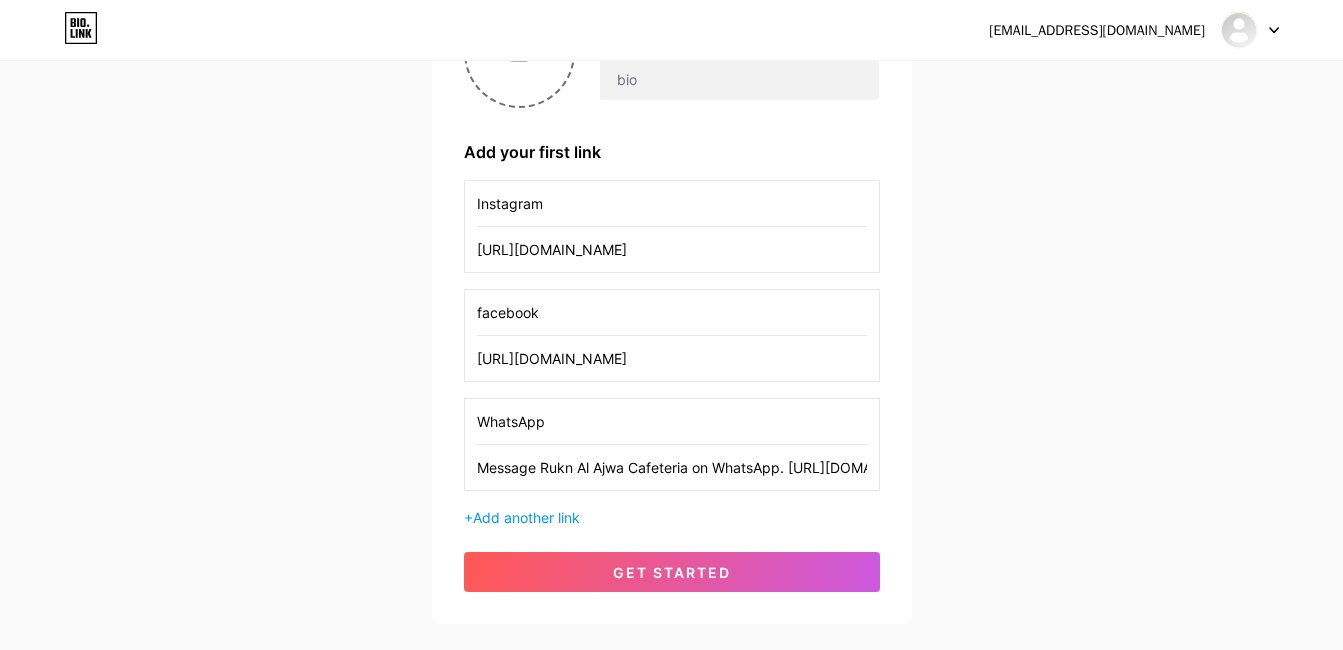 type on "Instagram" 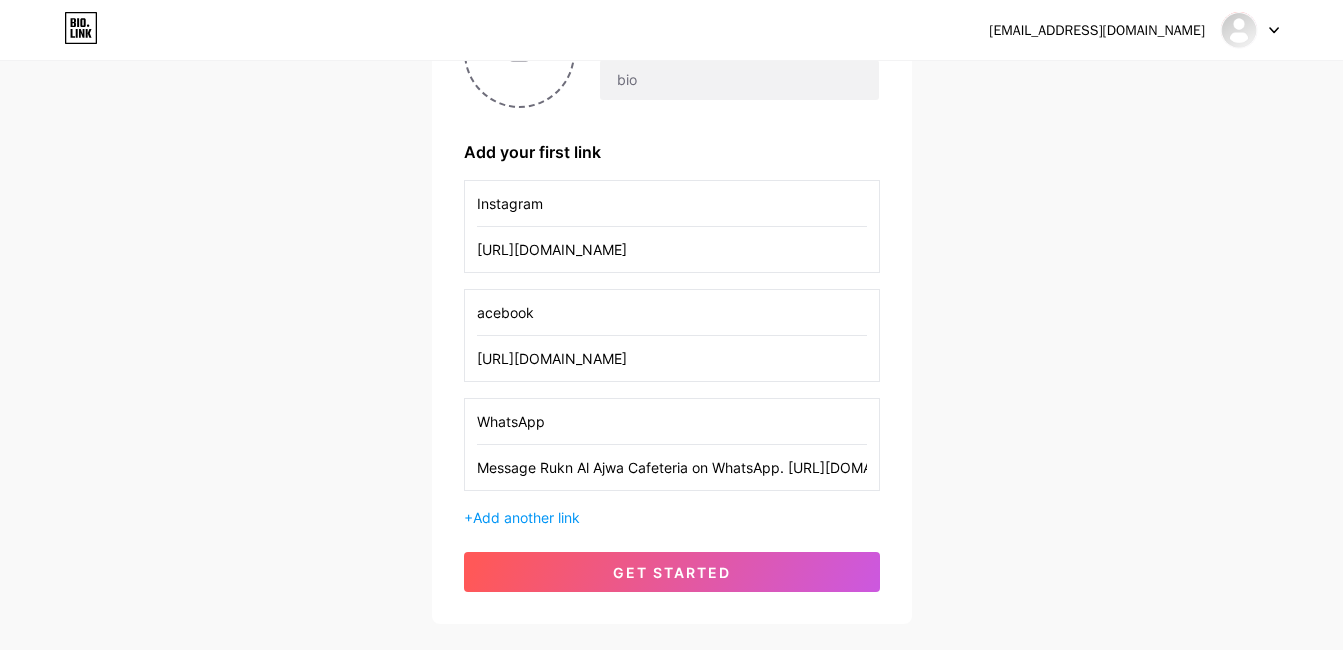 type on "facebook" 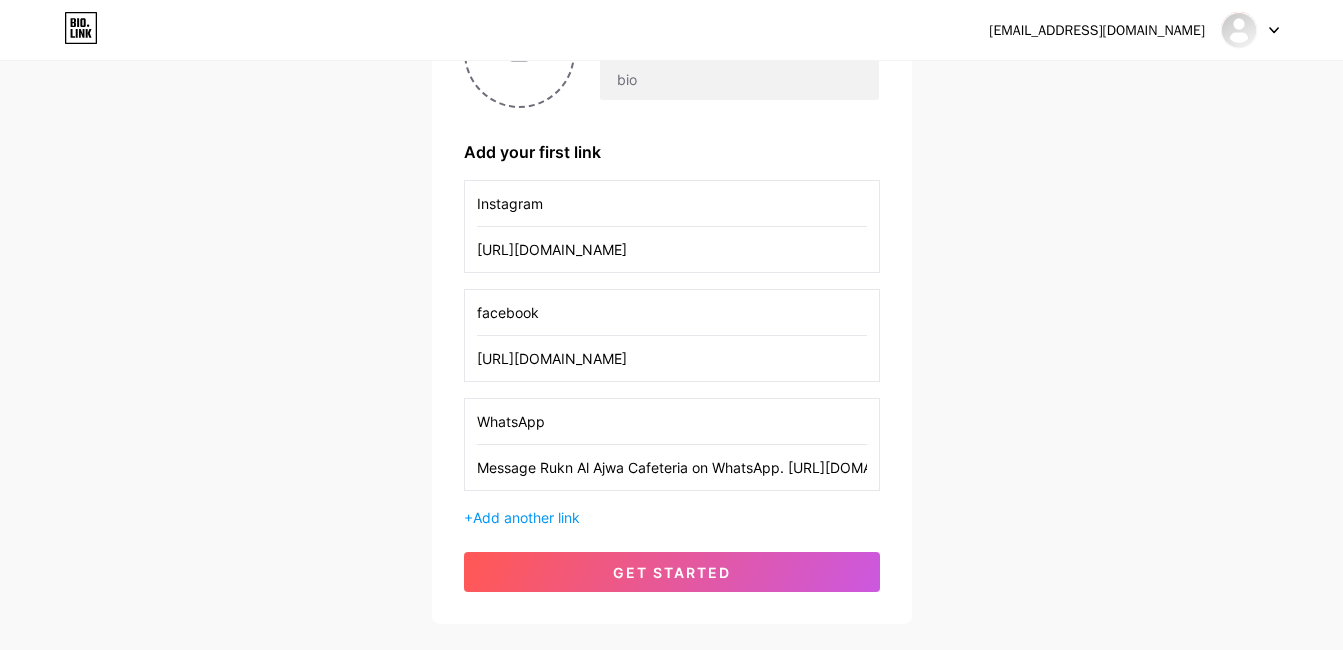 click on "[EMAIL_ADDRESS][DOMAIN_NAME]           Dashboard     Logout   Setup your page   Let’s setup [DOMAIN_NAME]/ruknalaj 🎉                       Add your first link   Instagram   [URL][DOMAIN_NAME]   facebook   [URL][DOMAIN_NAME]   WhatsApp   Message Rukn Al Ajwa Cafeteria on WhatsApp. [URL][DOMAIN_NAME]
+  Add another link     get started" at bounding box center [671, 222] 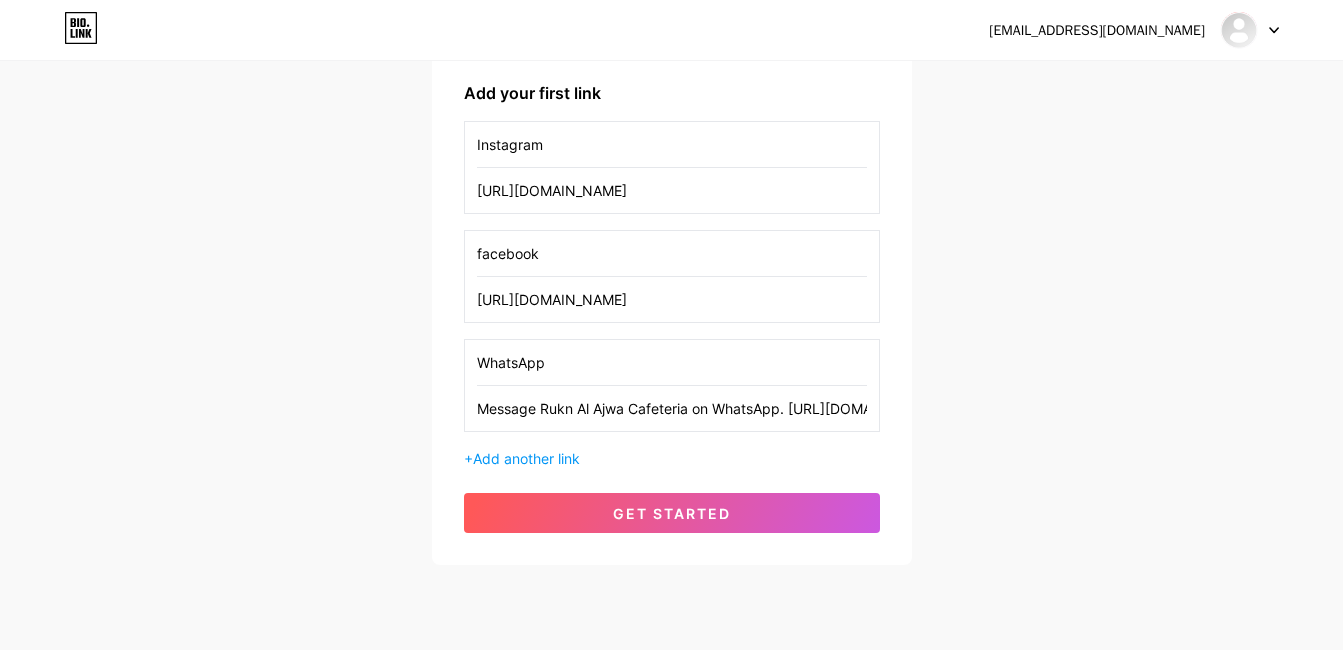 scroll, scrollTop: 361, scrollLeft: 0, axis: vertical 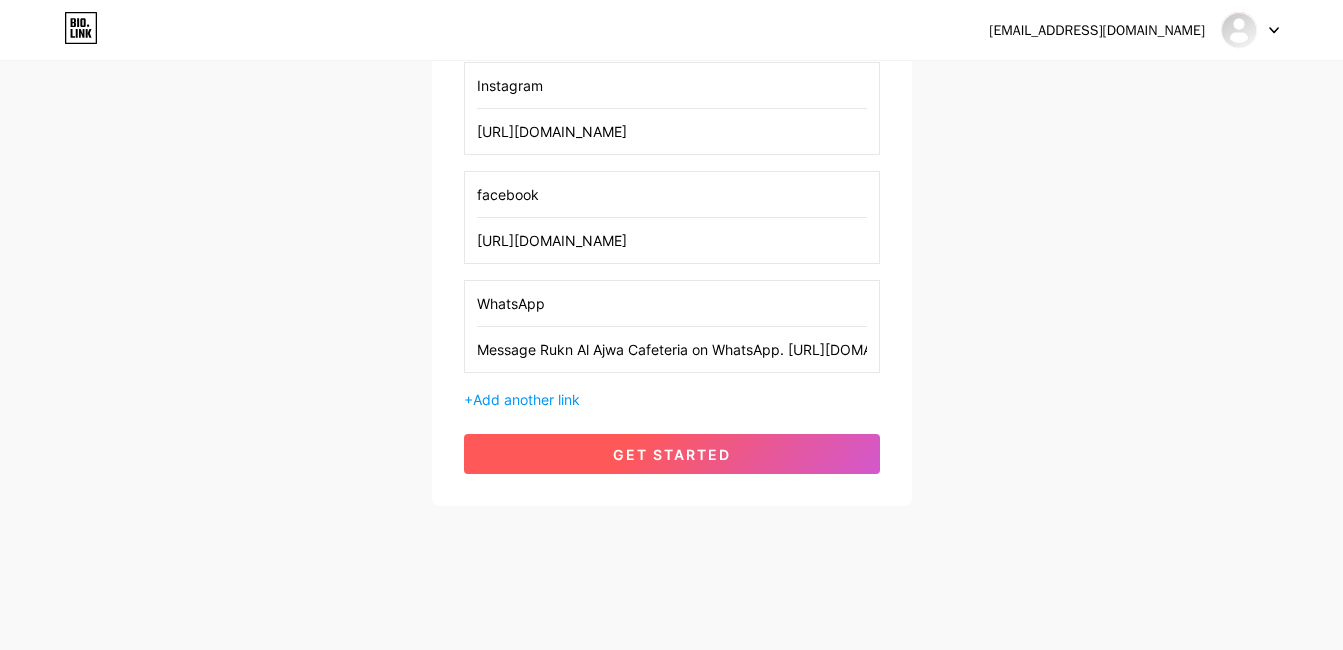 click on "get started" at bounding box center [672, 454] 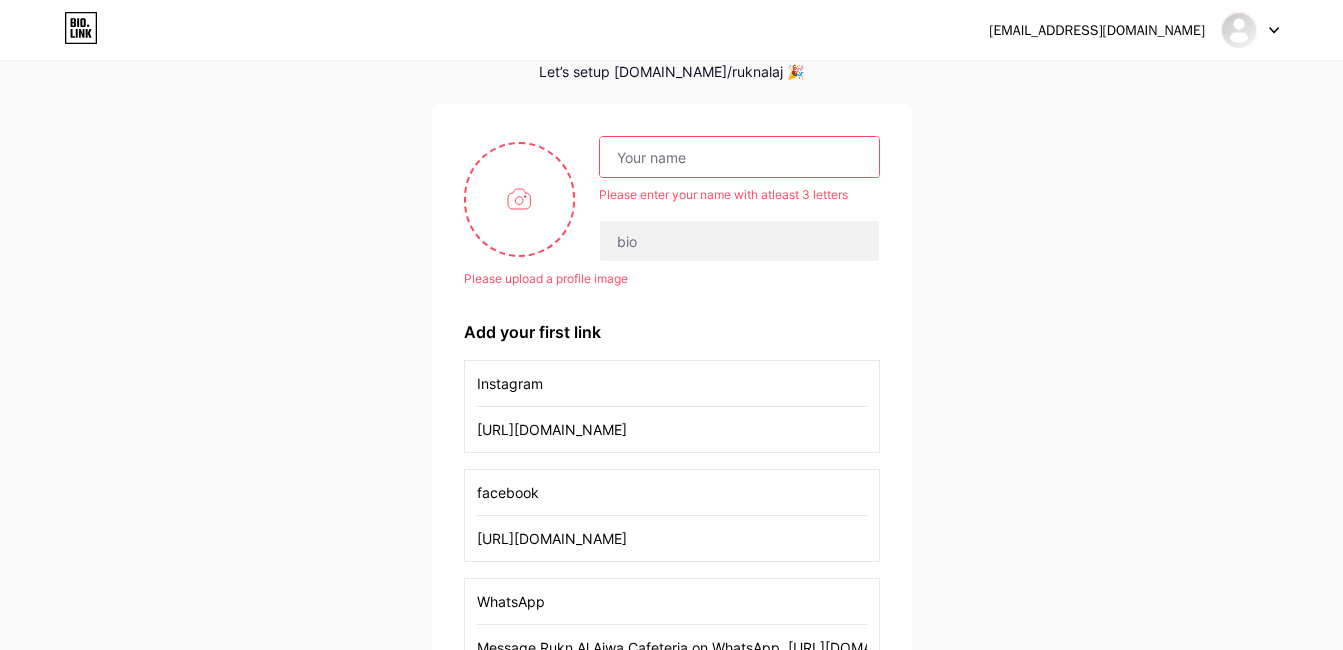 scroll, scrollTop: 98, scrollLeft: 0, axis: vertical 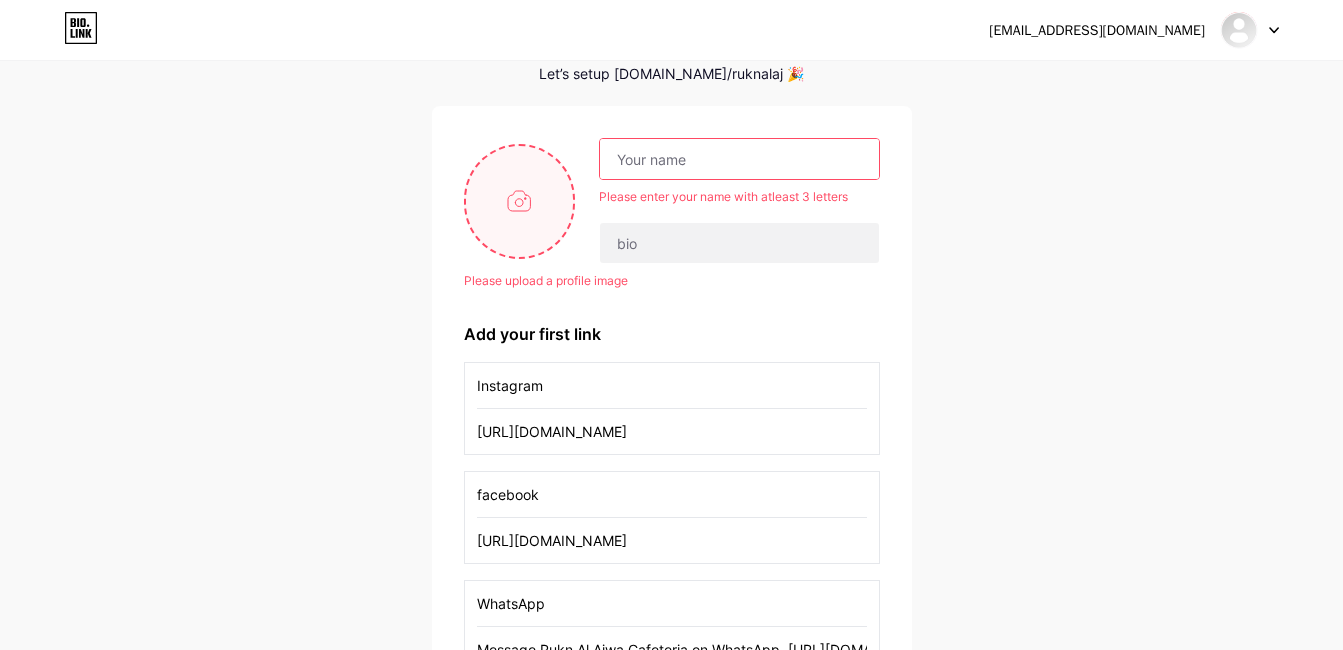 click at bounding box center [520, 201] 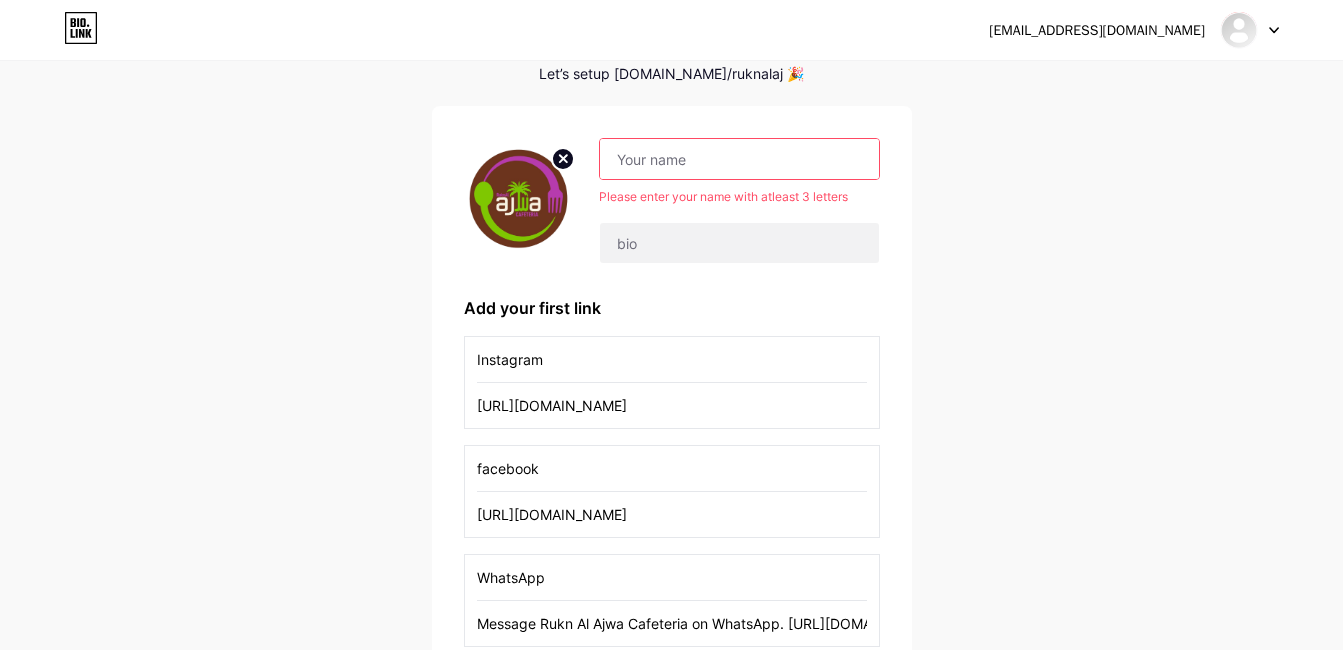 click at bounding box center [739, 159] 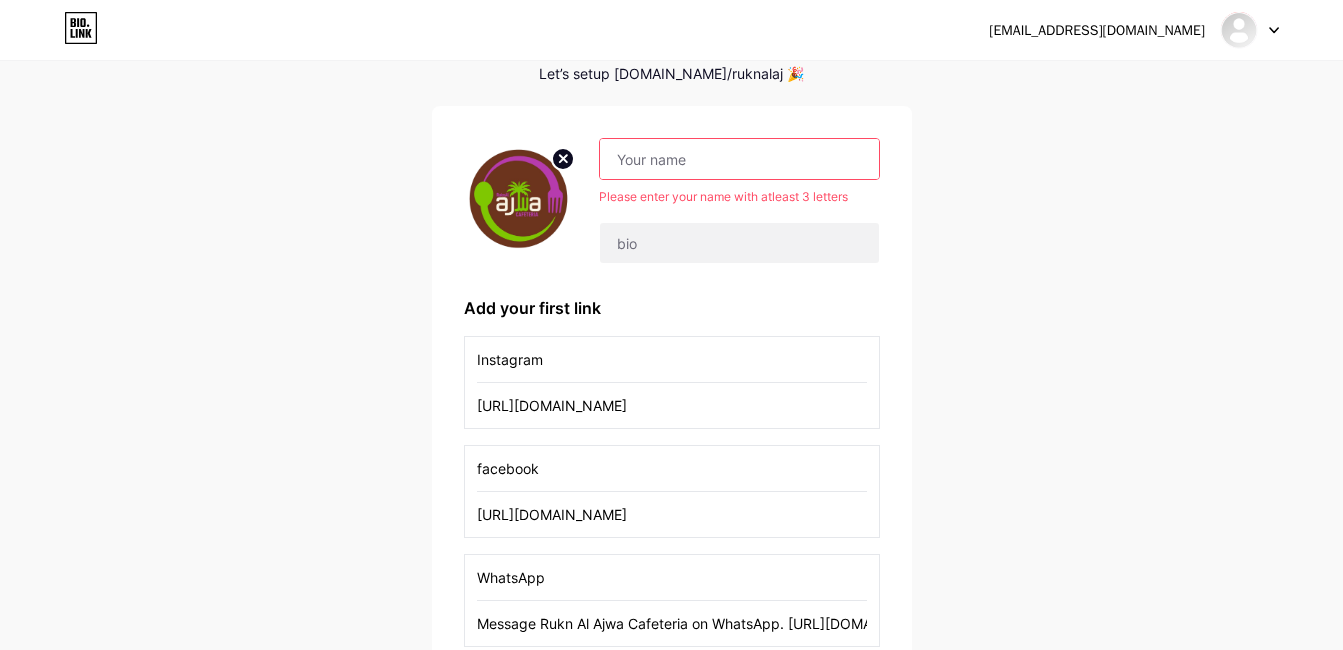 type on "Rukn al Ajwa" 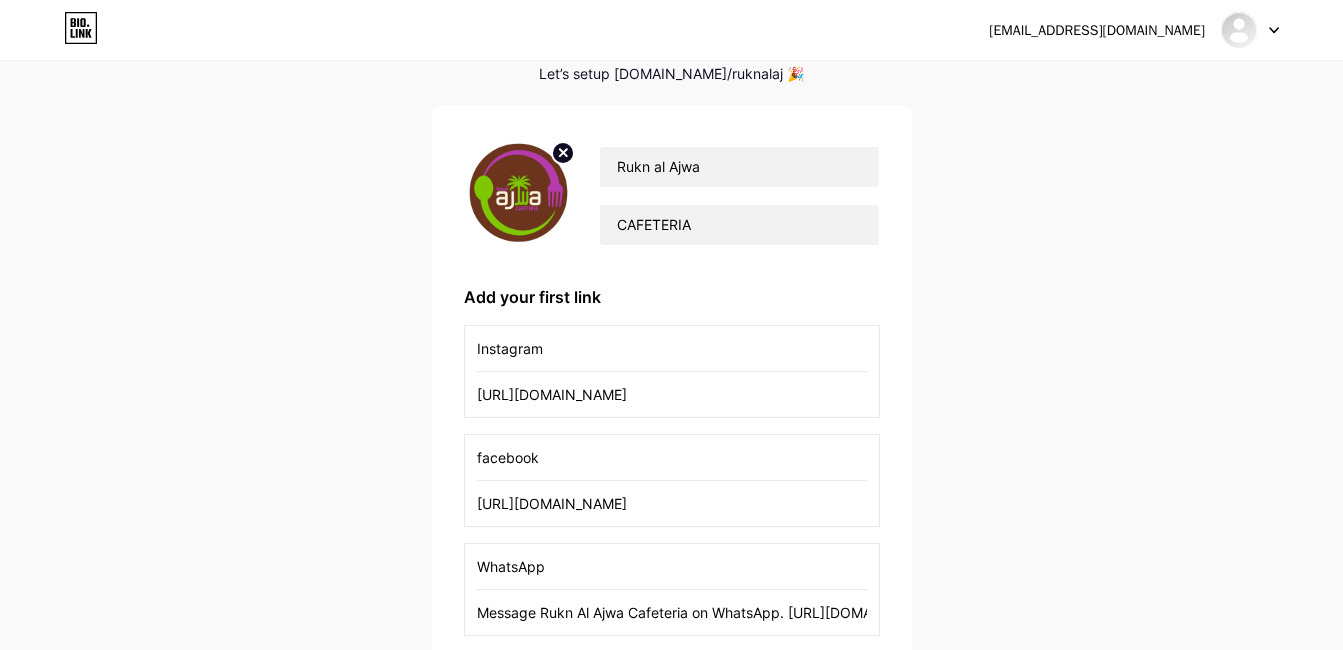 click on "[EMAIL_ADDRESS][DOMAIN_NAME]           Dashboard     Logout   Setup your page   Let’s setup [DOMAIN_NAME]/ruknalaj 🎉               Rukn al Ajwa     CAFETERIA     Add your first link   Instagram   [URL][DOMAIN_NAME]   facebook   [URL][DOMAIN_NAME]   WhatsApp   Message Rukn Al Ajwa Cafeteria on WhatsApp. [URL][DOMAIN_NAME]
+  Add another link     get started" at bounding box center (671, 367) 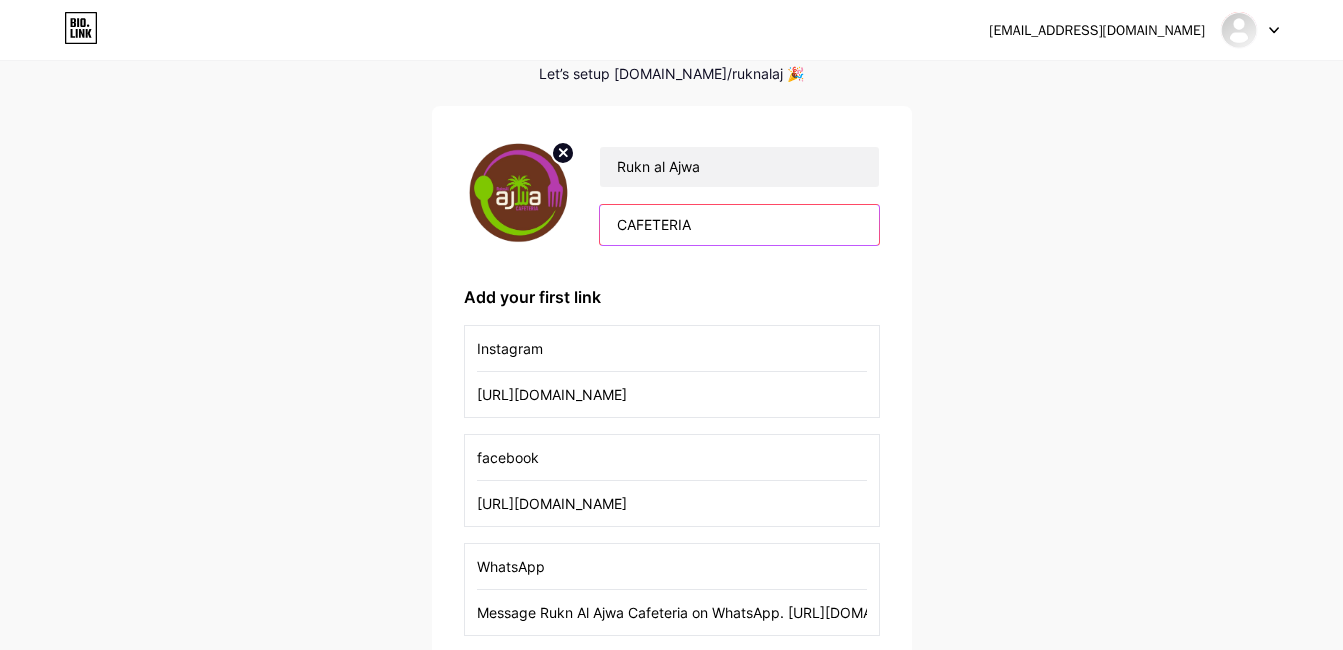 click on "CAFETERIA" at bounding box center [739, 225] 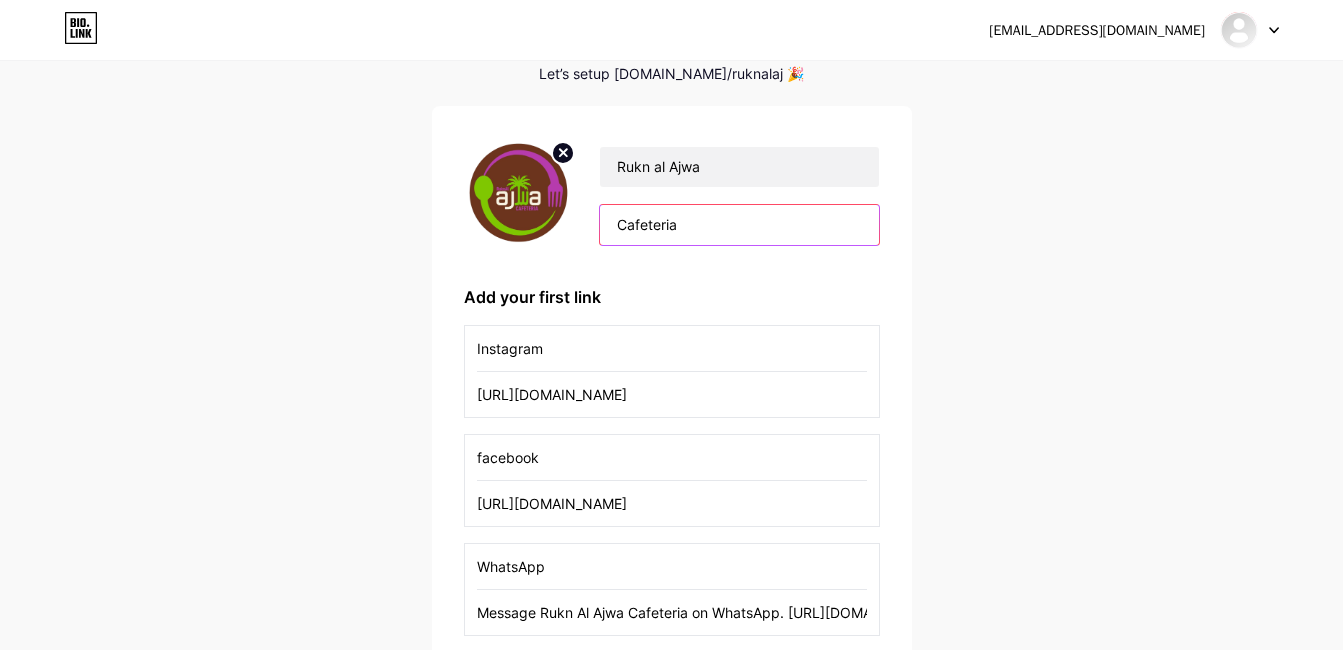 type on "Cafeteria" 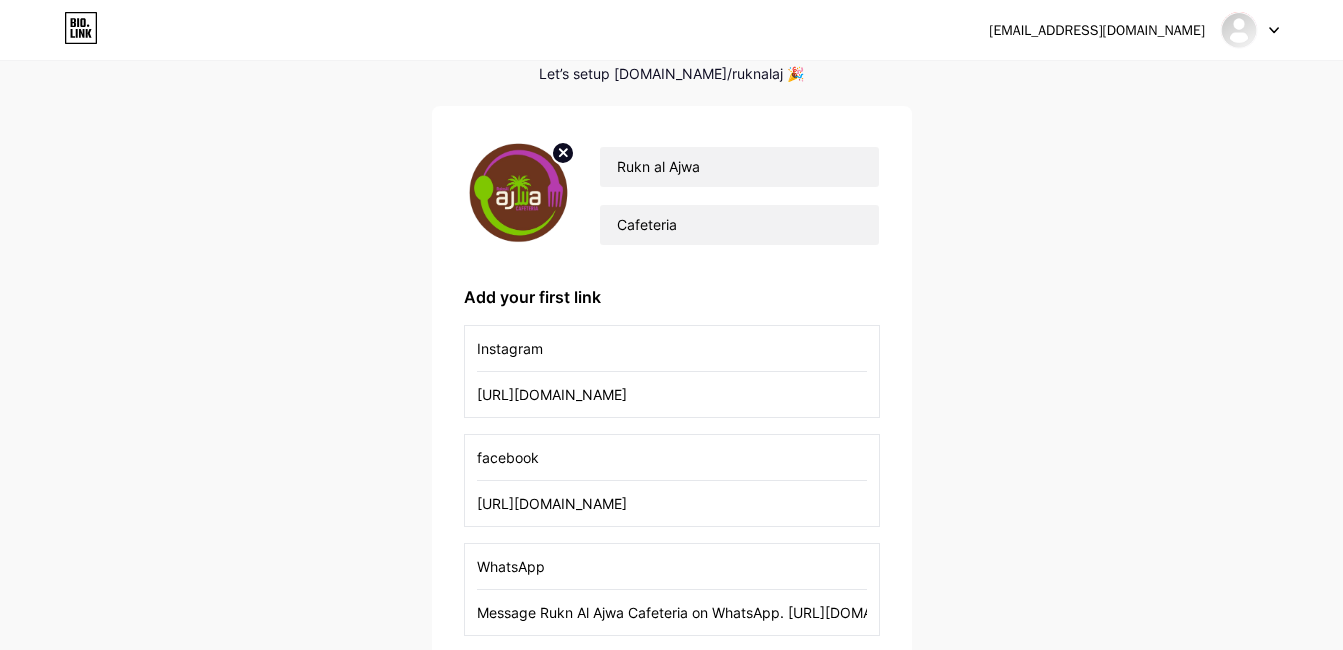 click on "[EMAIL_ADDRESS][DOMAIN_NAME]           Dashboard     Logout   Setup your page   Let’s setup [DOMAIN_NAME]/ruknalaj 🎉               Rukn al Ajwa     Cafeteria     Add your first link   Instagram   [URL][DOMAIN_NAME]   facebook   [URL][DOMAIN_NAME]   WhatsApp   Message Rukn Al Ajwa Cafeteria on WhatsApp. [URL][DOMAIN_NAME]
+  Add another link     get started" at bounding box center [671, 367] 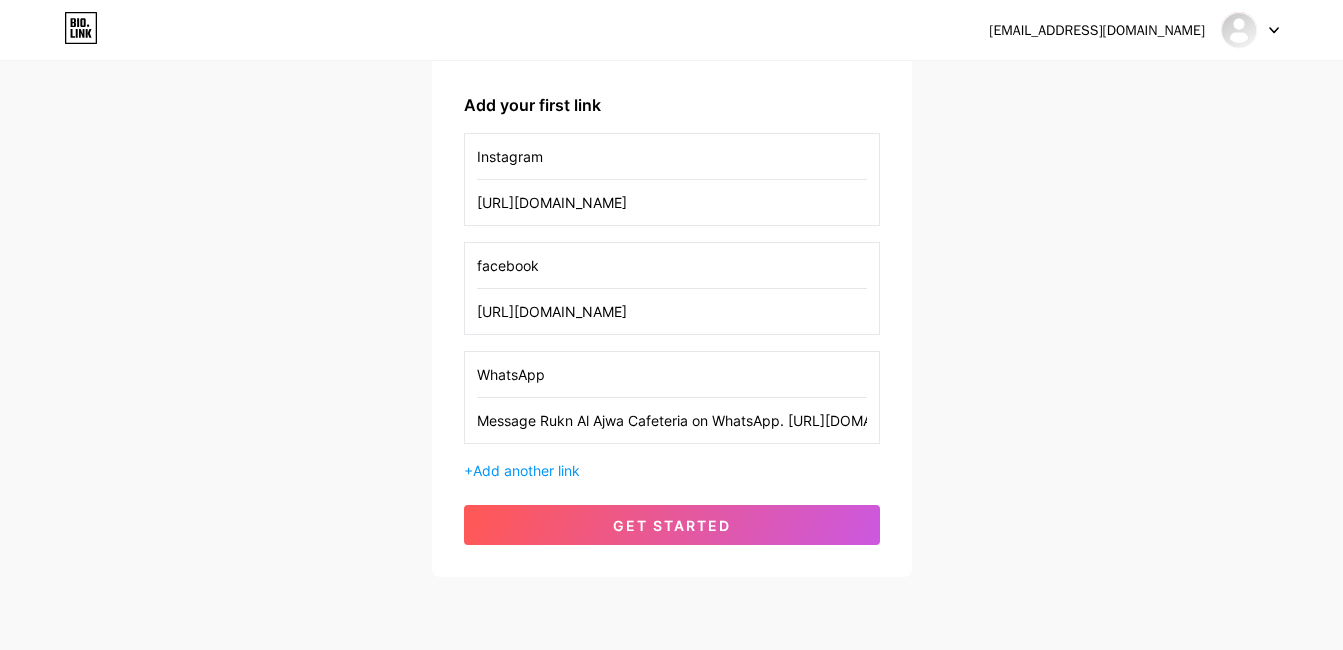 scroll, scrollTop: 298, scrollLeft: 0, axis: vertical 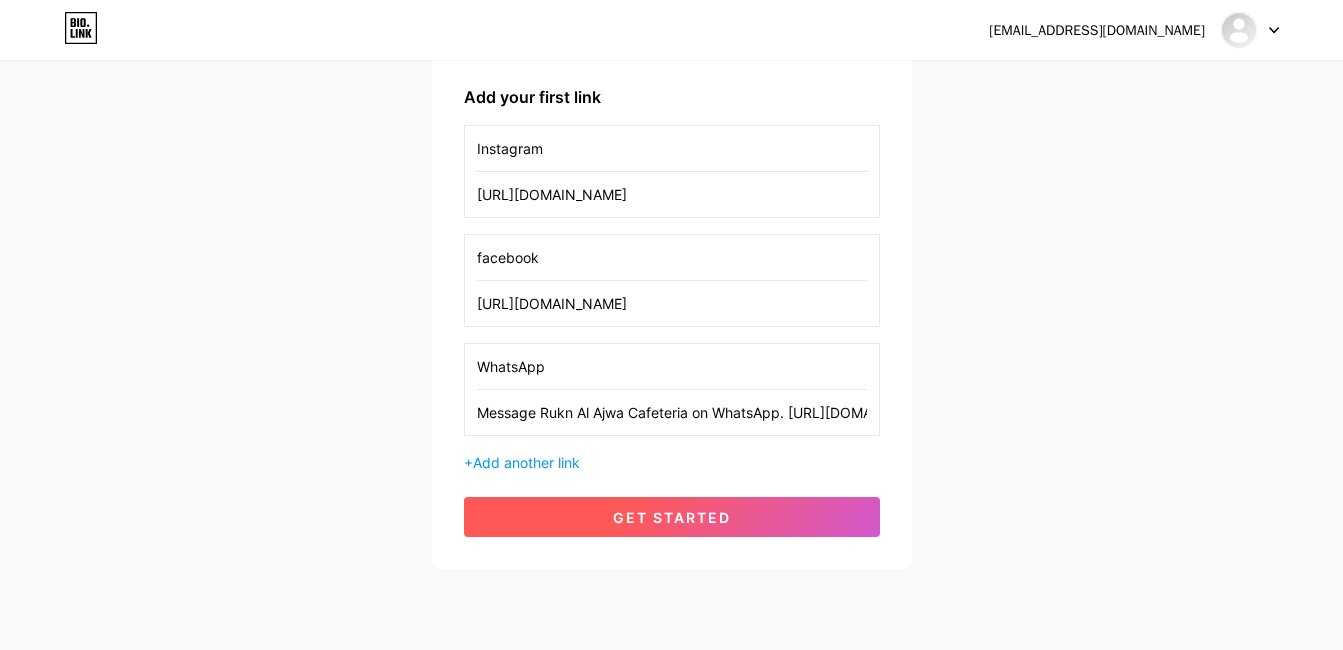 click on "get started" at bounding box center (672, 517) 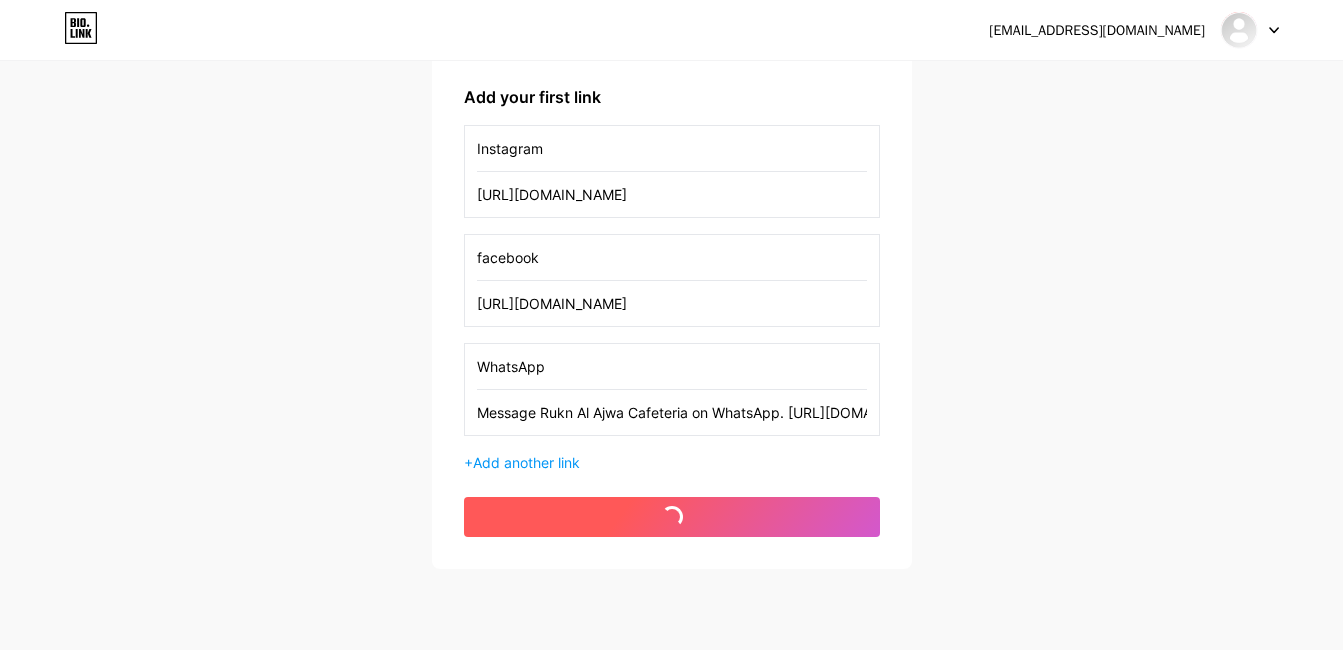 scroll, scrollTop: 0, scrollLeft: 0, axis: both 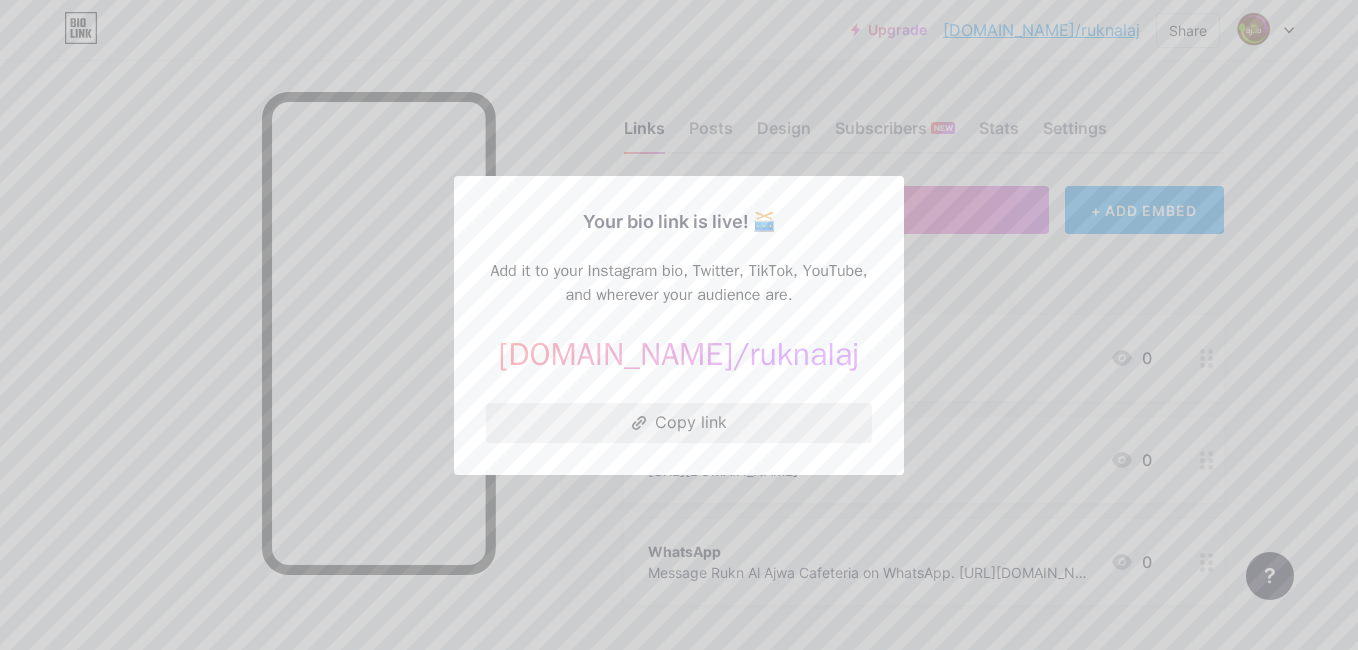 click on "Copy link" at bounding box center [679, 423] 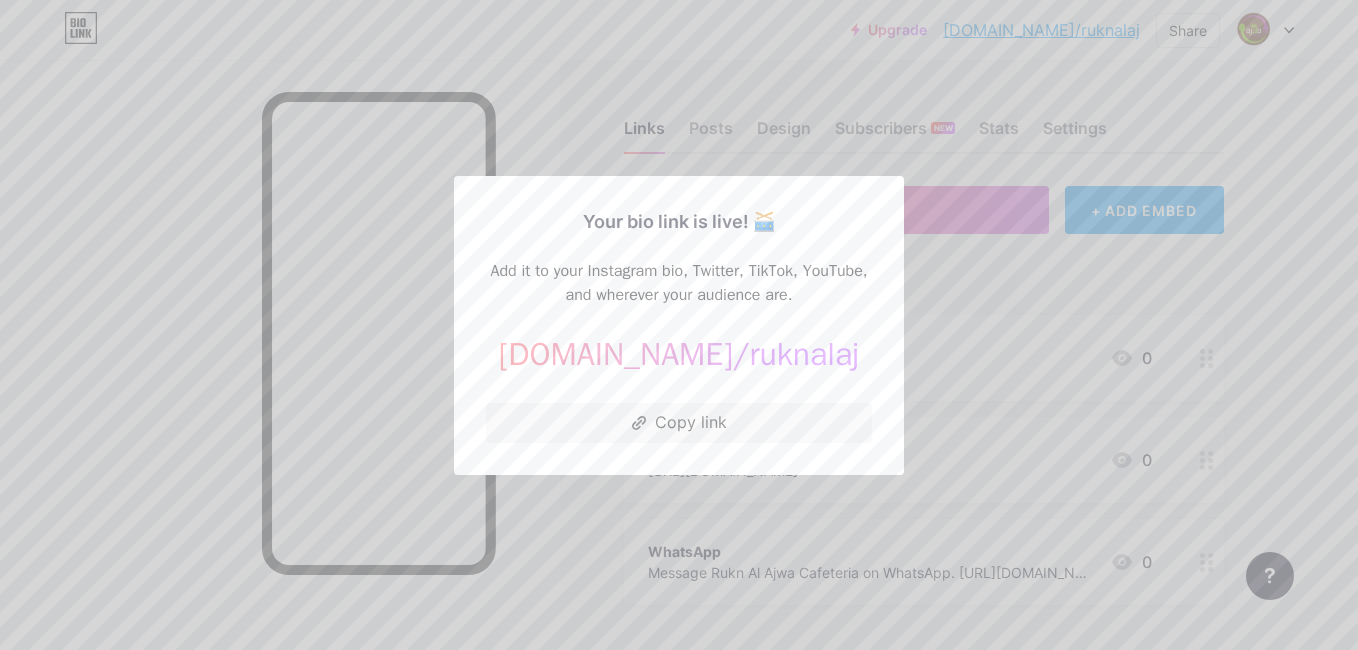 click at bounding box center (679, 325) 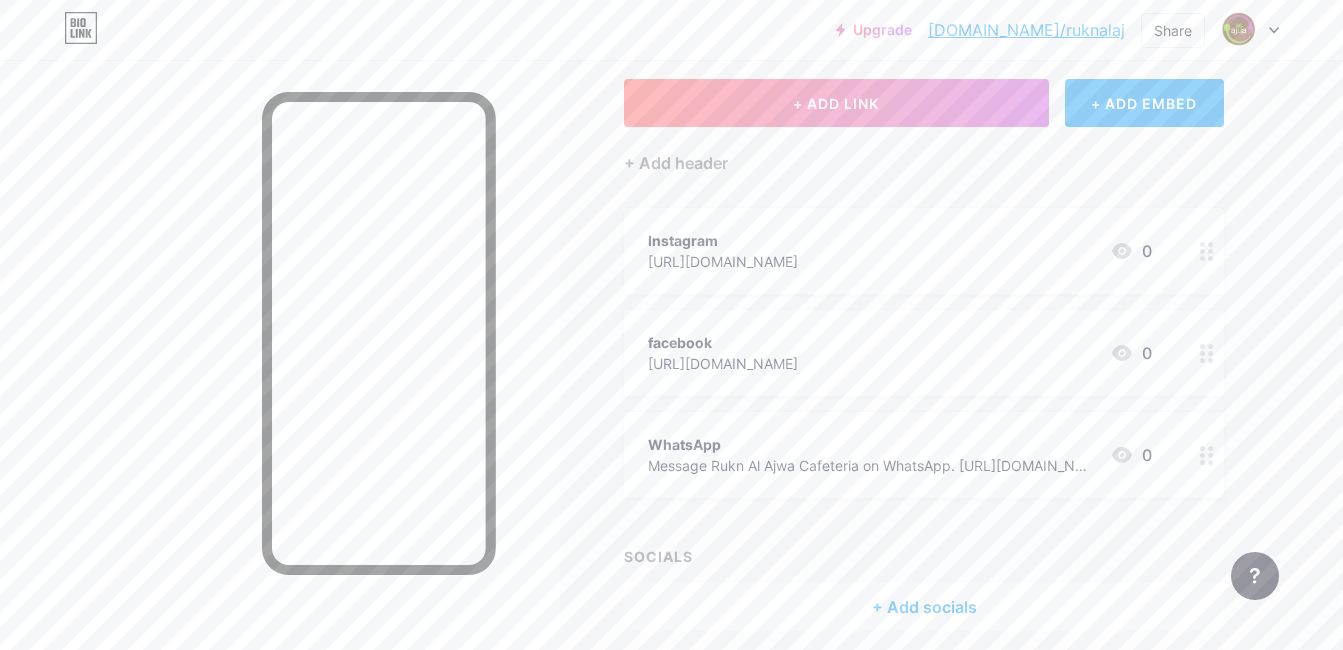 scroll, scrollTop: 0, scrollLeft: 0, axis: both 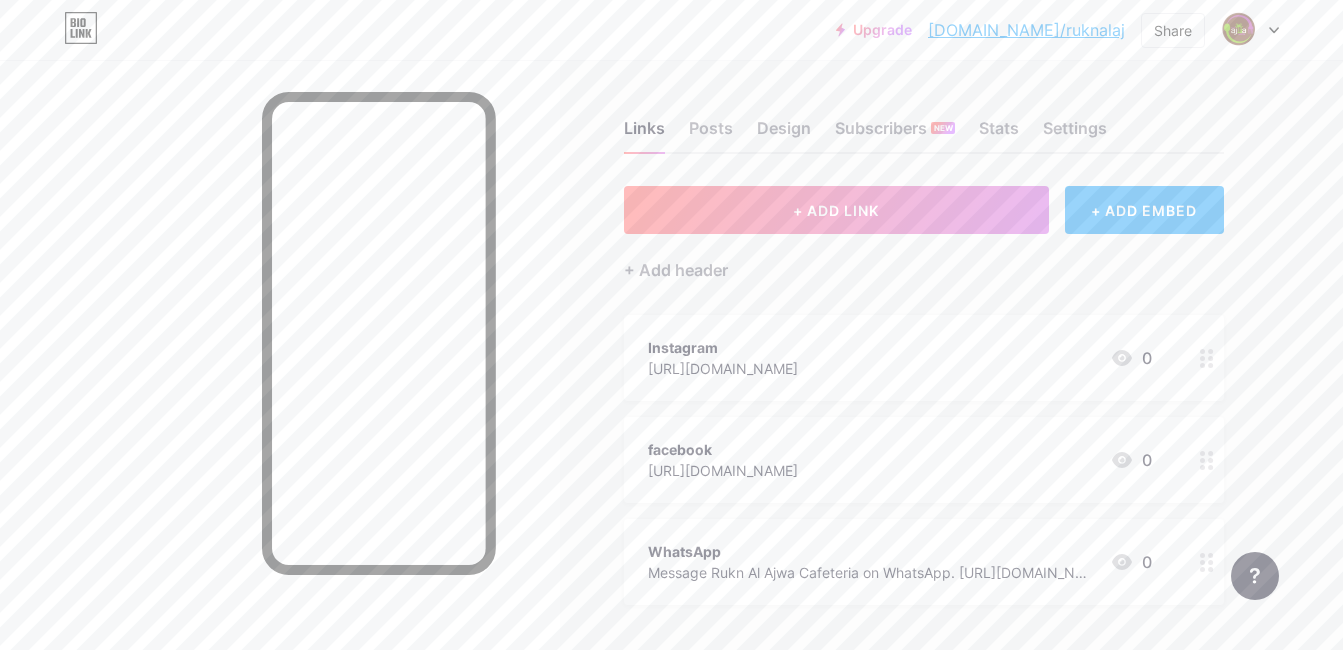 click 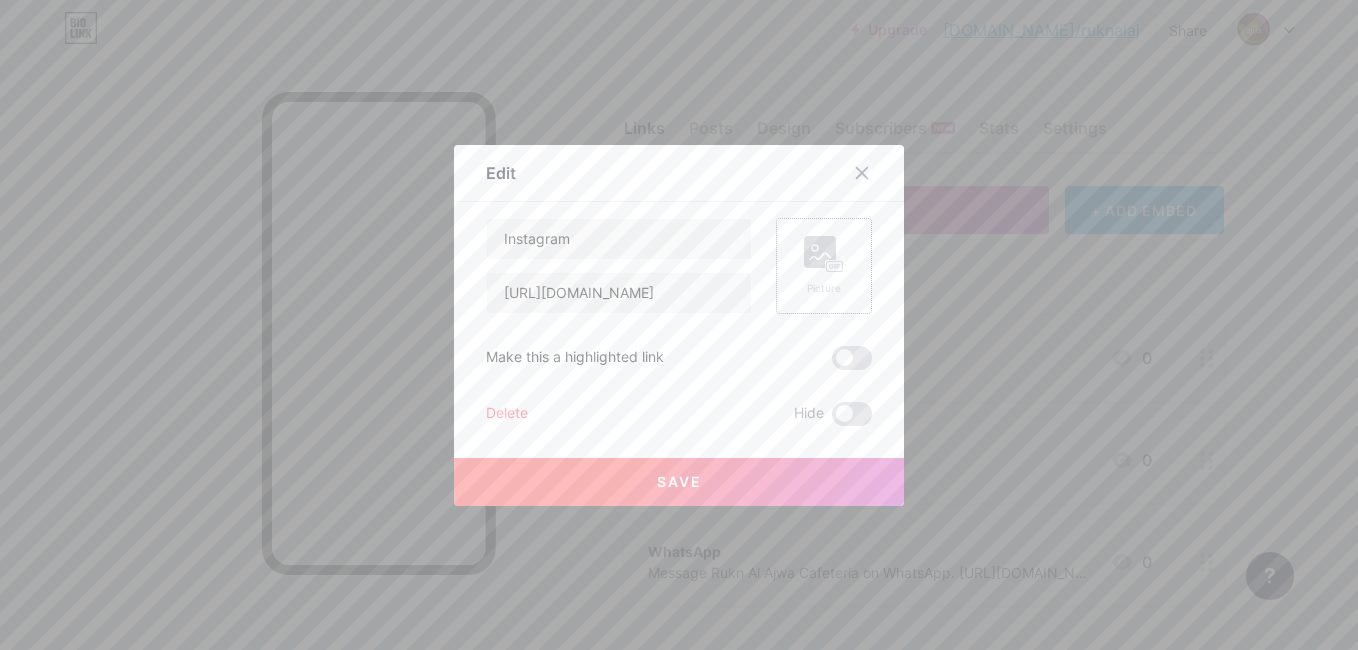 click 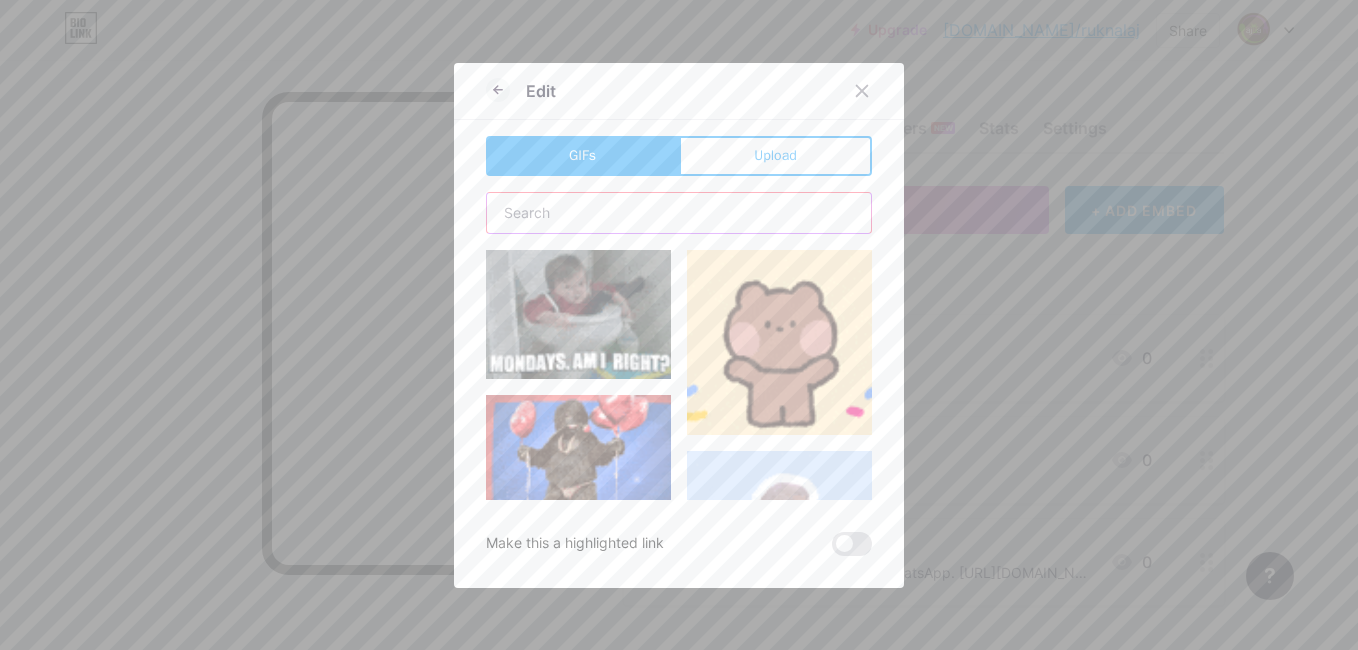 click at bounding box center (679, 213) 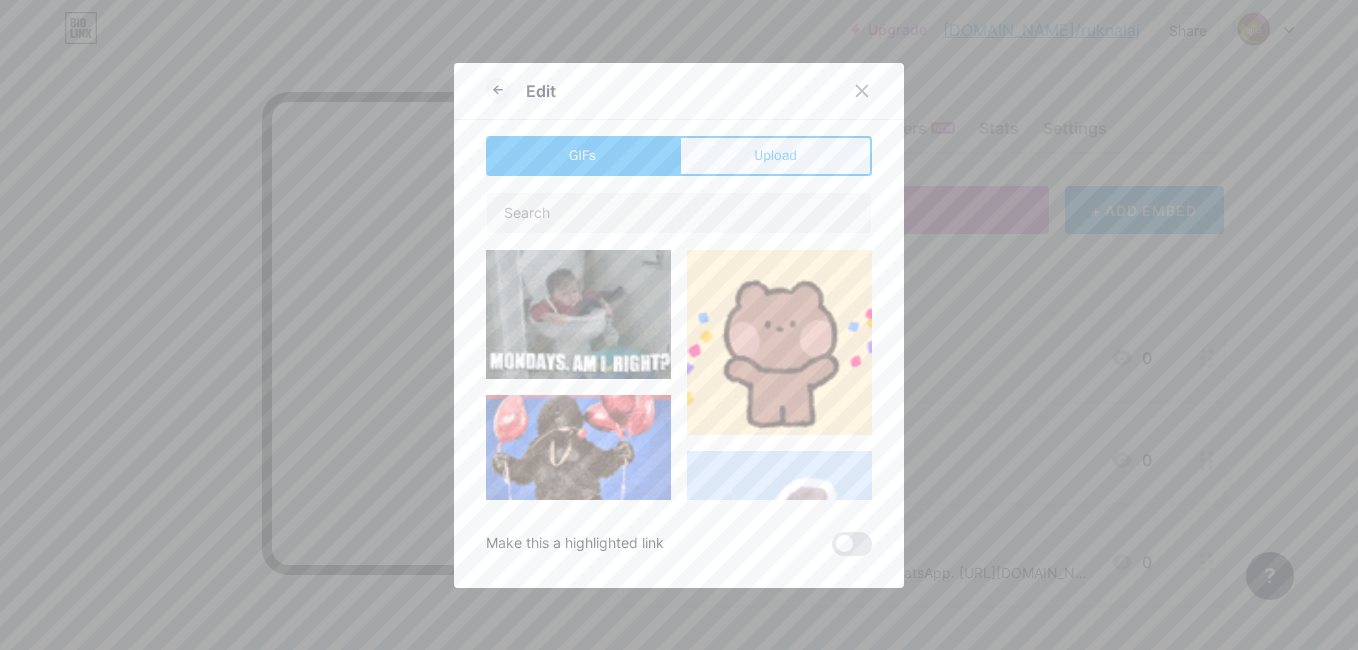 click on "Upload" at bounding box center (775, 155) 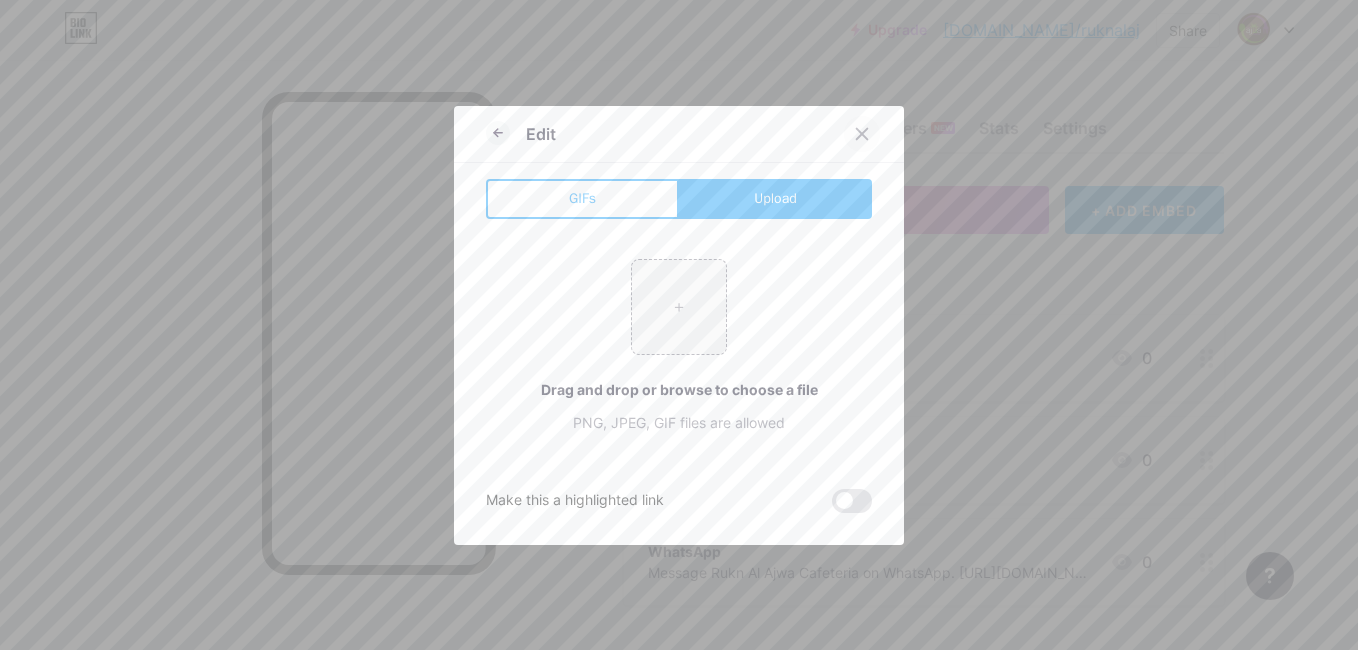 click 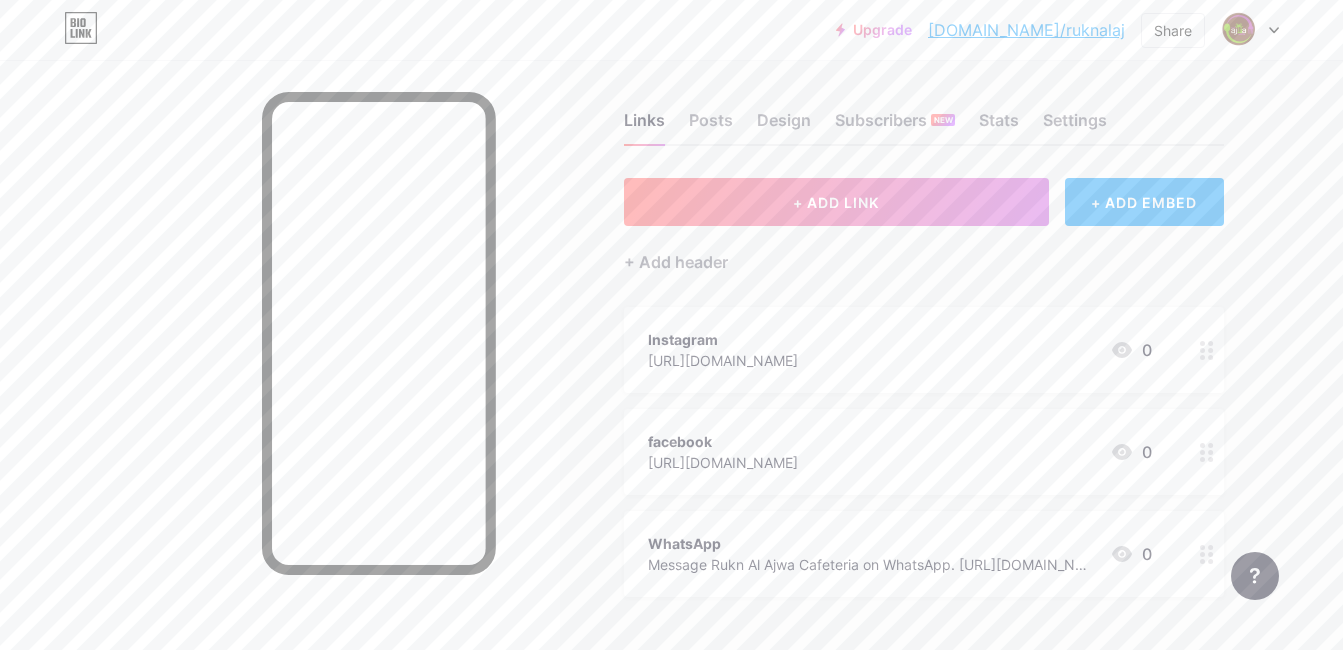 scroll, scrollTop: 0, scrollLeft: 0, axis: both 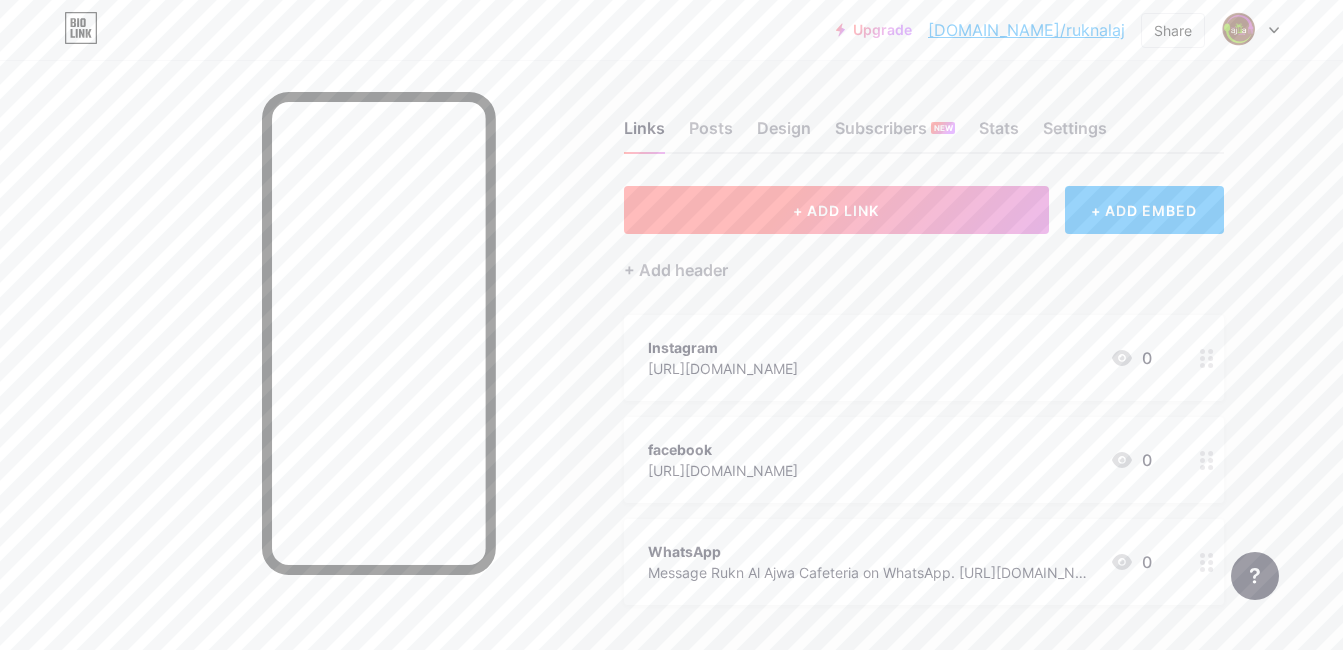 click on "+ ADD LINK" at bounding box center [836, 210] 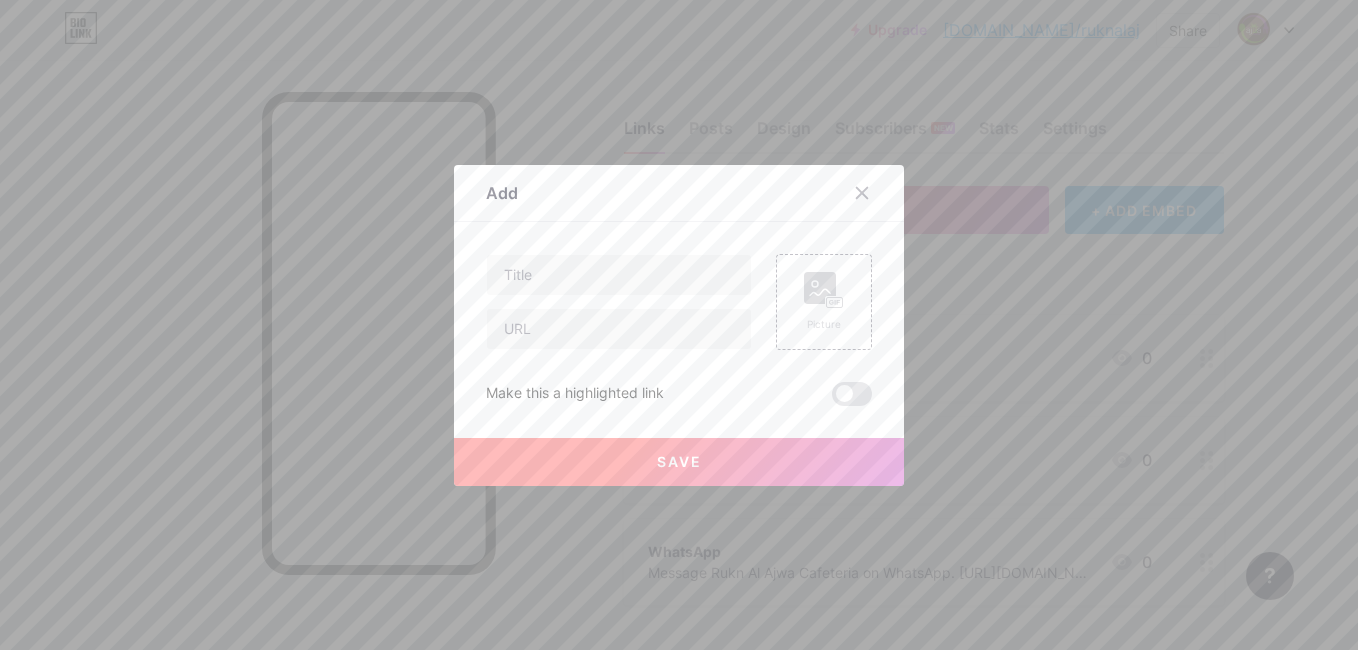 click 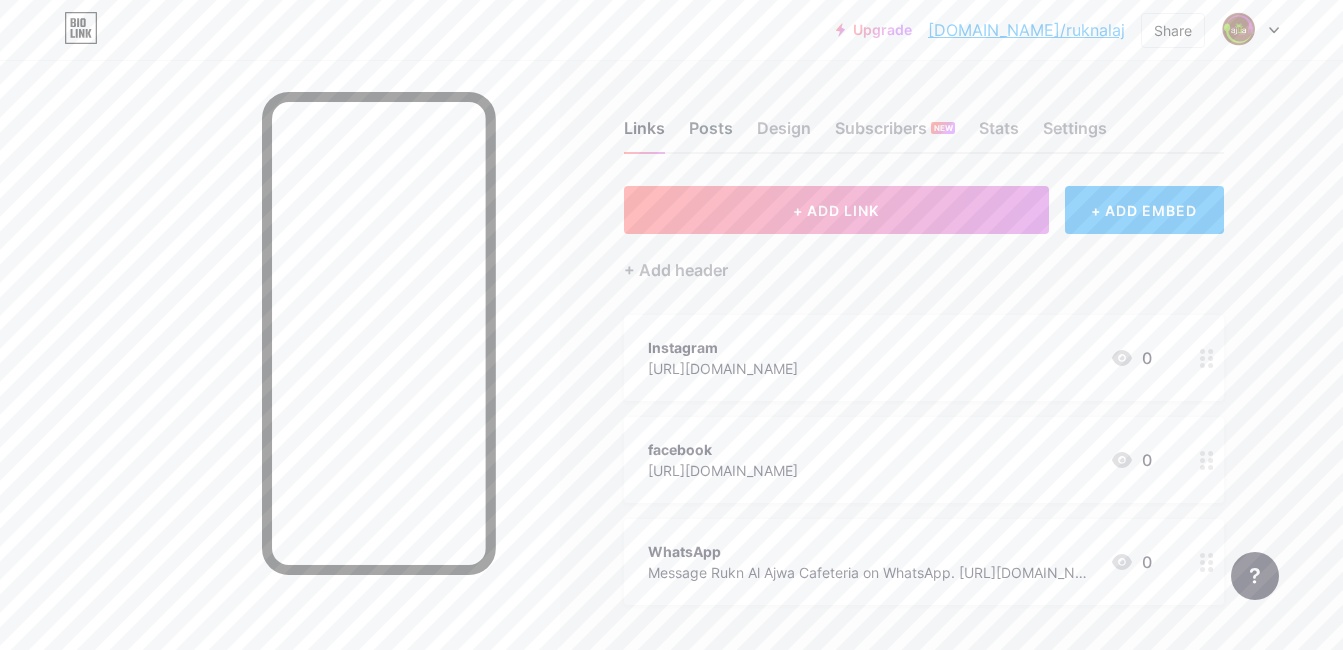 click on "Posts" at bounding box center (711, 134) 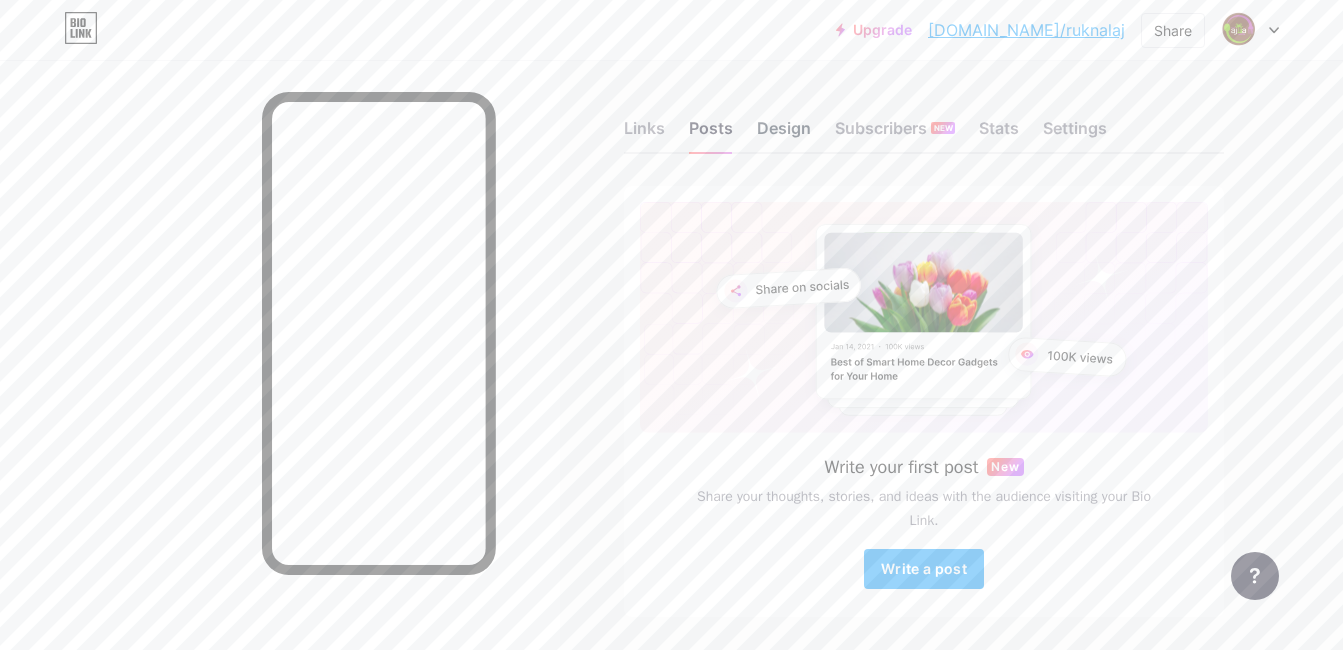click on "Design" at bounding box center (784, 134) 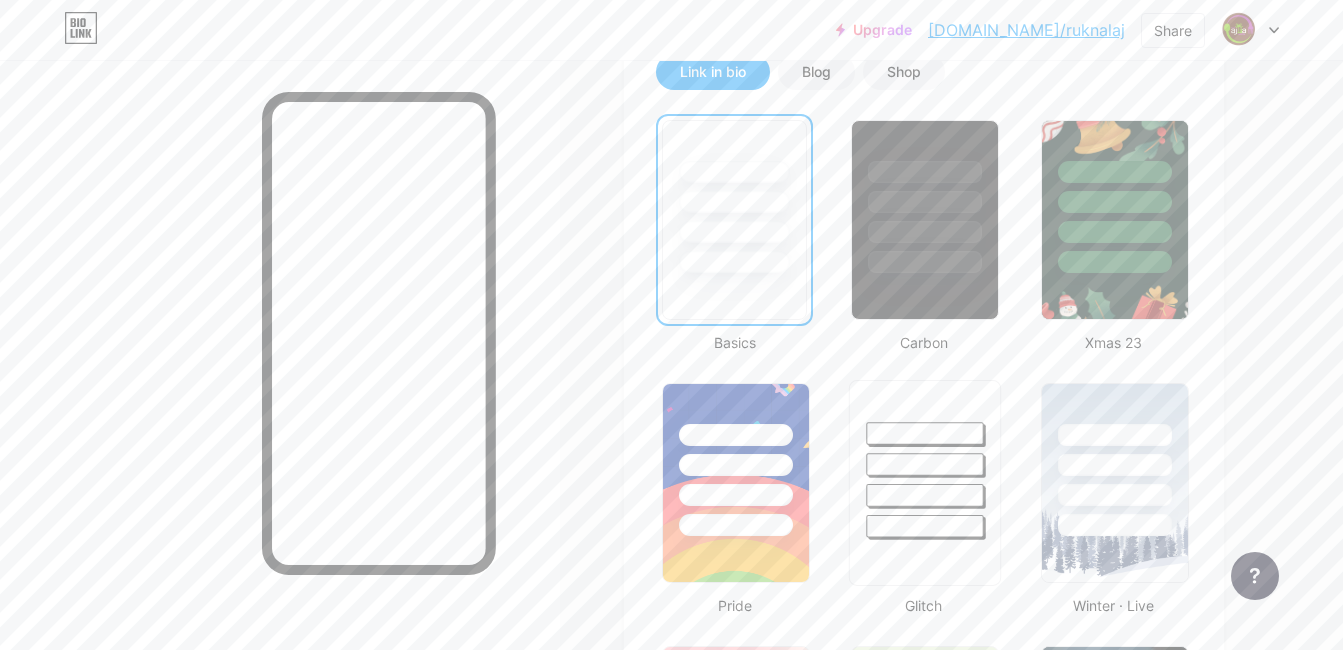 scroll, scrollTop: 300, scrollLeft: 0, axis: vertical 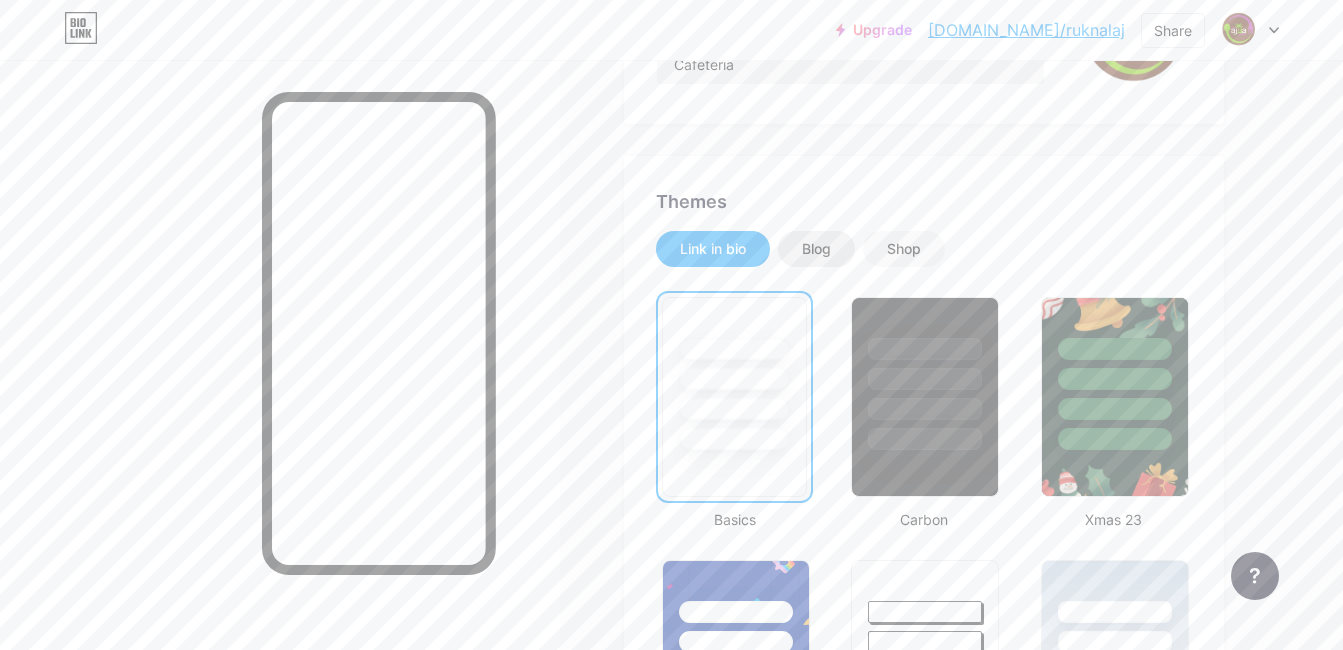click on "Blog" at bounding box center (816, 249) 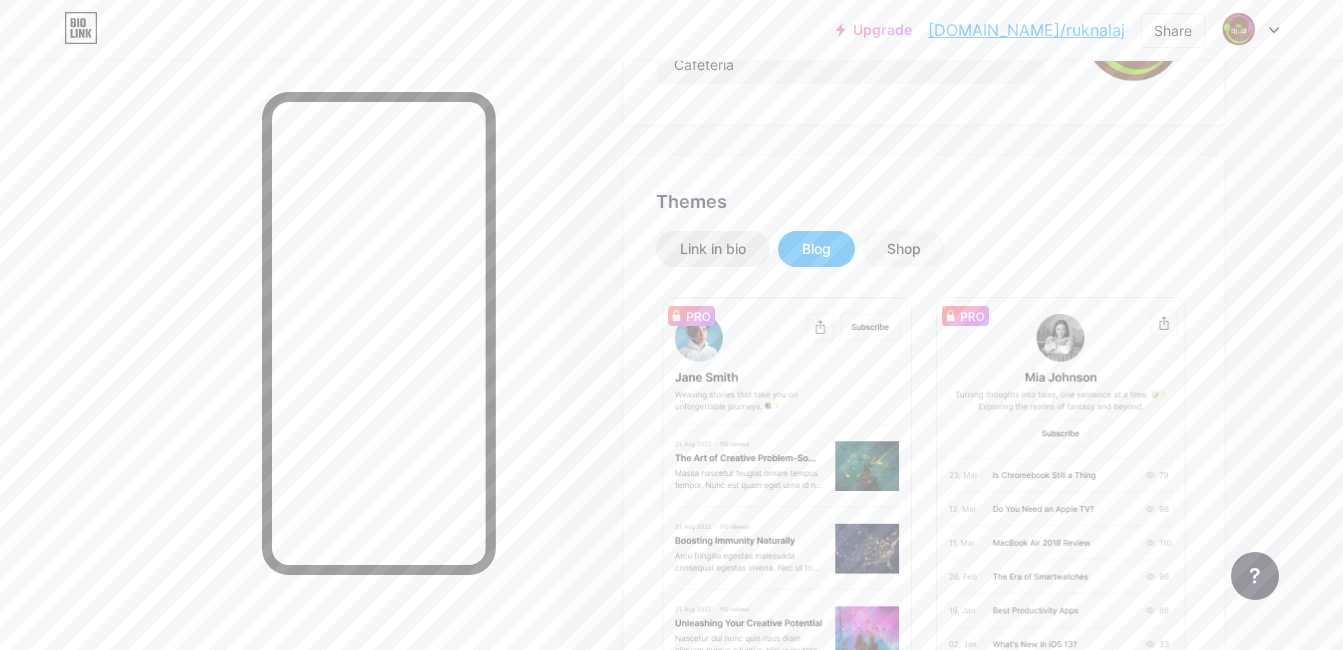 click on "Link in bio" at bounding box center (713, 249) 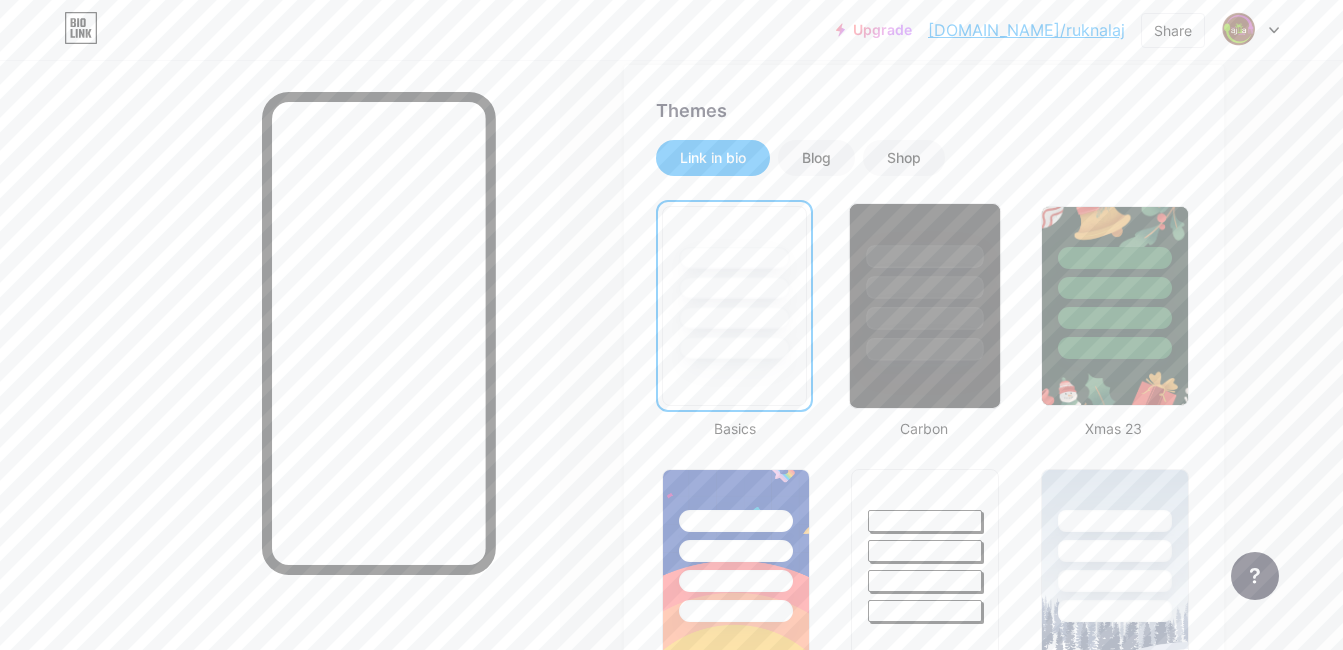 scroll, scrollTop: 200, scrollLeft: 0, axis: vertical 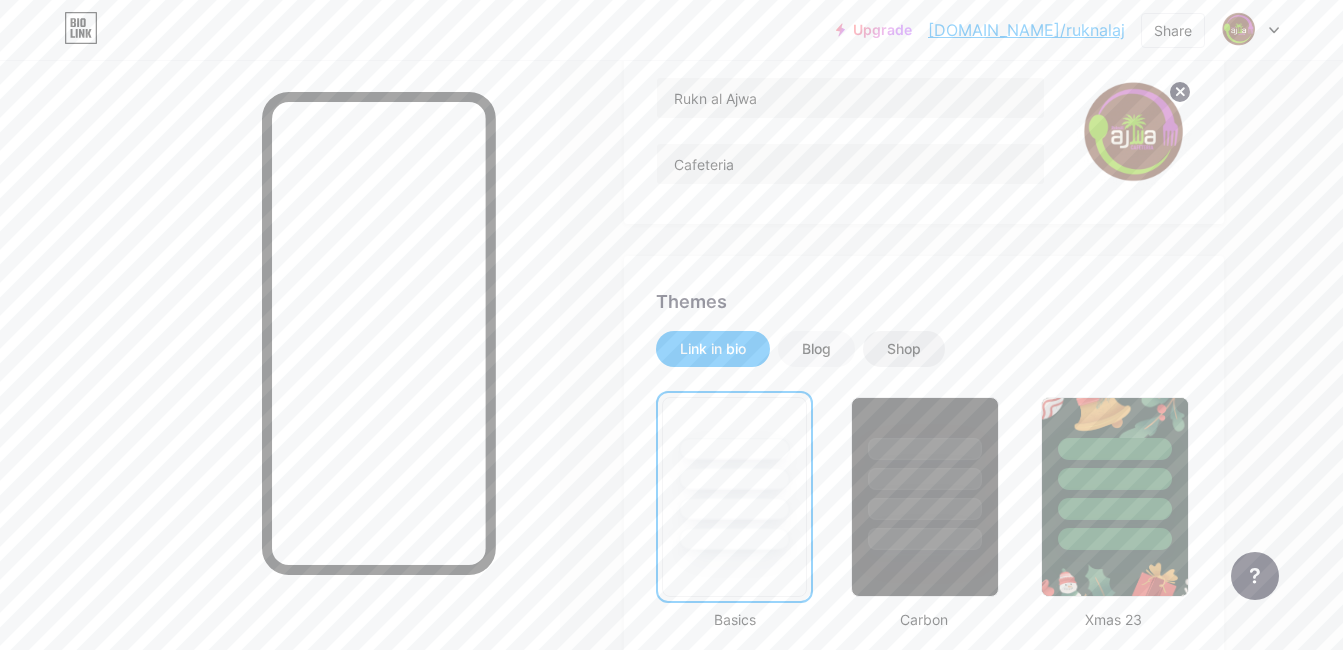 click on "Shop" at bounding box center [904, 349] 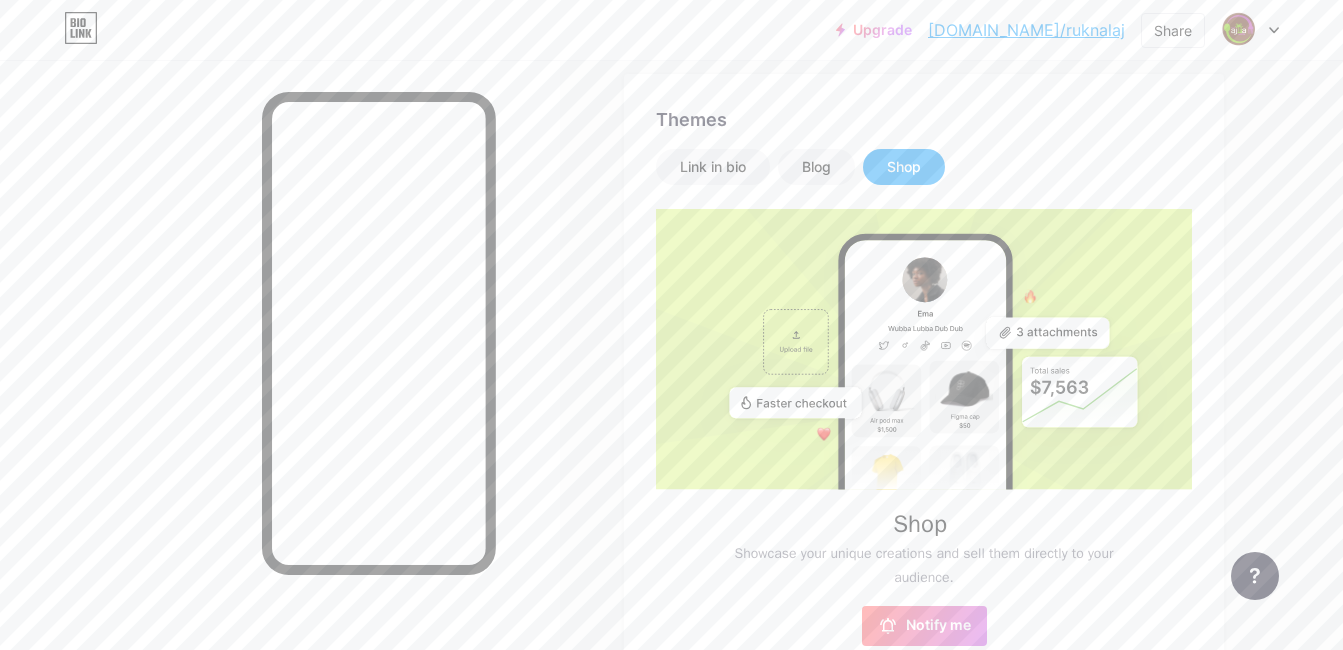 scroll, scrollTop: 400, scrollLeft: 0, axis: vertical 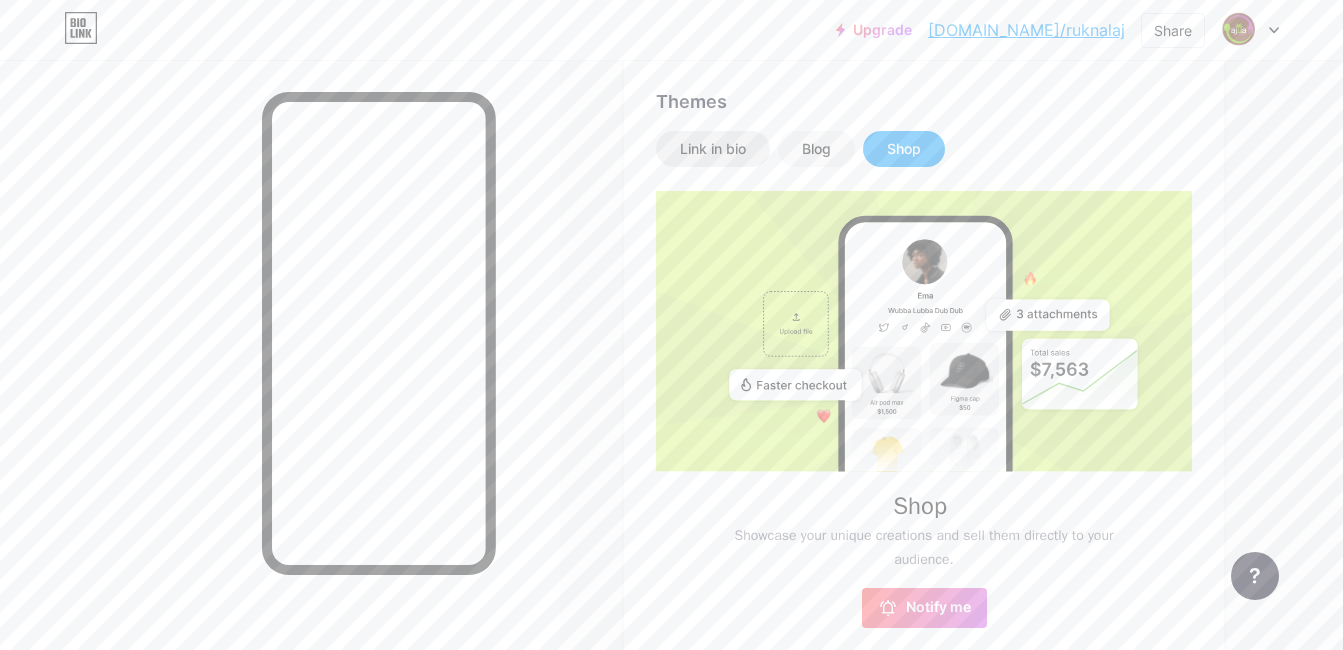click on "Link in bio" at bounding box center [713, 149] 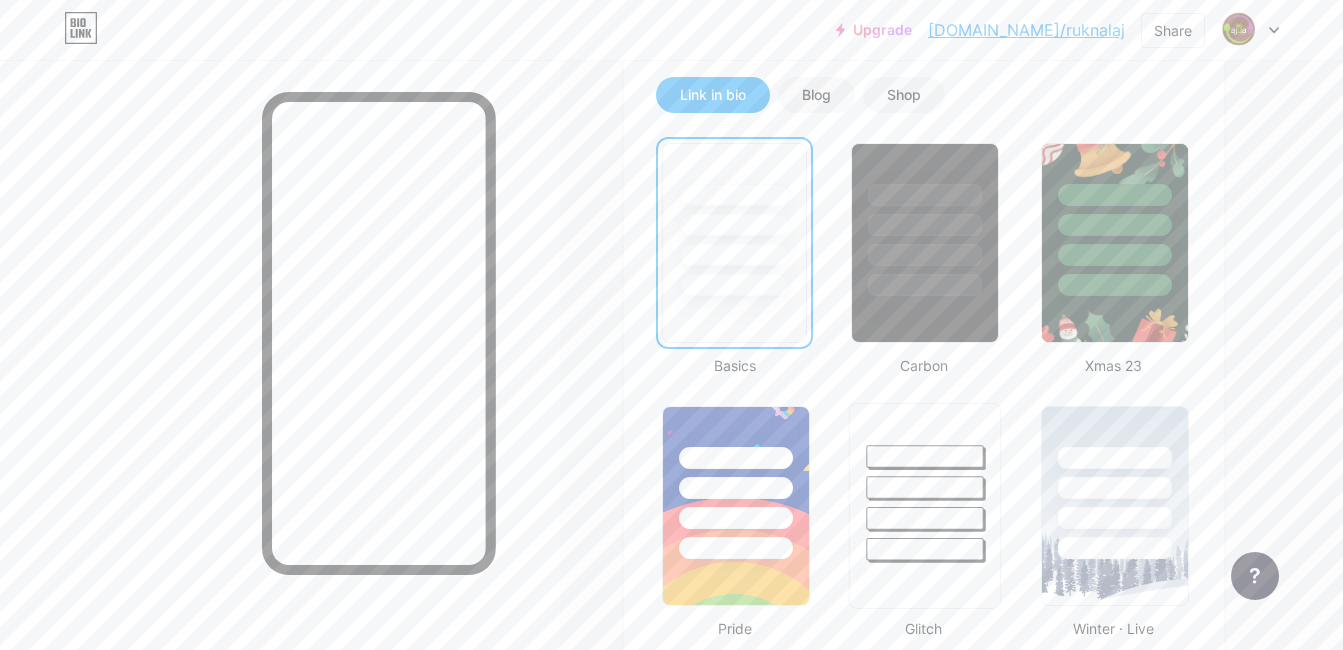 scroll, scrollTop: 400, scrollLeft: 0, axis: vertical 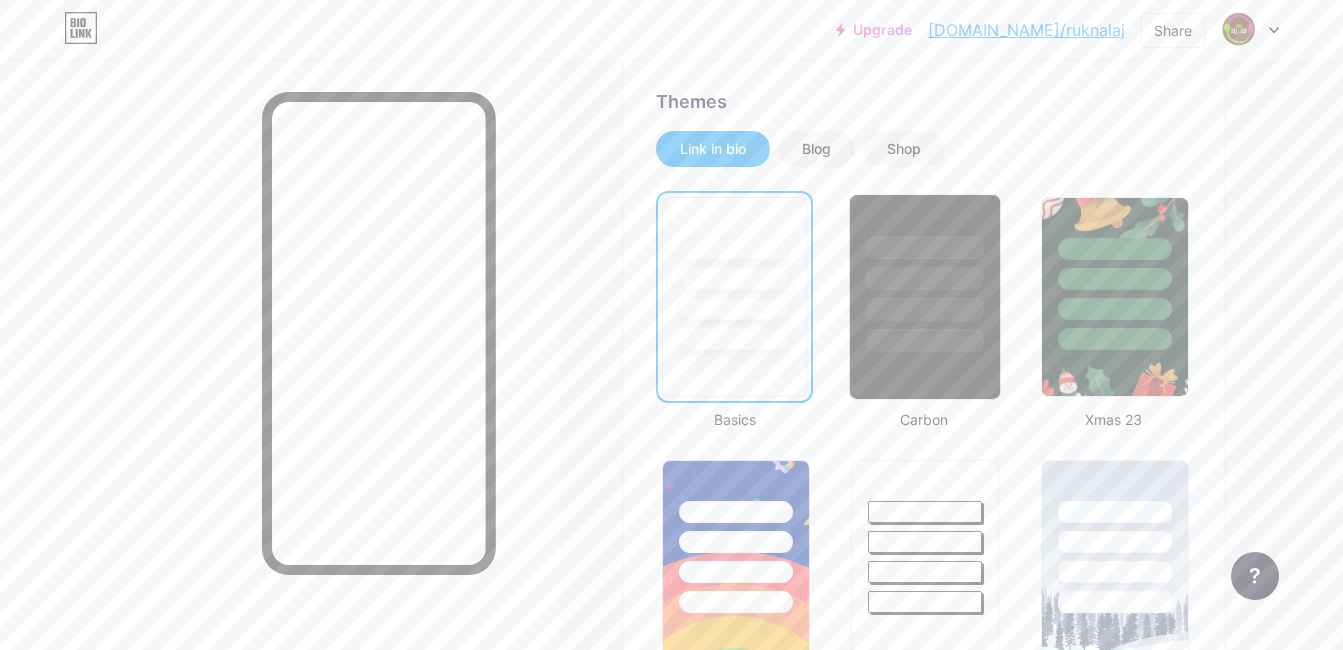 click at bounding box center [925, 278] 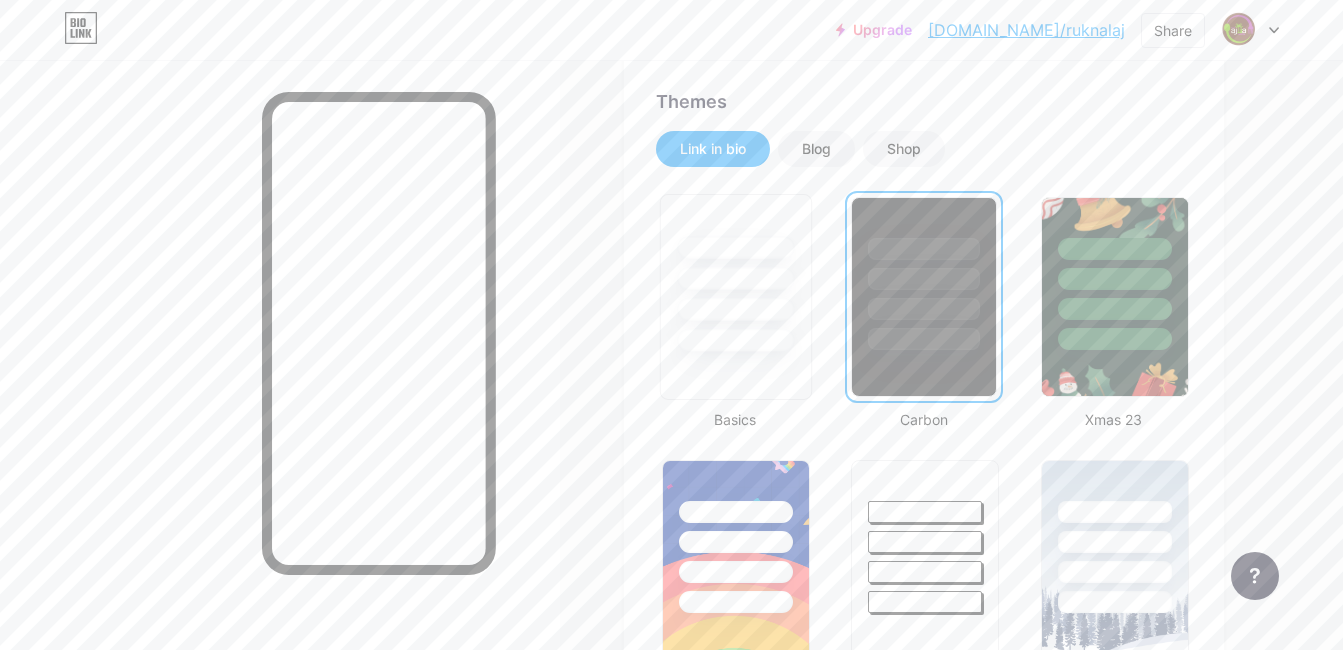 click at bounding box center (735, 278) 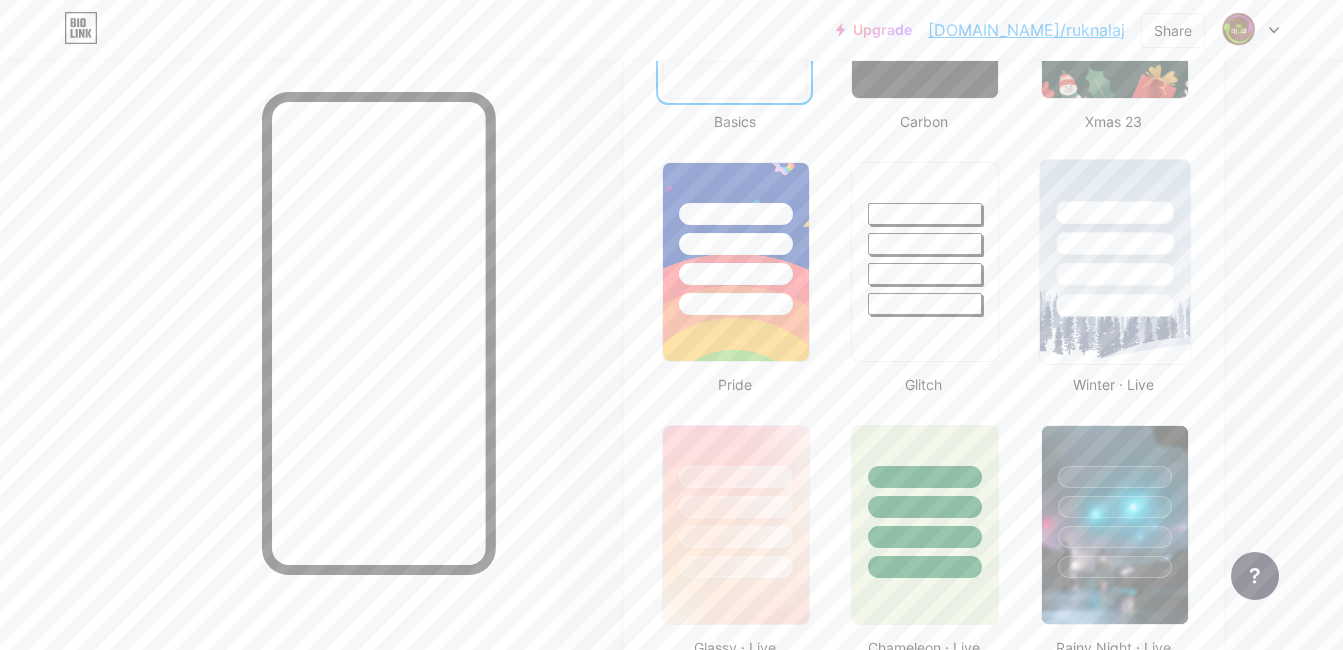 scroll, scrollTop: 700, scrollLeft: 0, axis: vertical 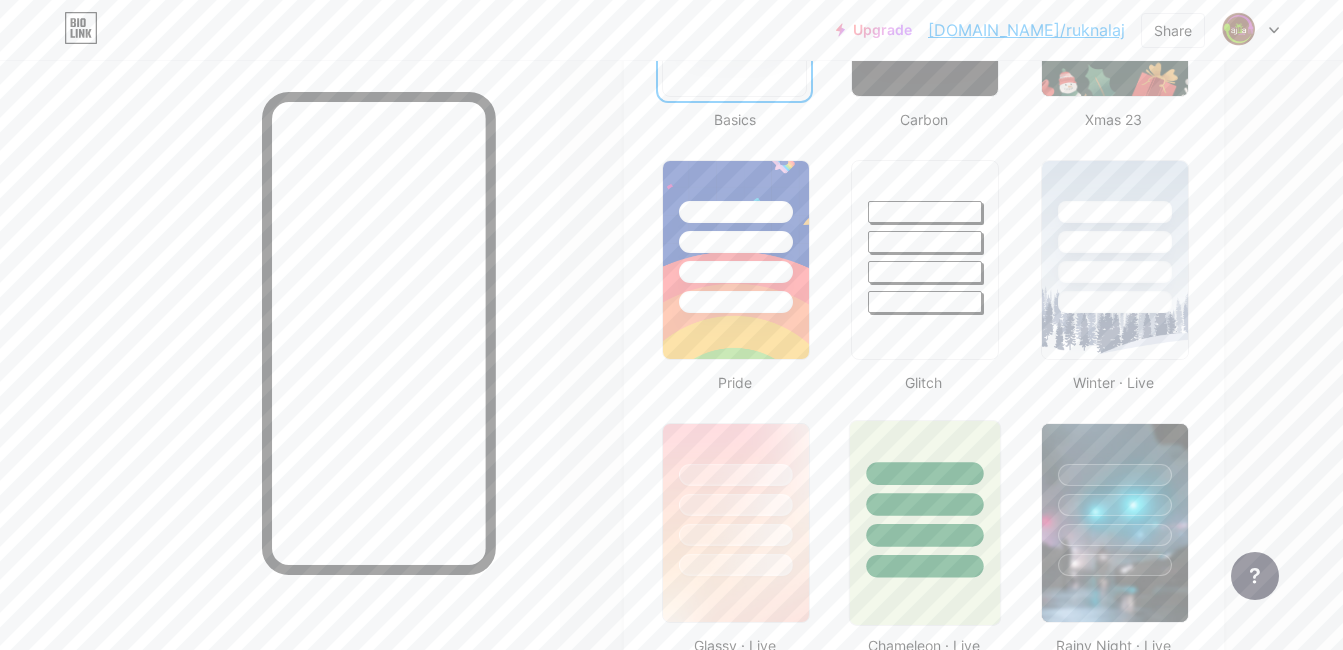 click at bounding box center [925, 504] 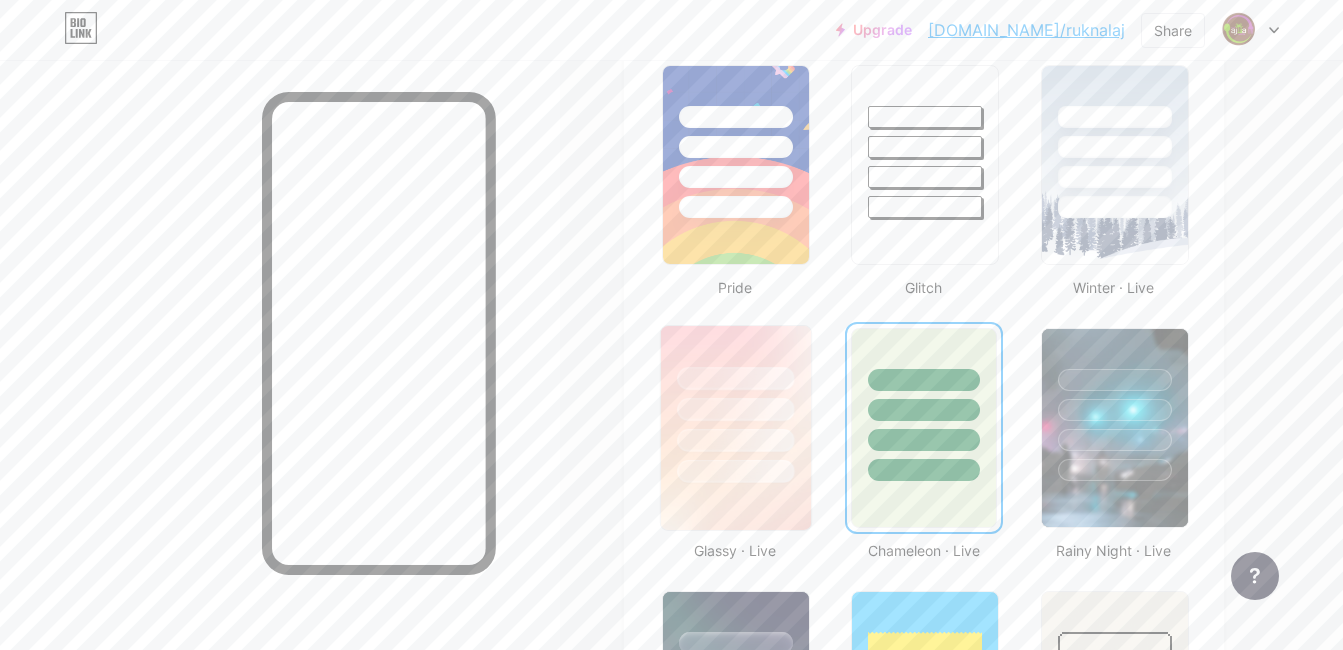 scroll, scrollTop: 800, scrollLeft: 0, axis: vertical 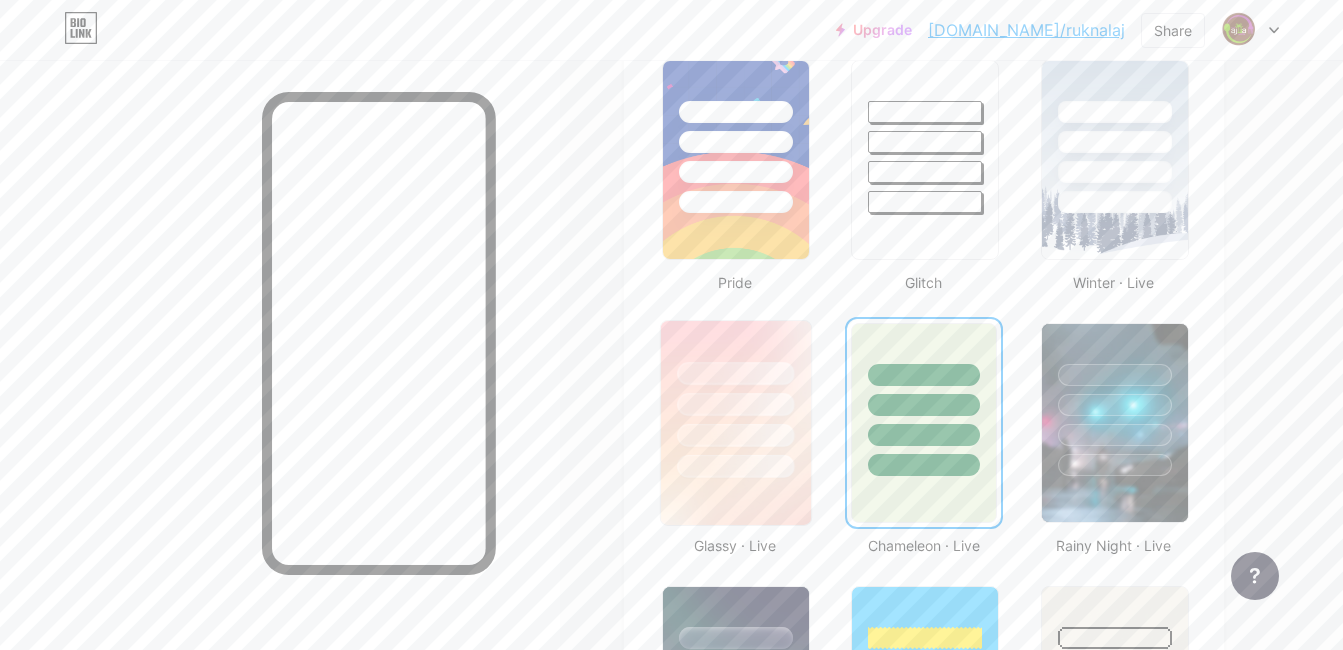 click at bounding box center [735, 435] 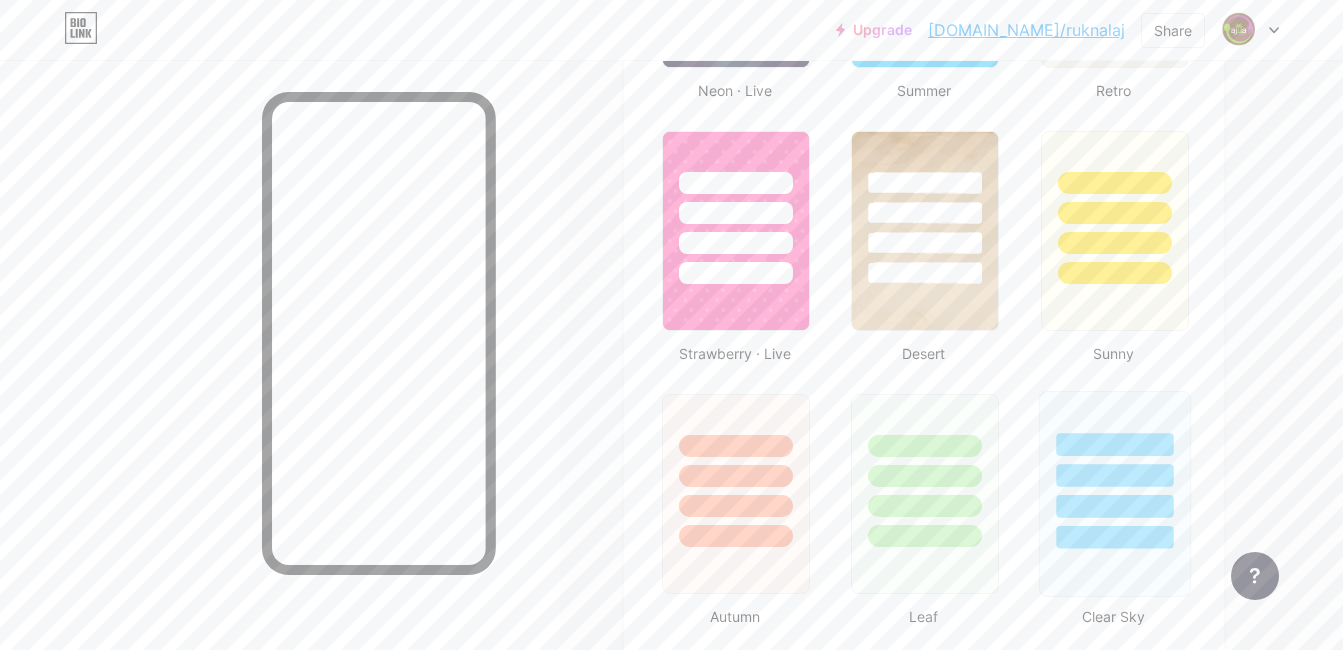 scroll, scrollTop: 1700, scrollLeft: 0, axis: vertical 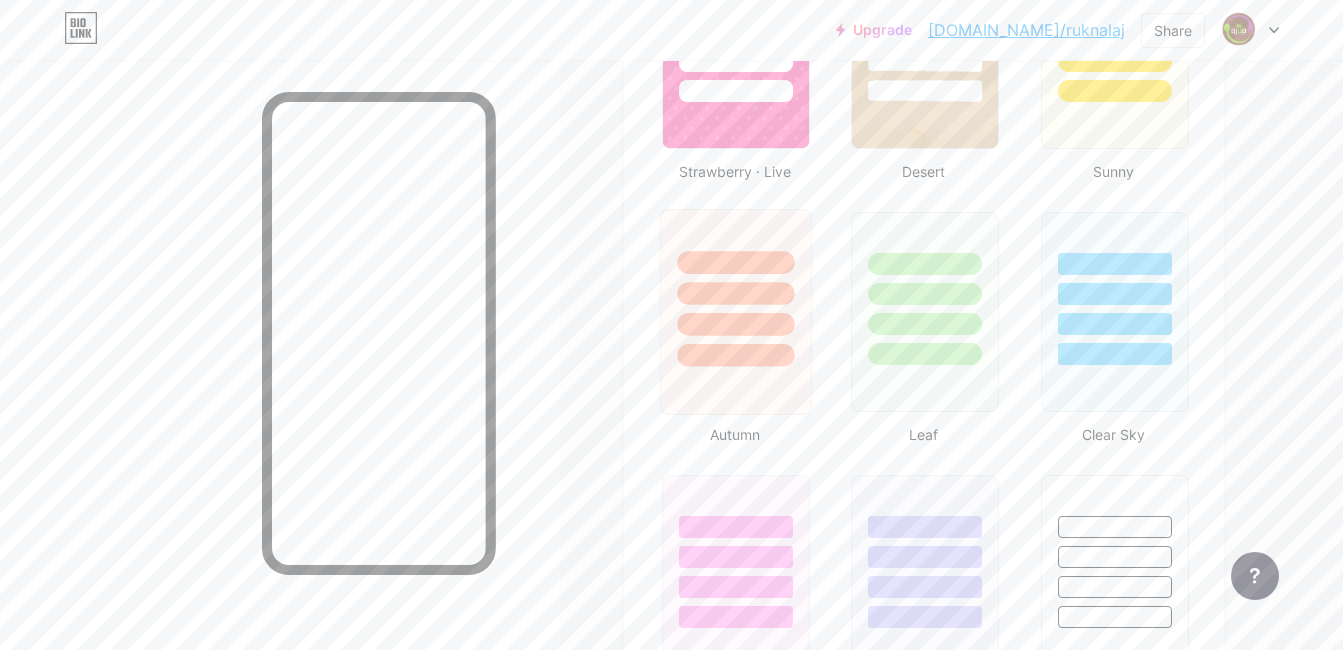 click at bounding box center (735, 324) 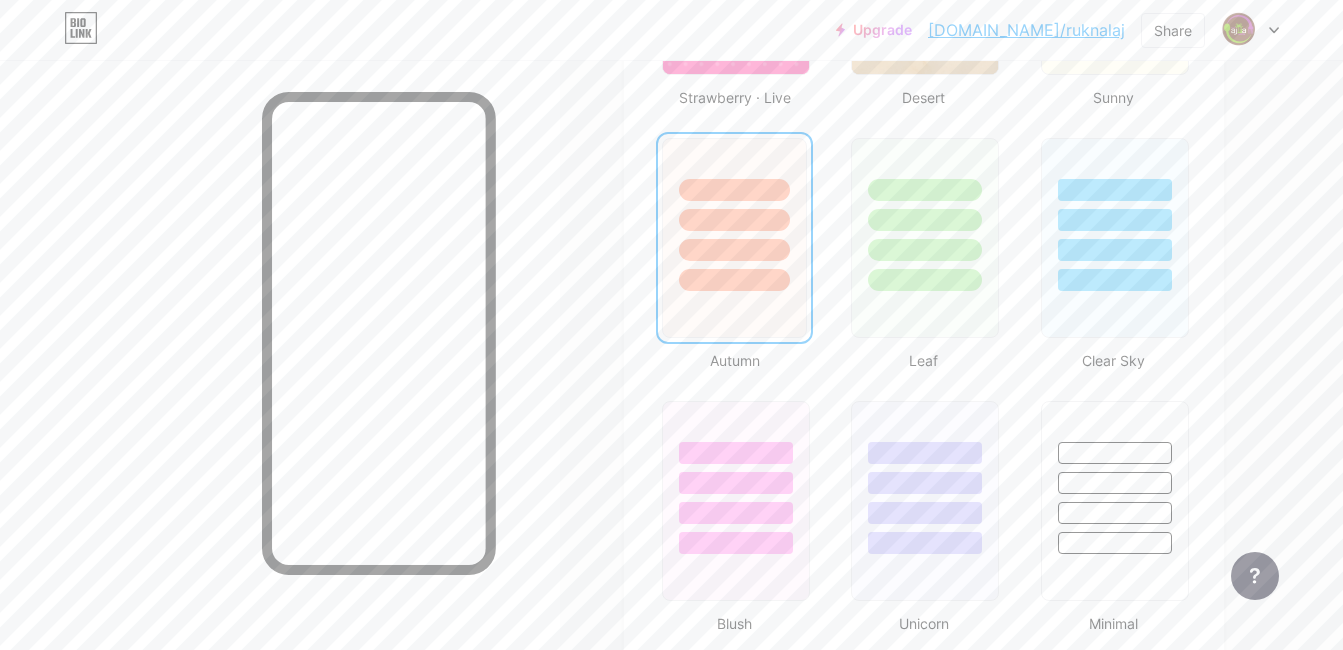 scroll, scrollTop: 2000, scrollLeft: 0, axis: vertical 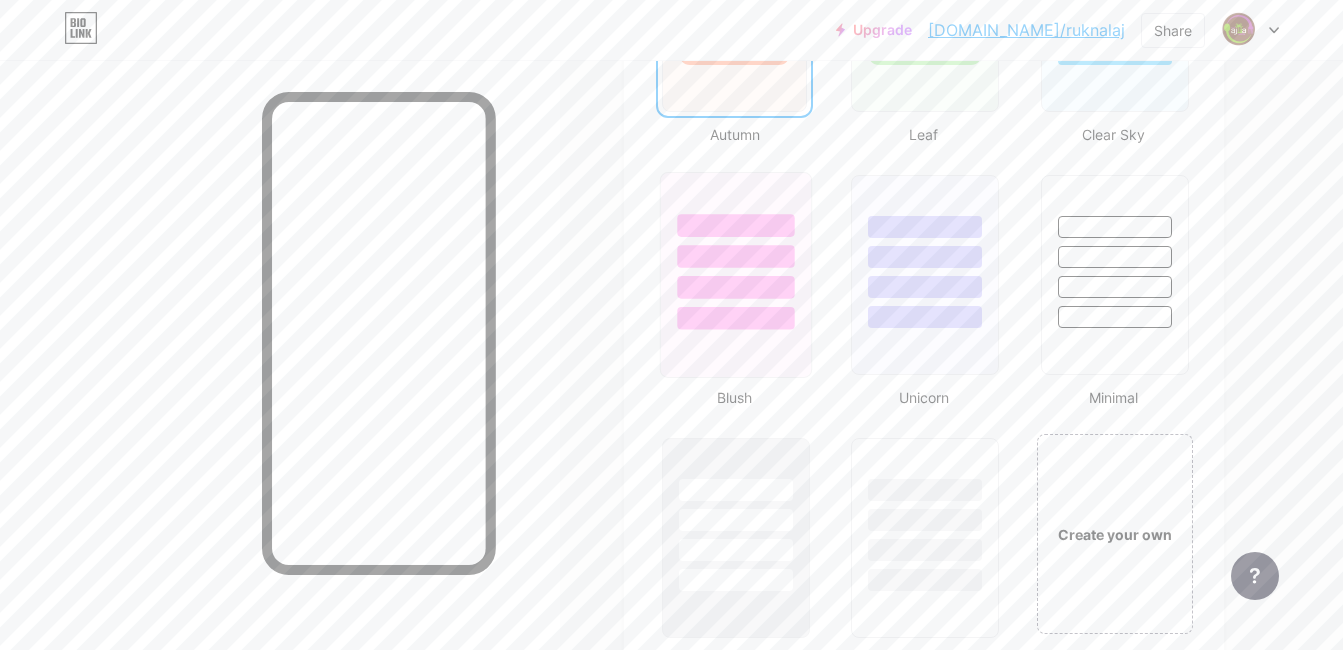 click at bounding box center (736, 251) 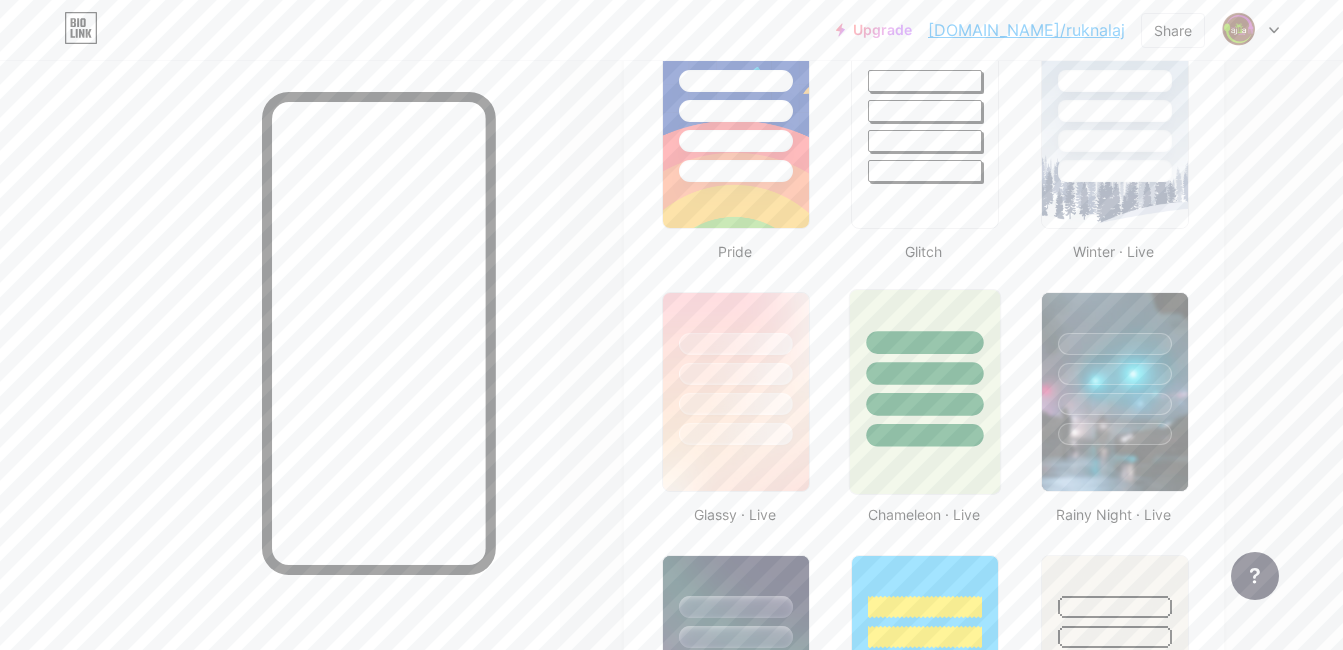 scroll, scrollTop: 800, scrollLeft: 0, axis: vertical 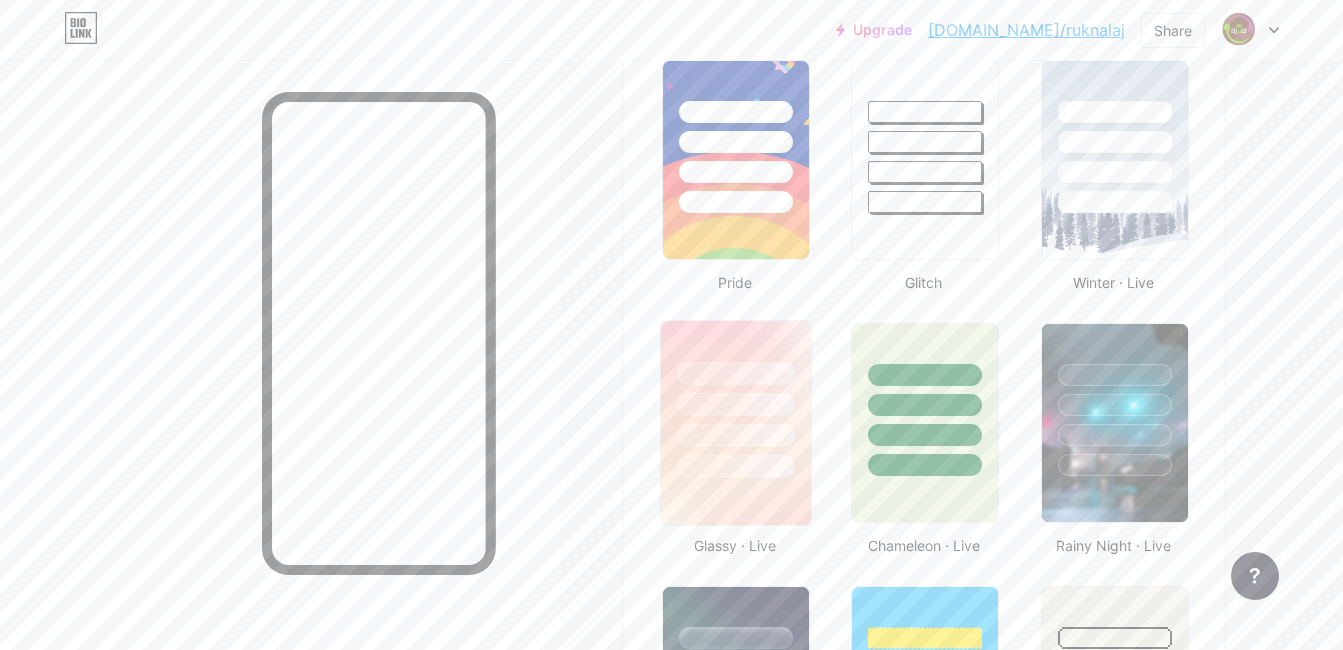 click at bounding box center [735, 404] 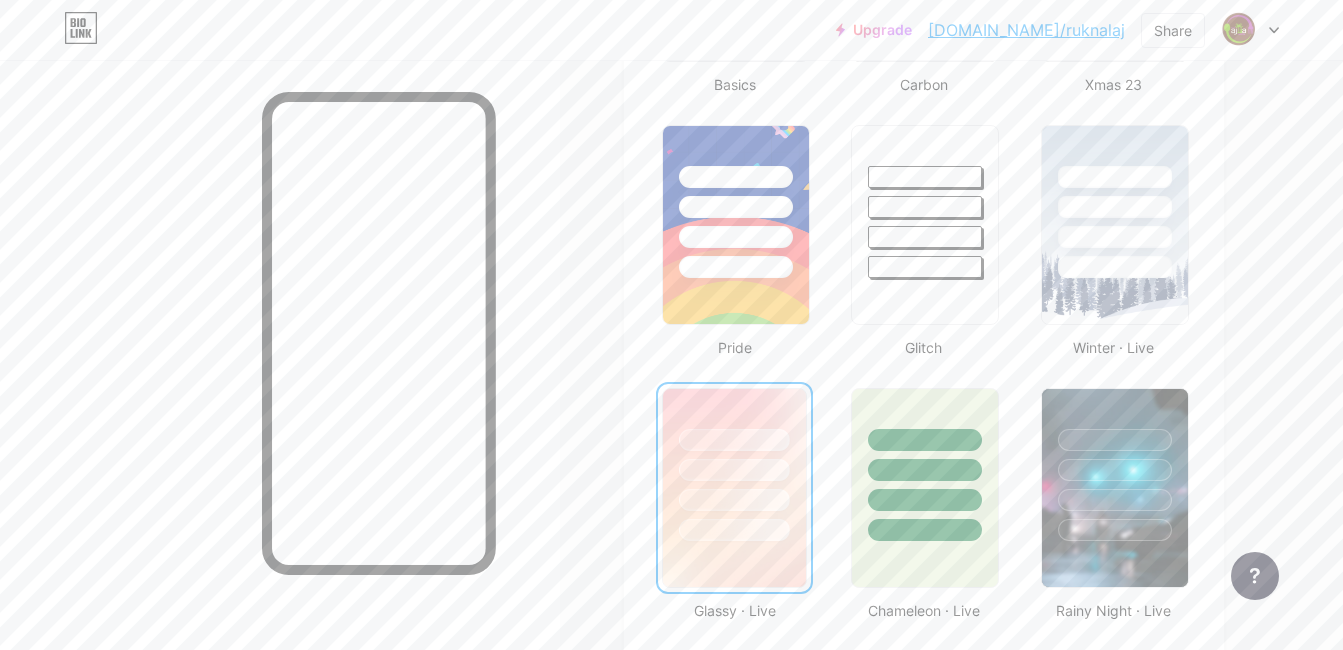 scroll, scrollTop: 700, scrollLeft: 0, axis: vertical 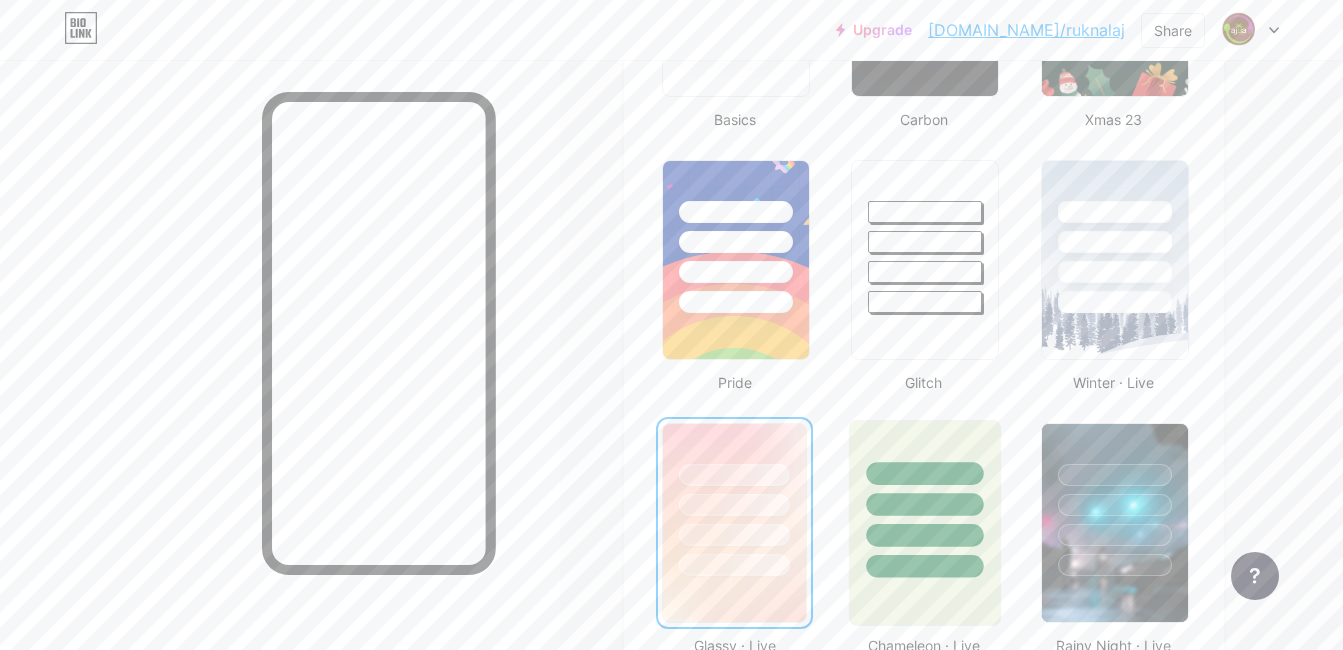 click at bounding box center [925, 473] 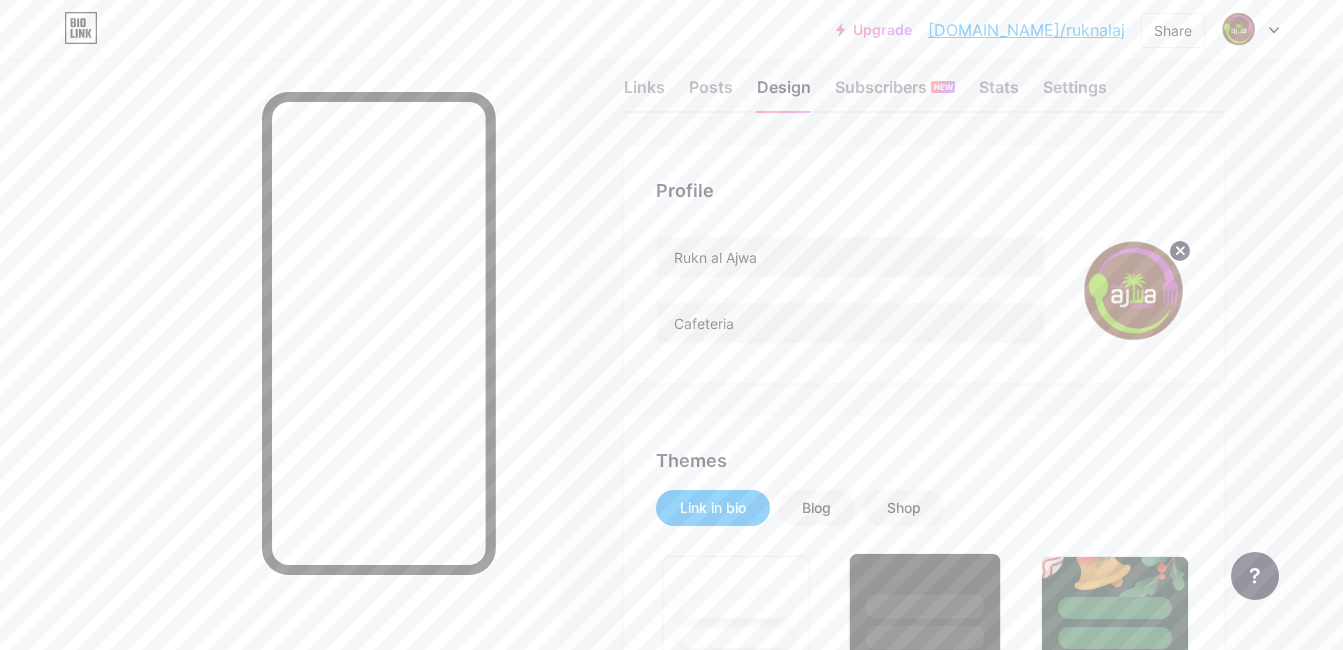 scroll, scrollTop: 0, scrollLeft: 0, axis: both 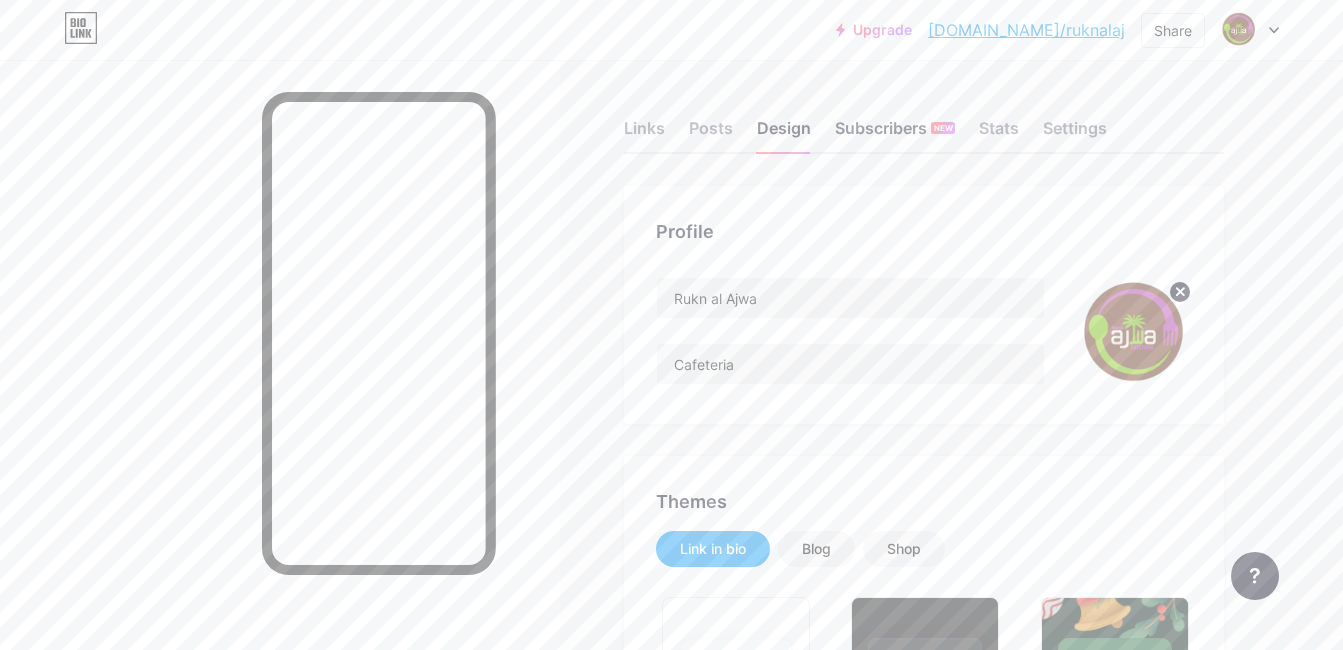 click on "Subscribers
NEW" at bounding box center [895, 134] 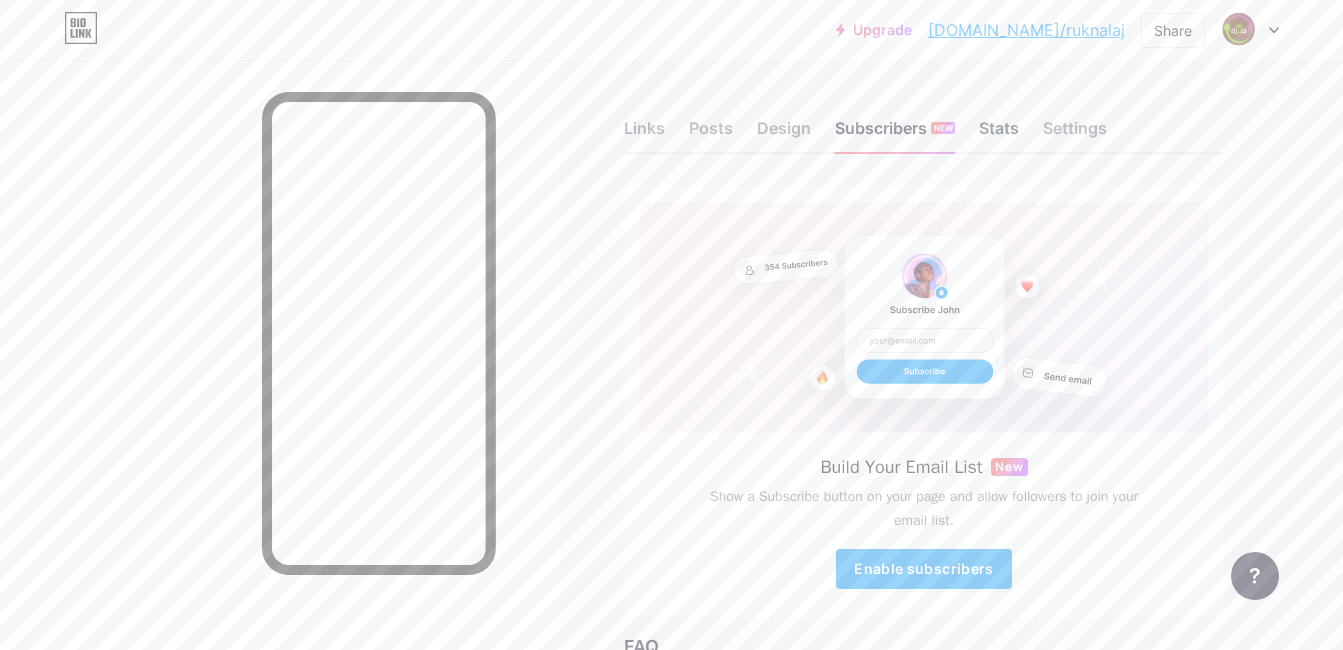 click on "Stats" at bounding box center [999, 134] 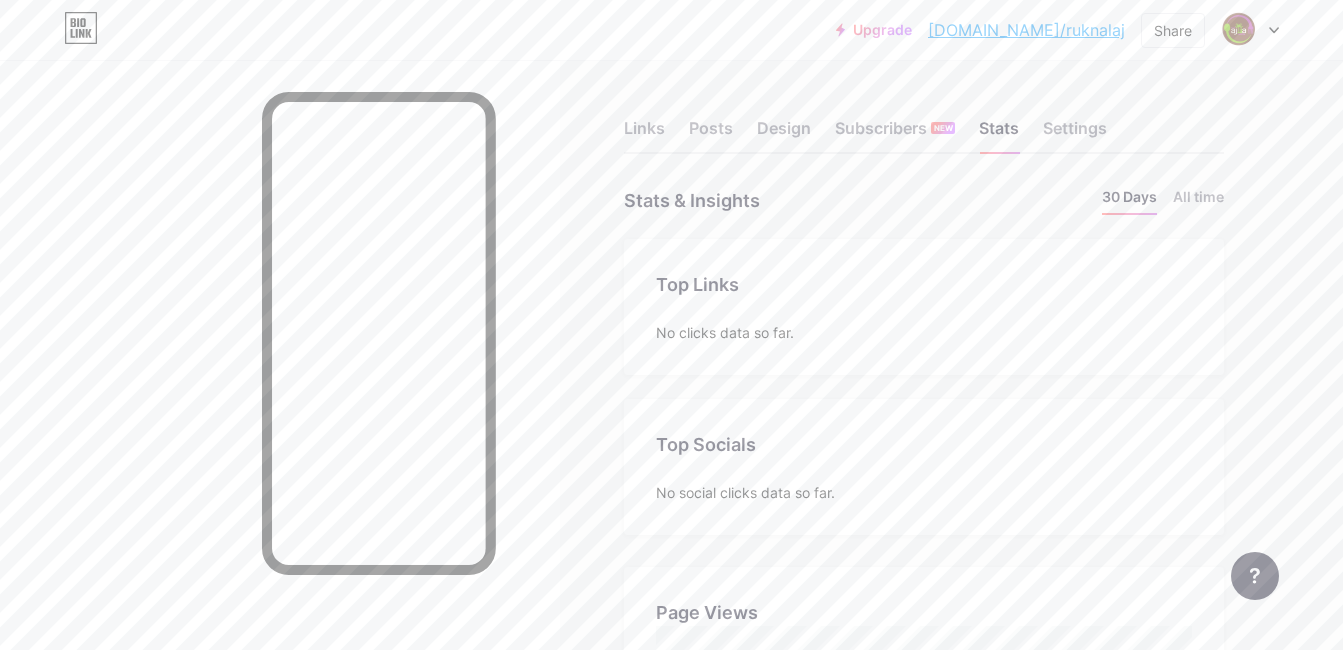 scroll, scrollTop: 999350, scrollLeft: 998657, axis: both 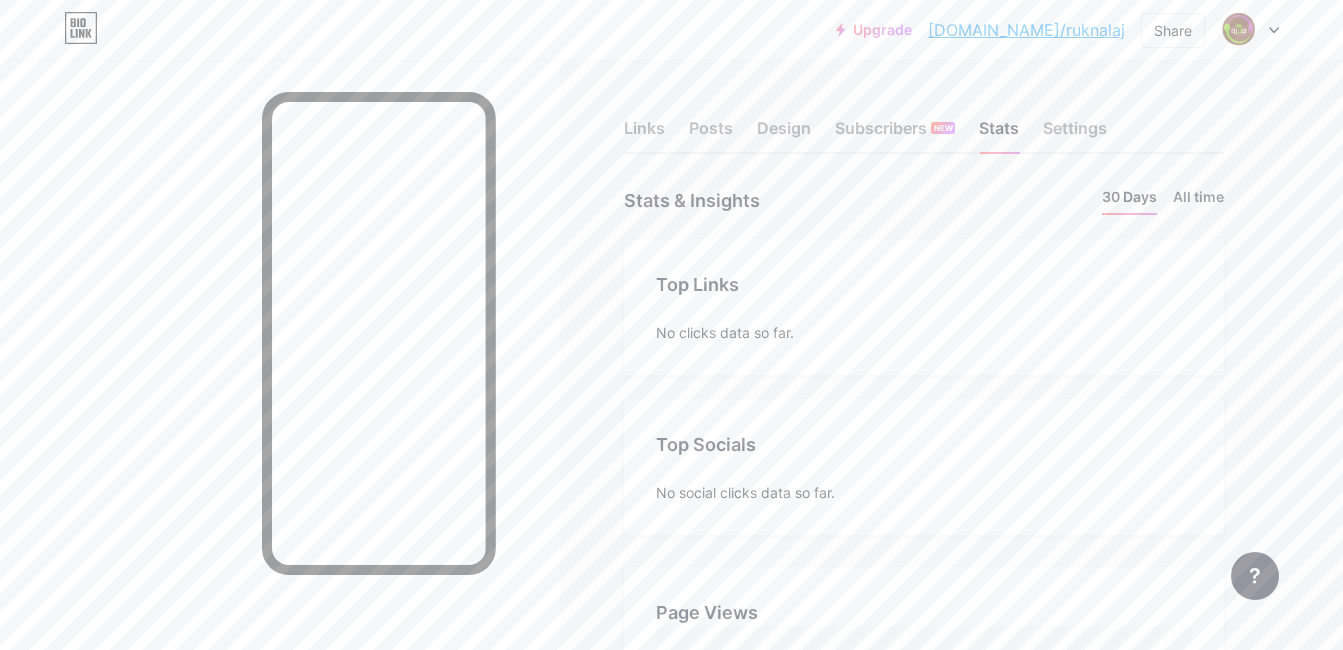 click on "All
time" at bounding box center (1198, 200) 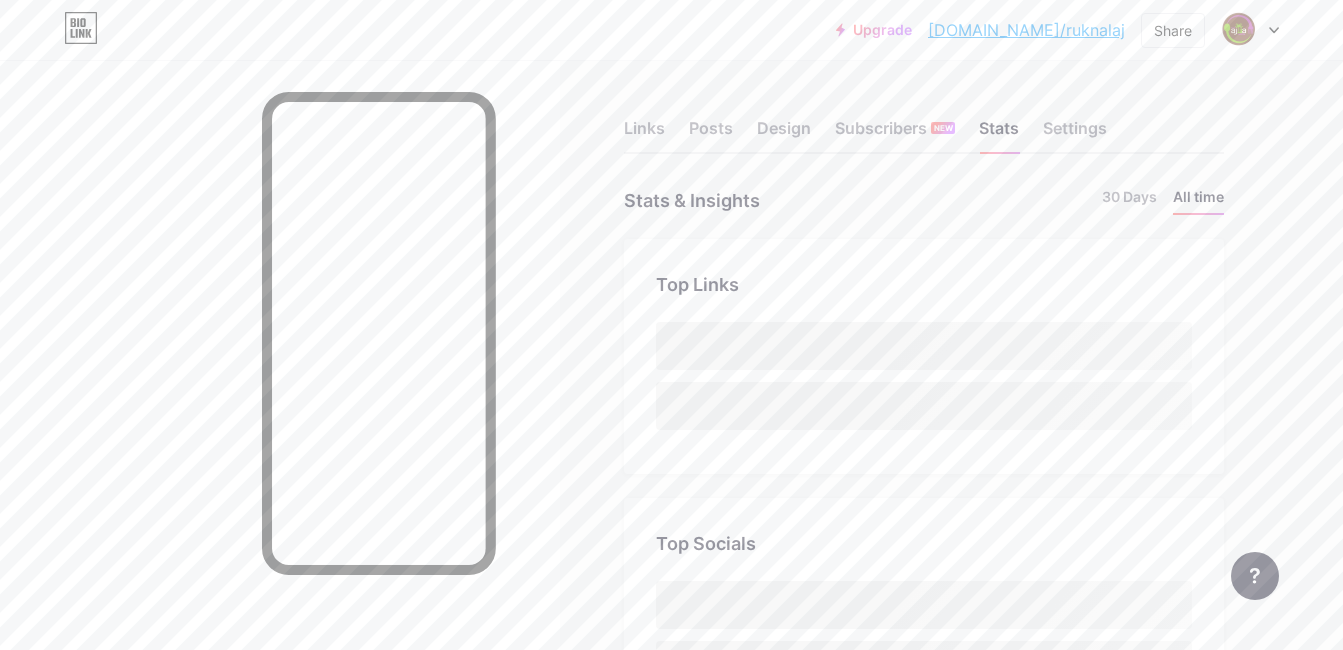scroll, scrollTop: 999350, scrollLeft: 998657, axis: both 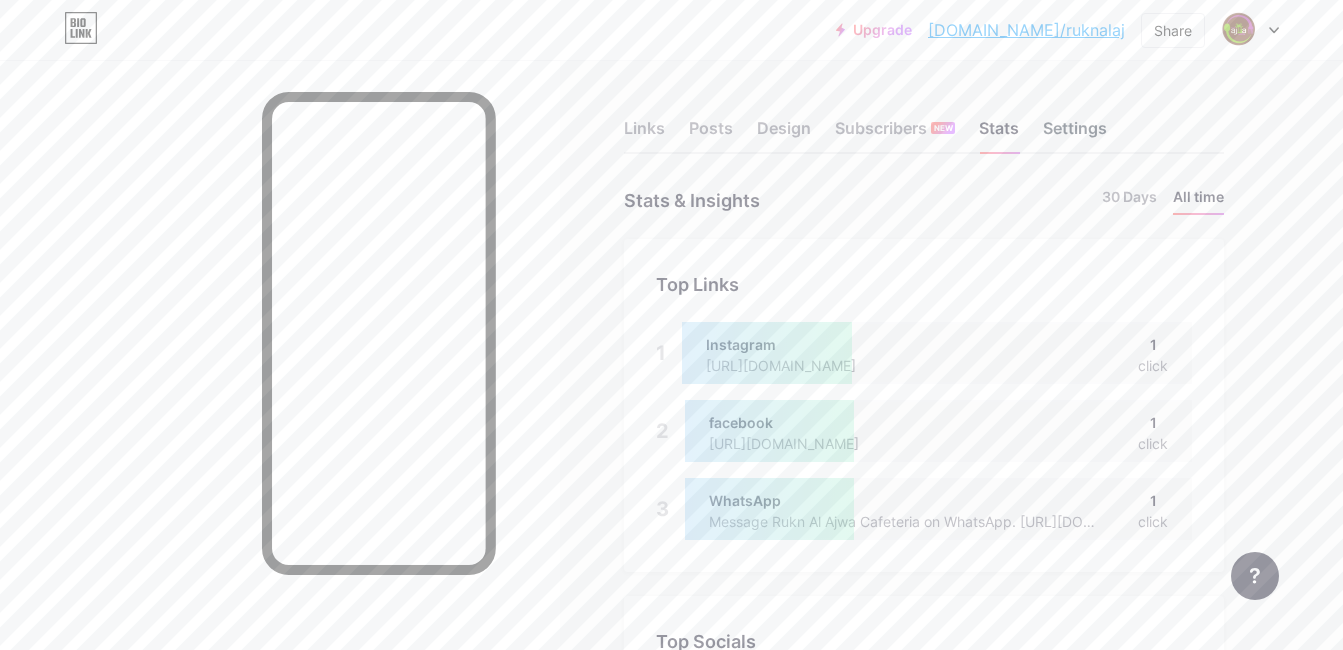 click on "Settings" at bounding box center (1075, 134) 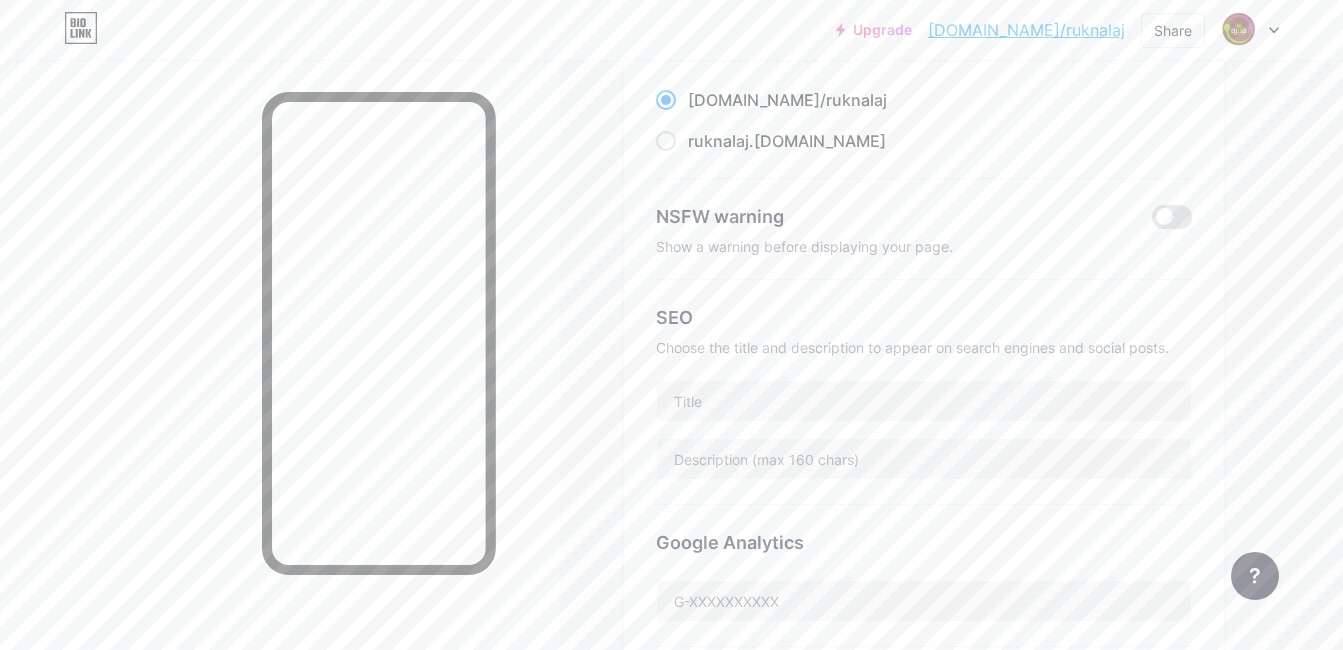 scroll, scrollTop: 200, scrollLeft: 0, axis: vertical 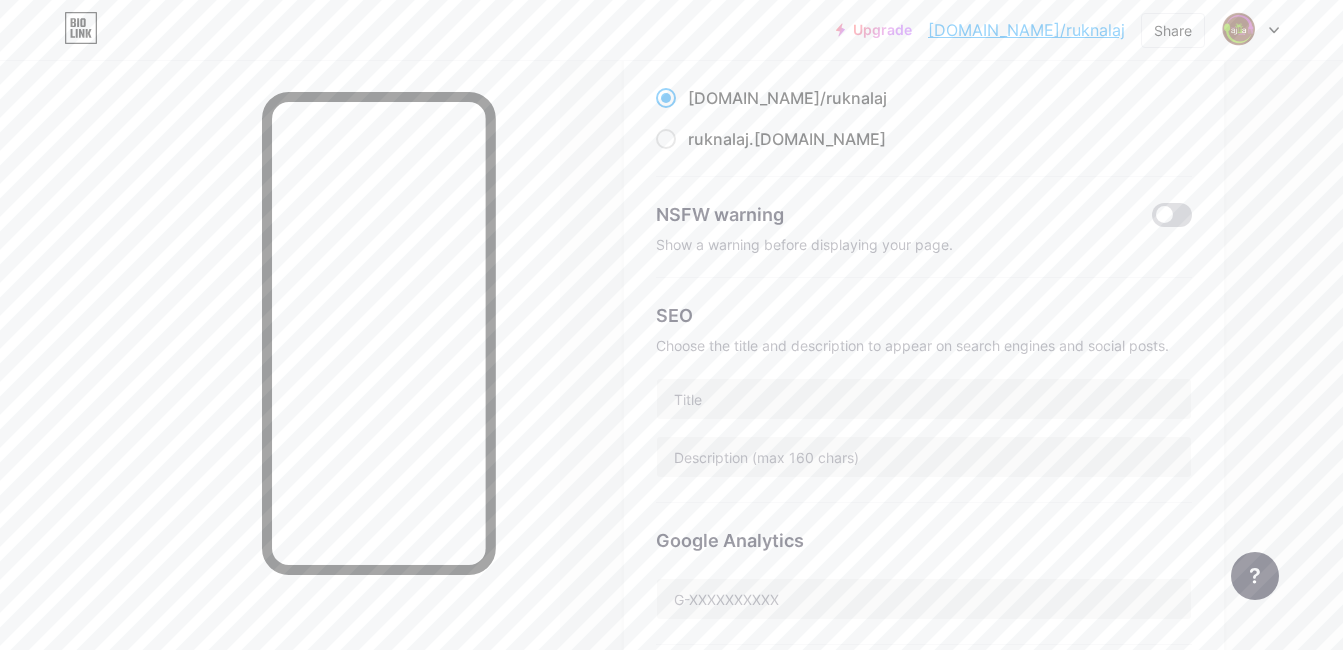 click at bounding box center (1172, 215) 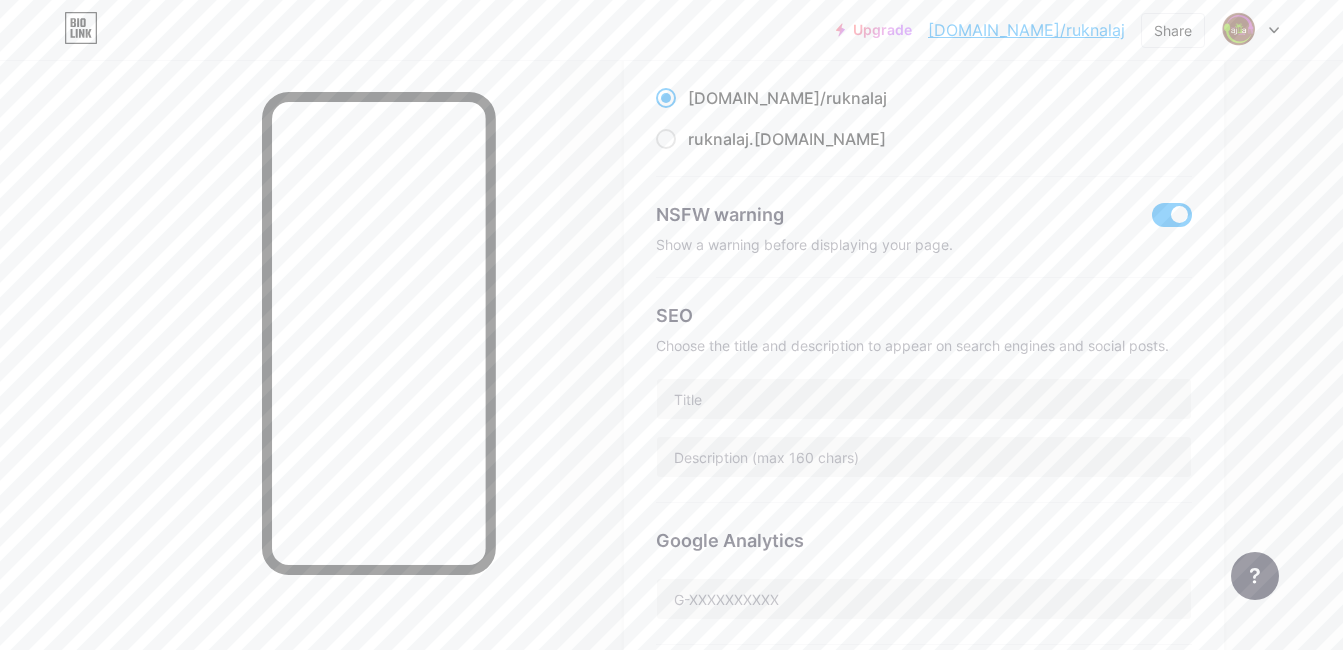 click at bounding box center [1172, 215] 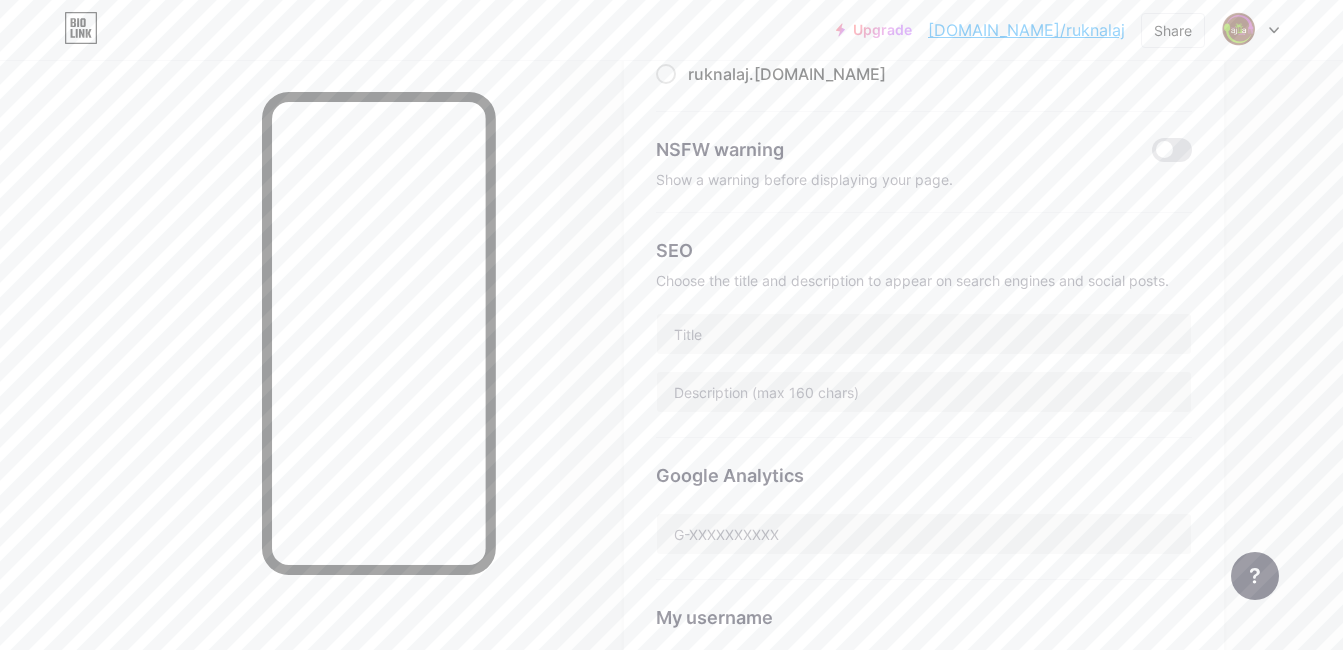 scroll, scrollTop: 200, scrollLeft: 0, axis: vertical 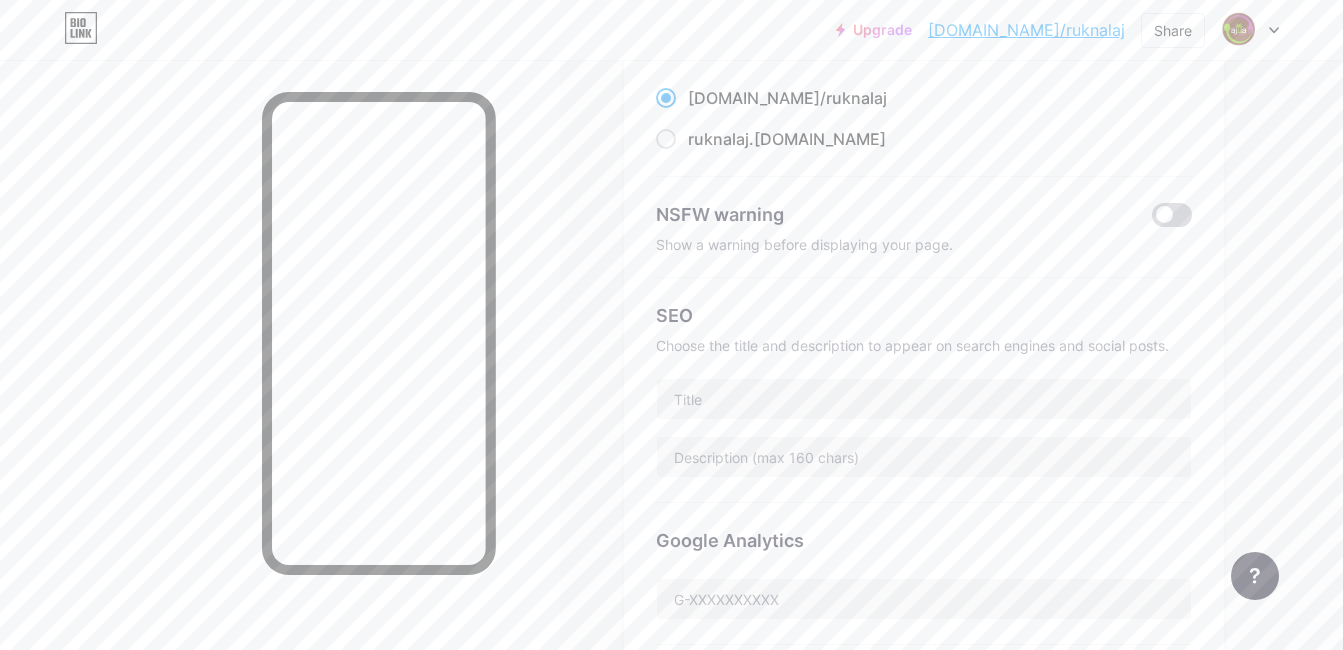 click at bounding box center (1172, 215) 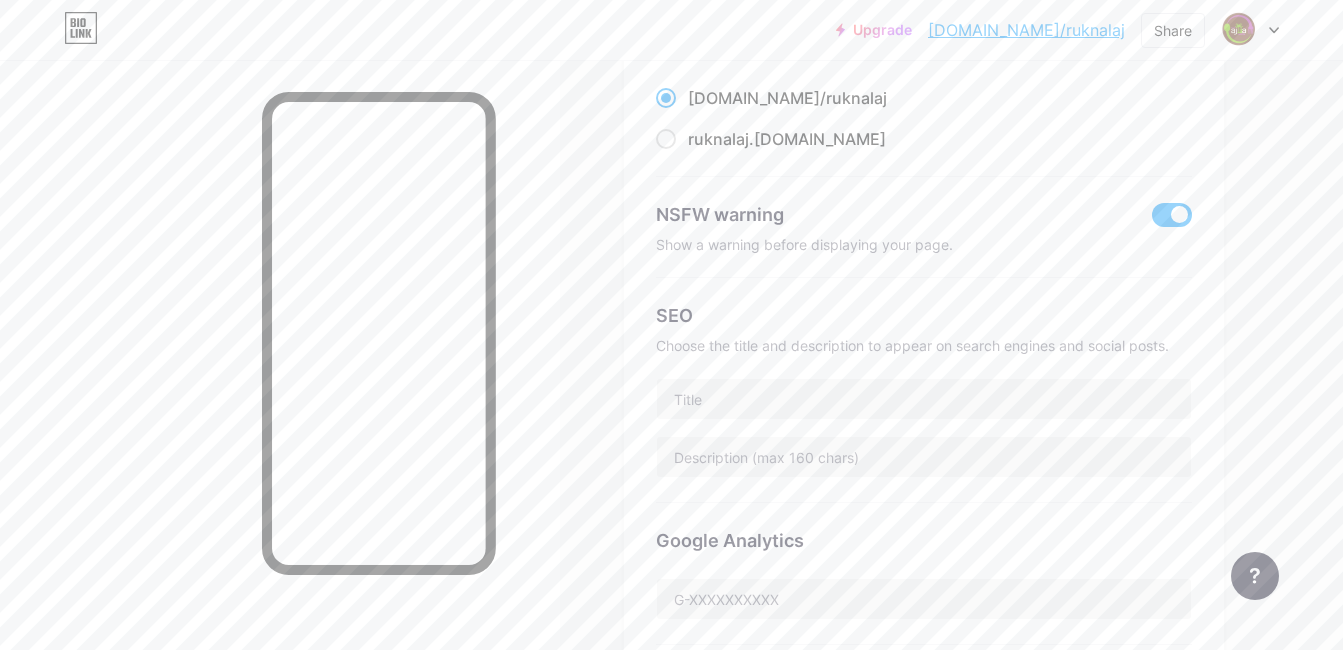 click at bounding box center [1172, 215] 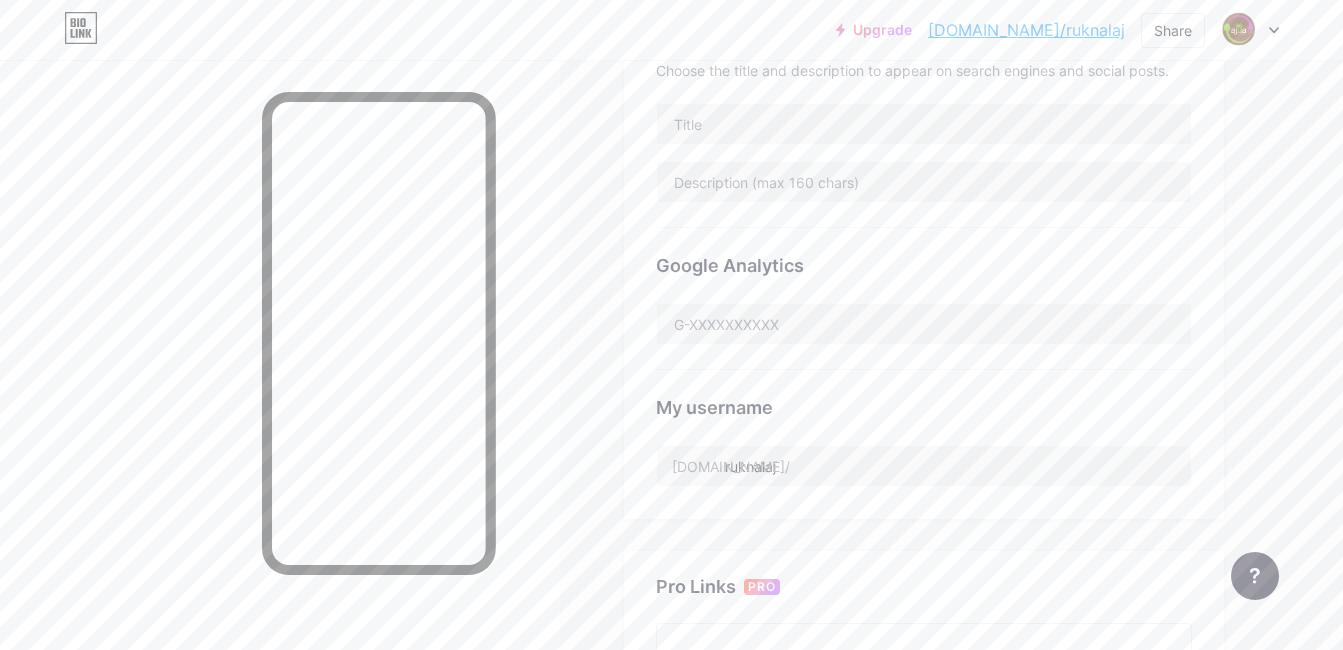 scroll, scrollTop: 300, scrollLeft: 0, axis: vertical 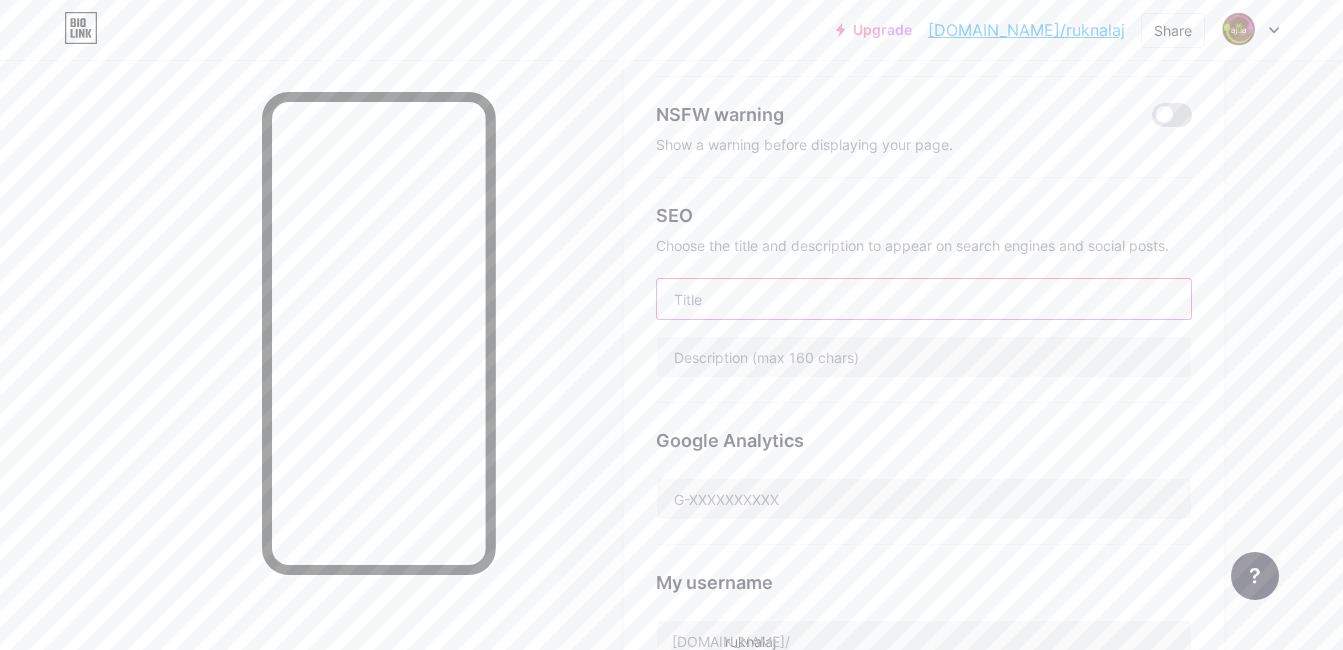 click at bounding box center (924, 299) 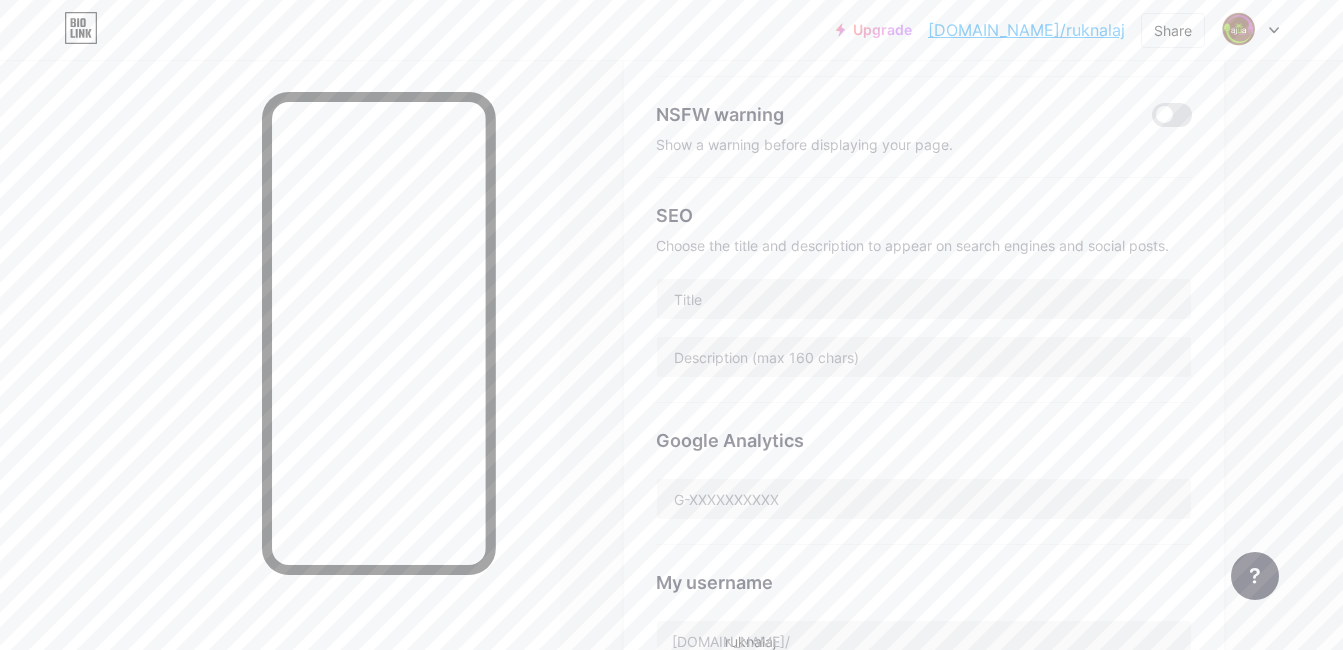 click on "Google Analytics" at bounding box center (924, 474) 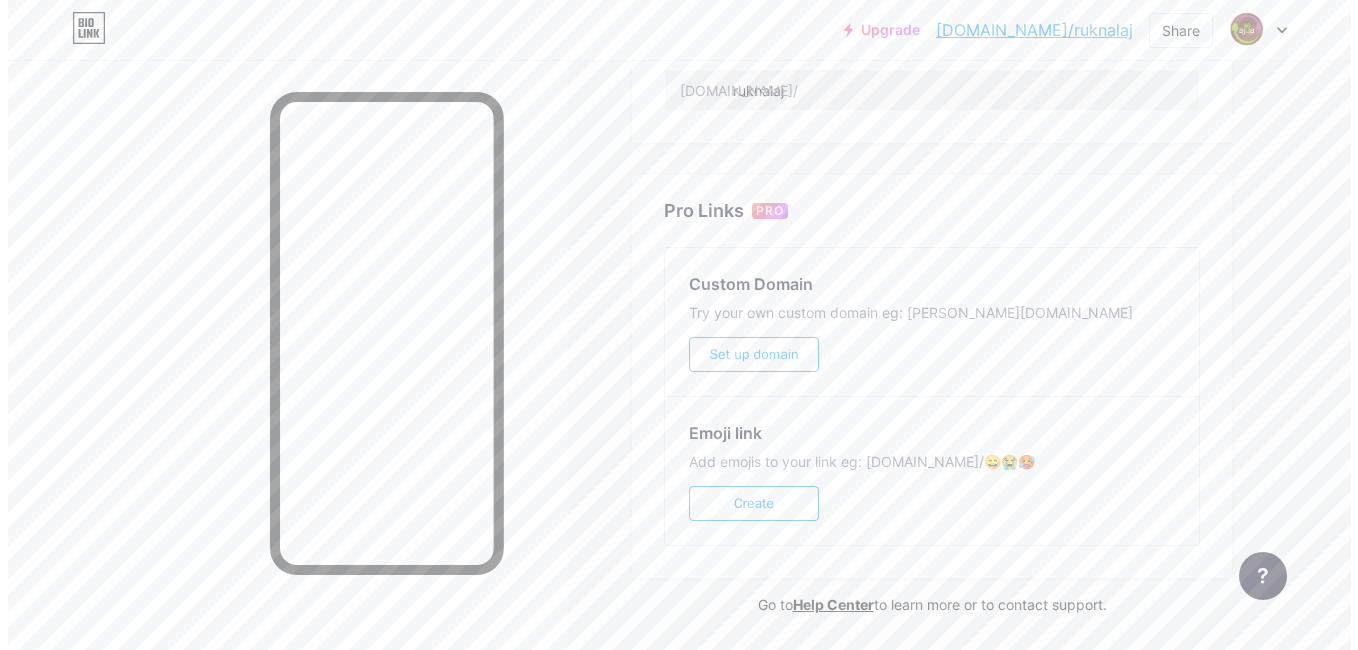 scroll, scrollTop: 900, scrollLeft: 0, axis: vertical 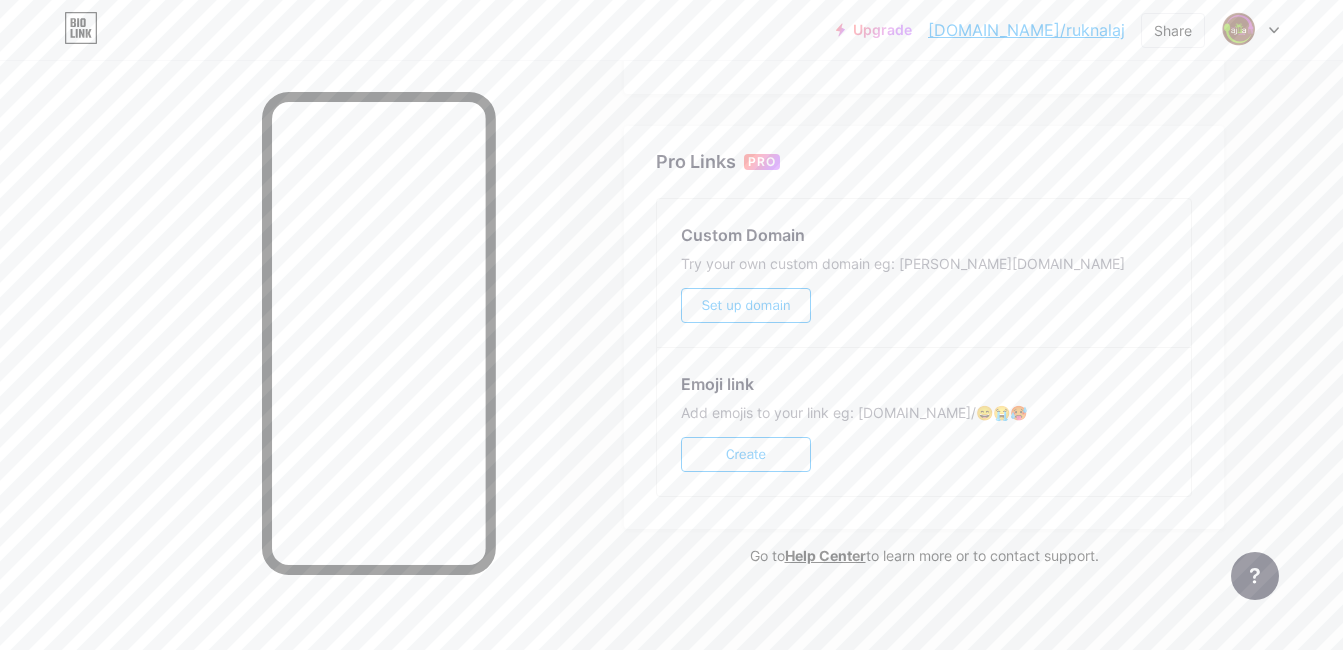 click on "Set
up domain" at bounding box center [745, 305] 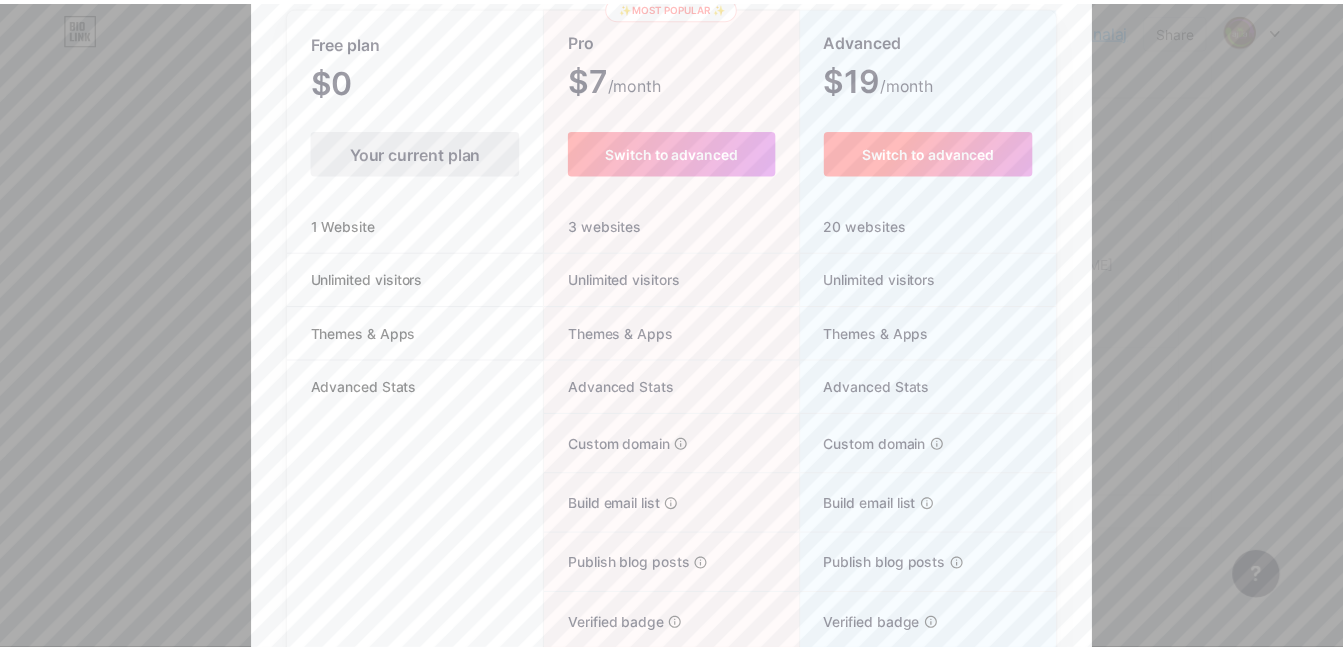 scroll, scrollTop: 0, scrollLeft: 0, axis: both 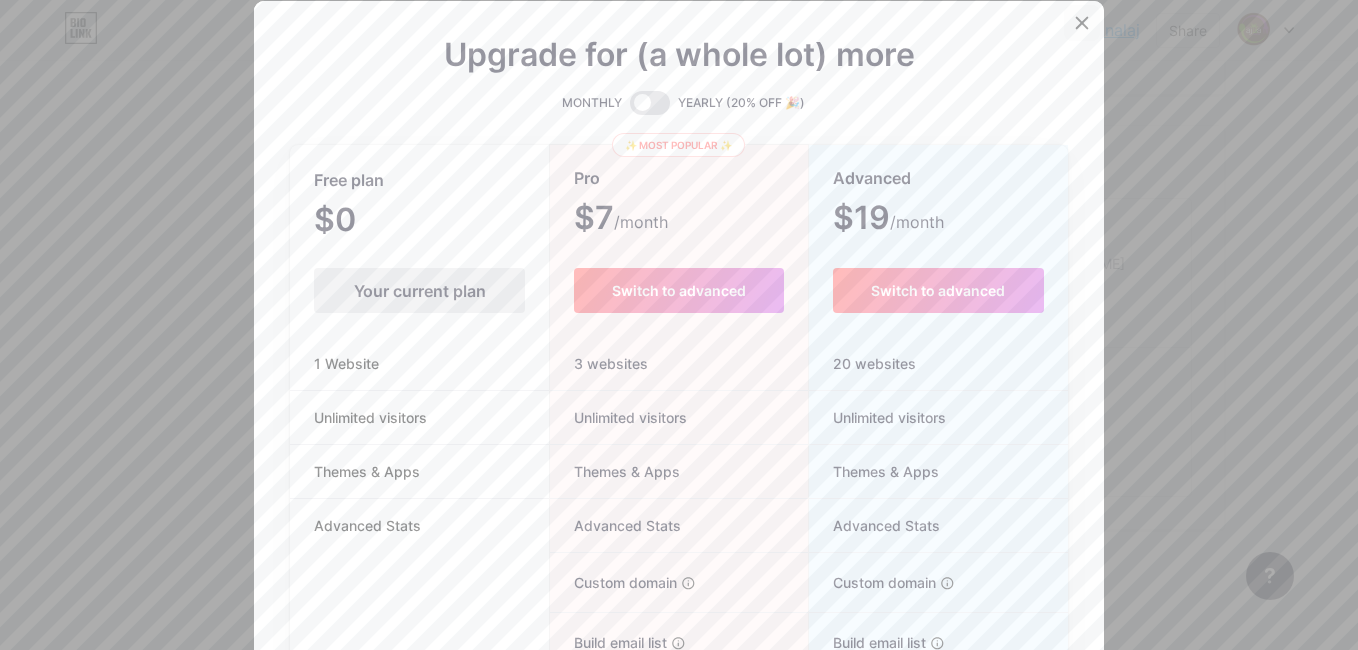 click 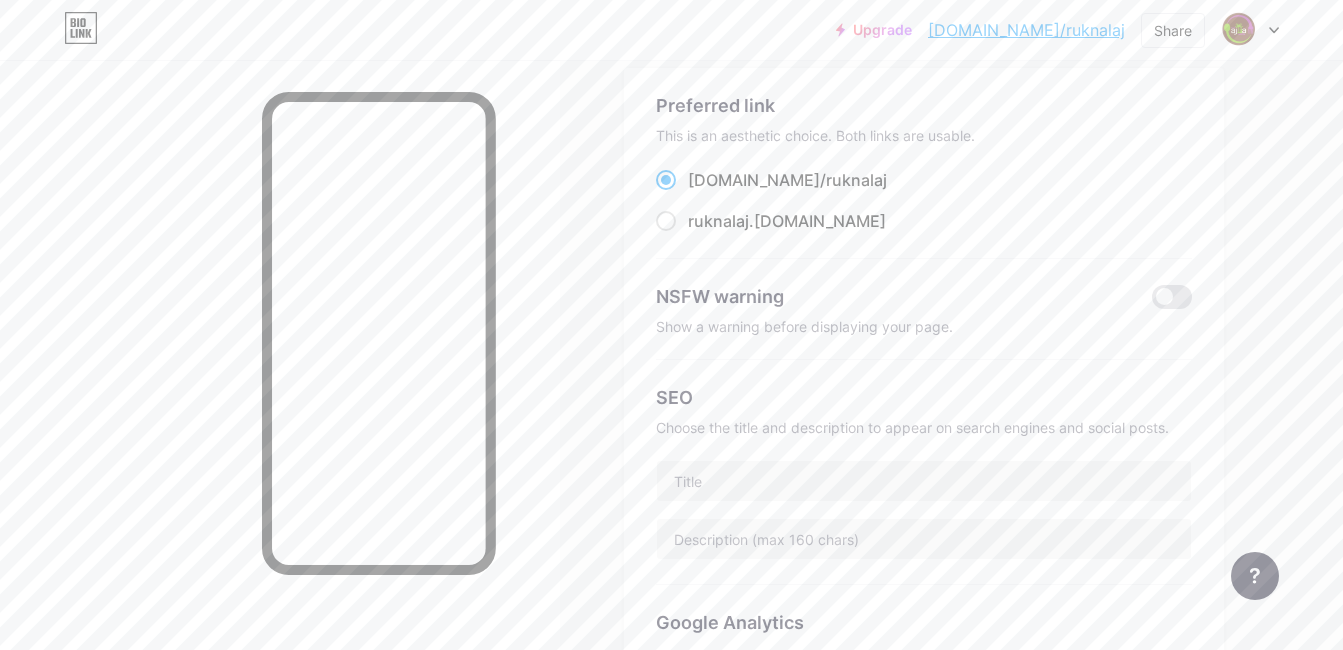 scroll, scrollTop: 0, scrollLeft: 0, axis: both 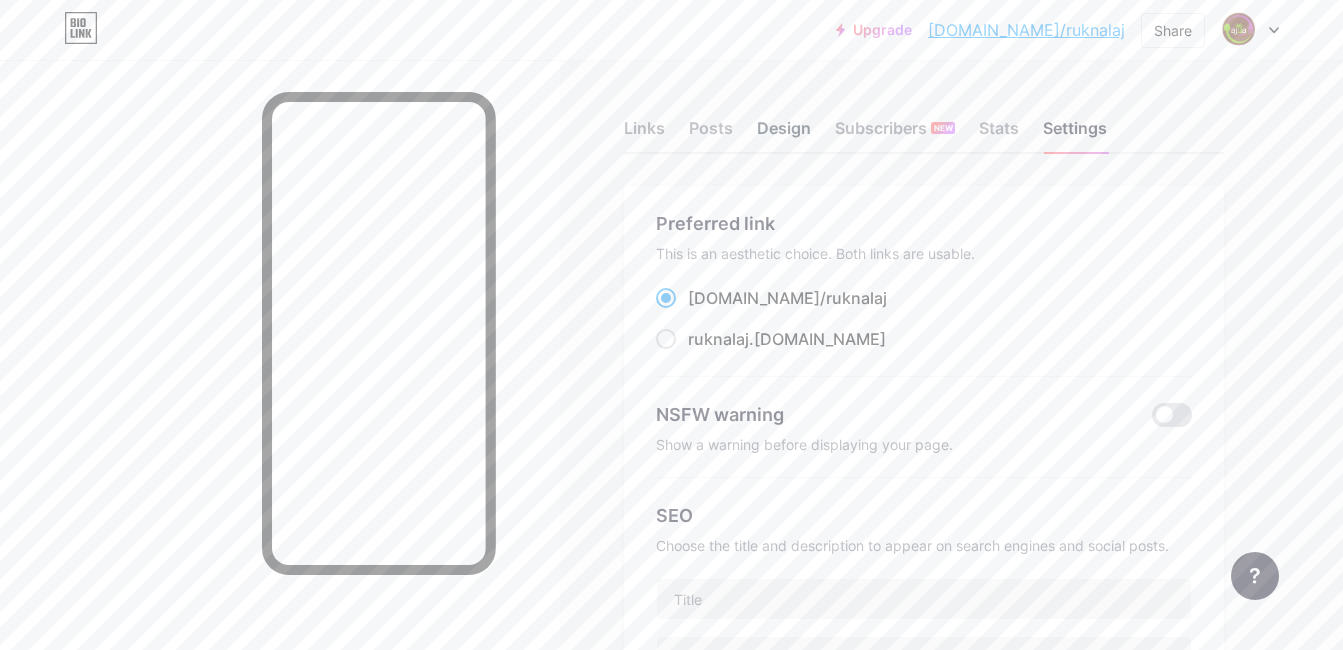 click on "Design" at bounding box center [784, 134] 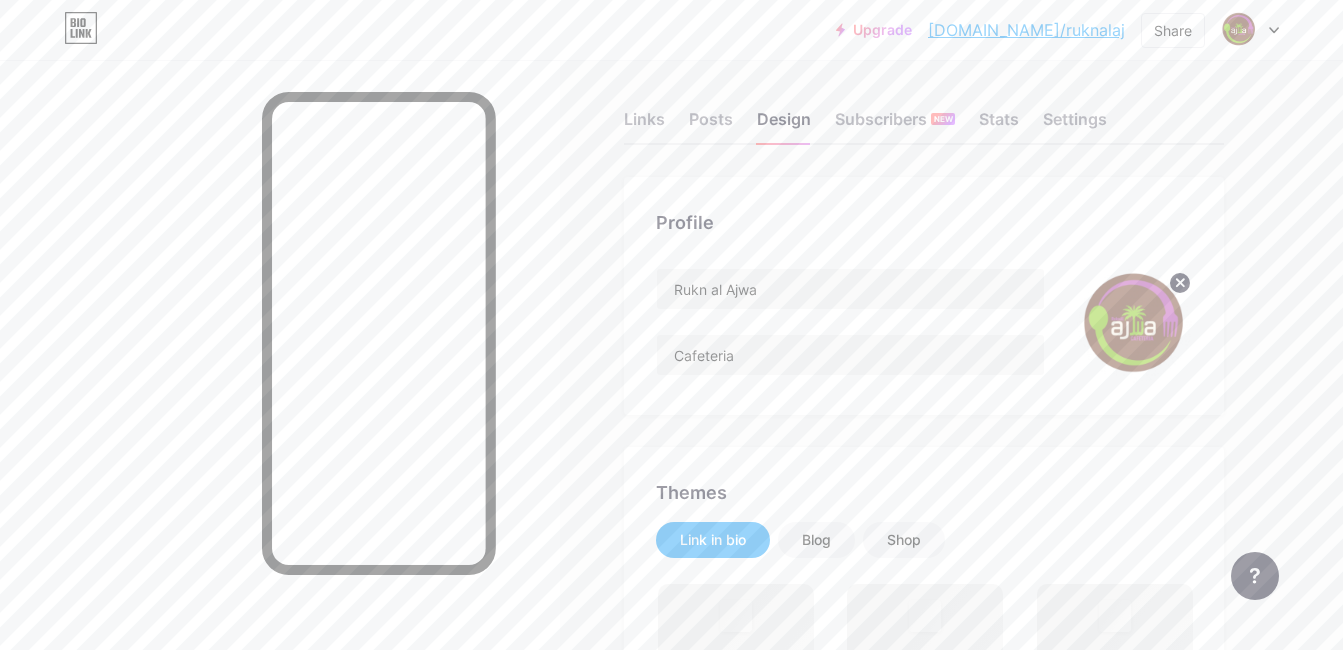 scroll, scrollTop: 0, scrollLeft: 0, axis: both 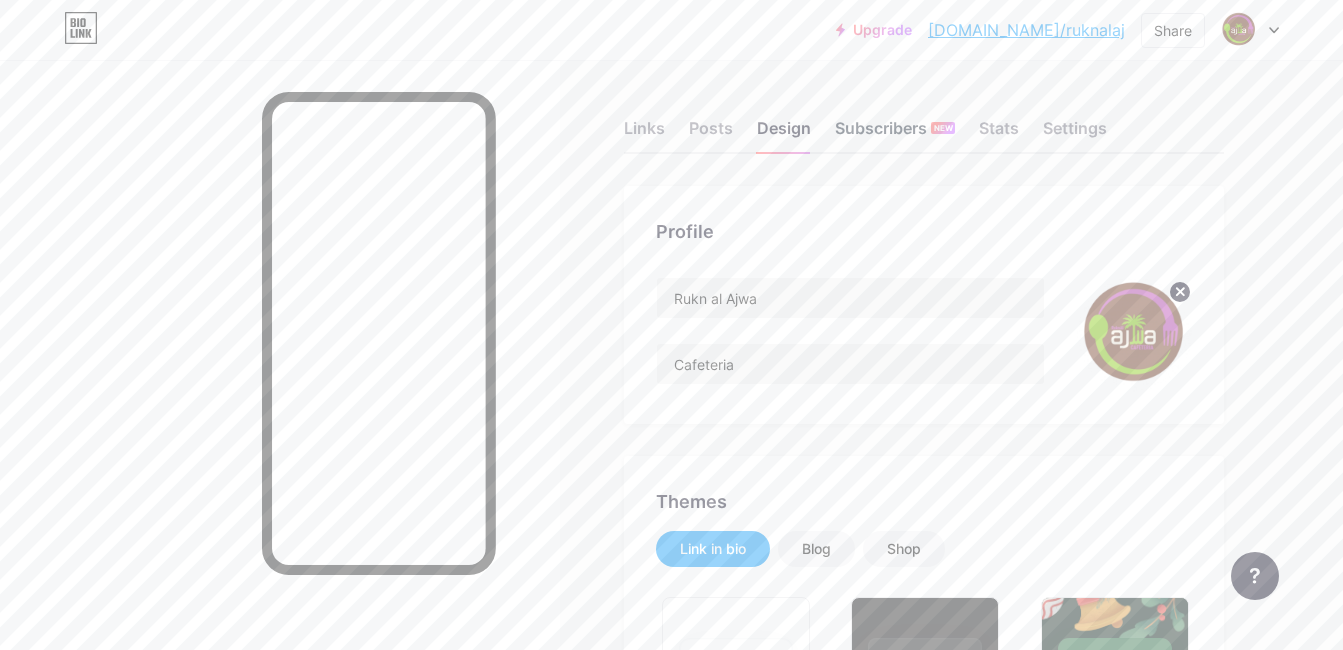 click on "Subscribers
NEW" at bounding box center [895, 134] 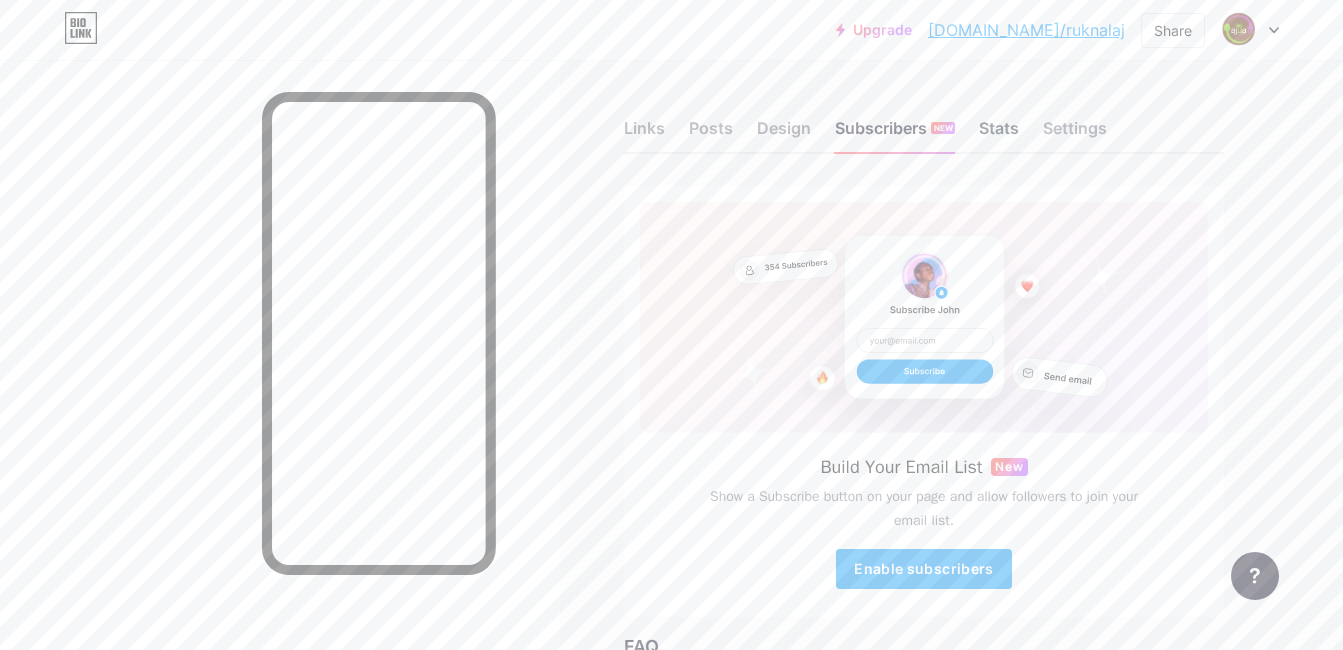 click on "Stats" at bounding box center [999, 134] 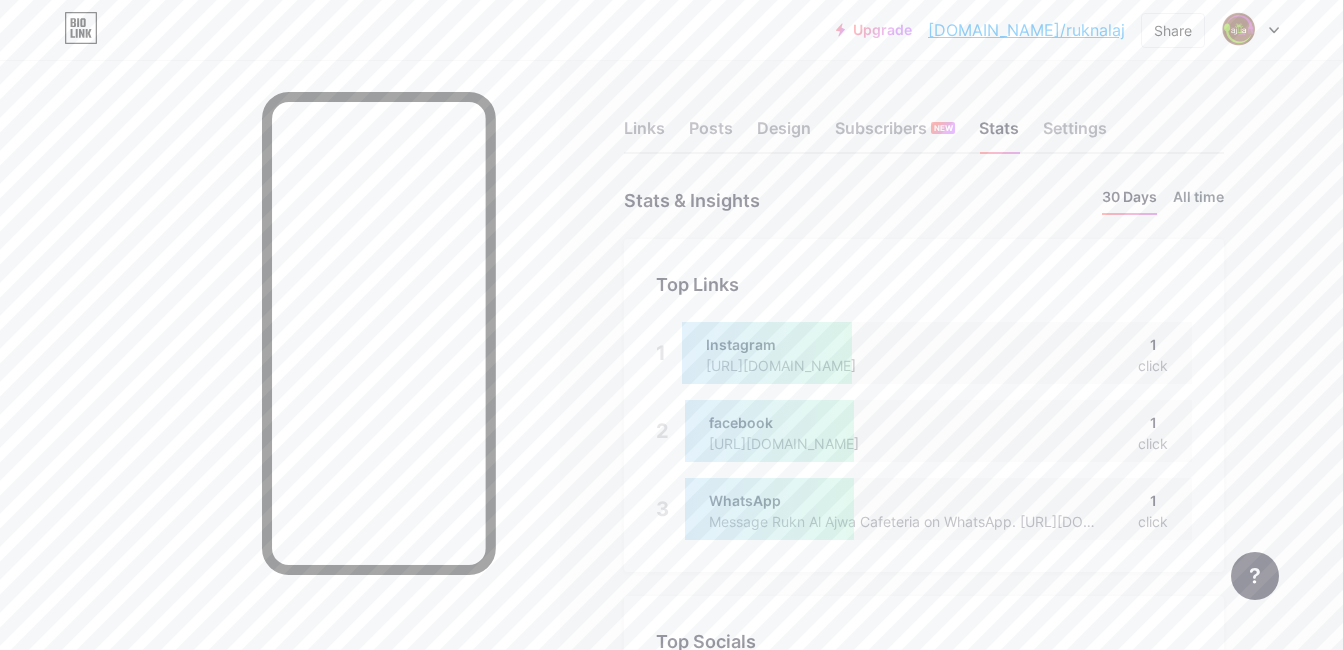scroll, scrollTop: 999350, scrollLeft: 998657, axis: both 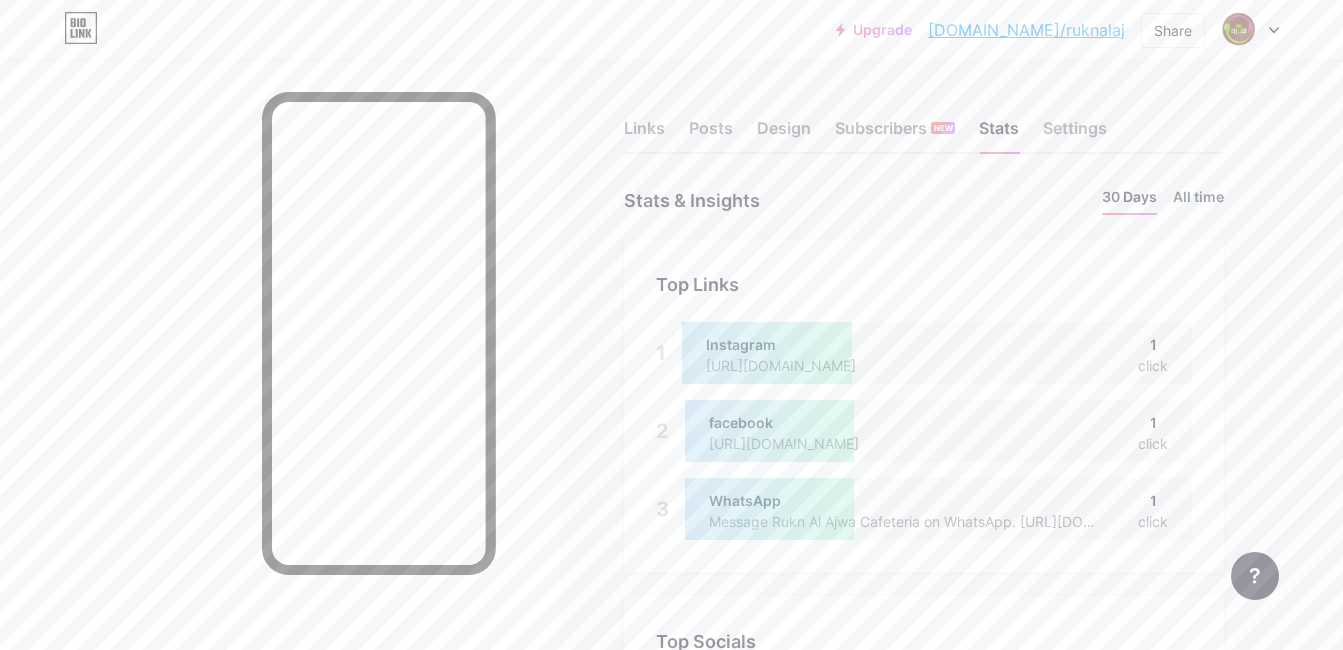 click on "All
time" at bounding box center [1198, 200] 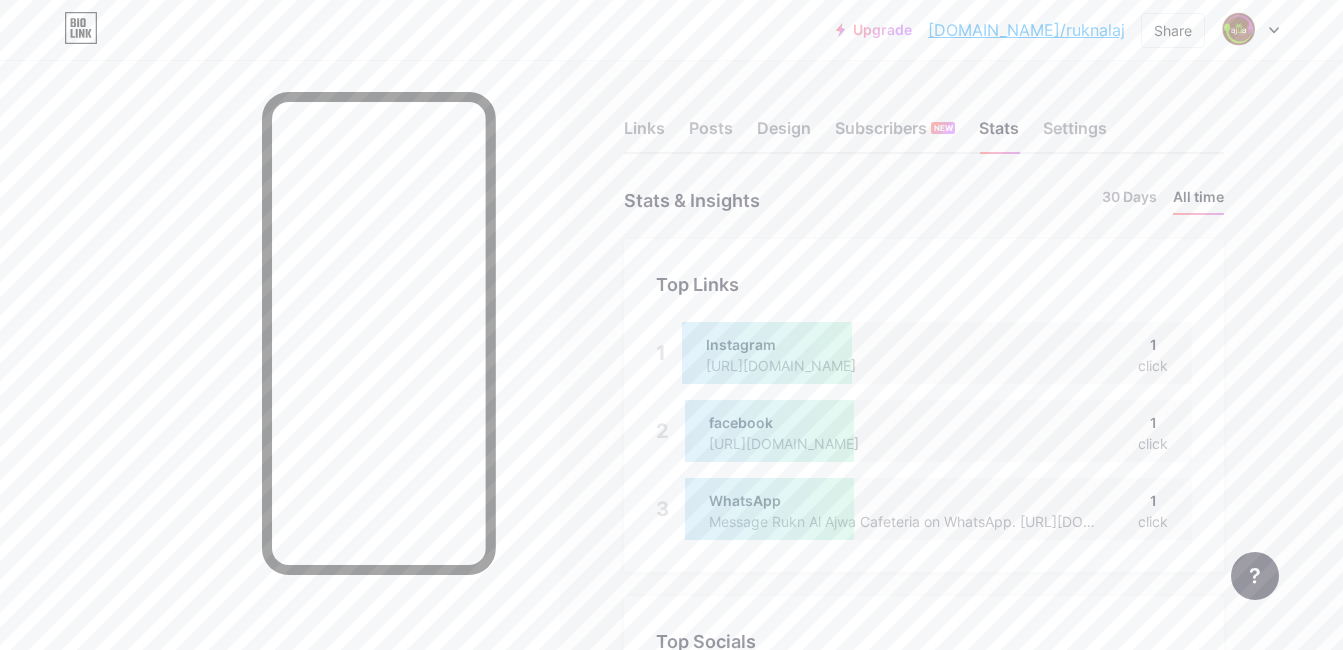 scroll, scrollTop: 999350, scrollLeft: 998657, axis: both 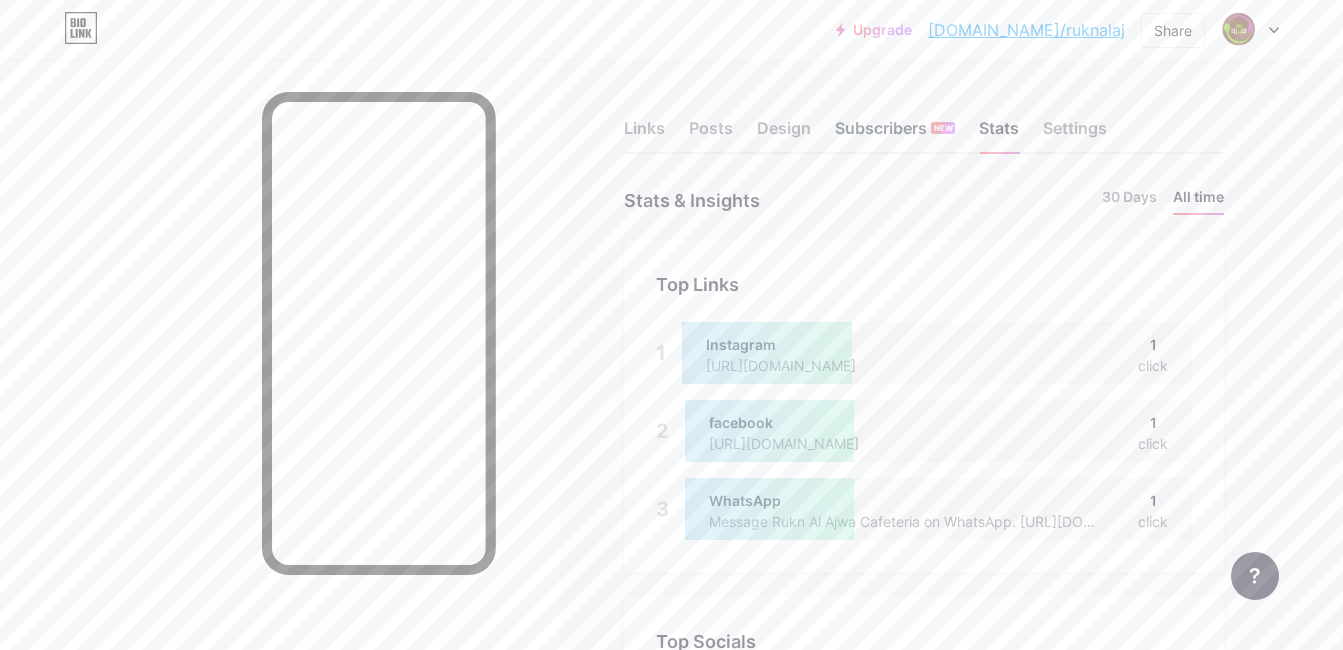 click on "Subscribers
NEW" at bounding box center [895, 134] 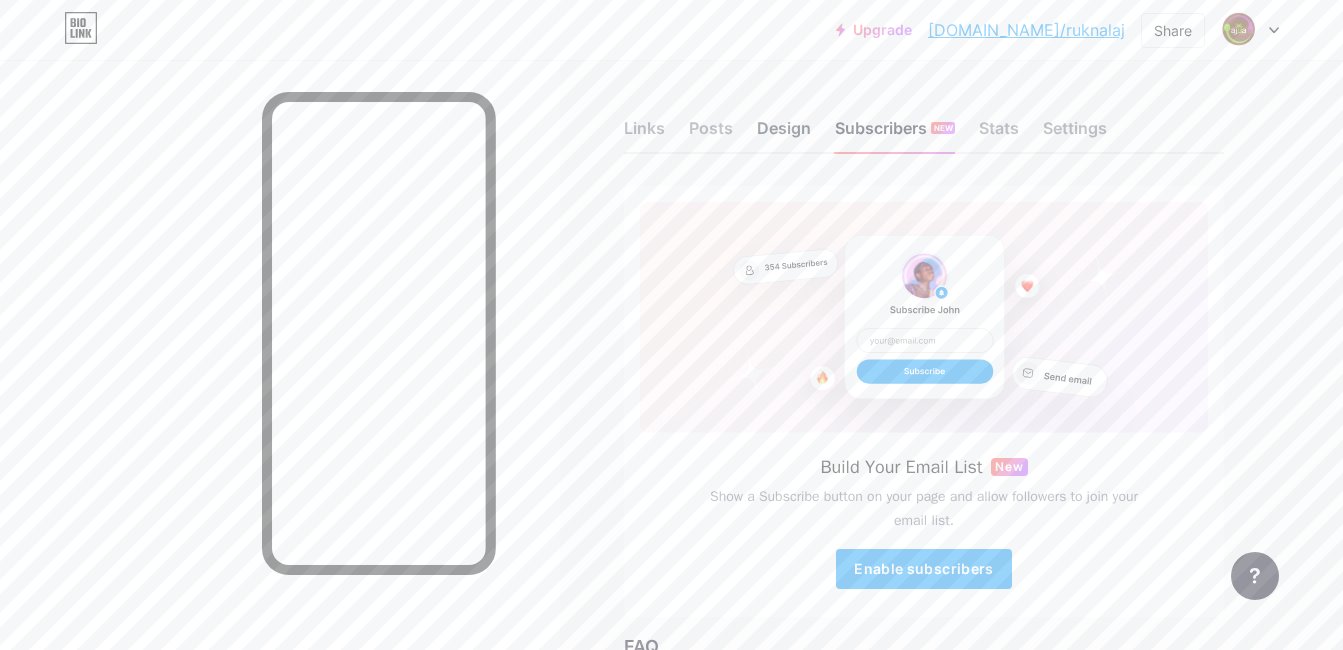 click on "Design" at bounding box center (784, 134) 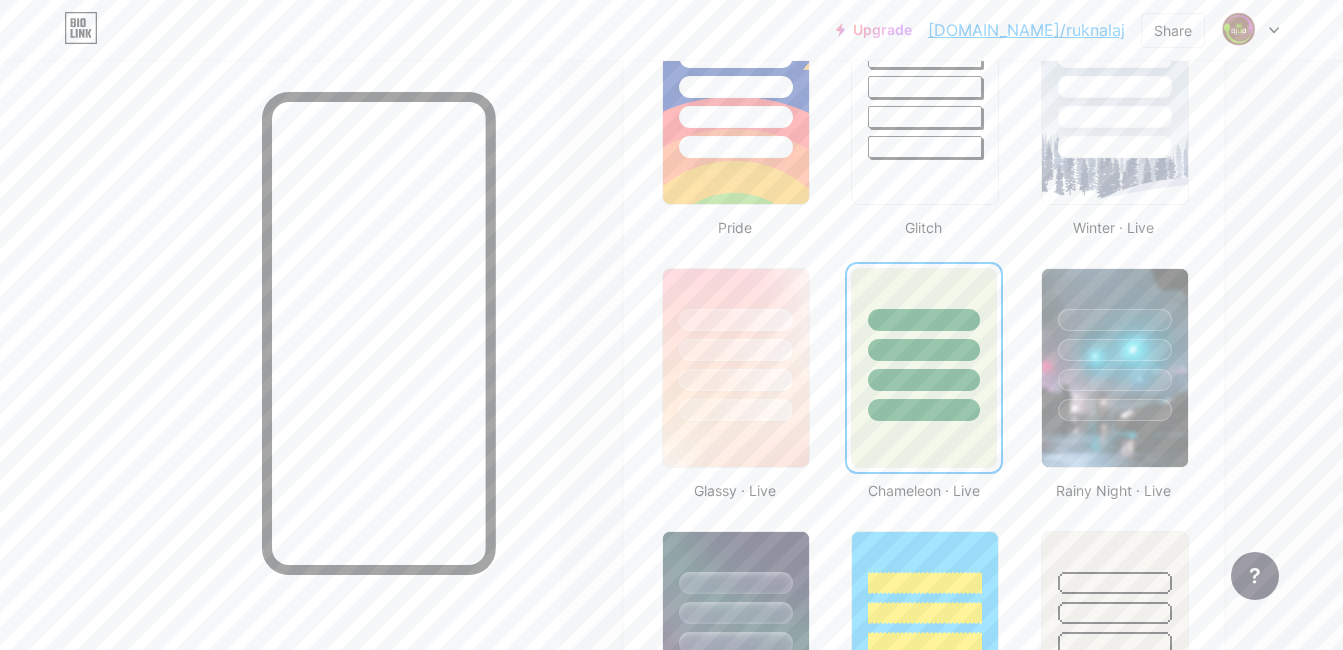scroll, scrollTop: 900, scrollLeft: 0, axis: vertical 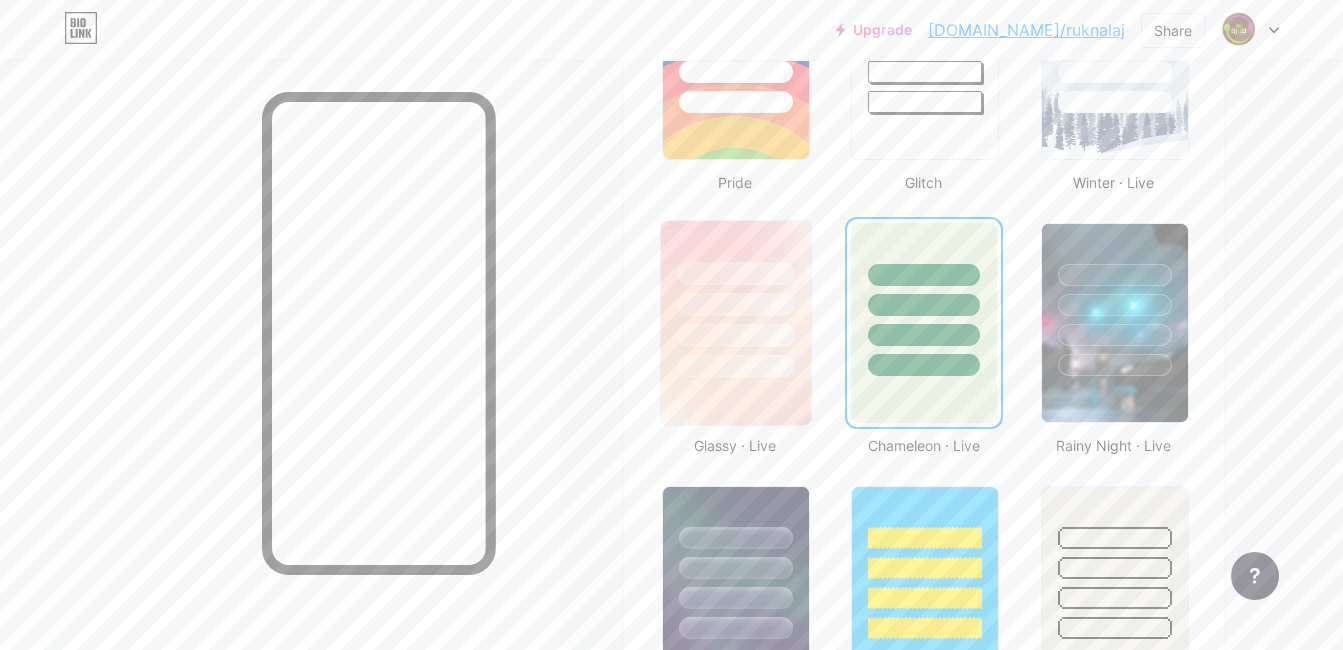 click at bounding box center (735, 335) 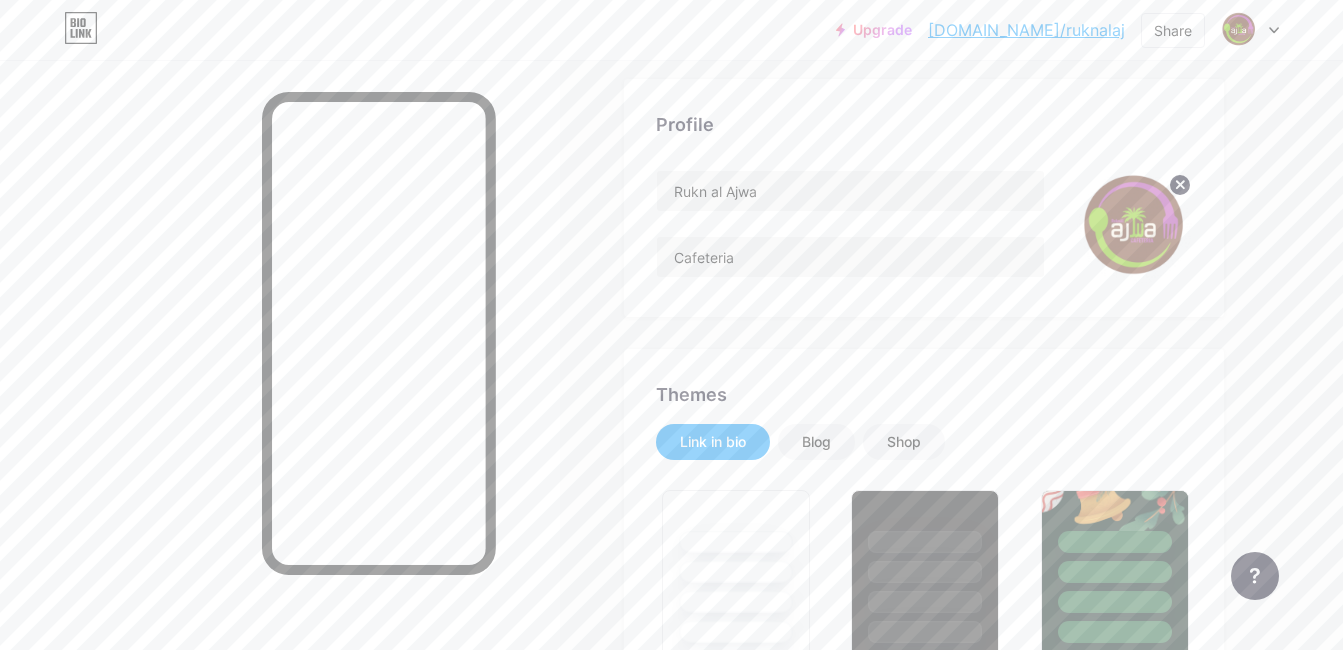 scroll, scrollTop: 0, scrollLeft: 0, axis: both 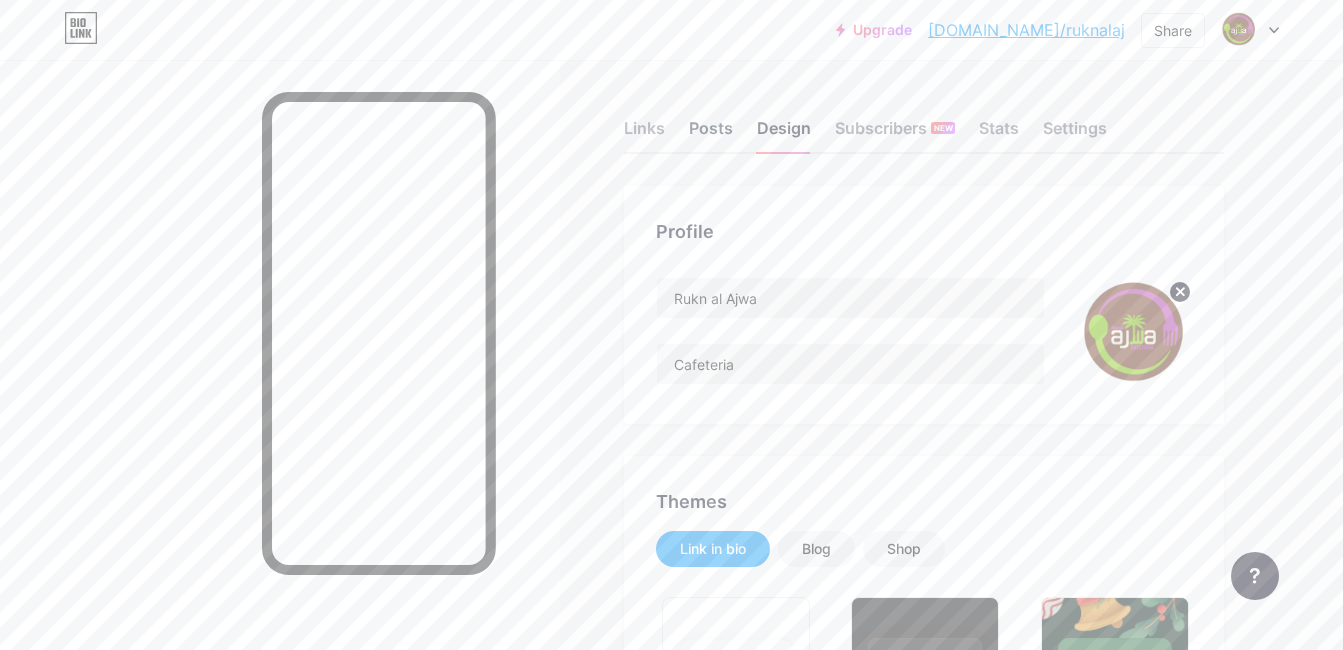 click on "Posts" at bounding box center [711, 134] 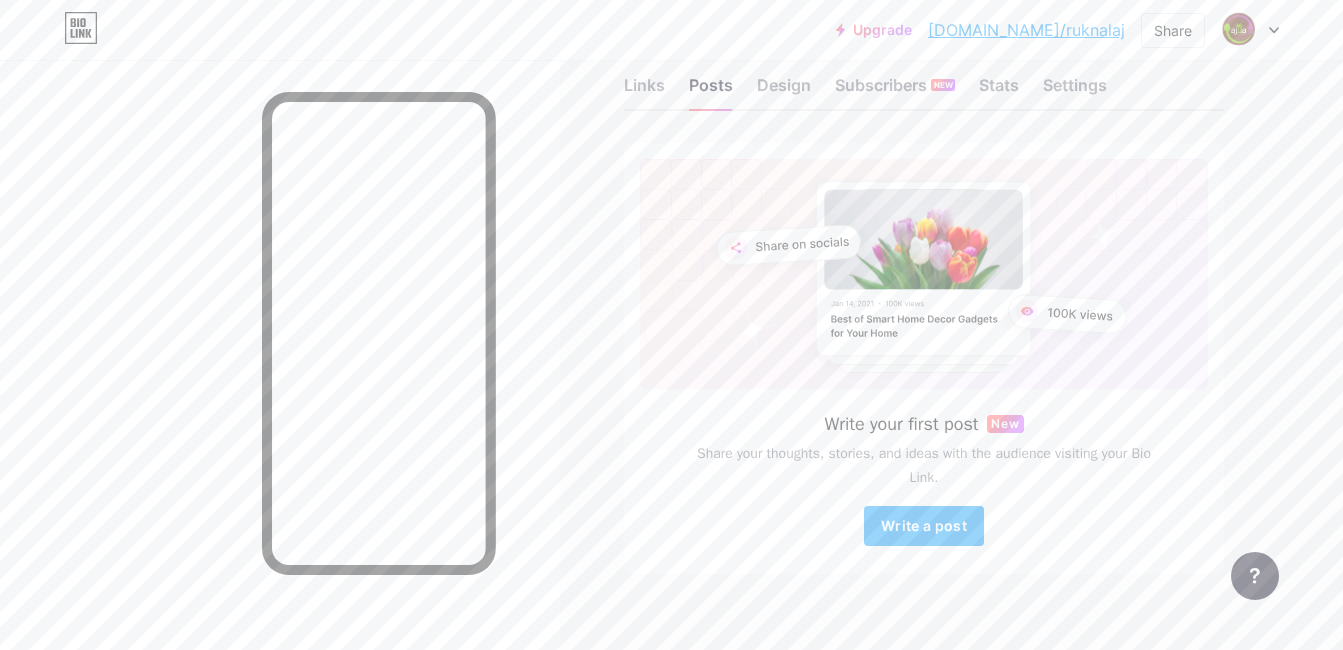 scroll, scrollTop: 67, scrollLeft: 0, axis: vertical 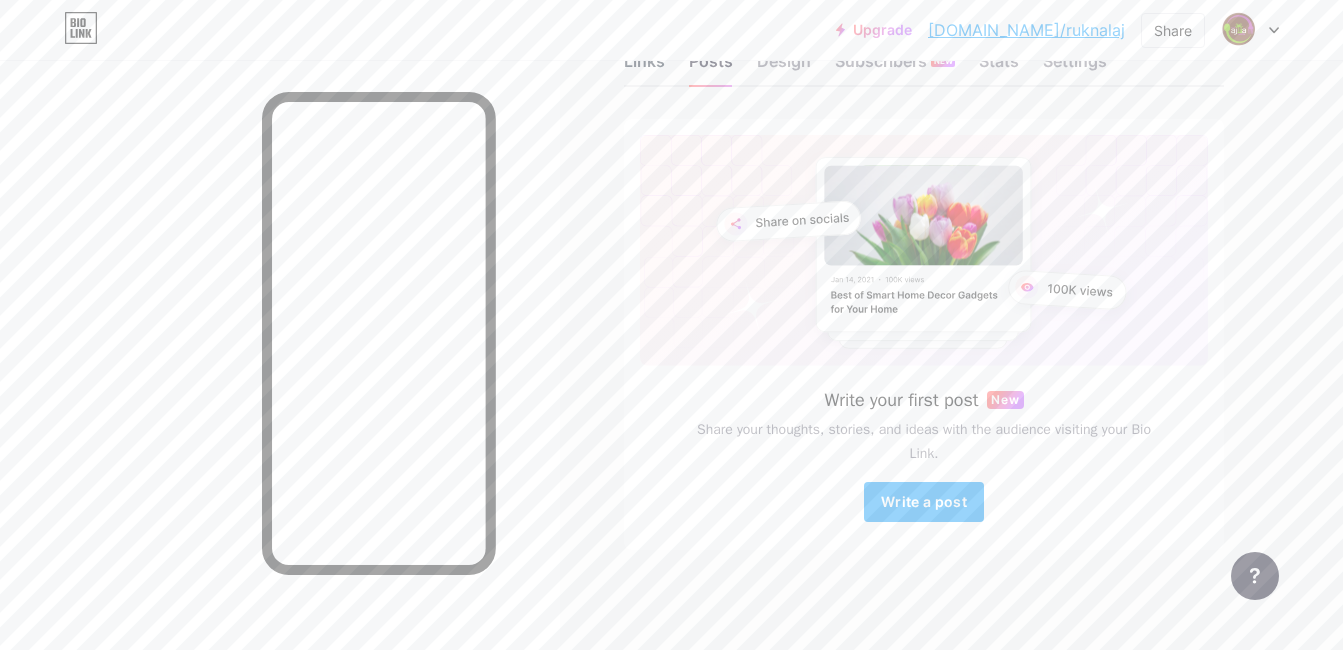 click on "Links" at bounding box center (644, 67) 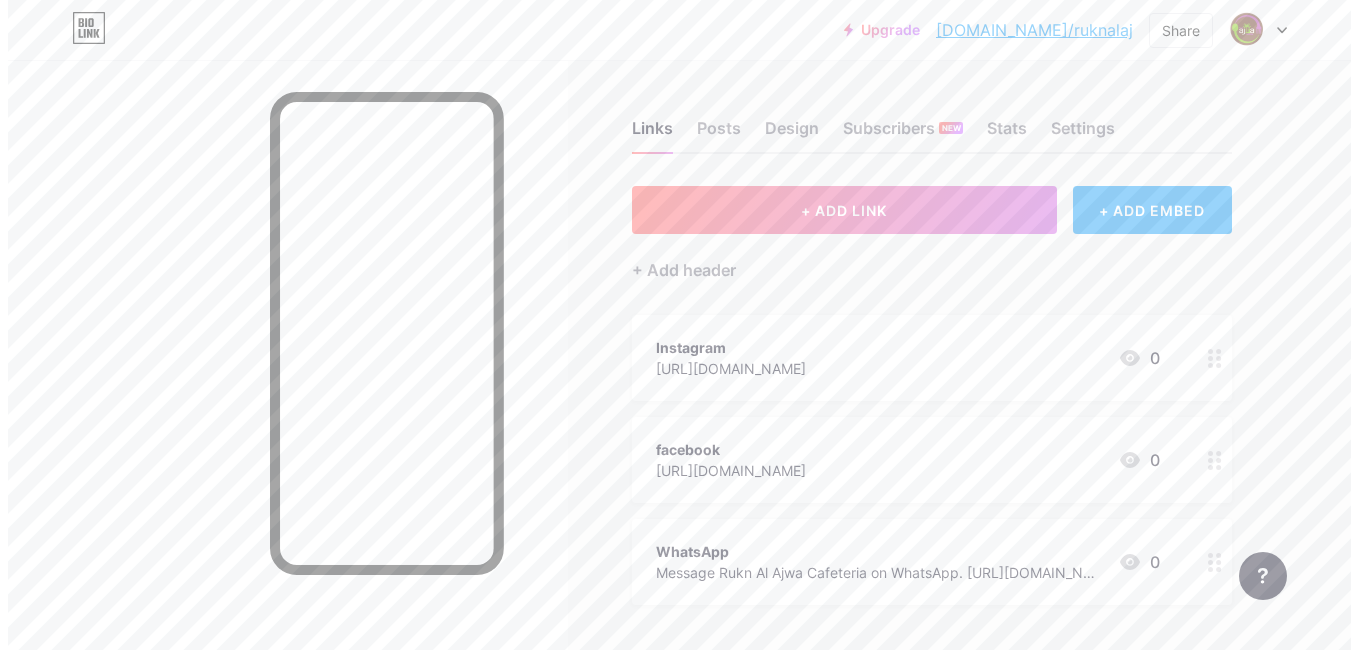 scroll, scrollTop: 100, scrollLeft: 0, axis: vertical 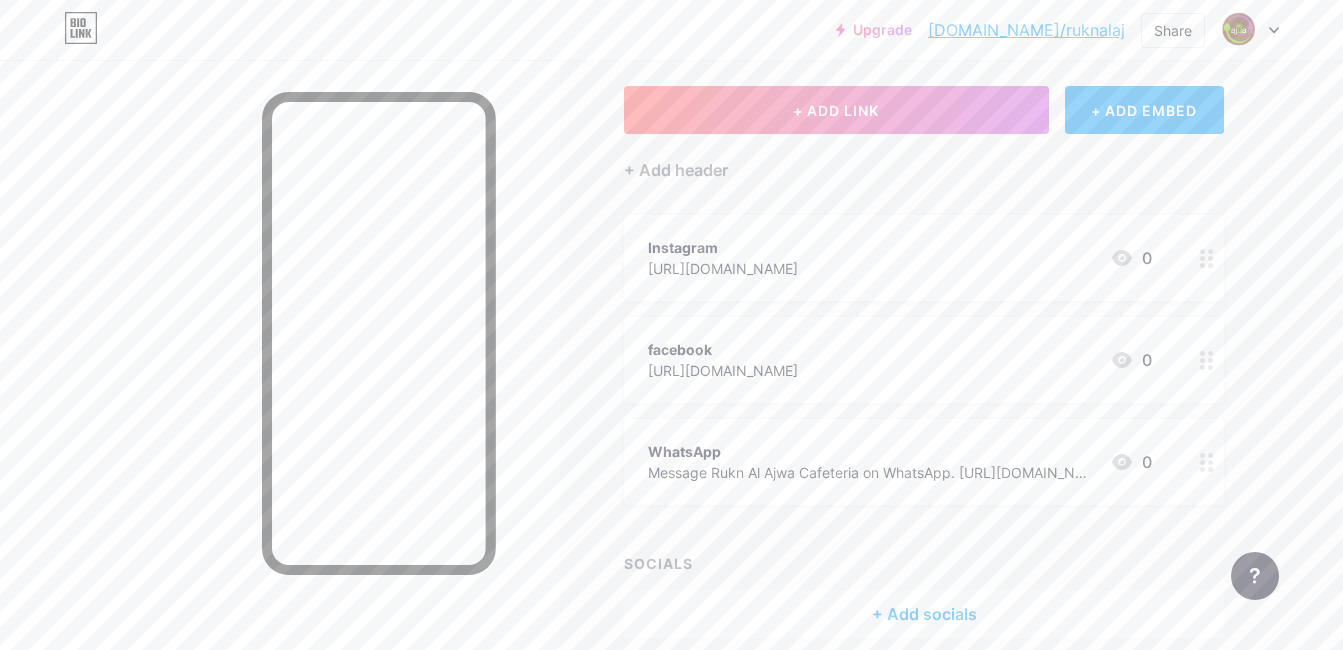 click 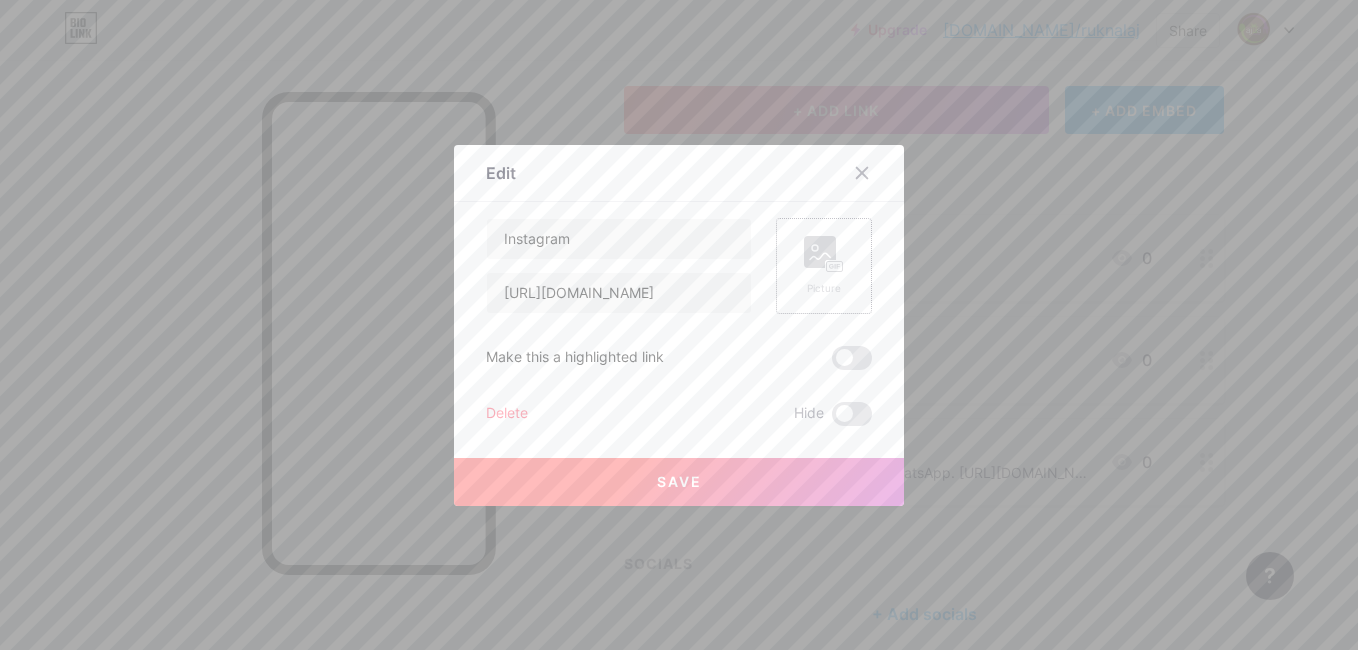 click on "Picture" at bounding box center (824, 266) 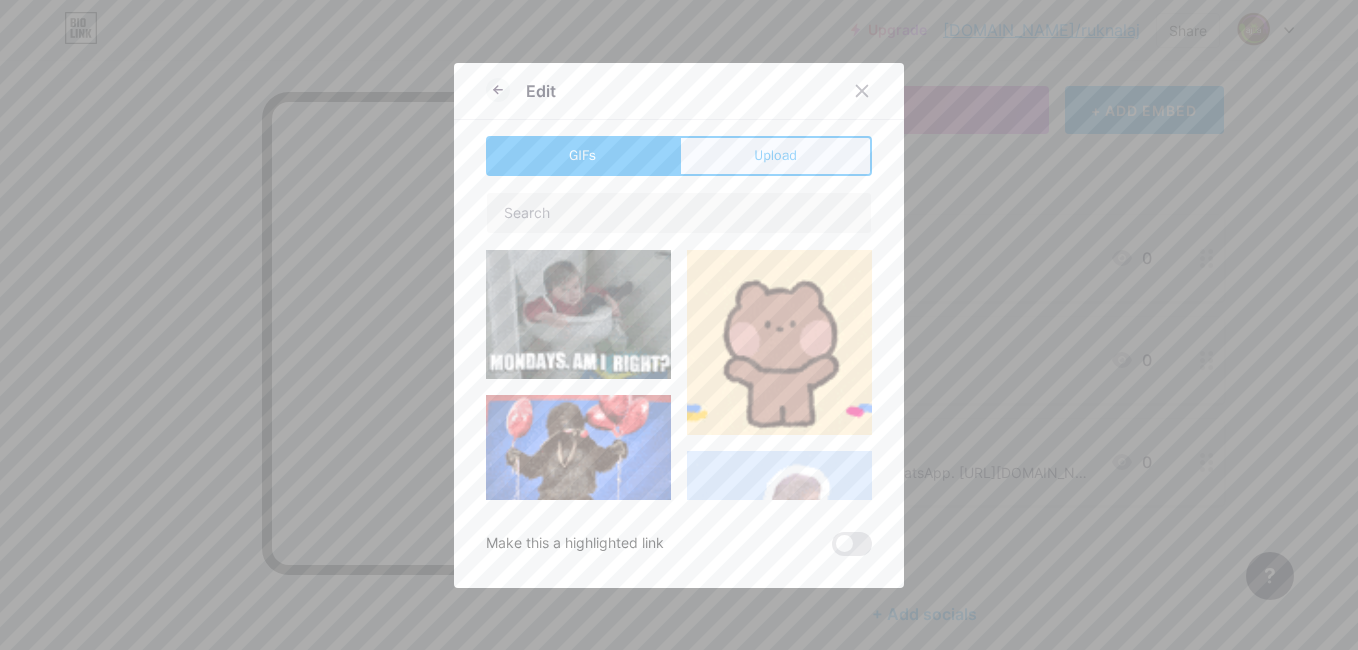 click on "Upload" at bounding box center [775, 156] 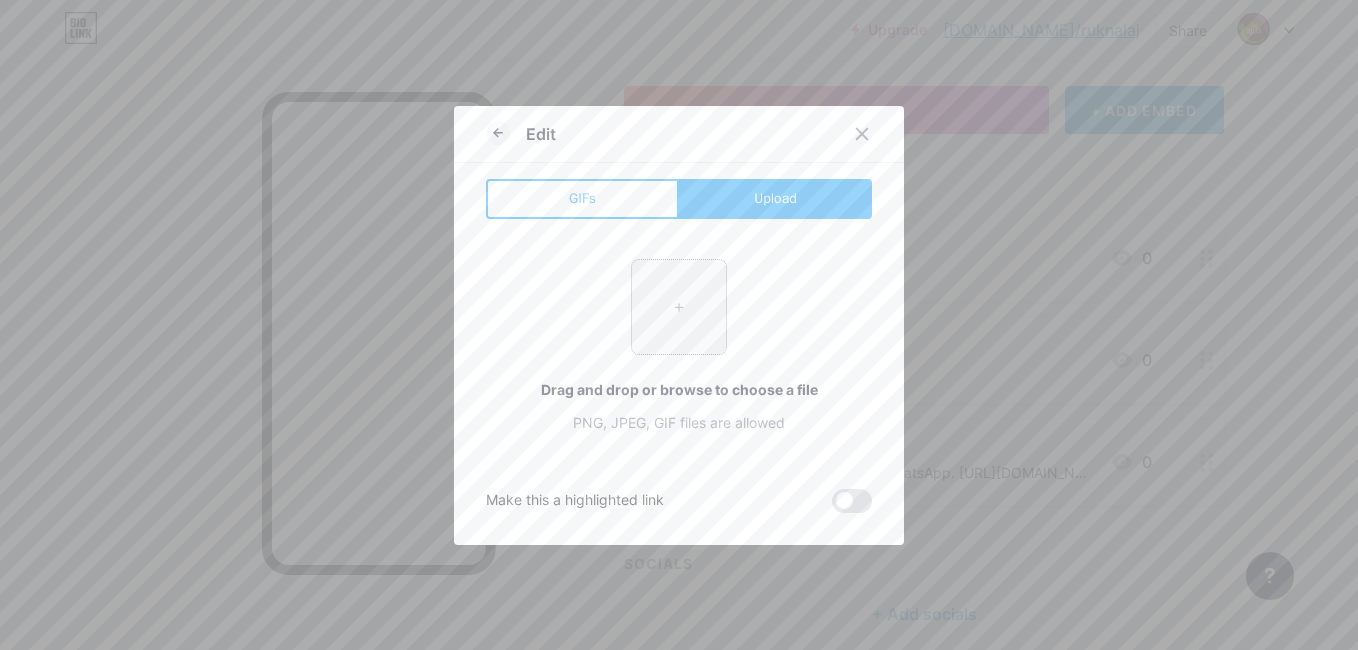 click at bounding box center [679, 307] 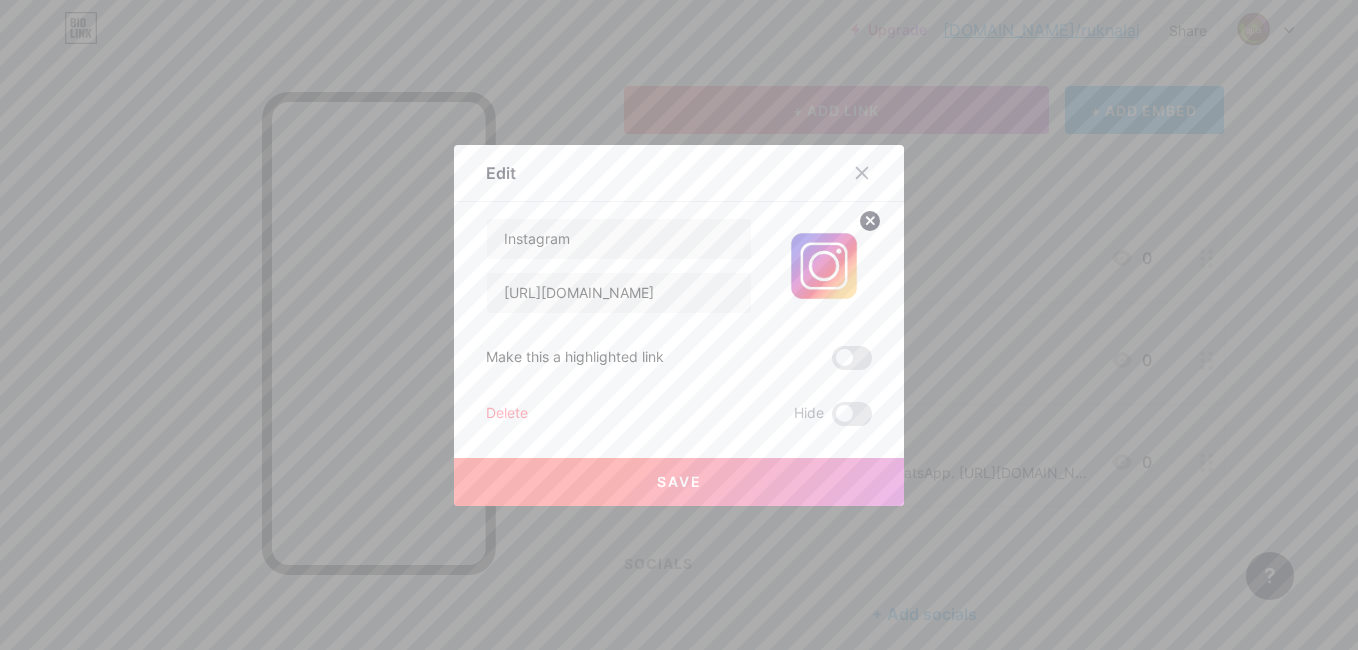 click on "Save" at bounding box center [679, 481] 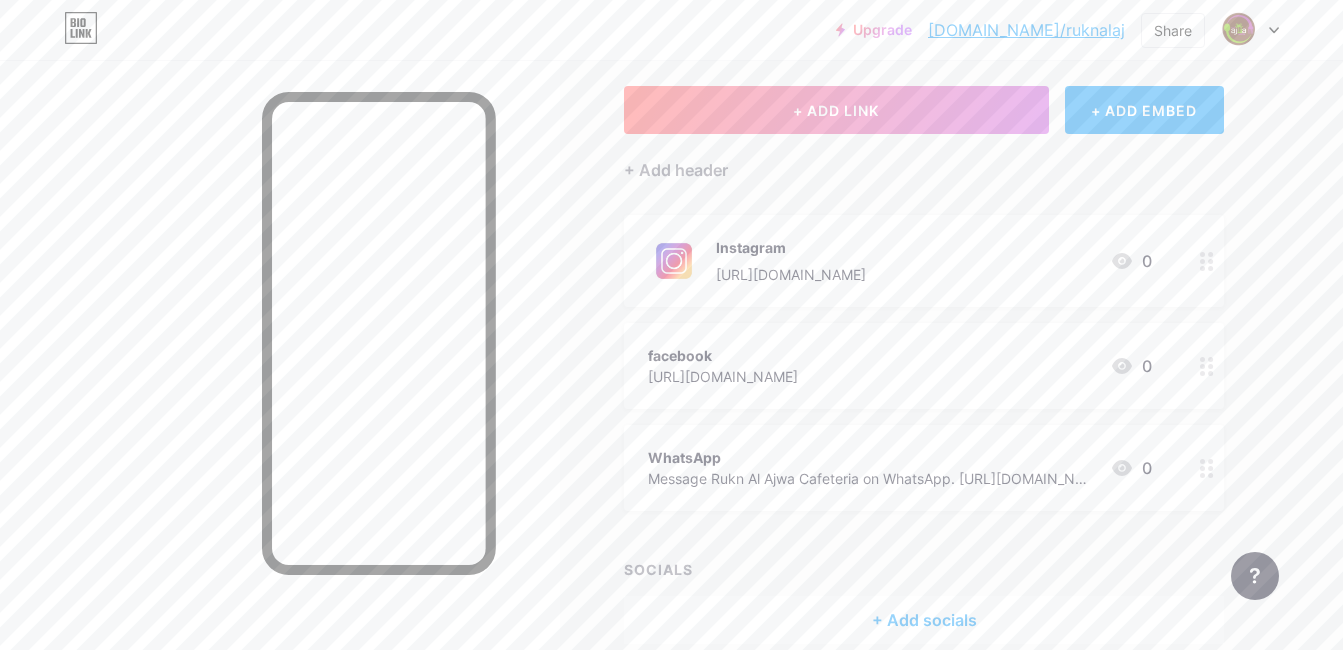 click 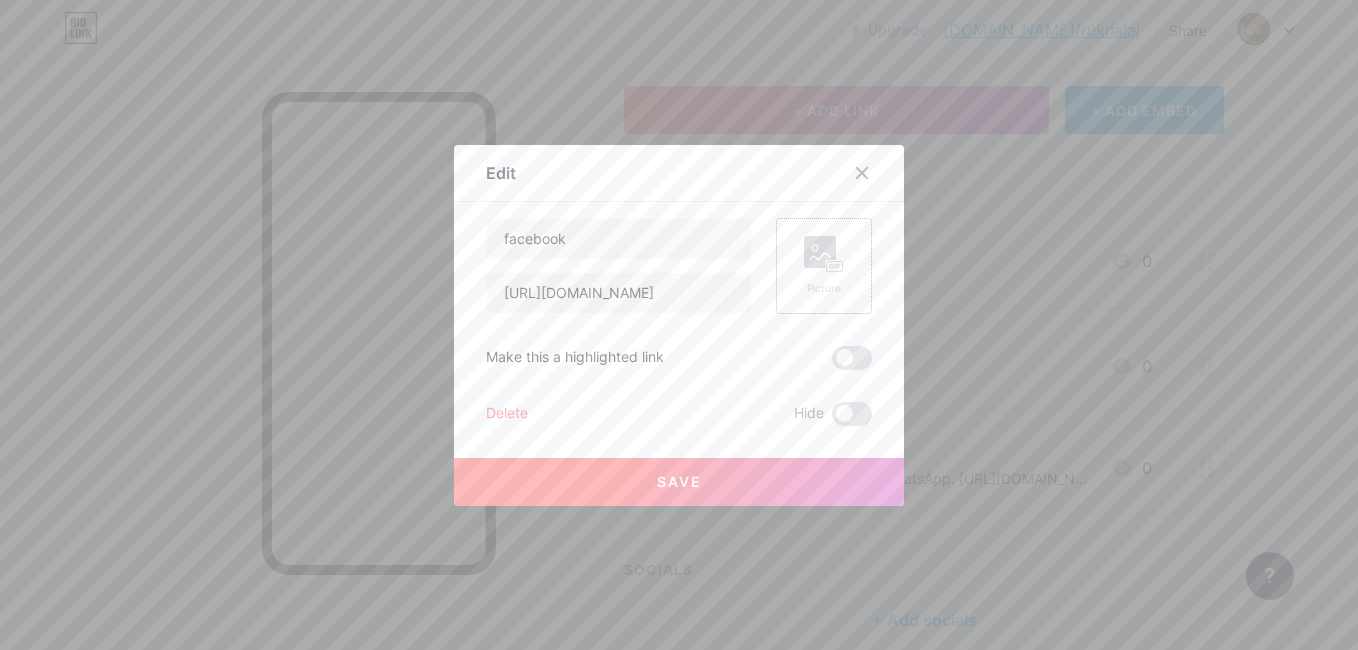 click 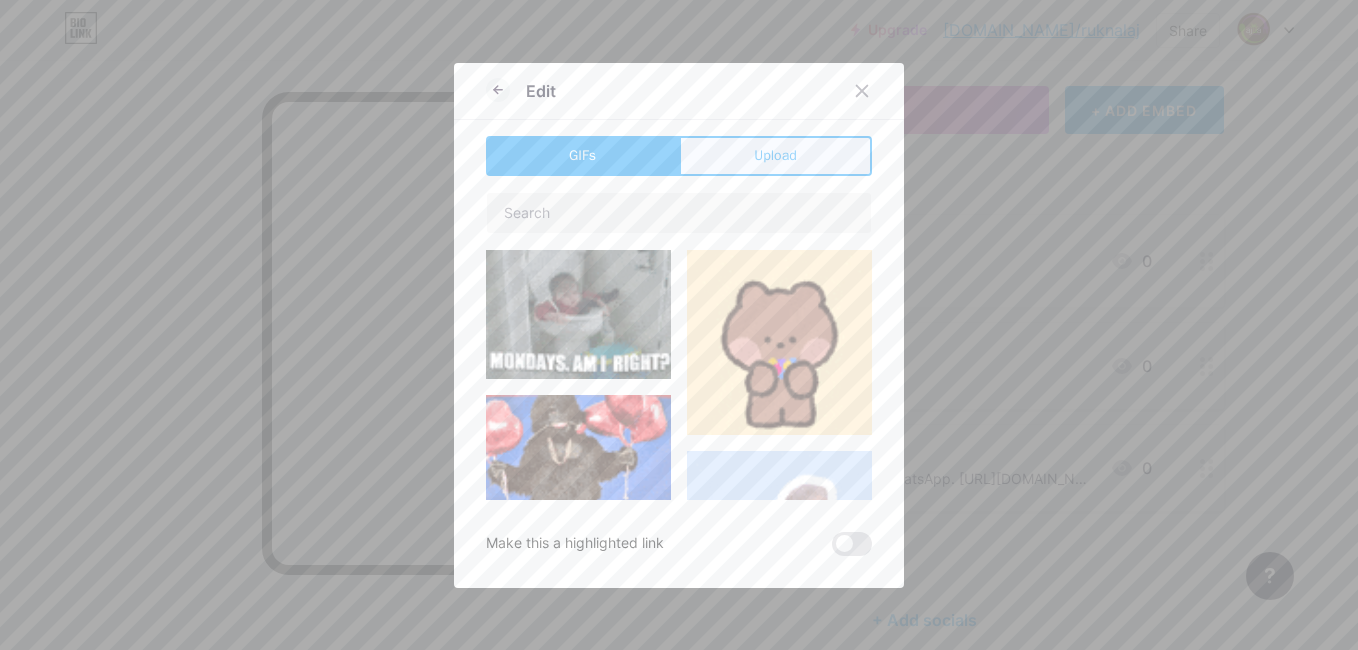 click on "Upload" at bounding box center (775, 155) 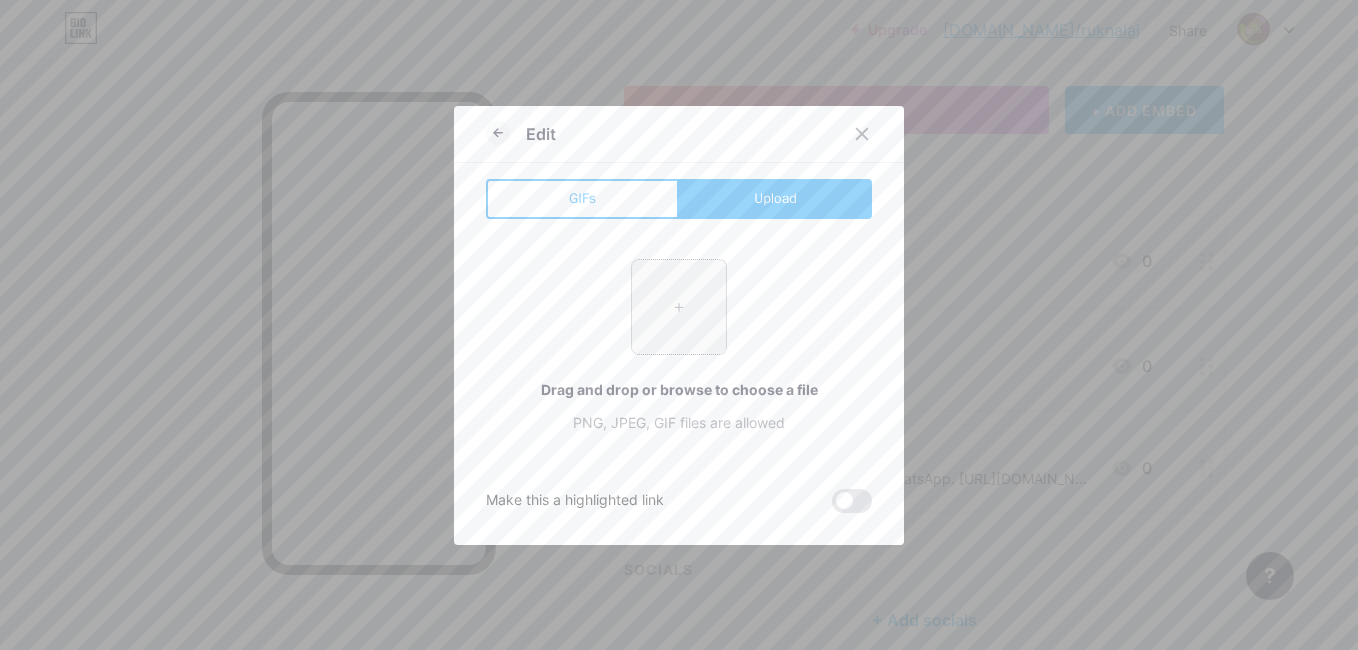 click at bounding box center (679, 307) 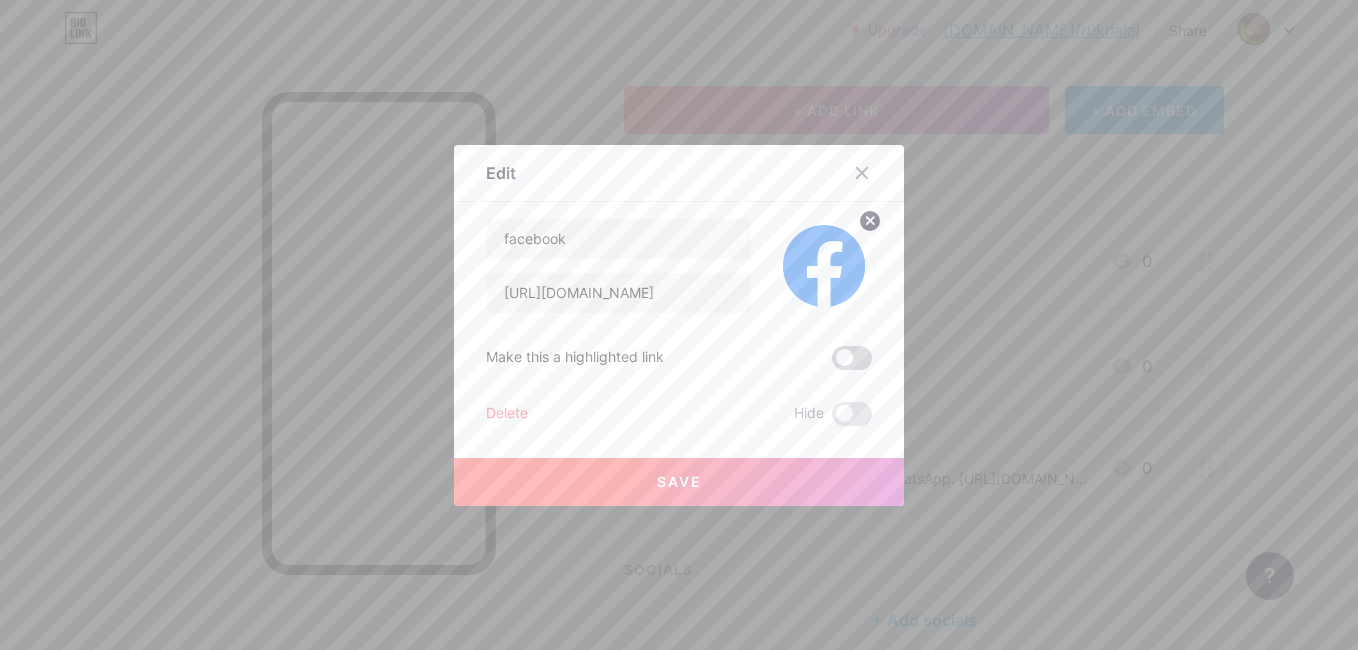 click at bounding box center (852, 358) 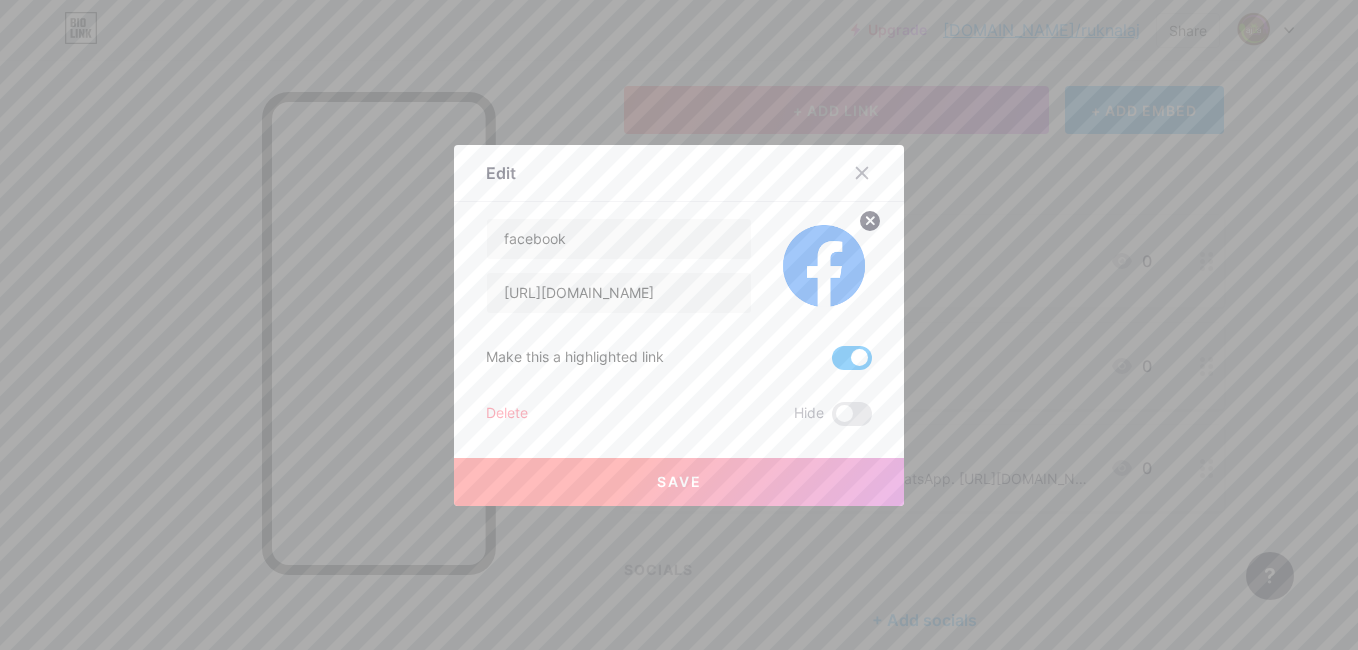 click at bounding box center (852, 358) 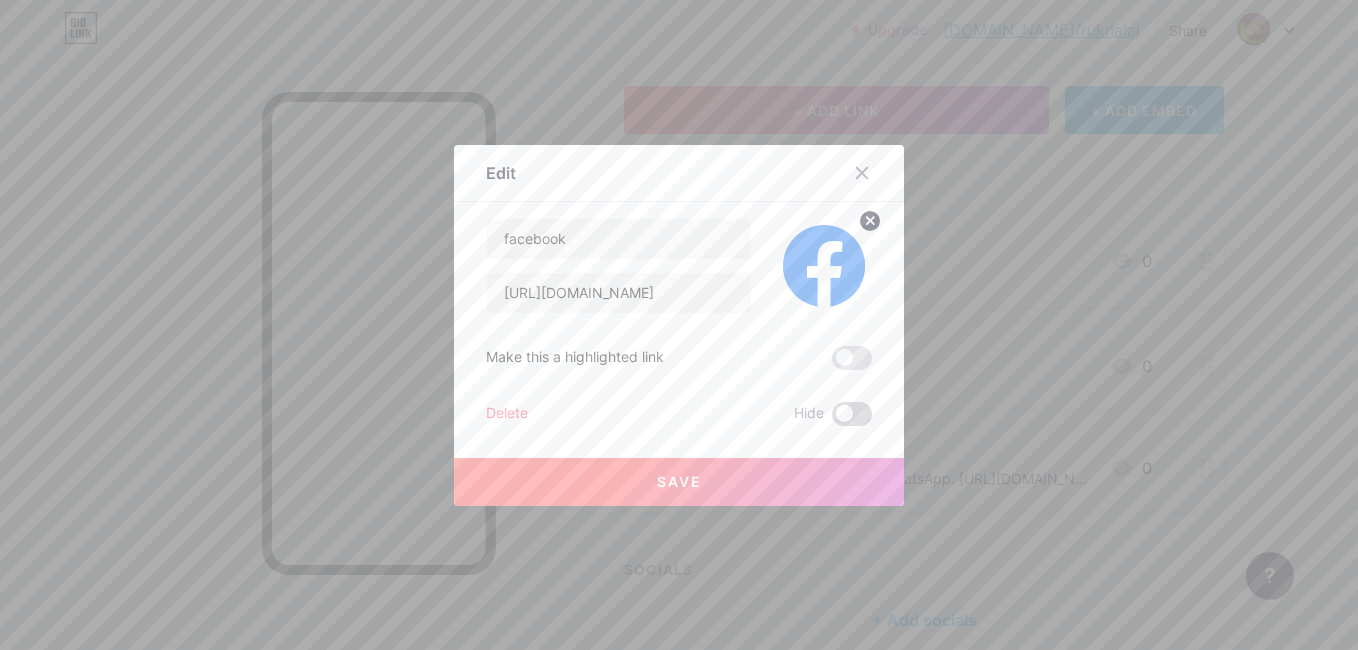 click at bounding box center [852, 414] 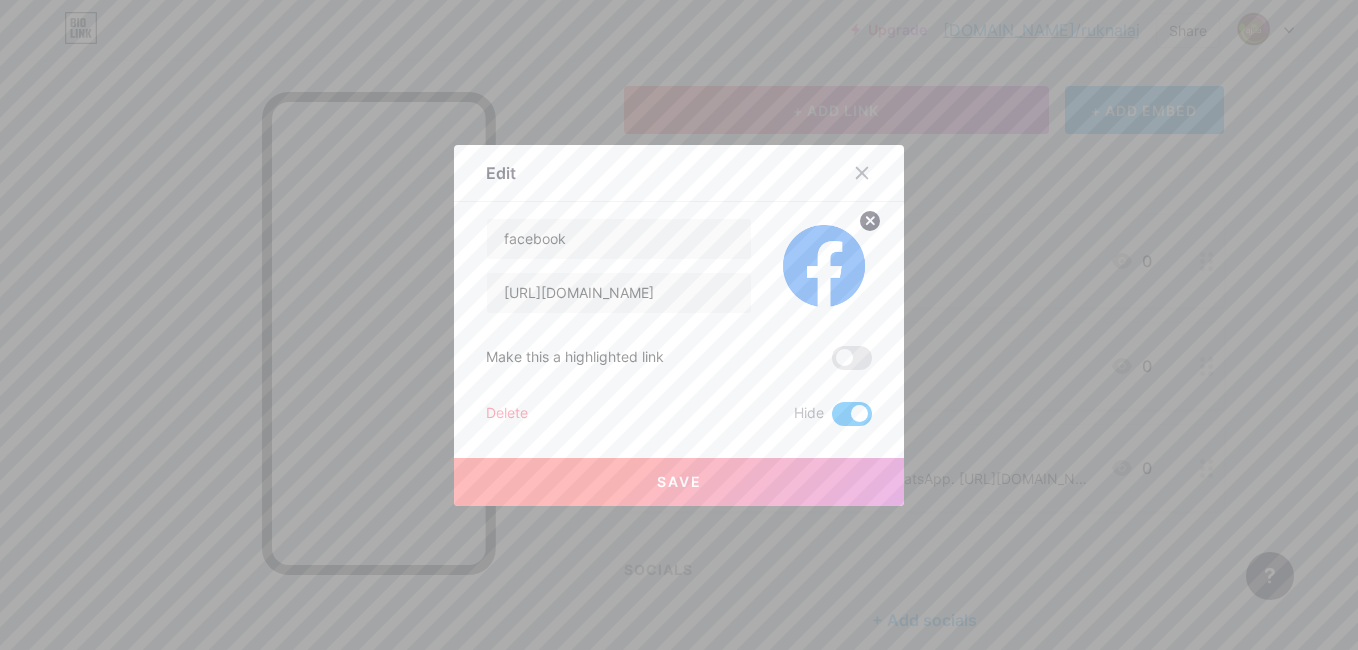 click at bounding box center [852, 414] 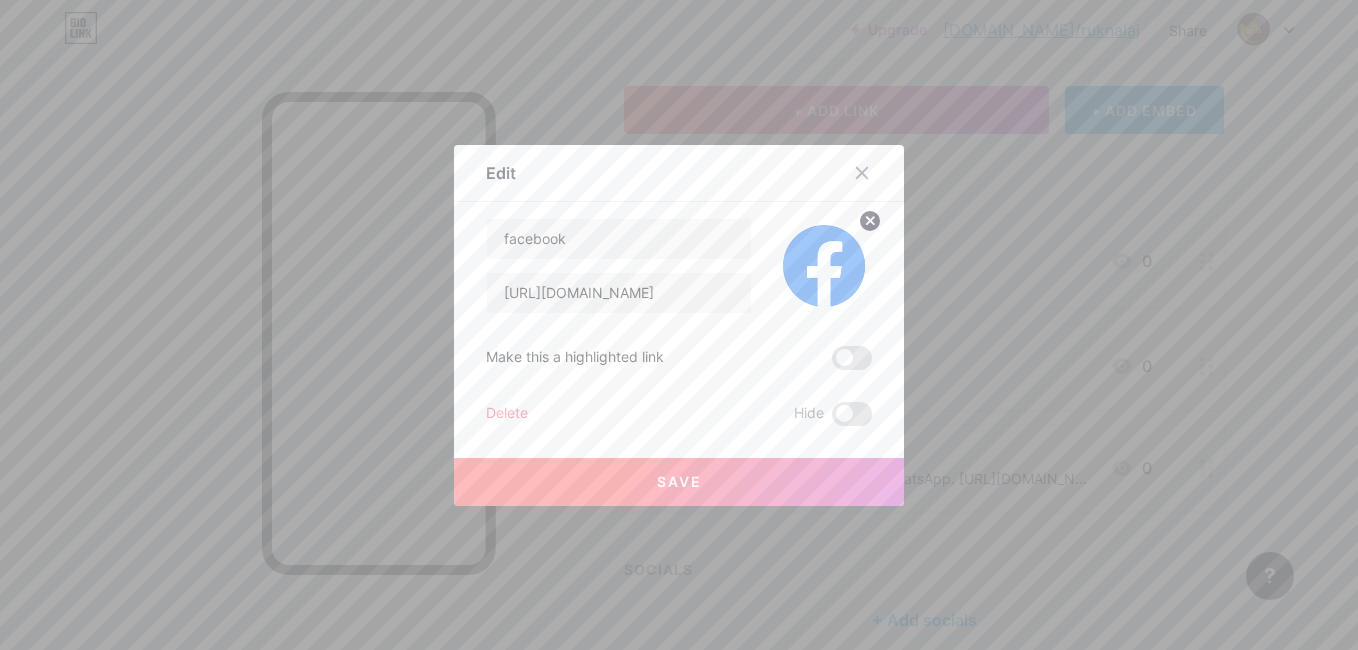 click on "Save" at bounding box center (679, 481) 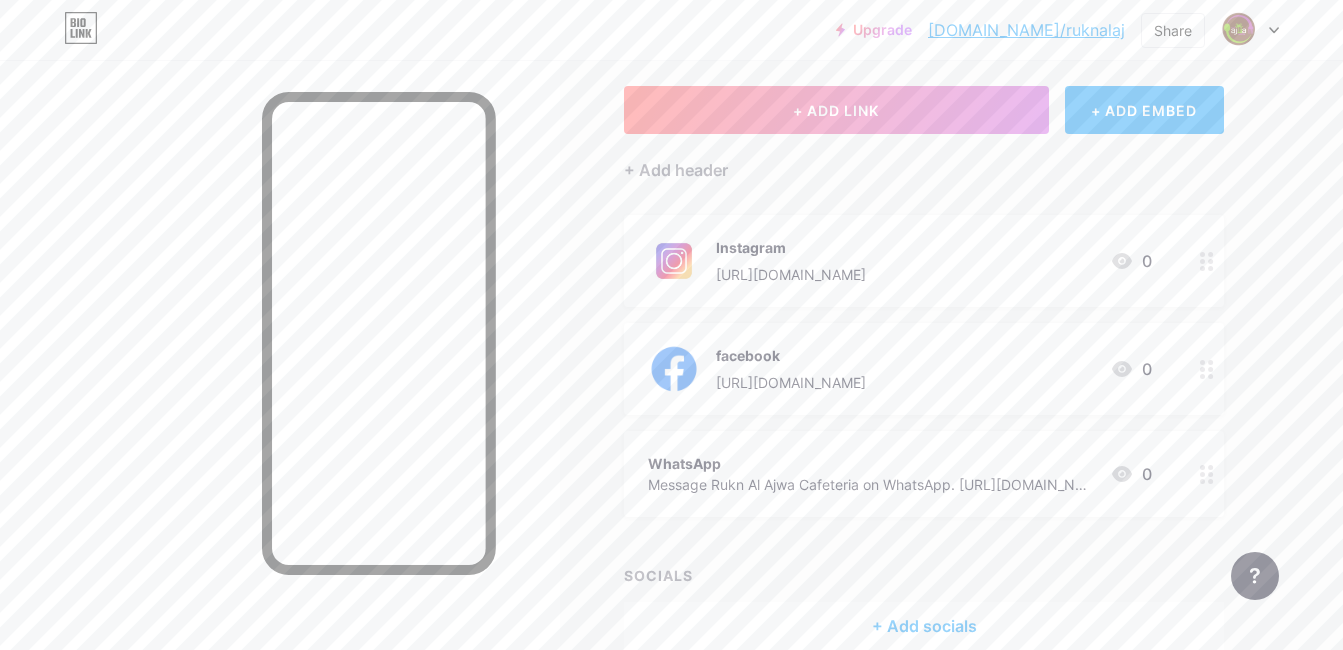 click 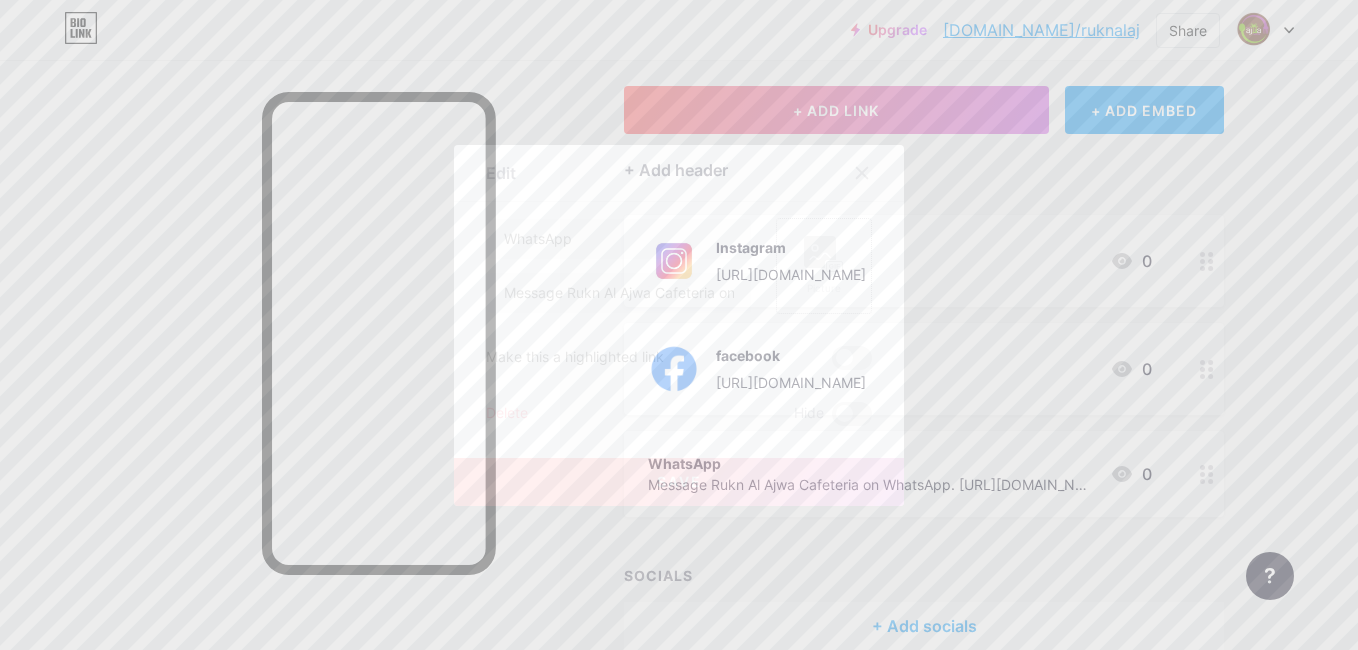 click 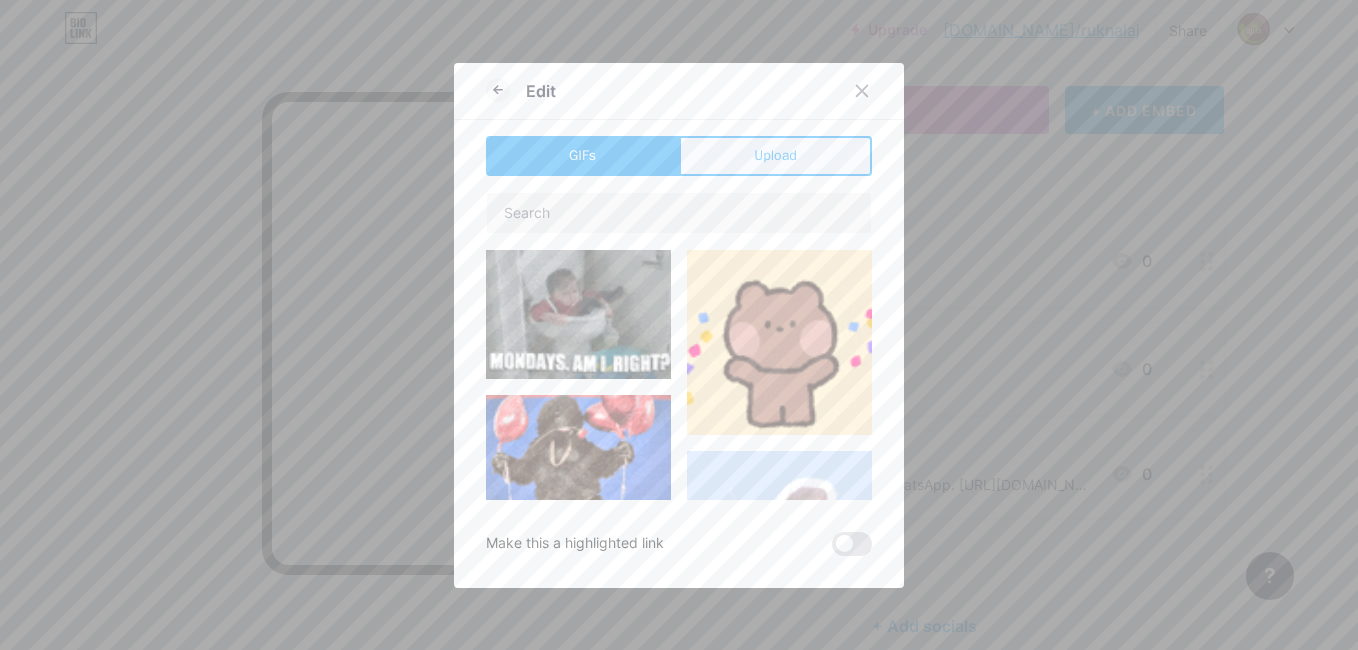 click on "Upload" at bounding box center (775, 155) 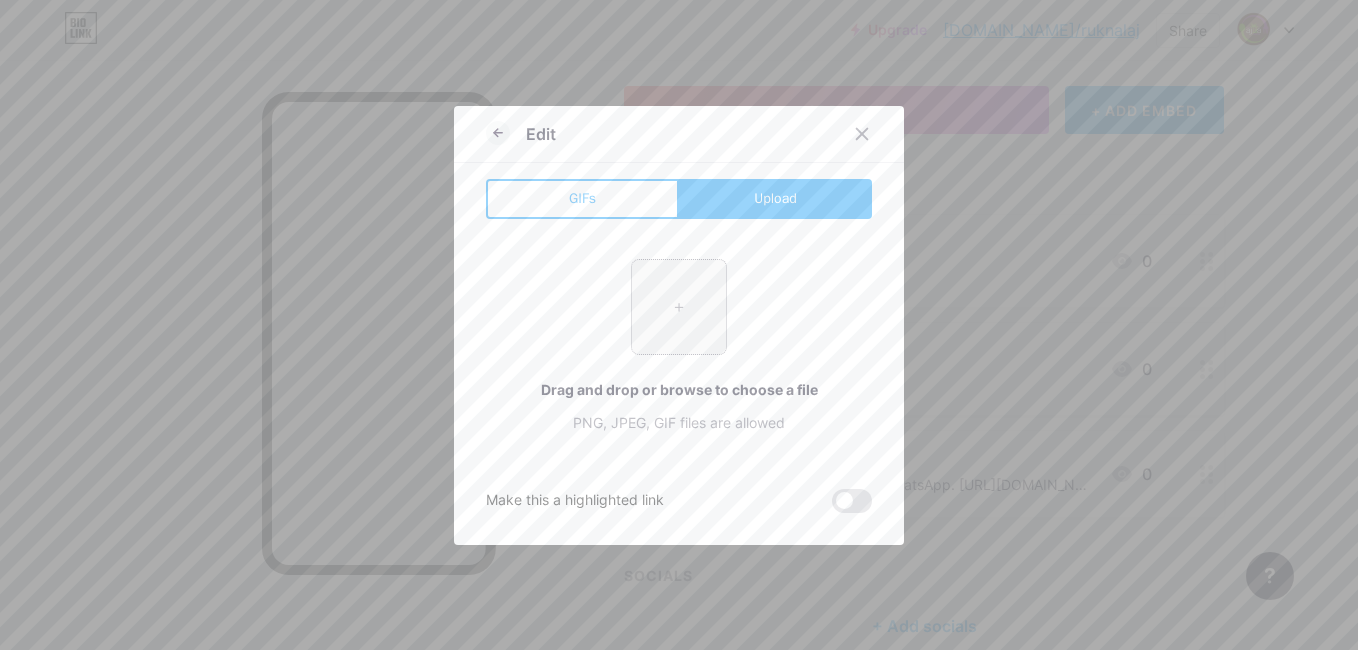 click at bounding box center (679, 307) 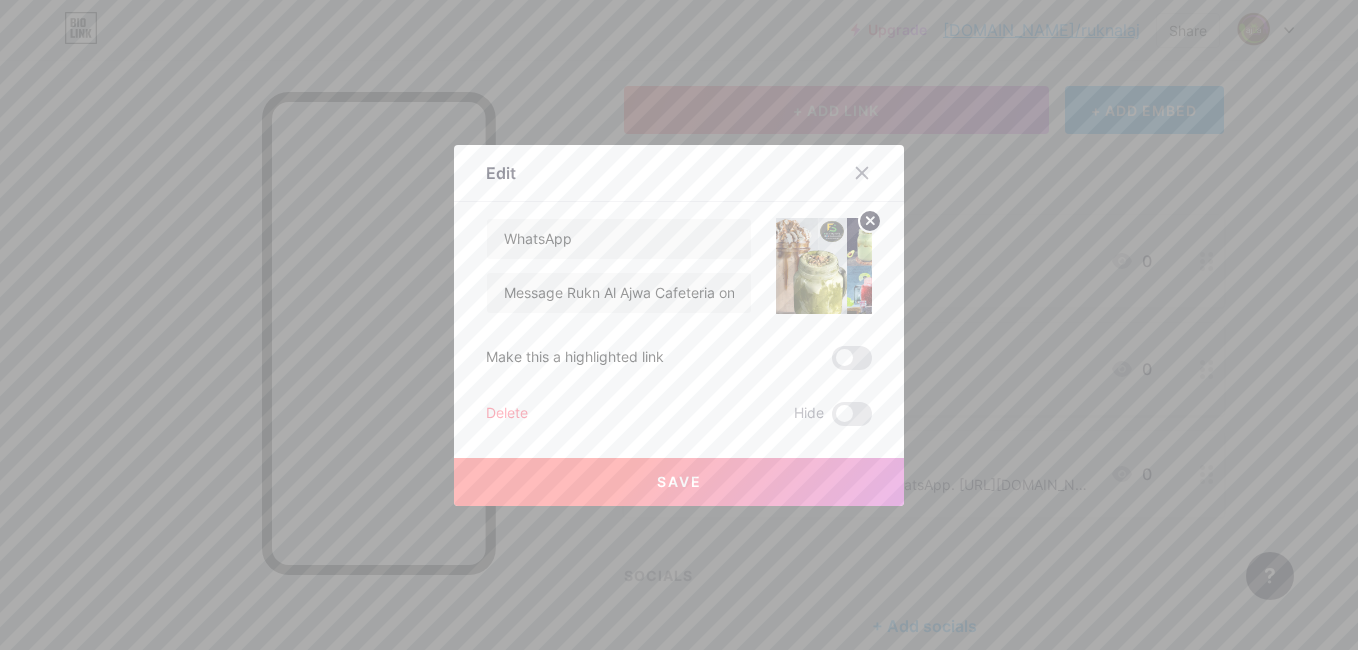 click 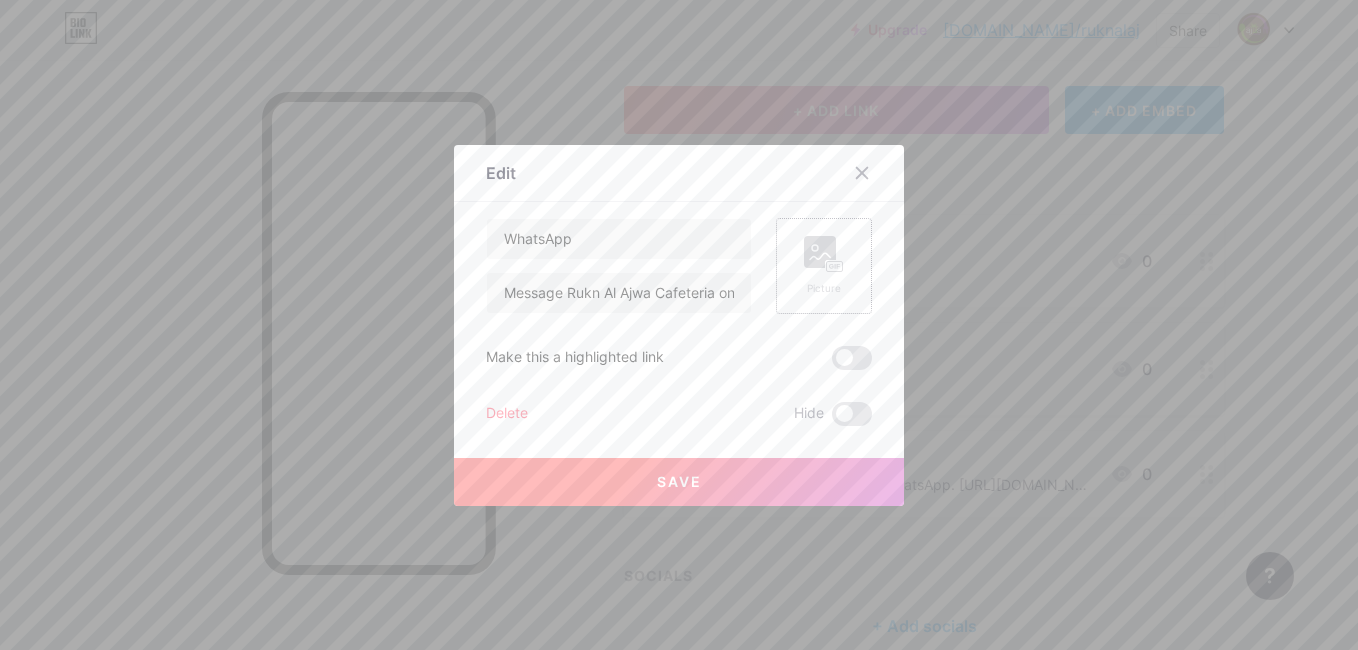 click on "Picture" at bounding box center [824, 266] 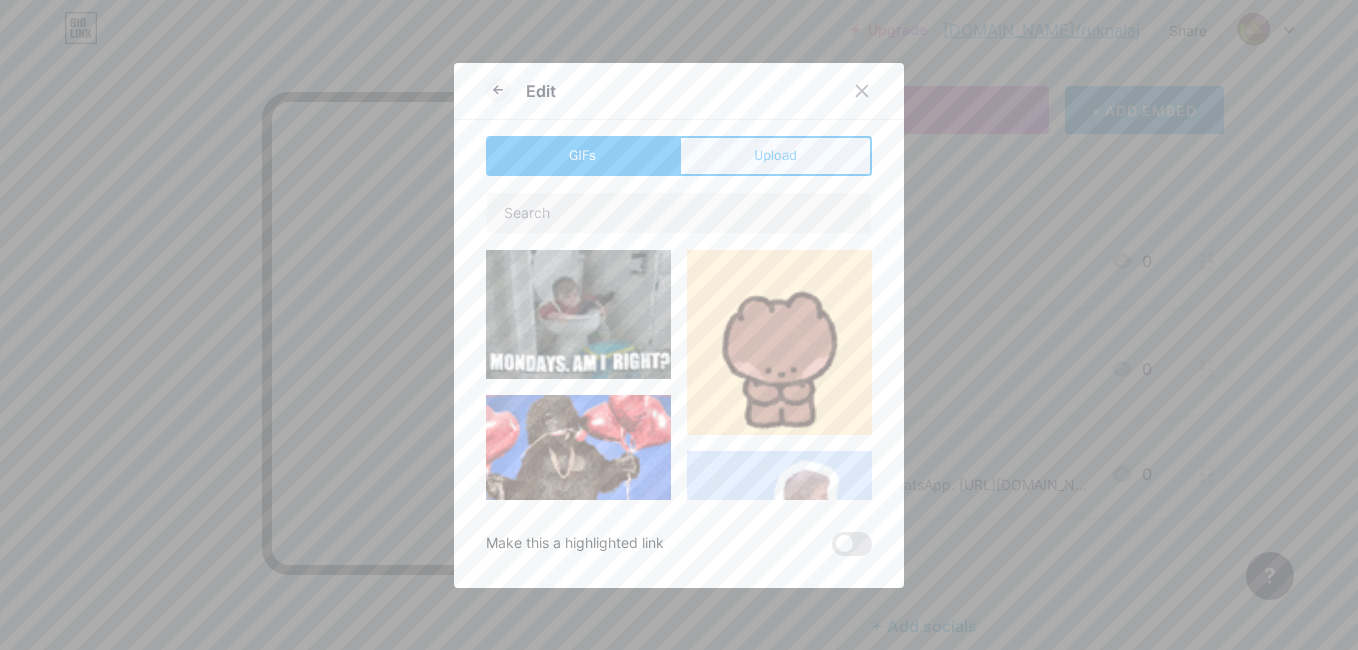 click on "Upload" at bounding box center [775, 156] 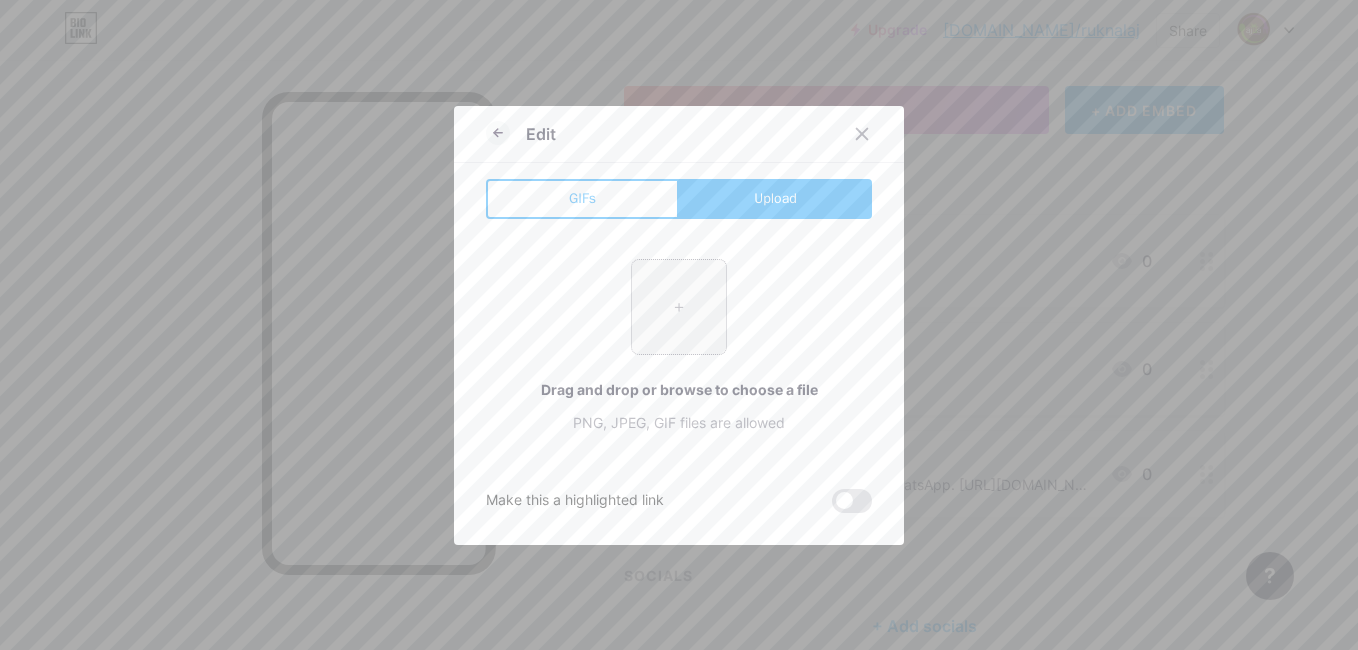 click at bounding box center [679, 307] 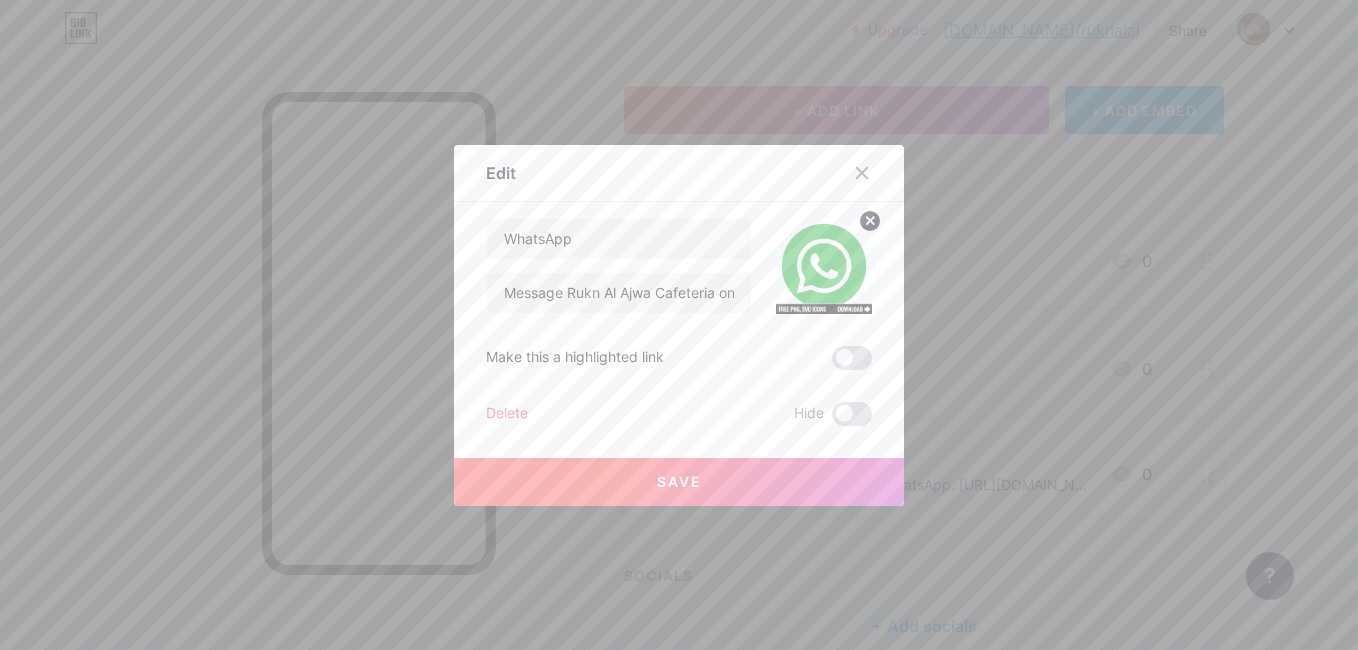 click 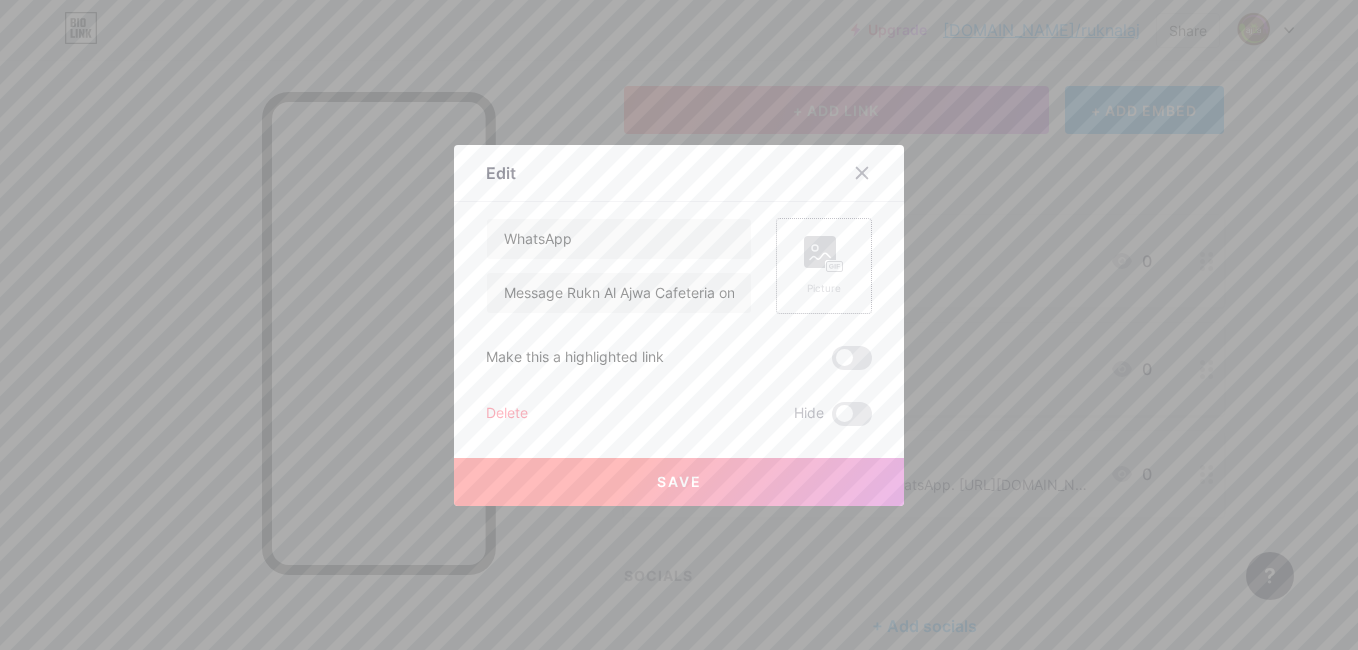click 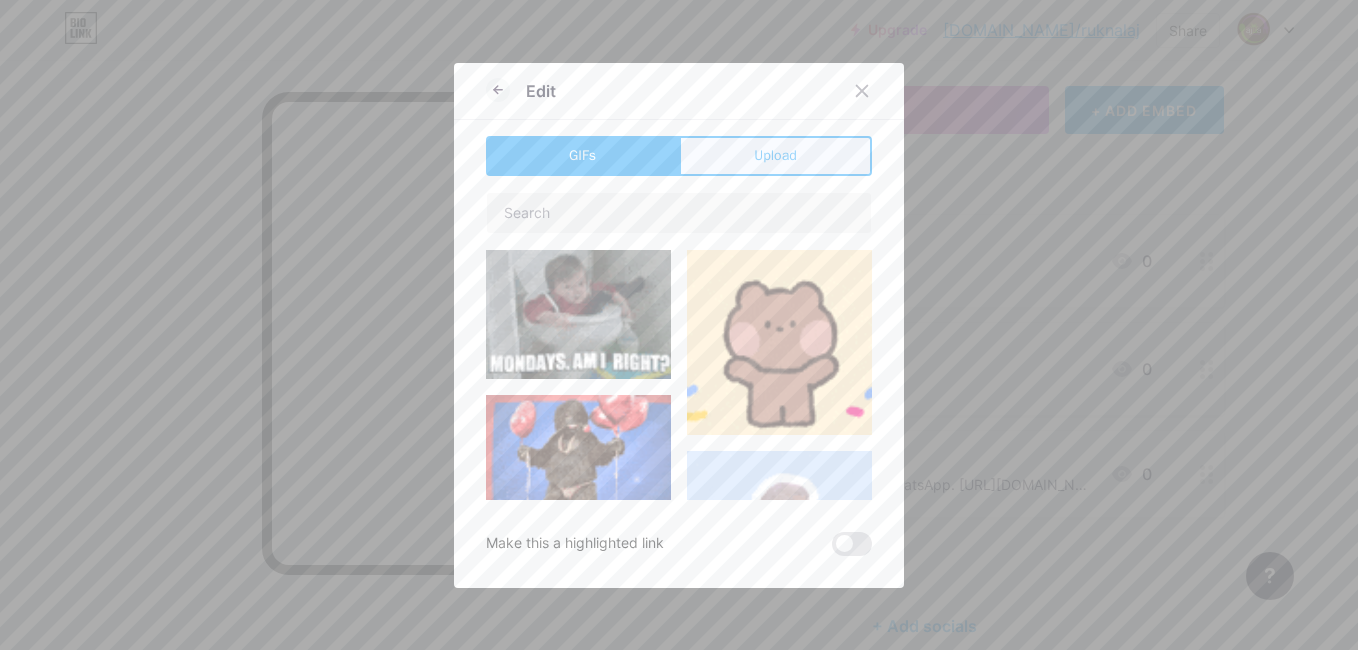 click on "Upload" at bounding box center (775, 155) 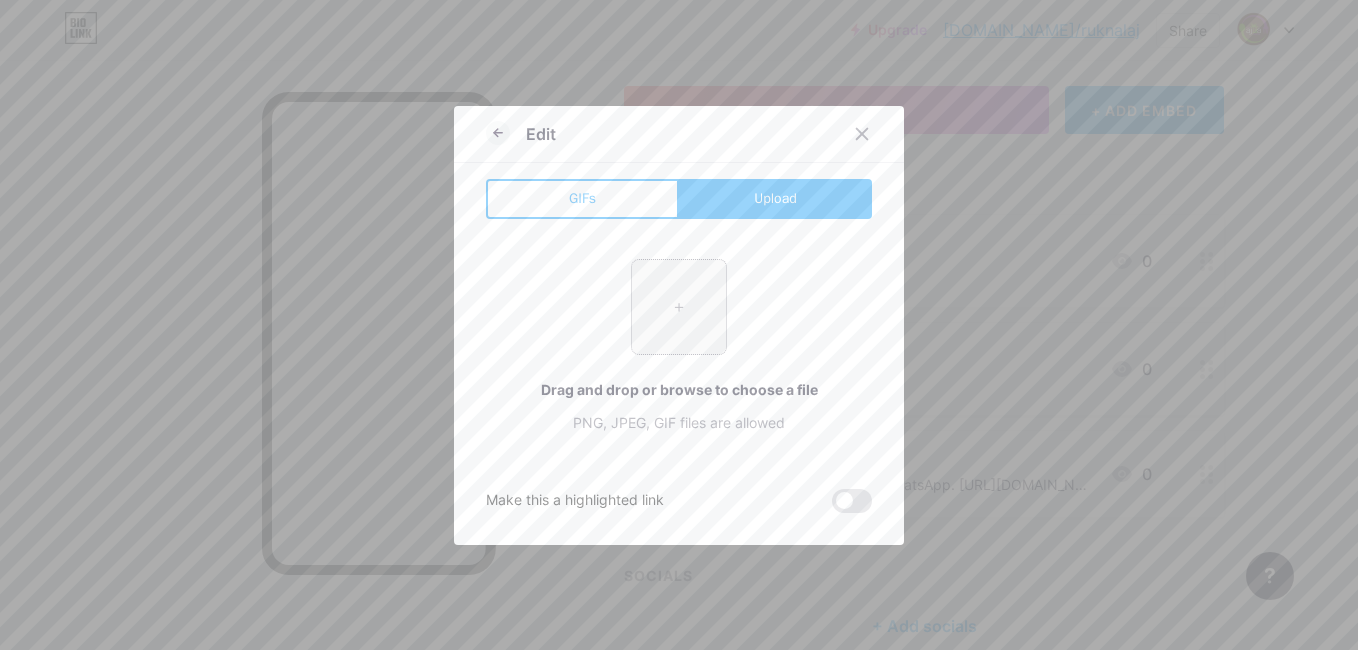 click at bounding box center [679, 307] 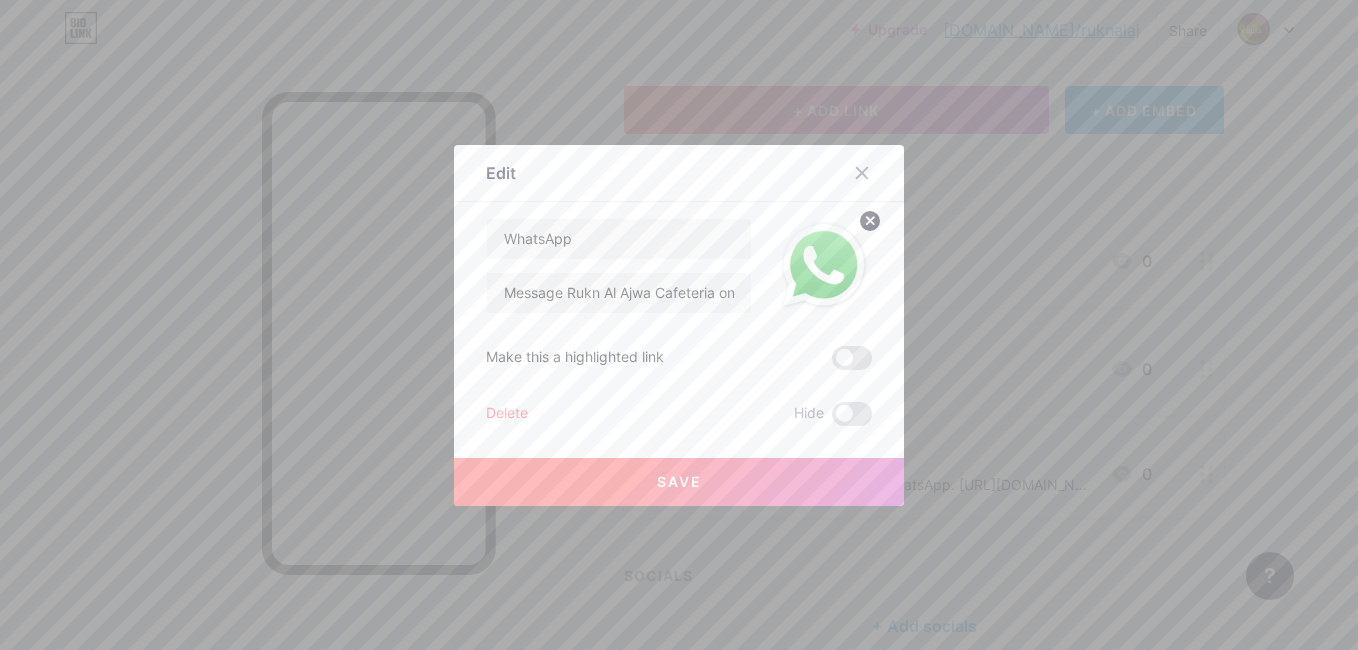 click on "Save" at bounding box center [679, 481] 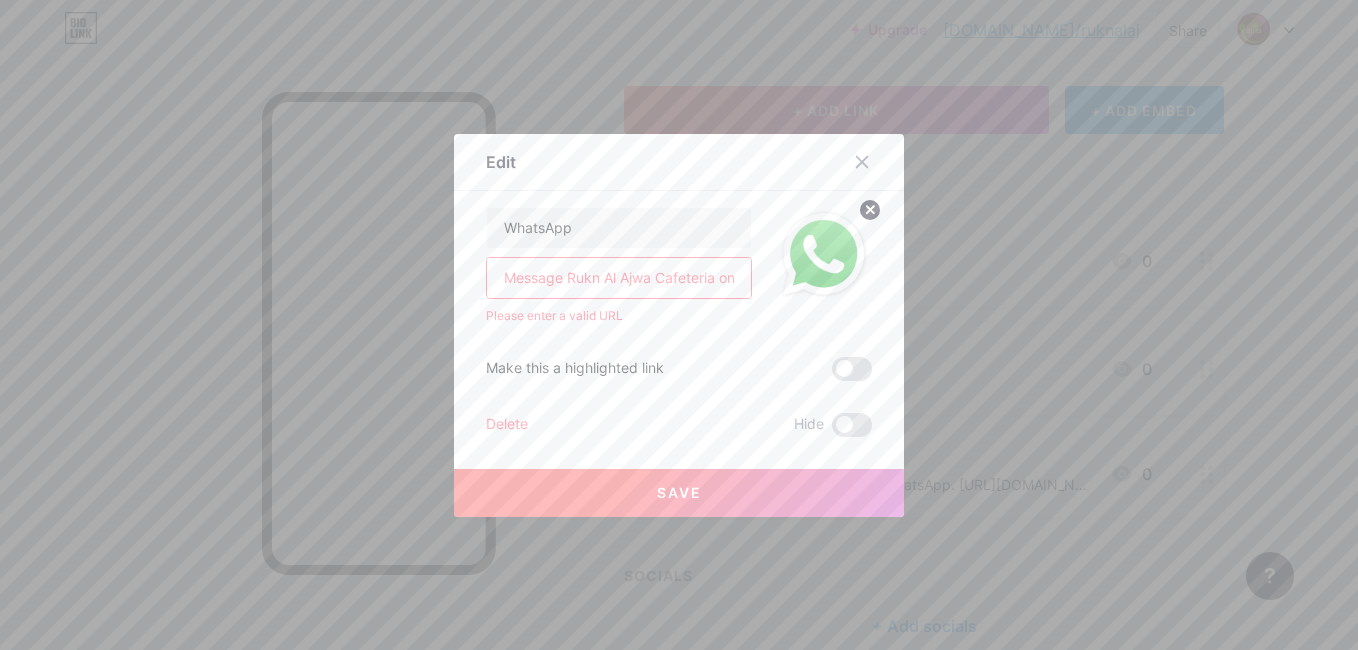 click on "WhatsApp     Message Rukn Al Ajwa Cafeteria on WhatsApp. [URL][DOMAIN_NAME]   Please enter a valid URL
Make this a highlighted link
Delete
Hide         Save" at bounding box center (679, 322) 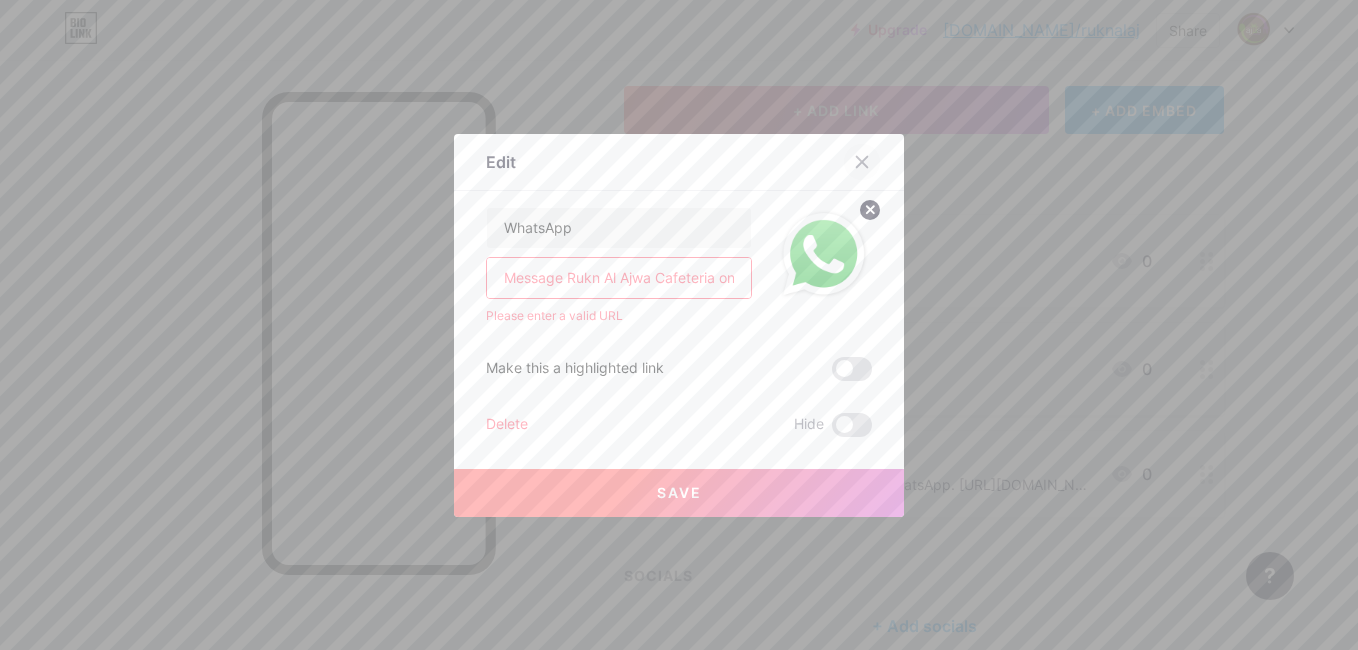 click 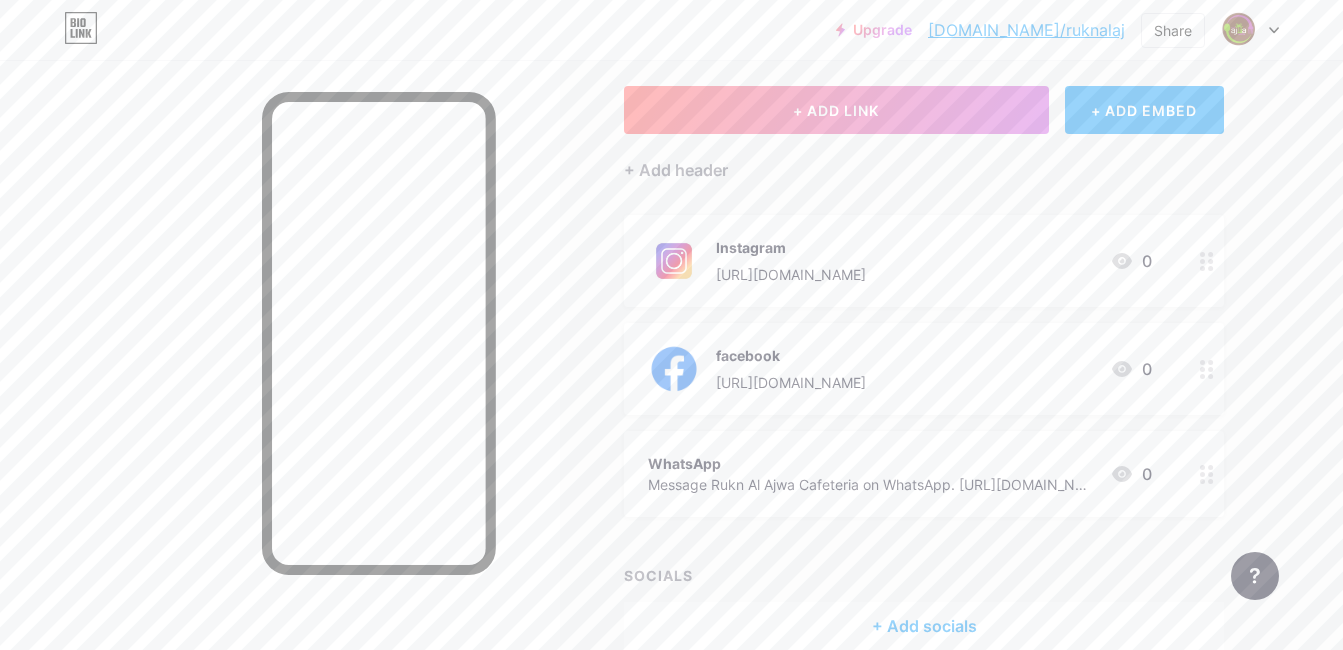 click at bounding box center [1207, 474] 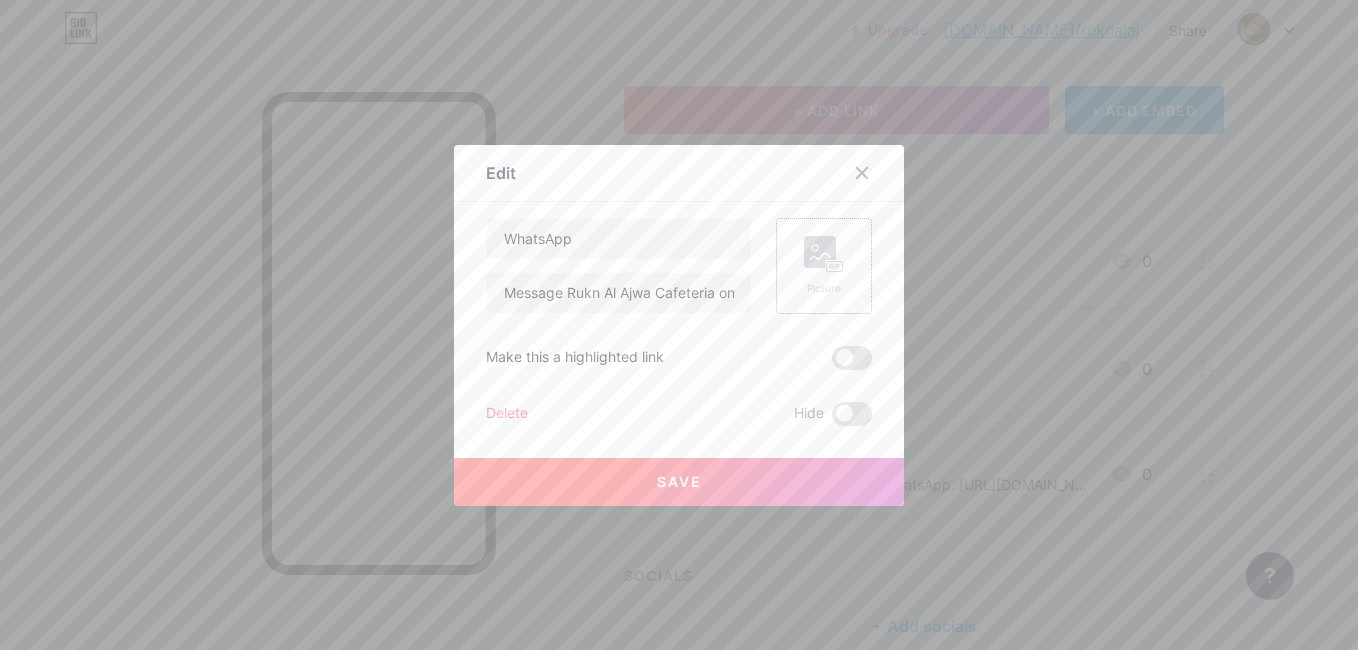 click on "Picture" at bounding box center [824, 266] 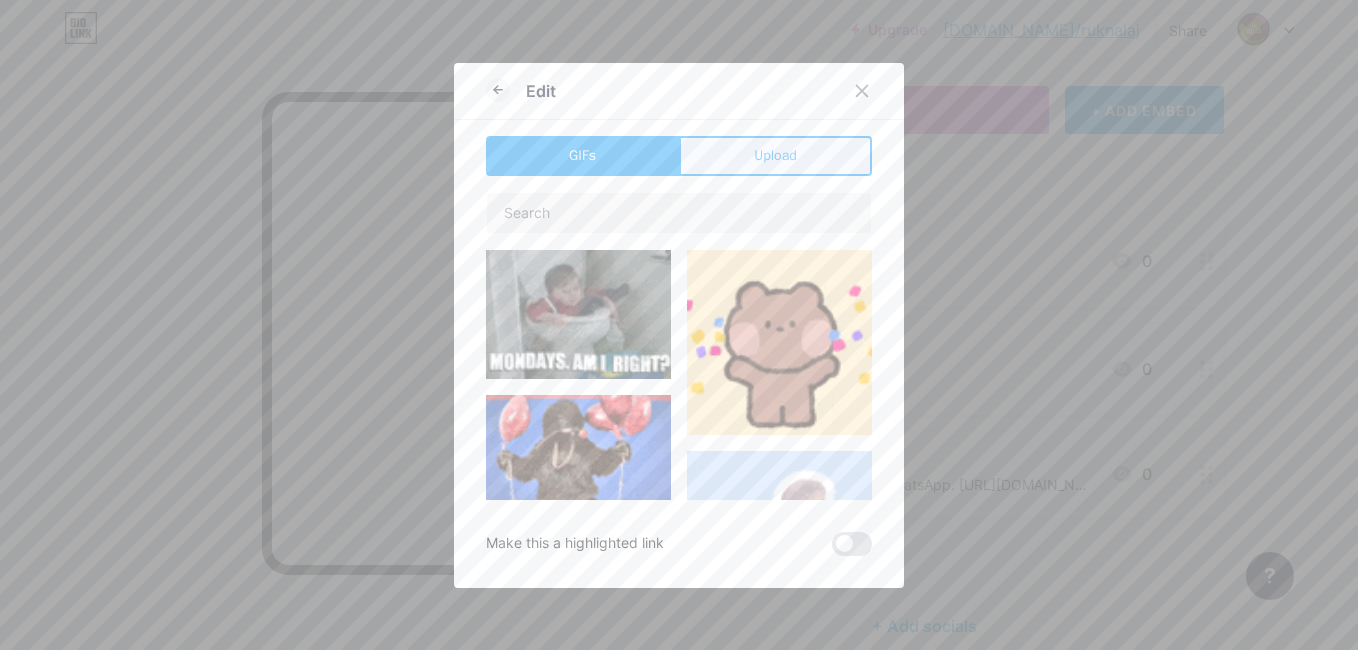 click on "Upload" at bounding box center (775, 155) 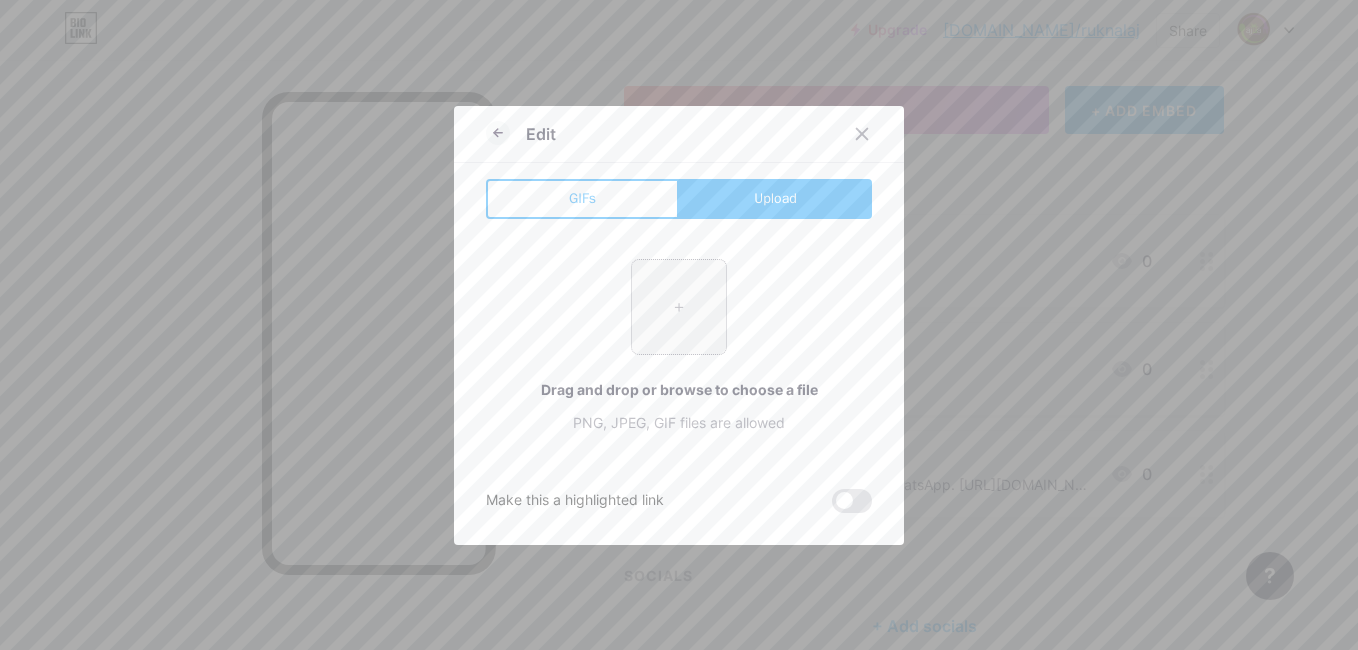 click at bounding box center [679, 307] 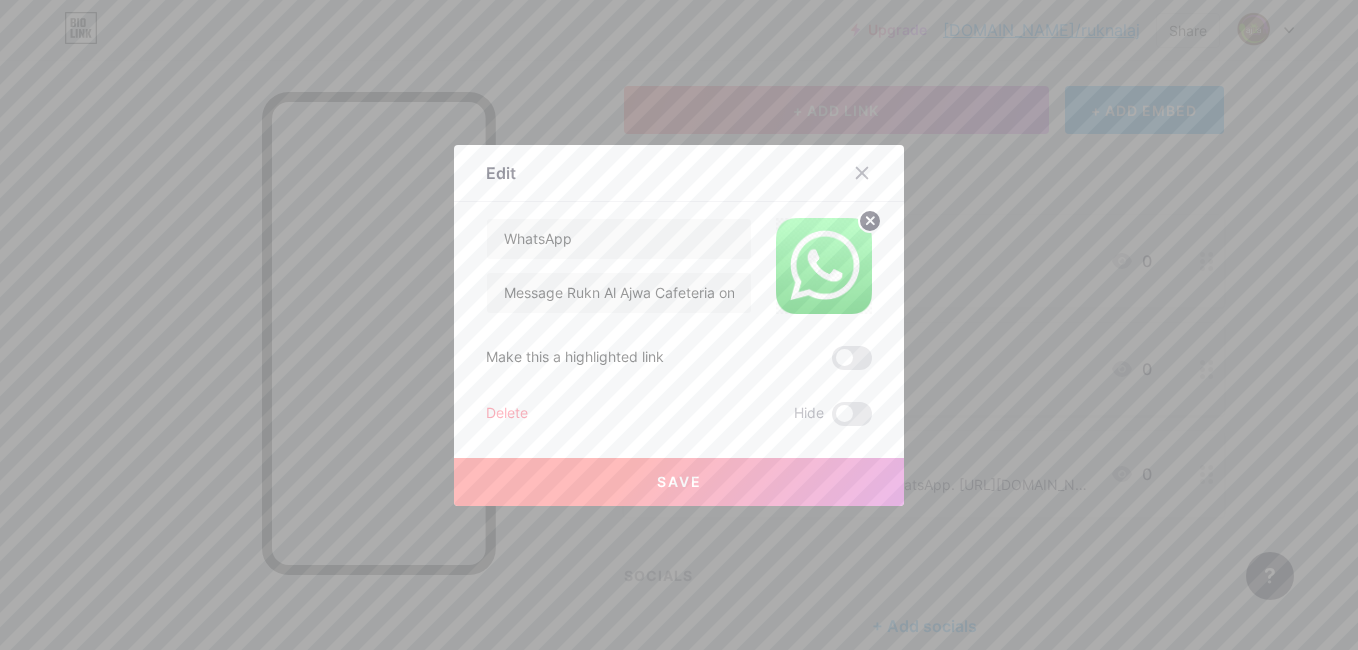 click on "Save" at bounding box center (679, 481) 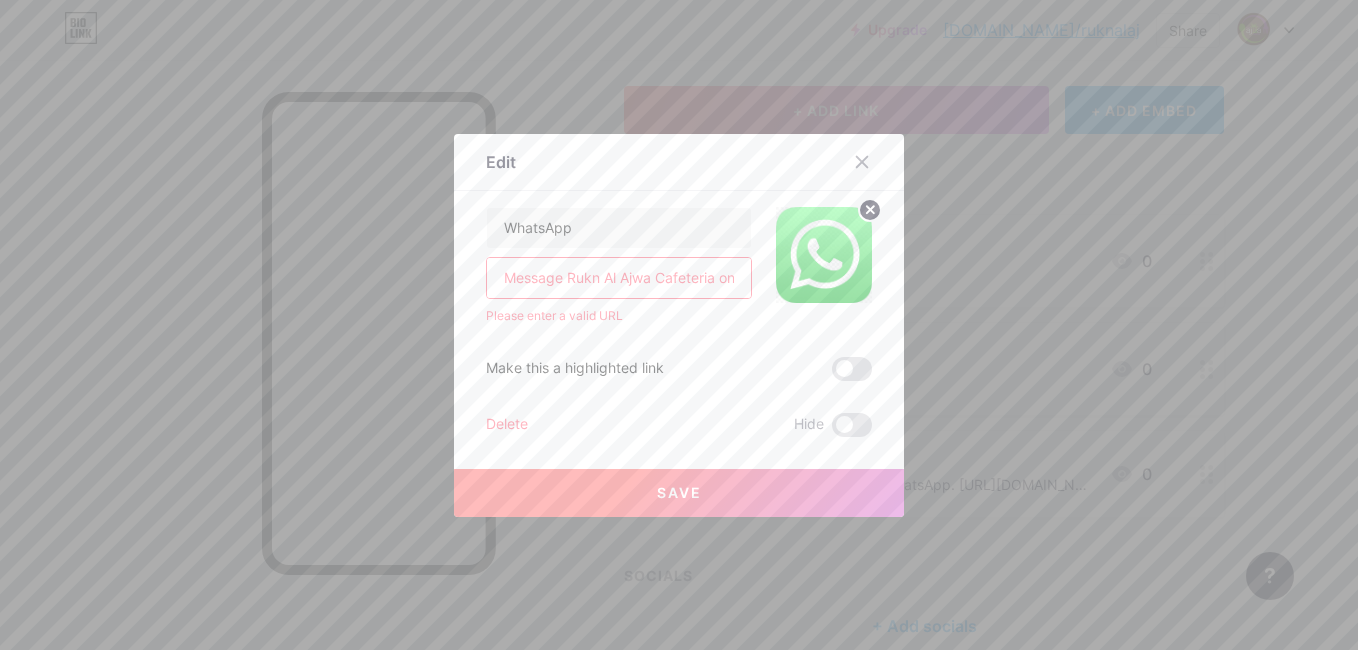 click on "Message Rukn Al Ajwa Cafeteria on WhatsApp. [URL][DOMAIN_NAME]" at bounding box center (619, 278) 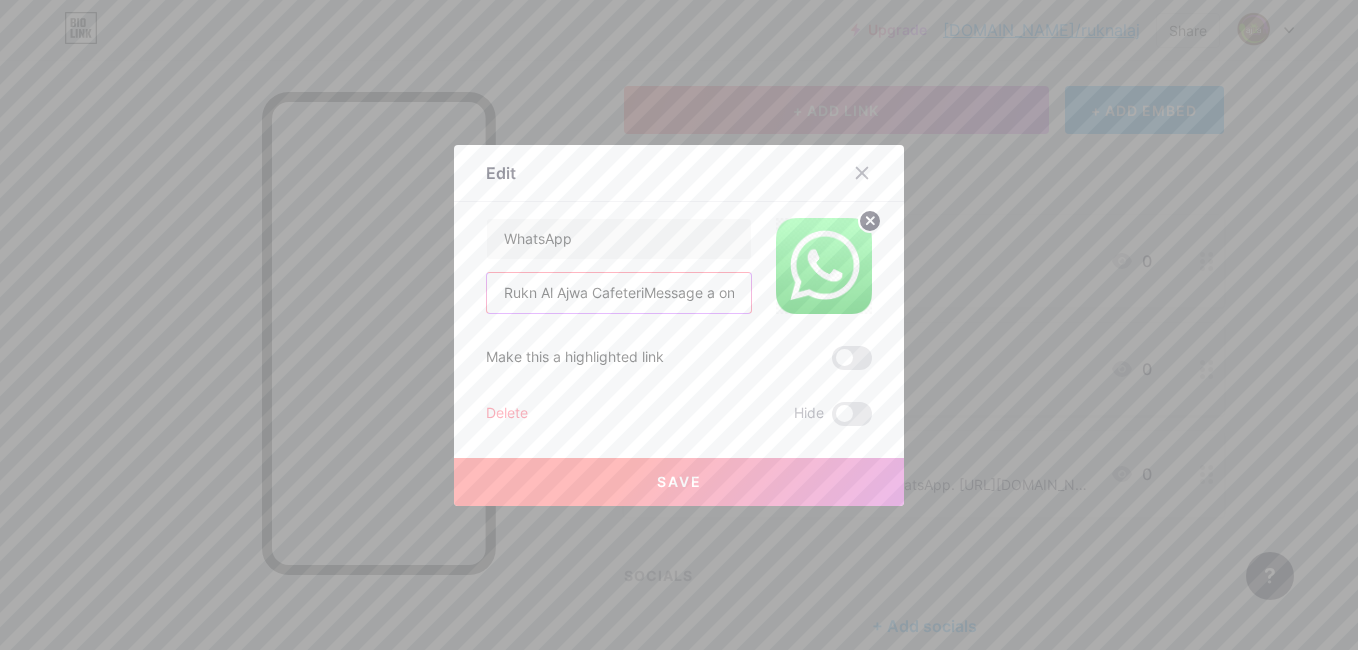 click on "Rukn Al Ajwa CafeteriMessage a on WhatsApp. [URL][DOMAIN_NAME]" at bounding box center [619, 293] 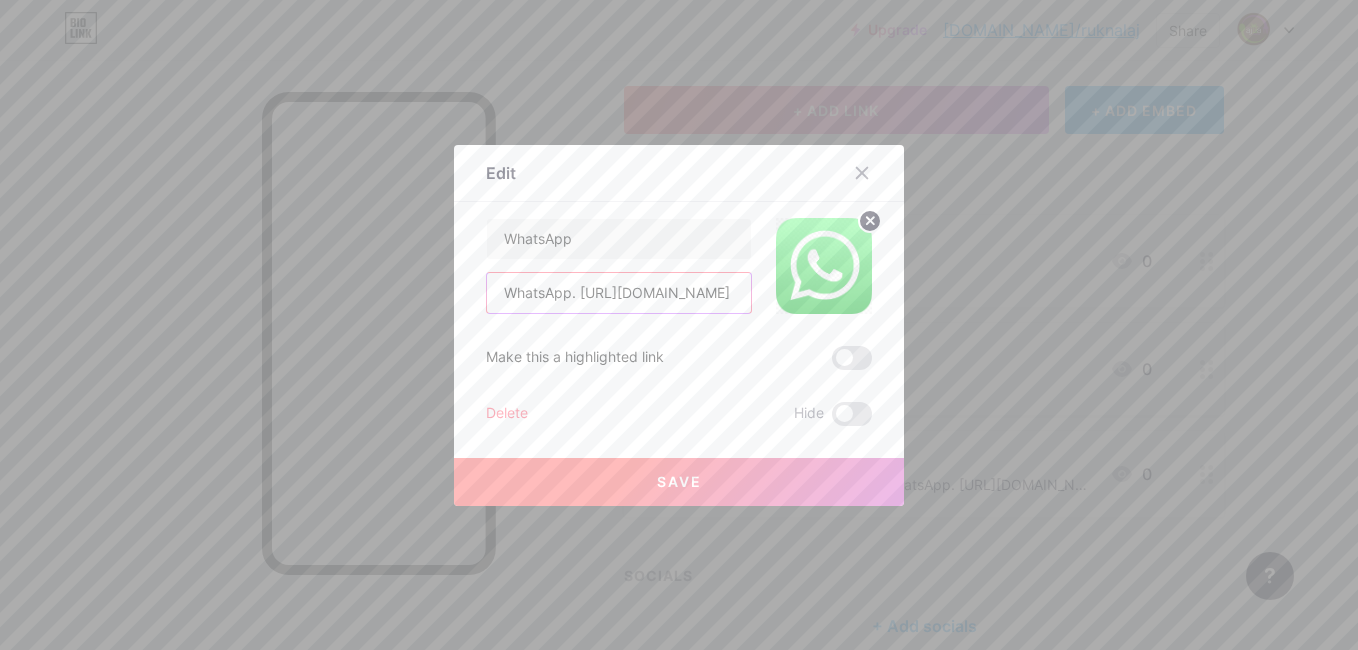 scroll, scrollTop: 0, scrollLeft: 0, axis: both 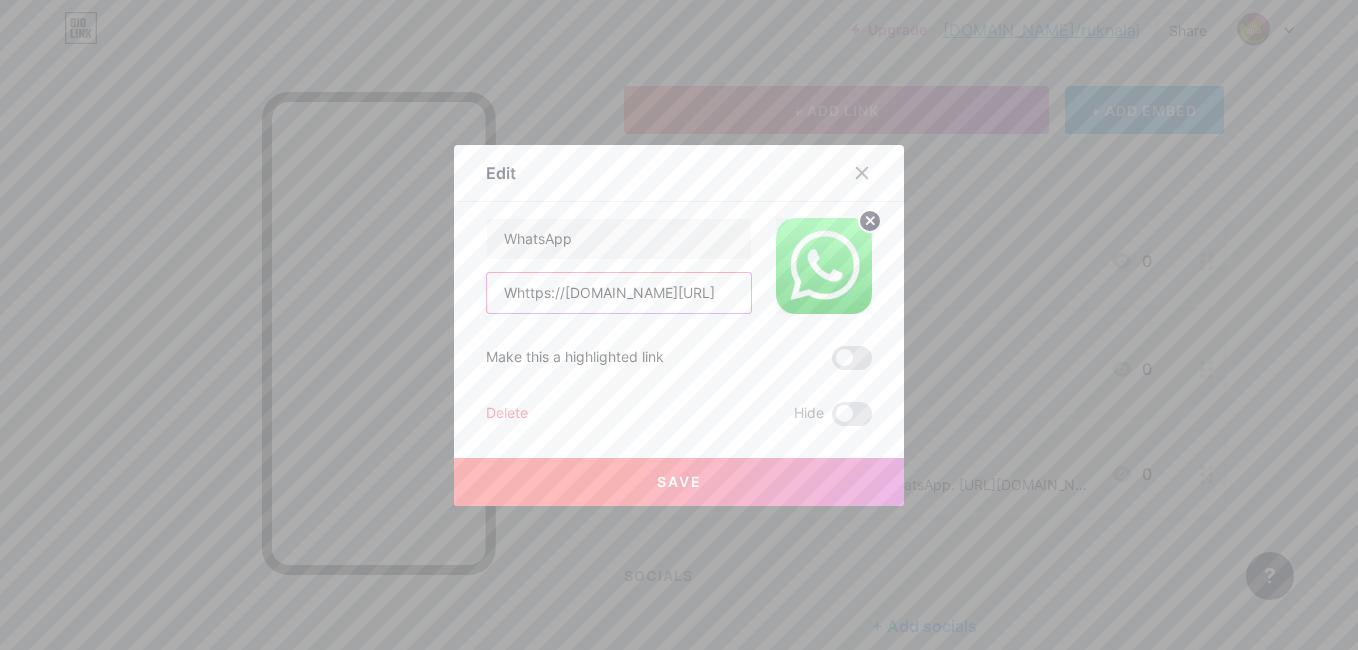 type on "[URL][DOMAIN_NAME]" 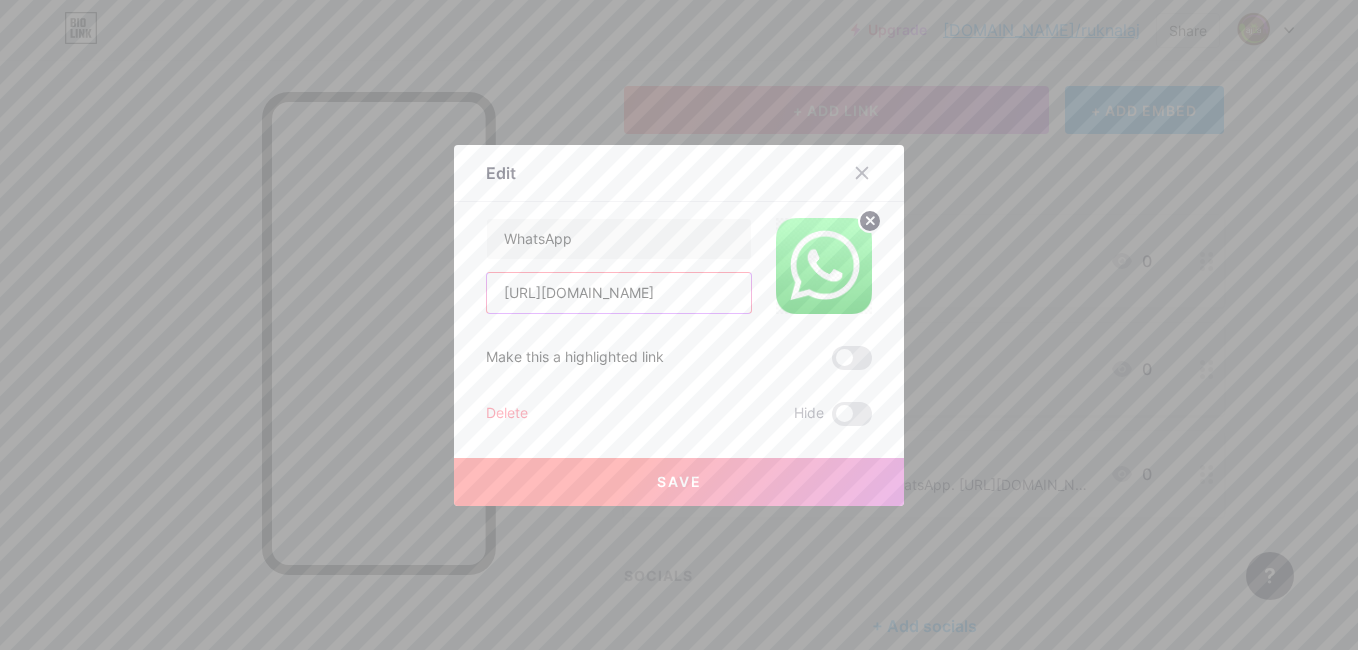 scroll, scrollTop: 0, scrollLeft: 0, axis: both 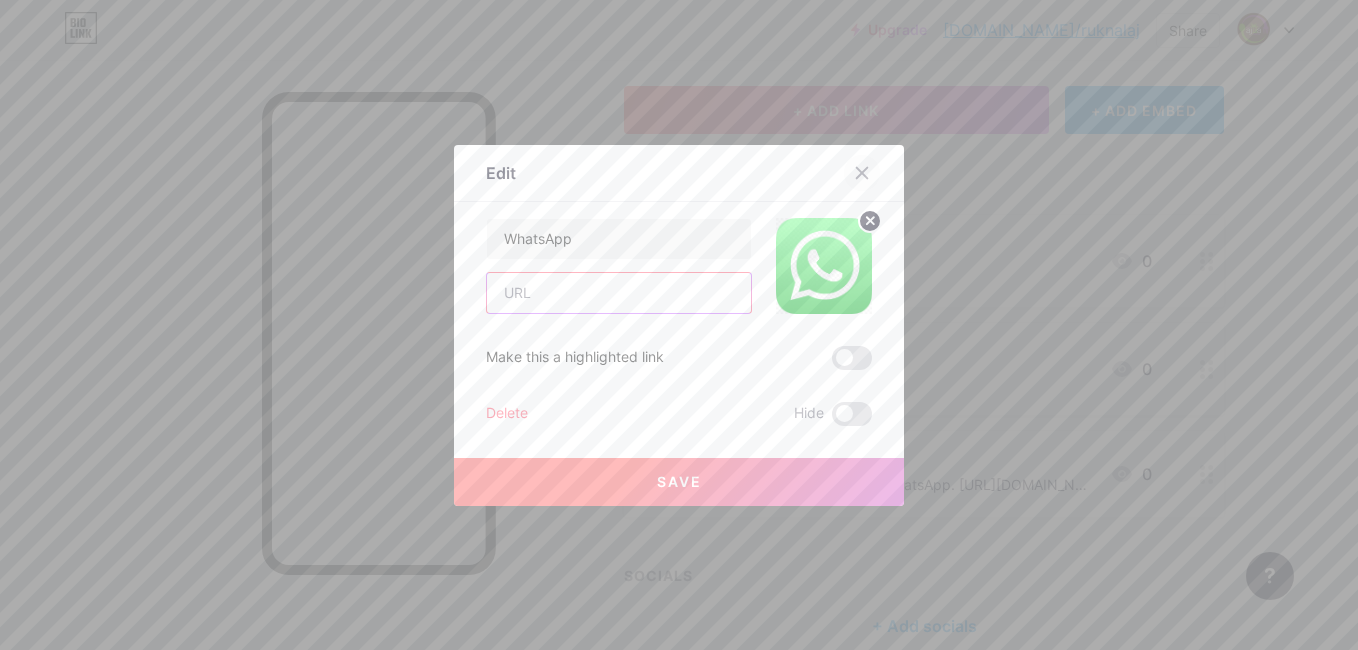 type 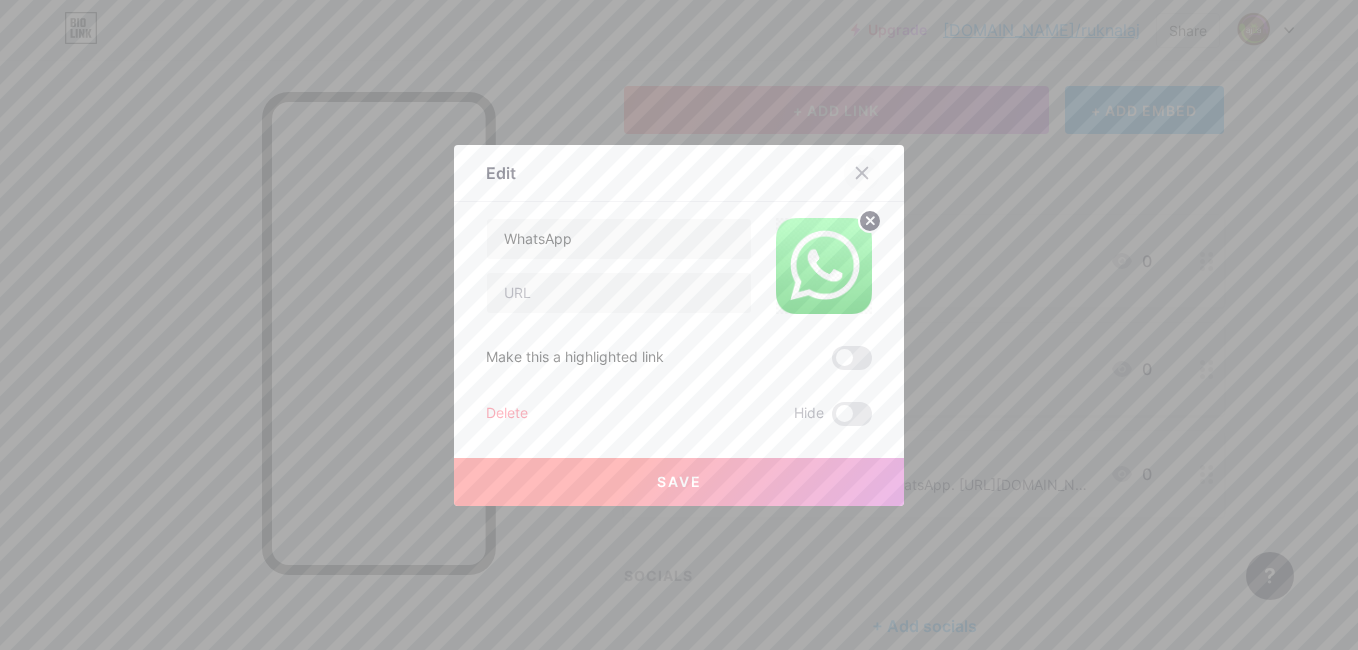 click 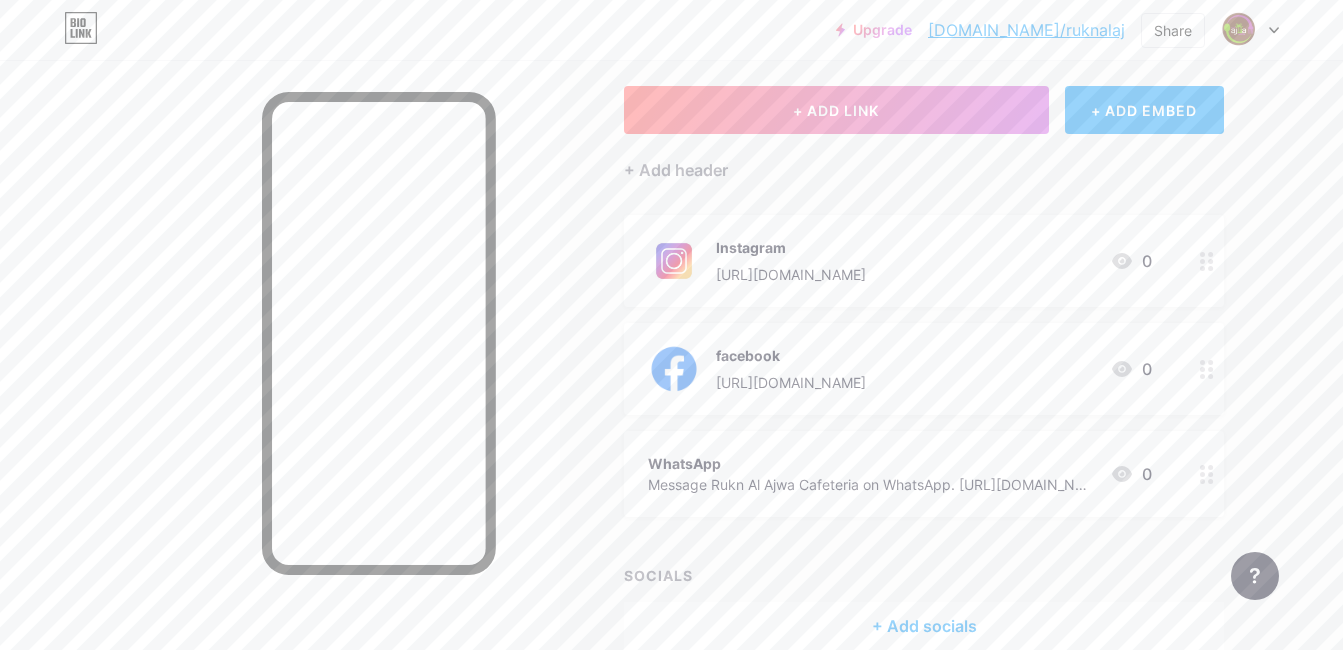 click at bounding box center (1207, 474) 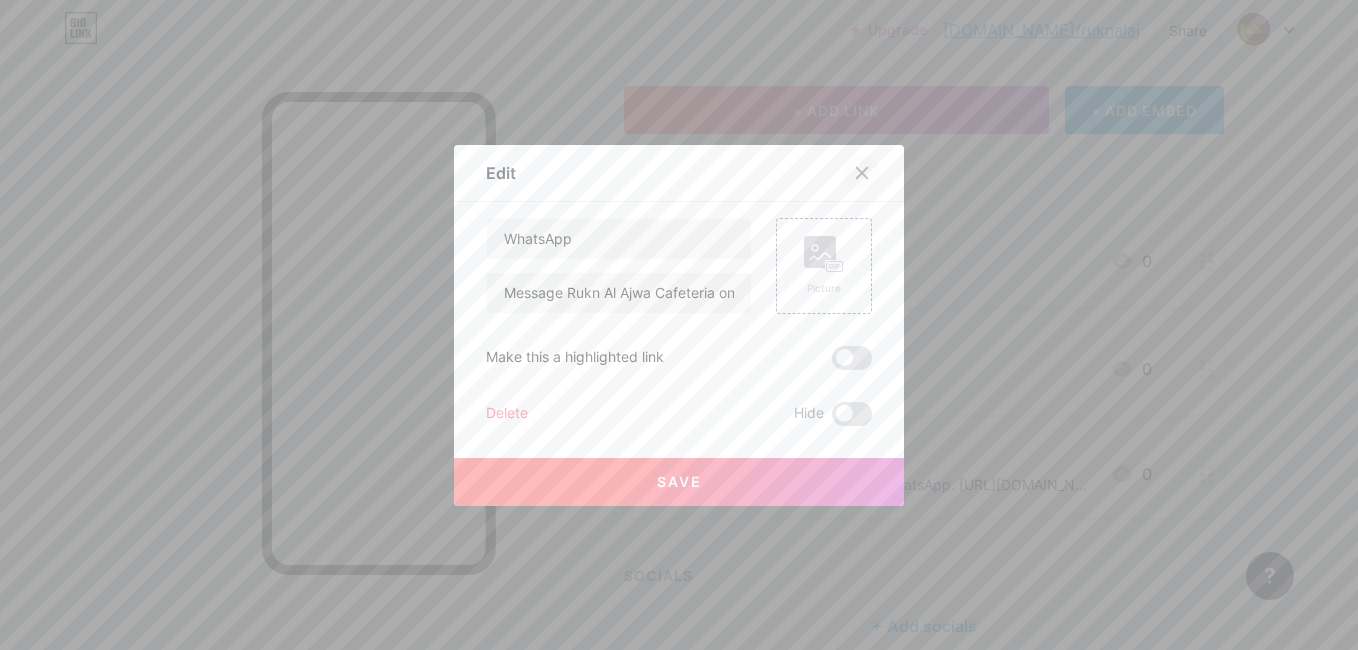 click 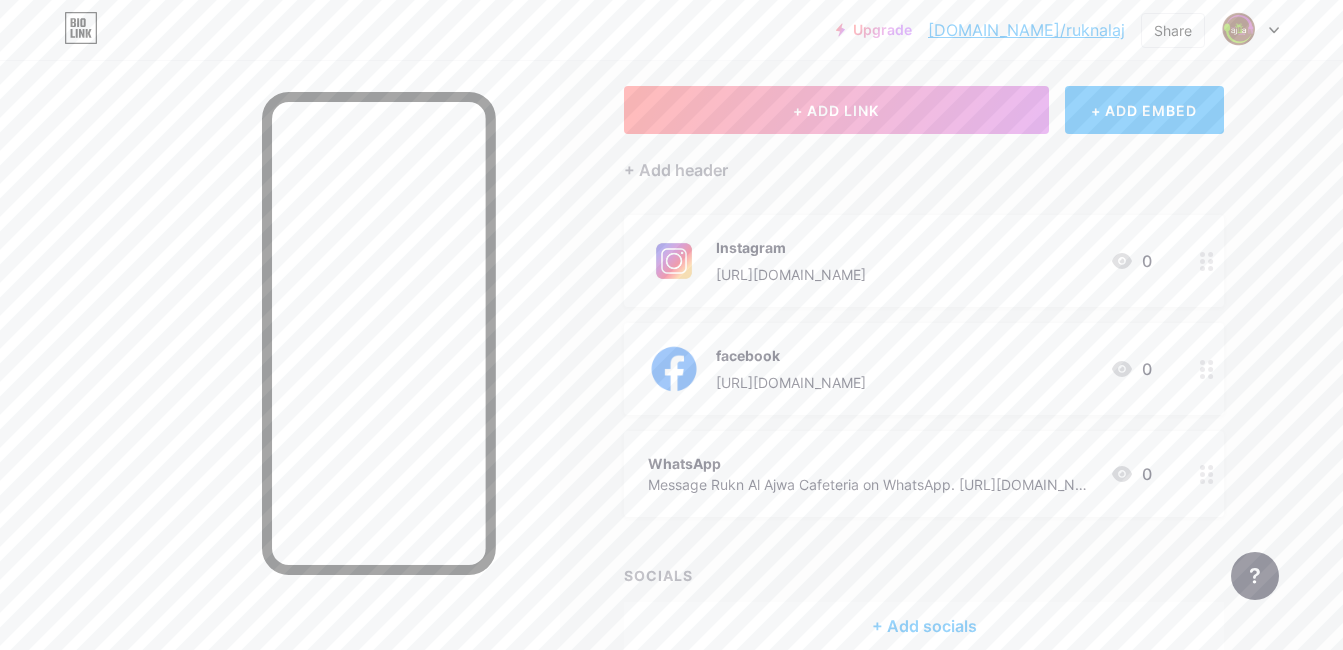 click at bounding box center [1207, 369] 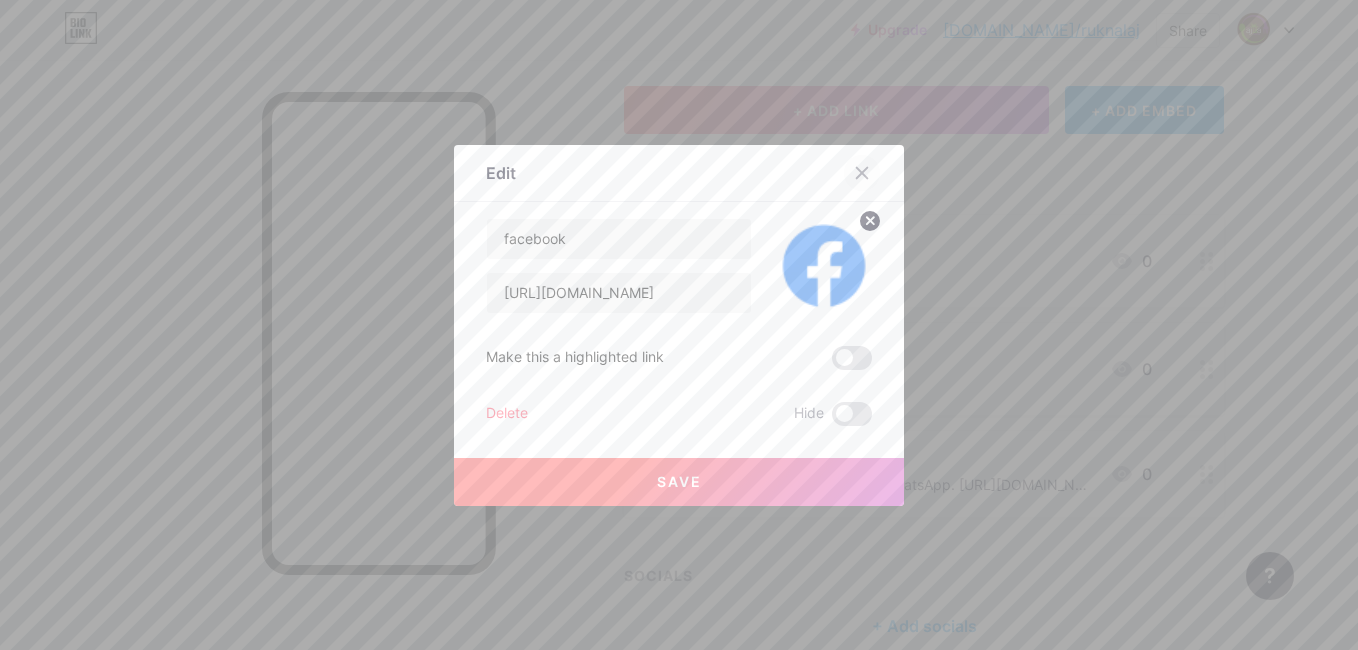 click 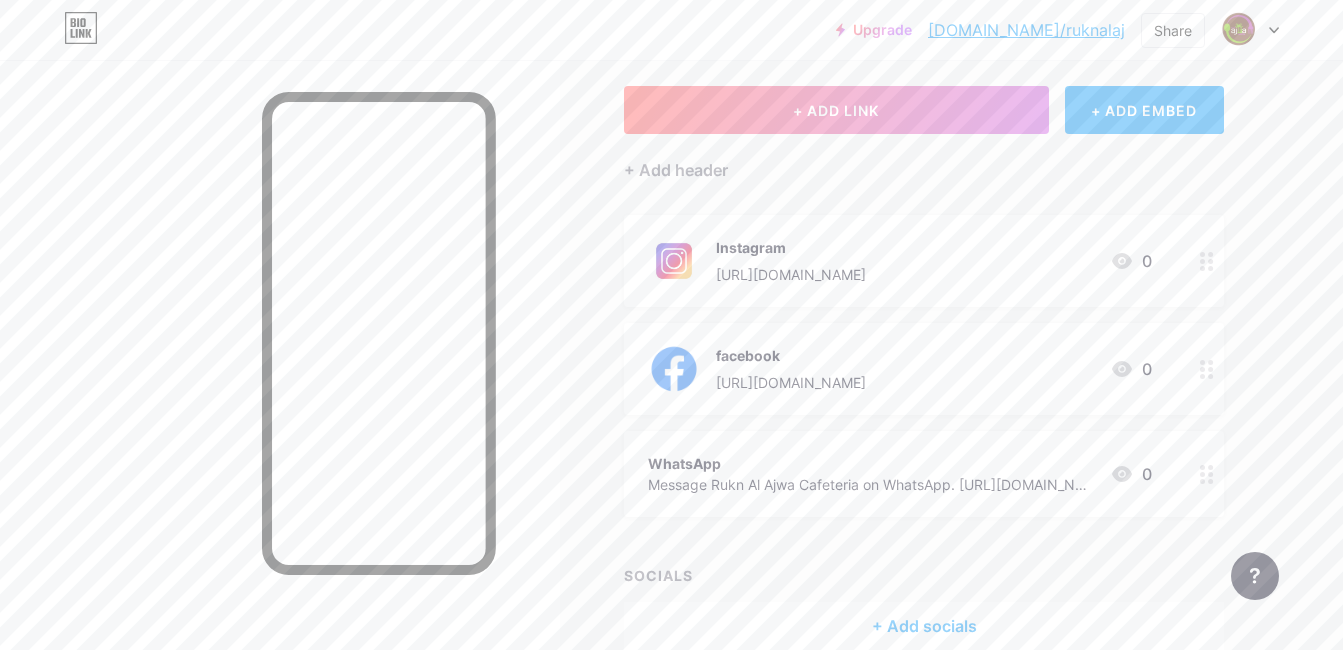 click 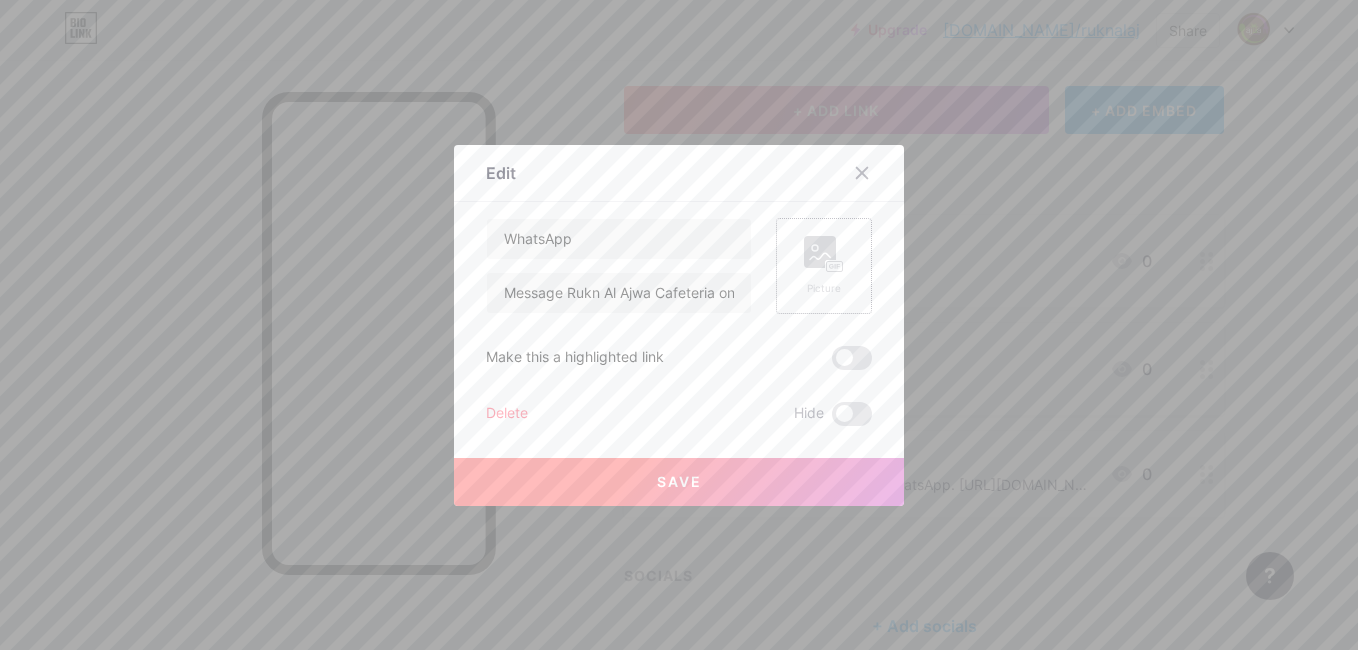 click on "Picture" at bounding box center [824, 266] 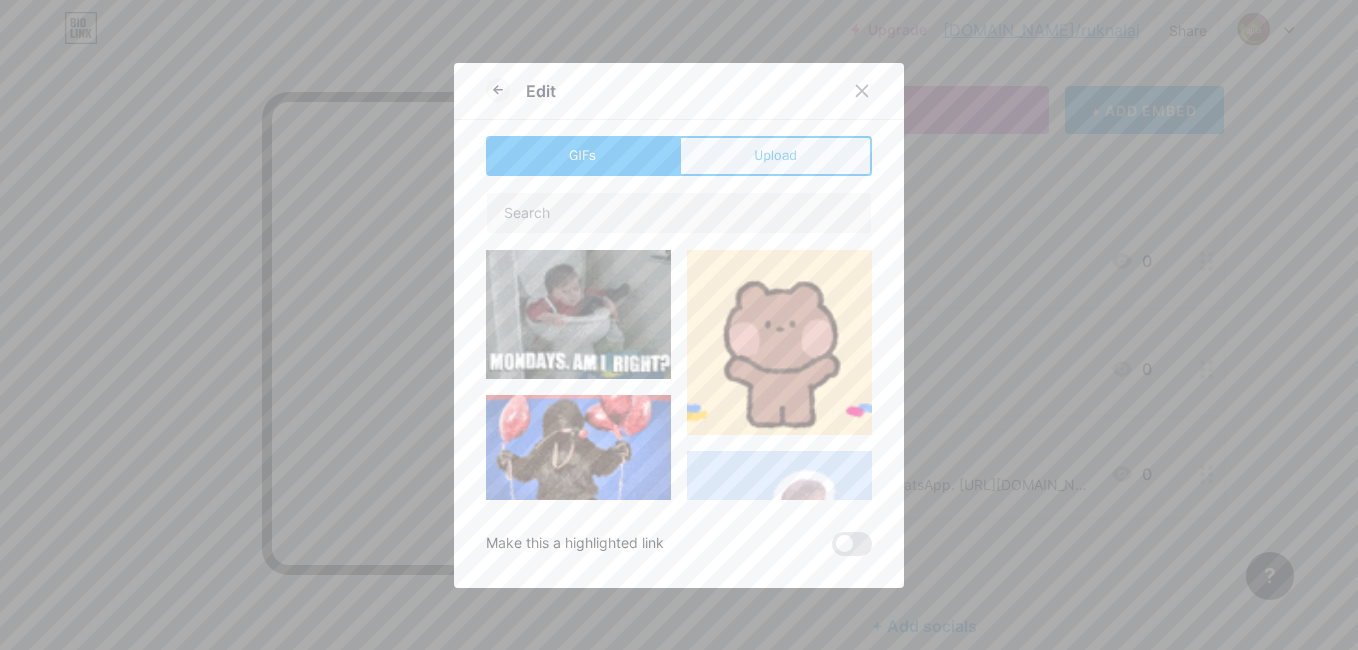 click on "Upload" at bounding box center (775, 155) 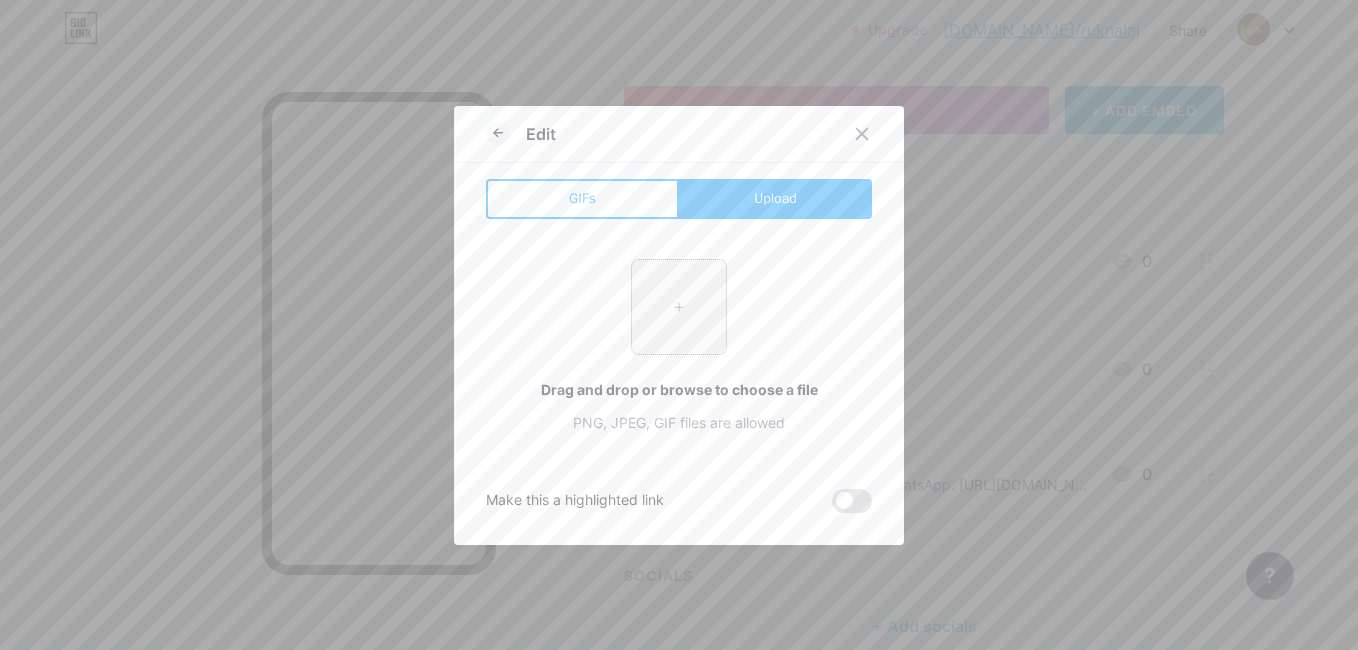 click at bounding box center (679, 307) 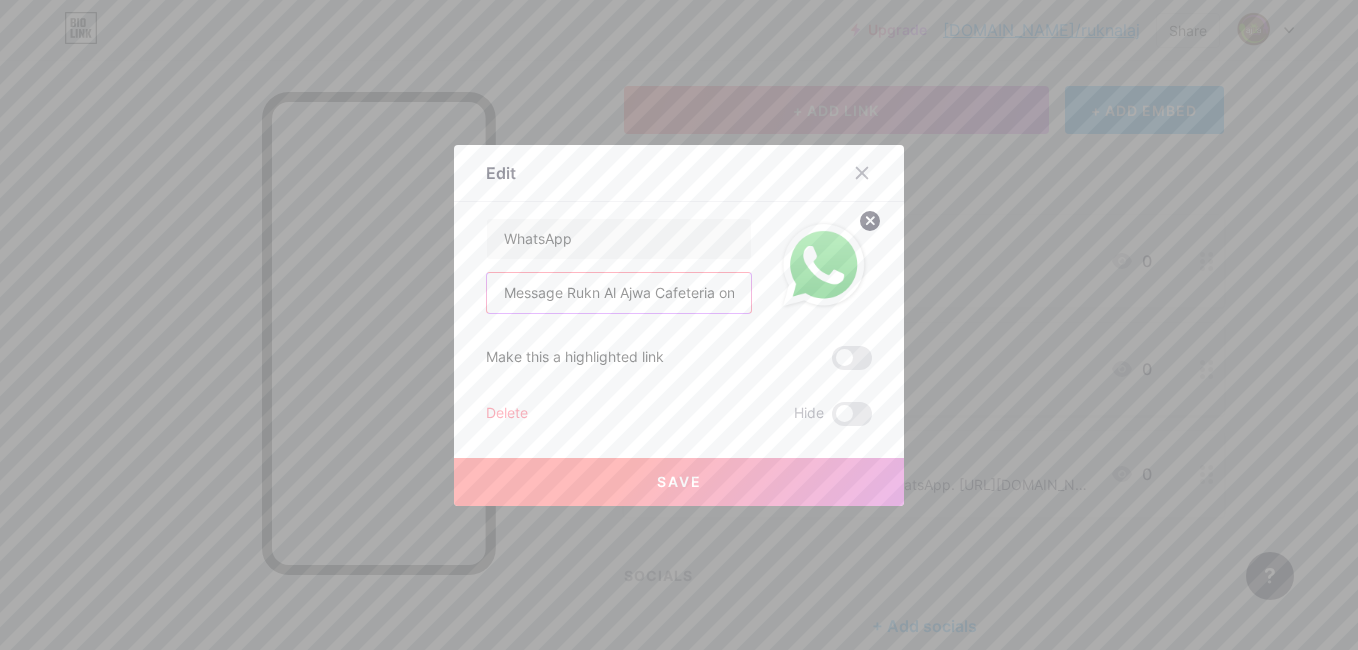 click on "Message Rukn Al Ajwa Cafeteria on WhatsApp. [URL][DOMAIN_NAME]" at bounding box center [619, 293] 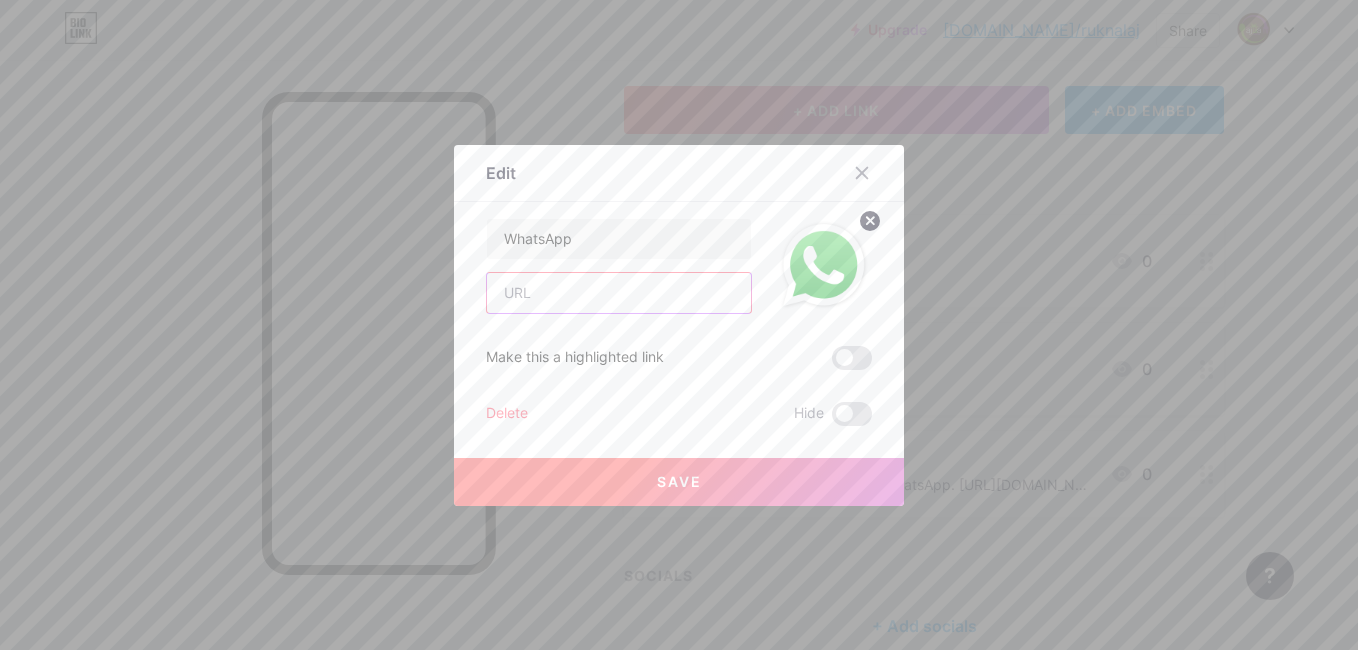paste on "[URL][DOMAIN_NAME]" 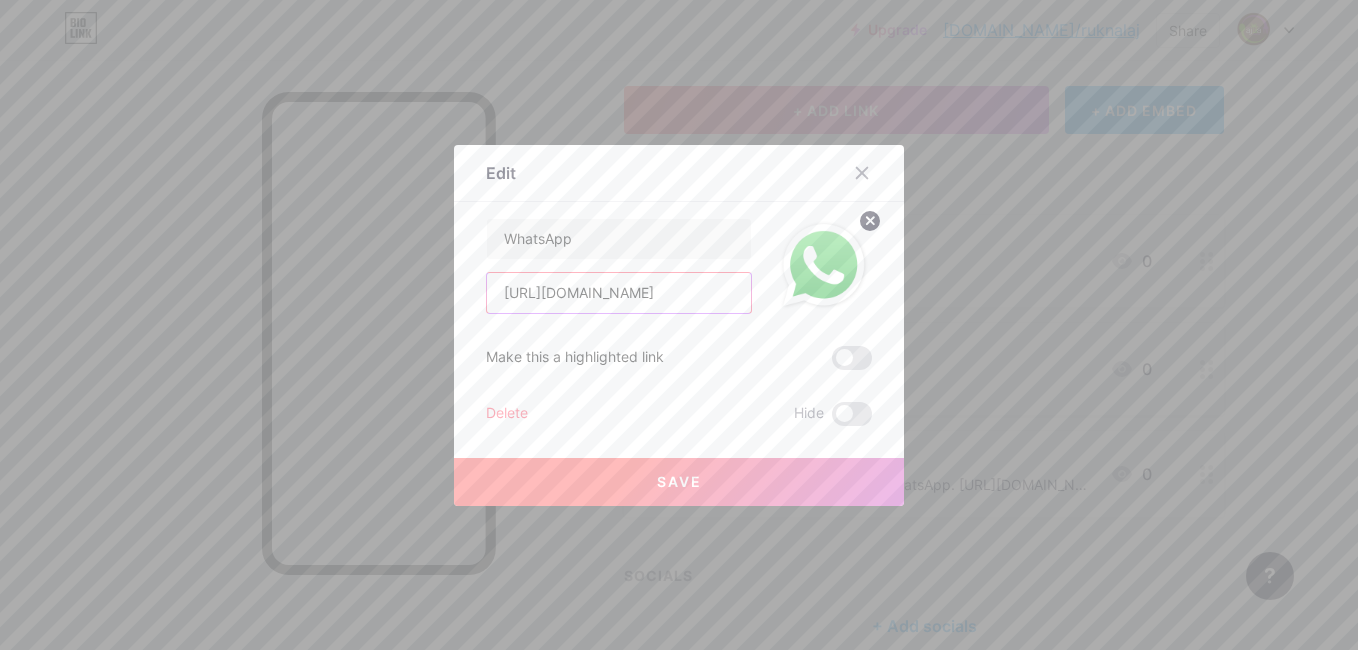 scroll, scrollTop: 0, scrollLeft: 49, axis: horizontal 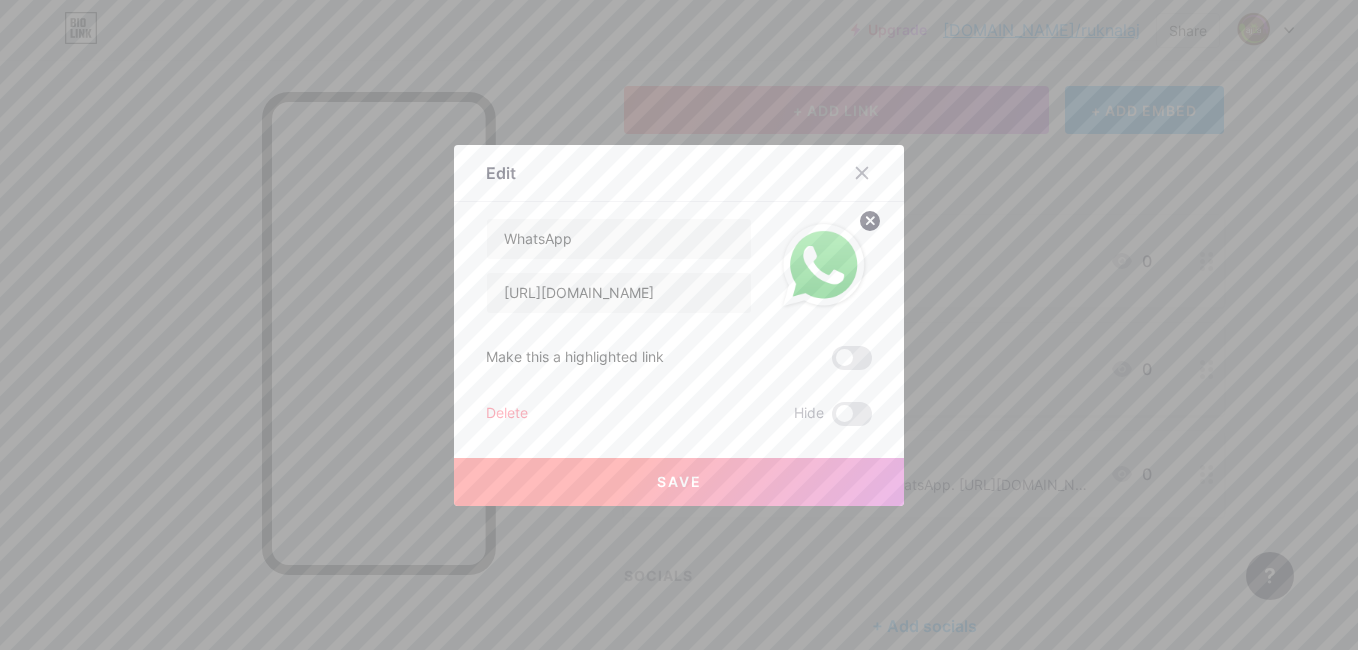 click on "Save" at bounding box center (679, 481) 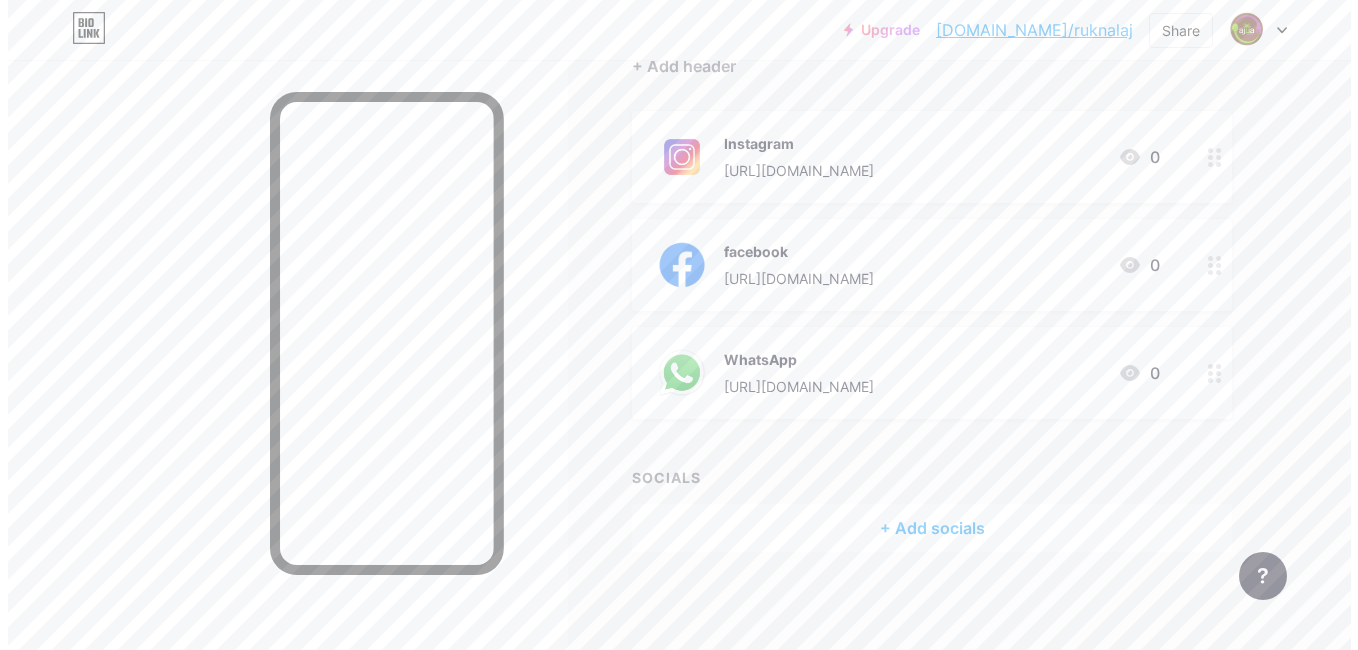 scroll, scrollTop: 205, scrollLeft: 0, axis: vertical 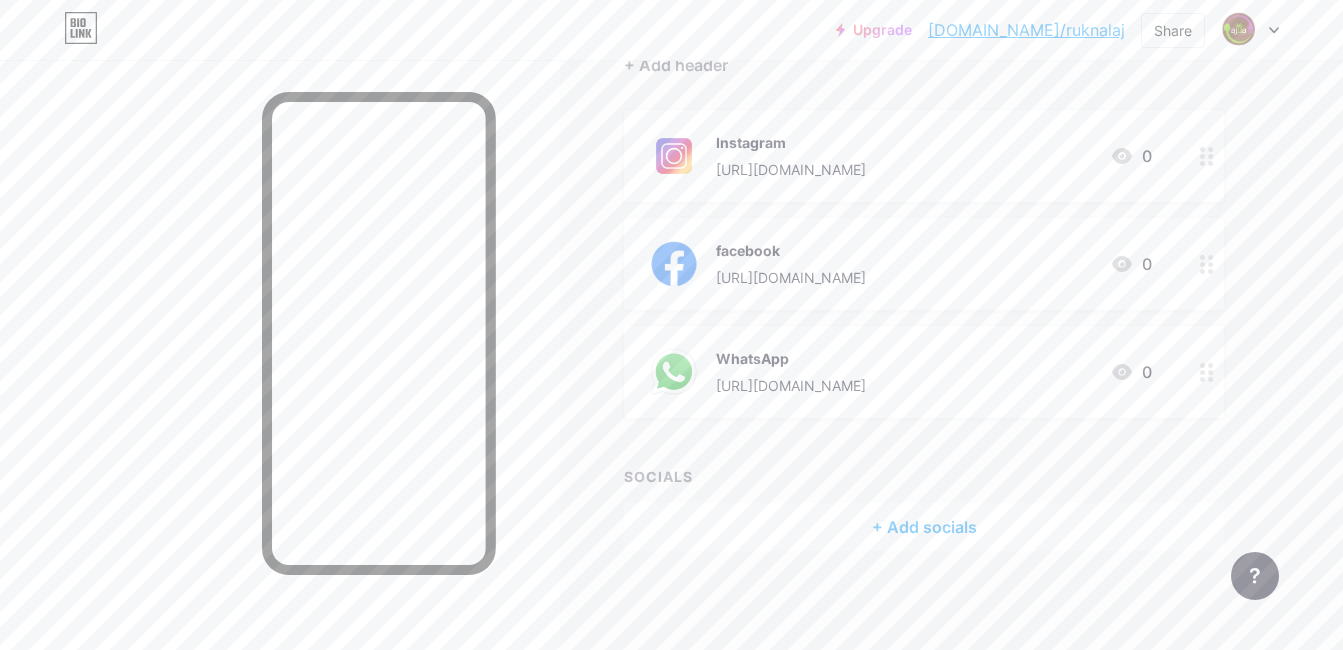 click on "+ Add socials" at bounding box center (924, 527) 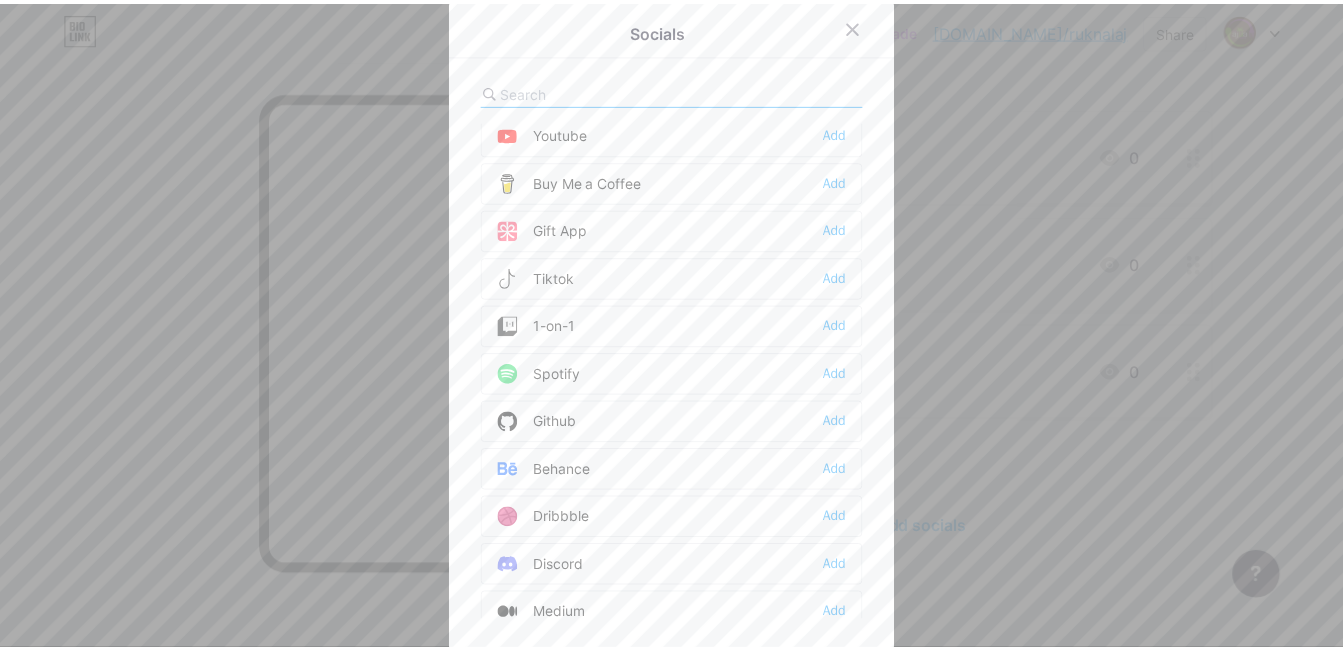 scroll, scrollTop: 0, scrollLeft: 0, axis: both 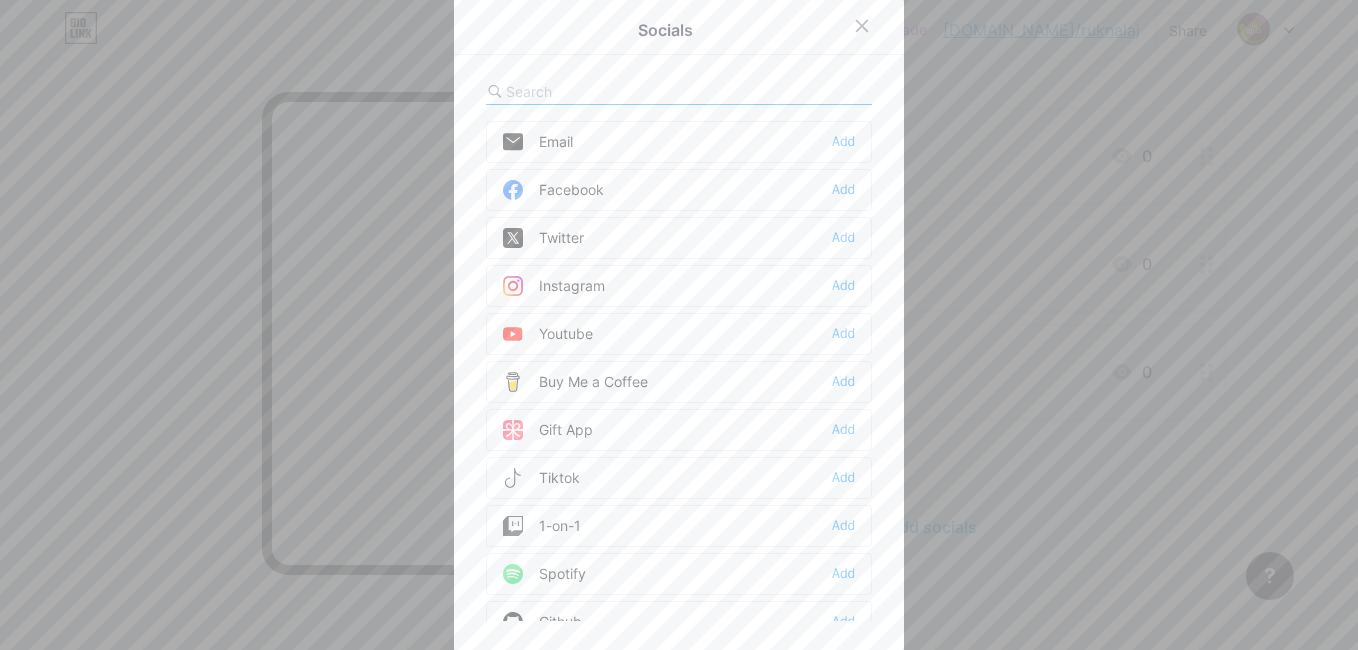 click at bounding box center [679, 325] 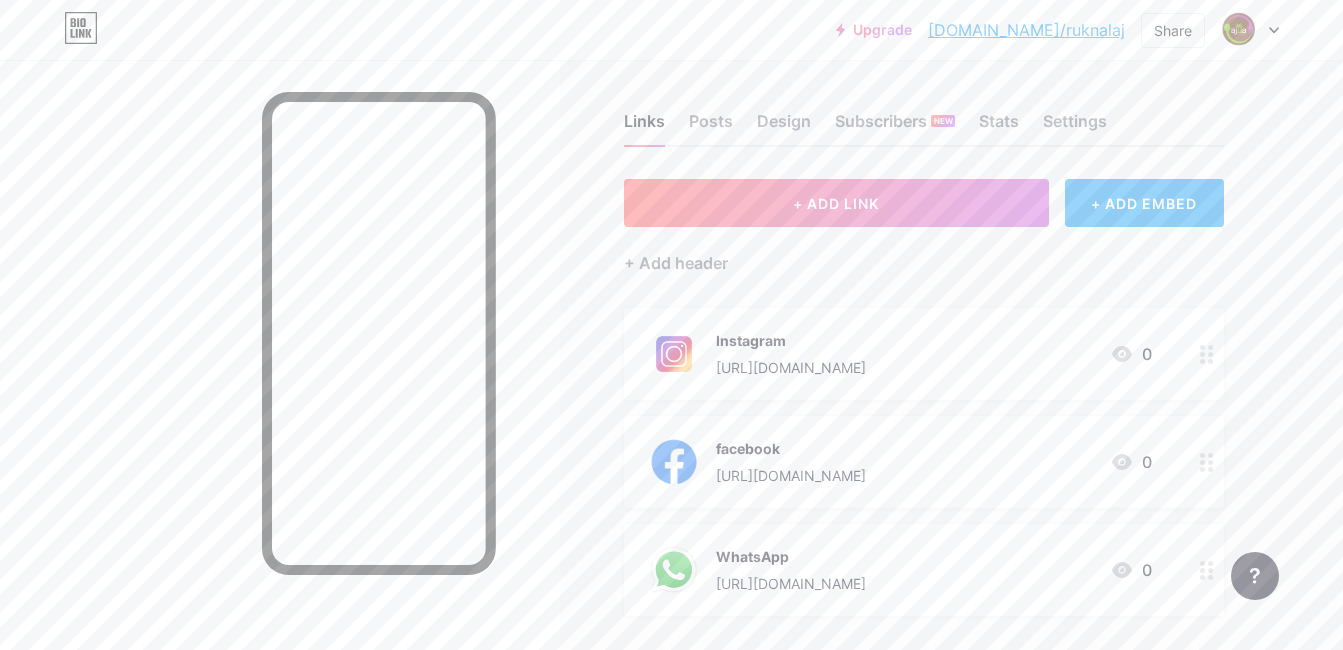 scroll, scrollTop: 5, scrollLeft: 0, axis: vertical 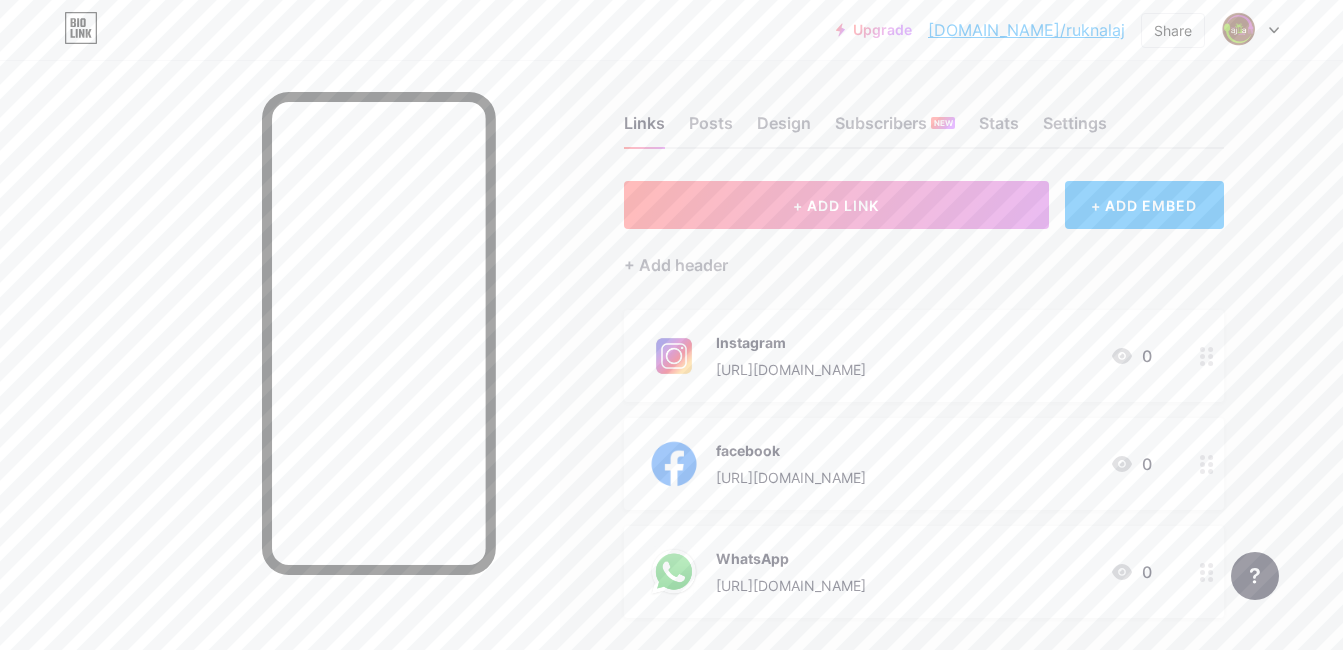 click 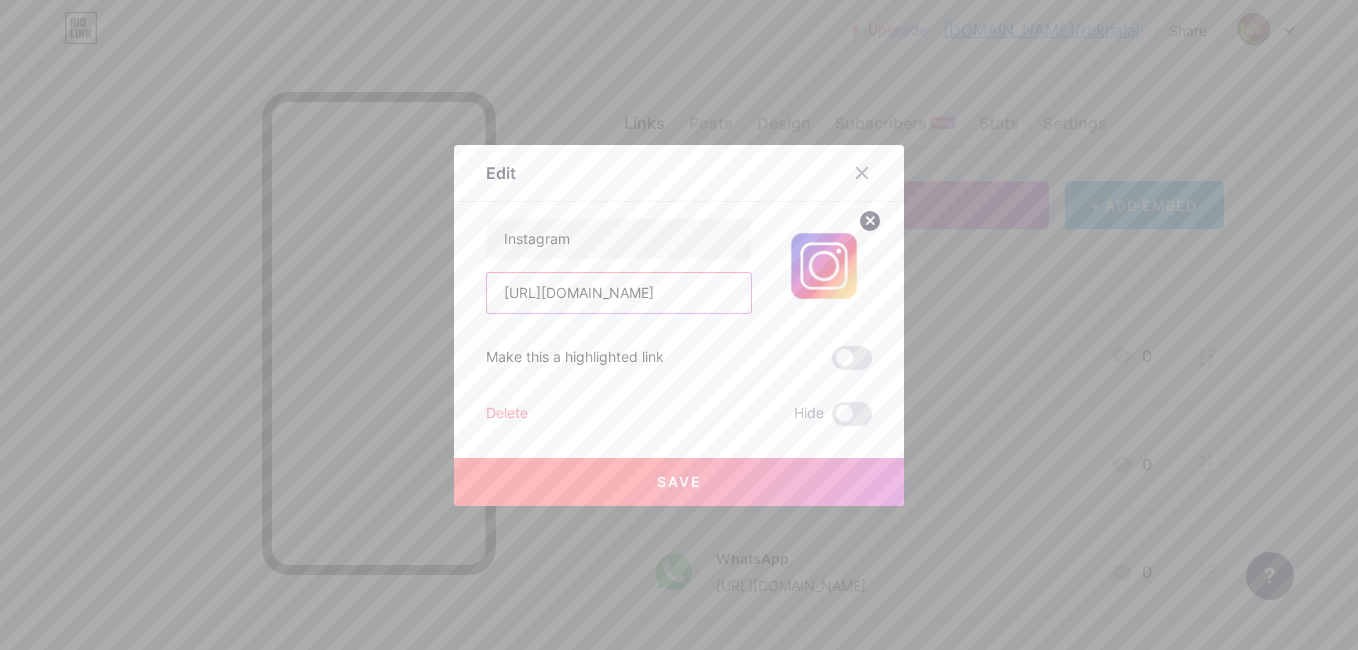 click on "[URL][DOMAIN_NAME]" at bounding box center (619, 293) 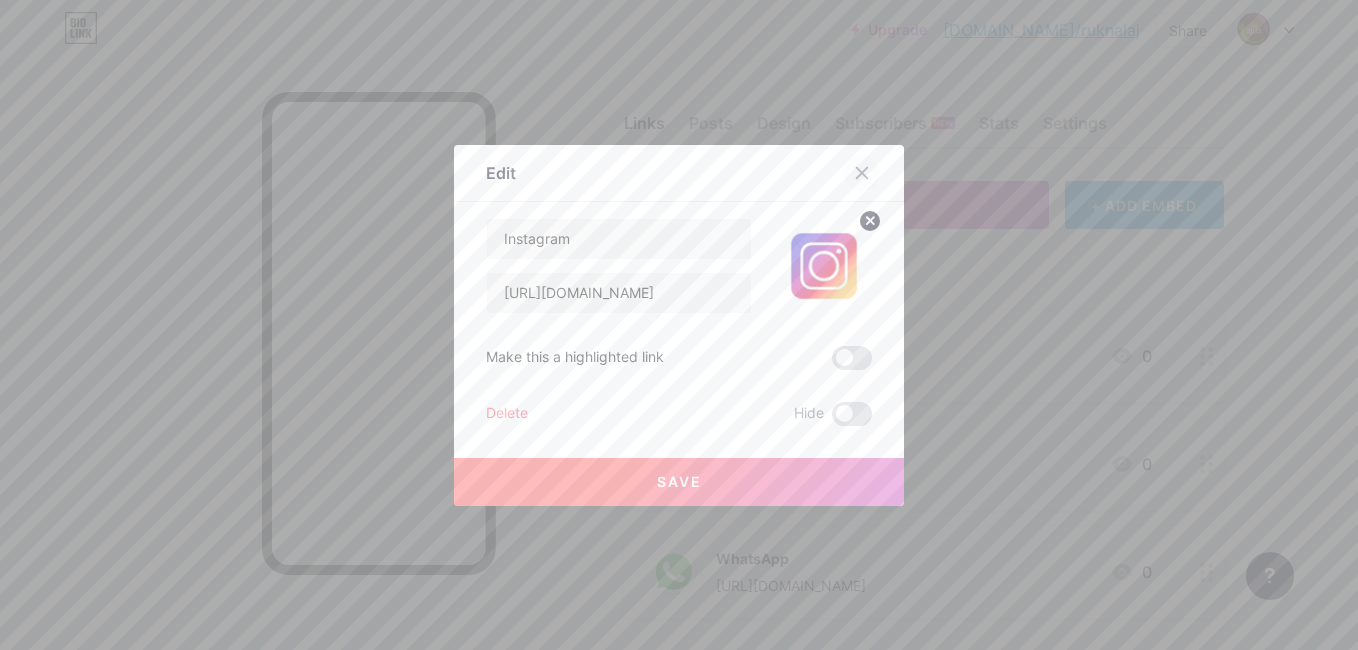 click 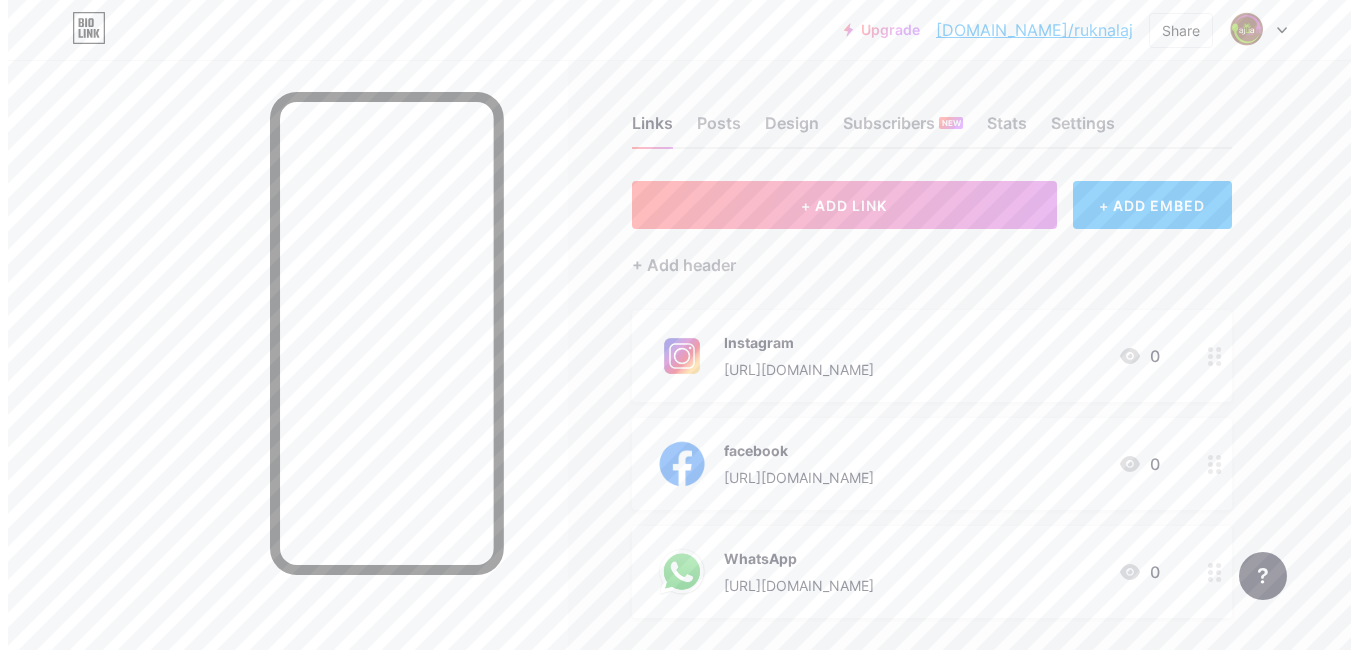 scroll, scrollTop: 205, scrollLeft: 0, axis: vertical 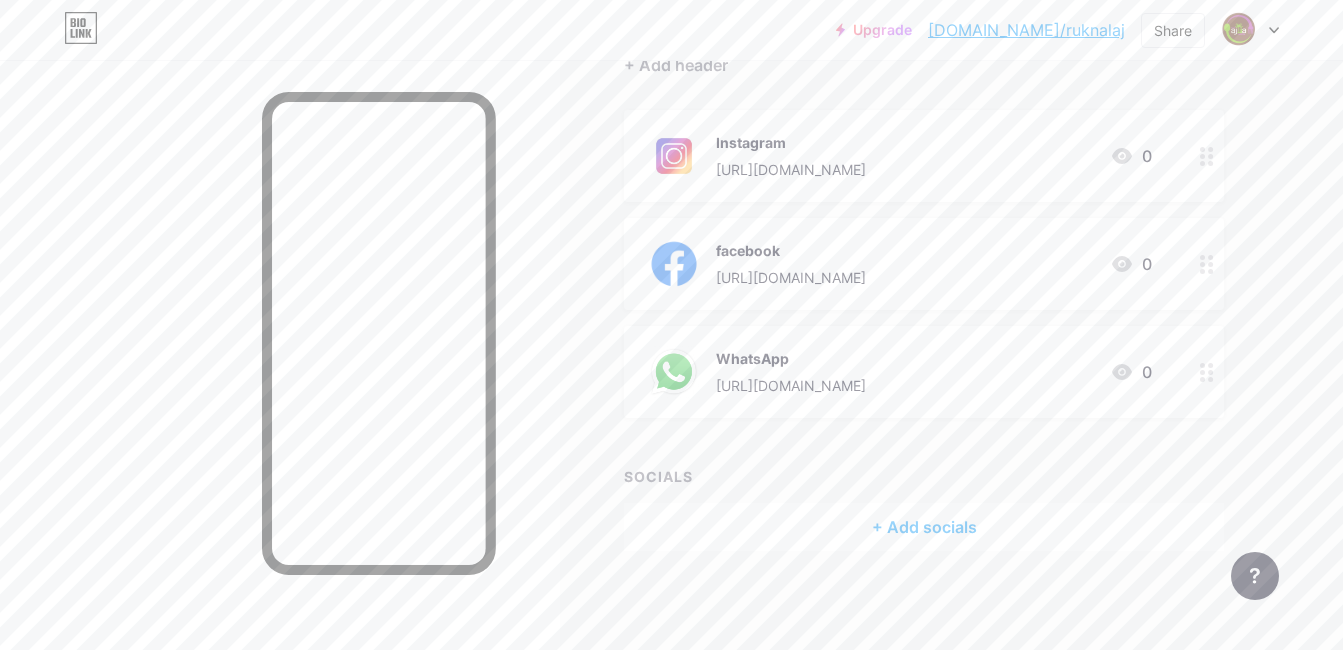 click on "+ Add socials" at bounding box center (924, 527) 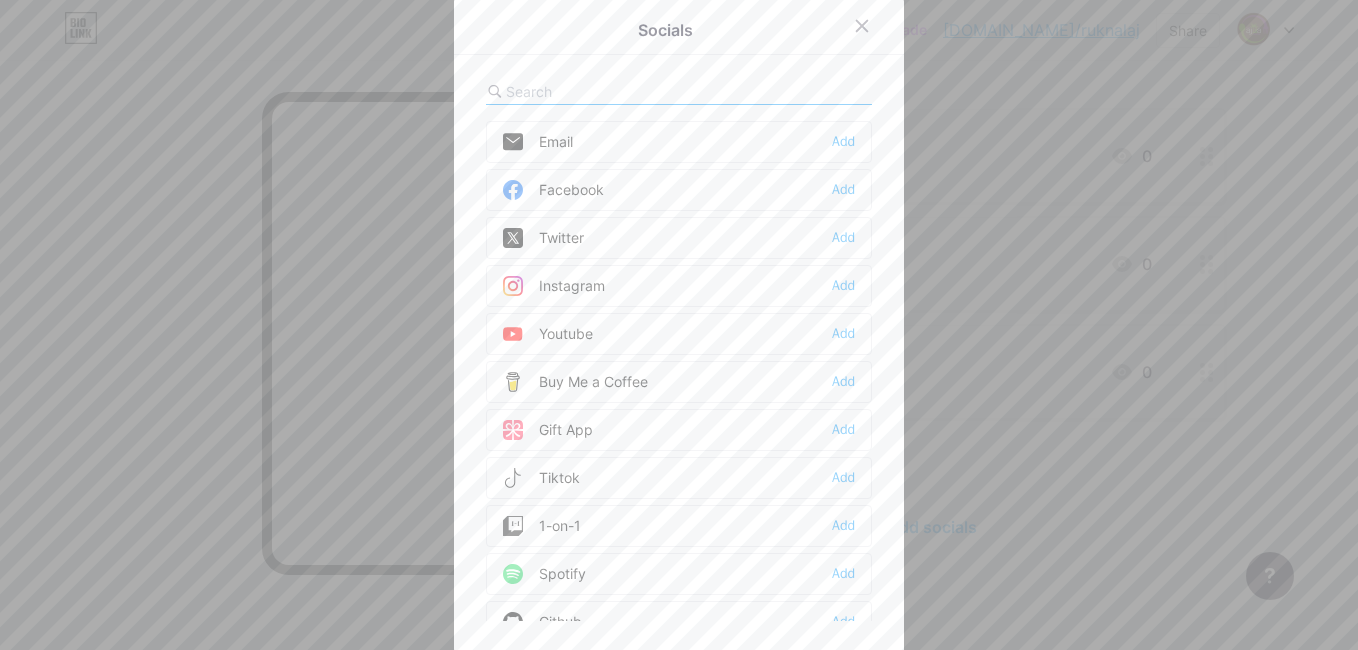 click on "Add" at bounding box center [843, 286] 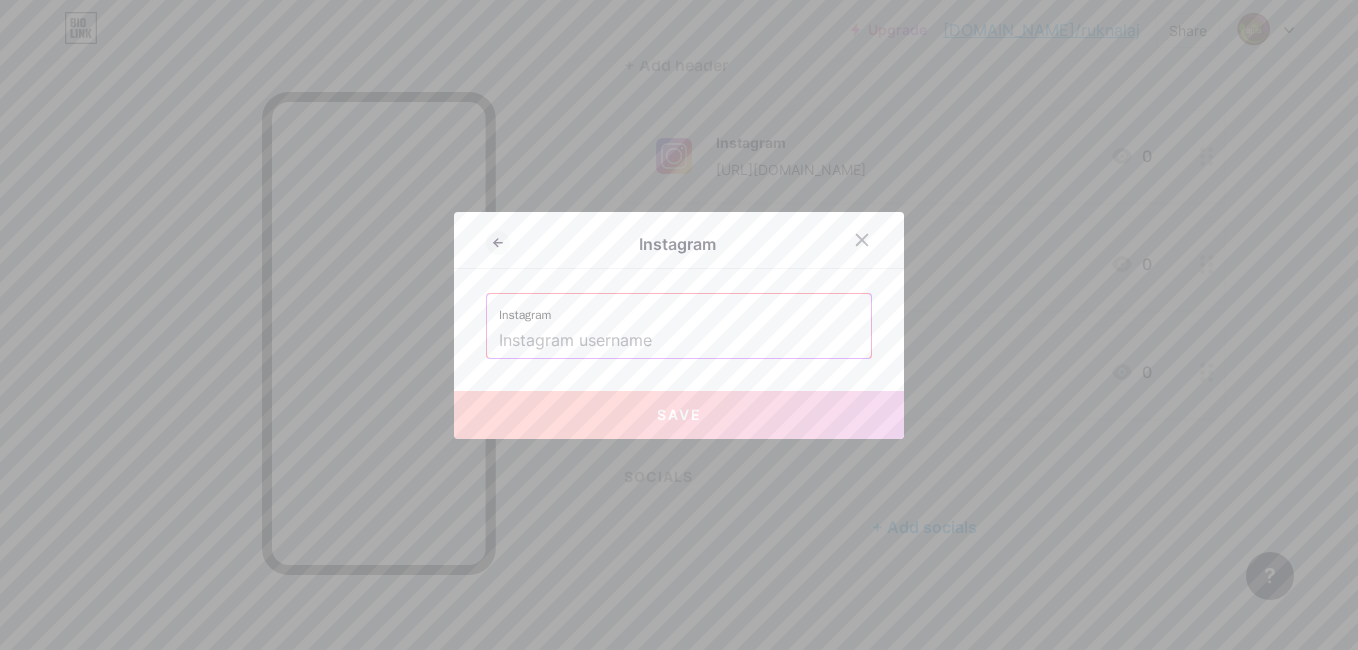 click at bounding box center [679, 341] 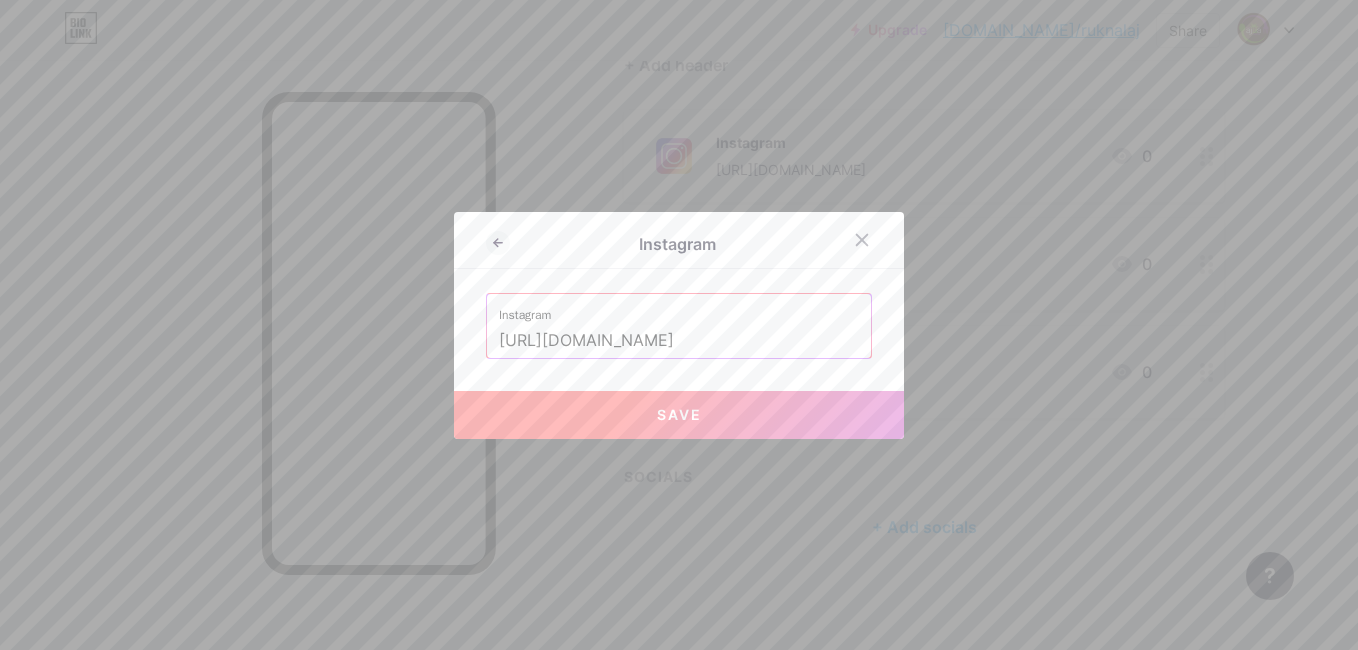 scroll, scrollTop: 0, scrollLeft: 264, axis: horizontal 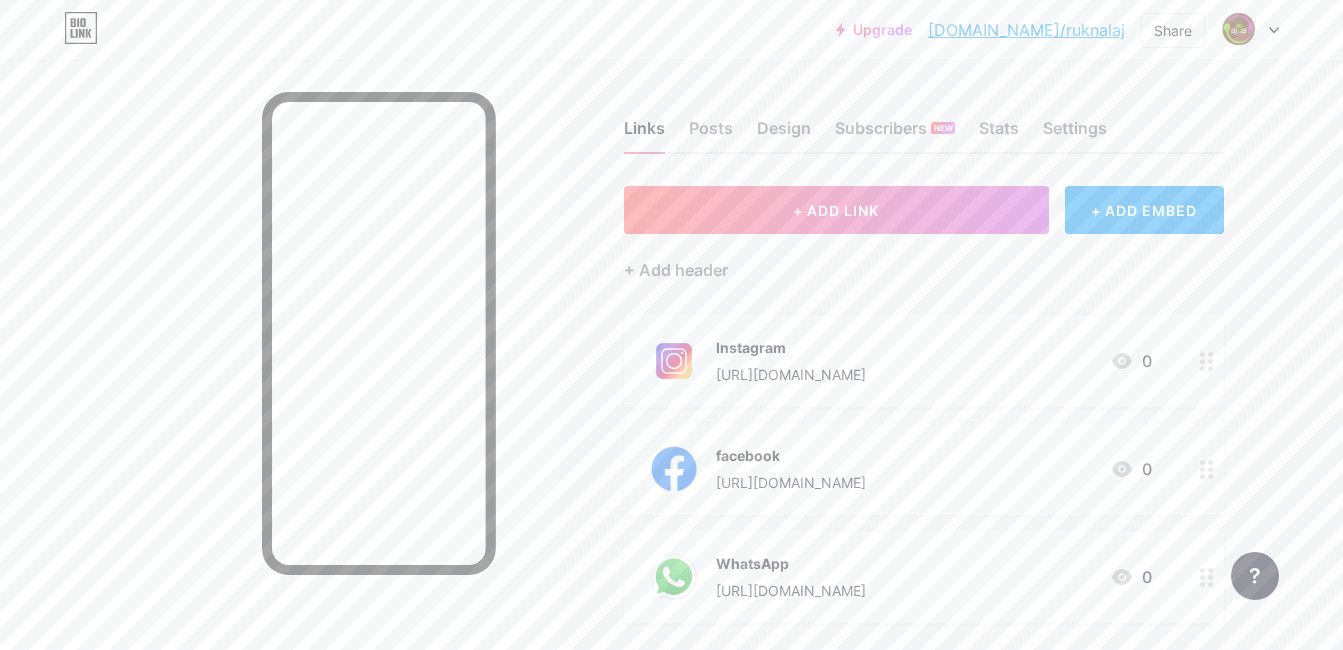 click at bounding box center [1207, 361] 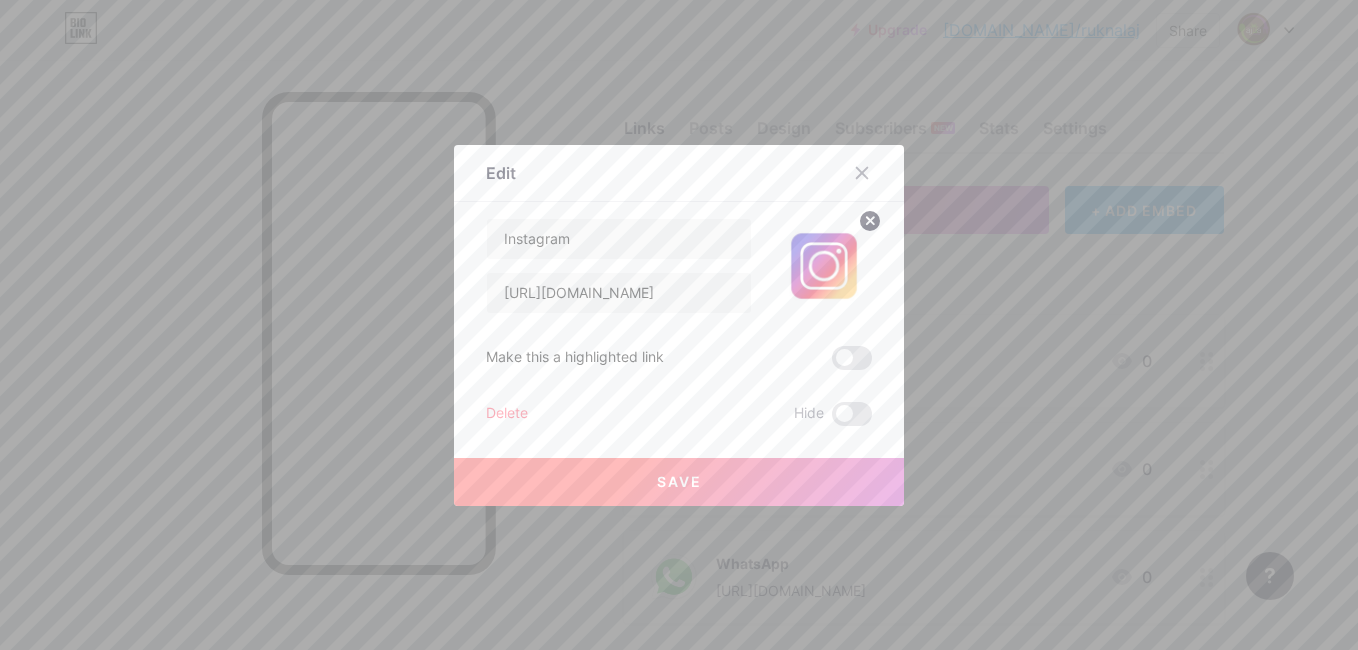 click on "Delete" at bounding box center [507, 414] 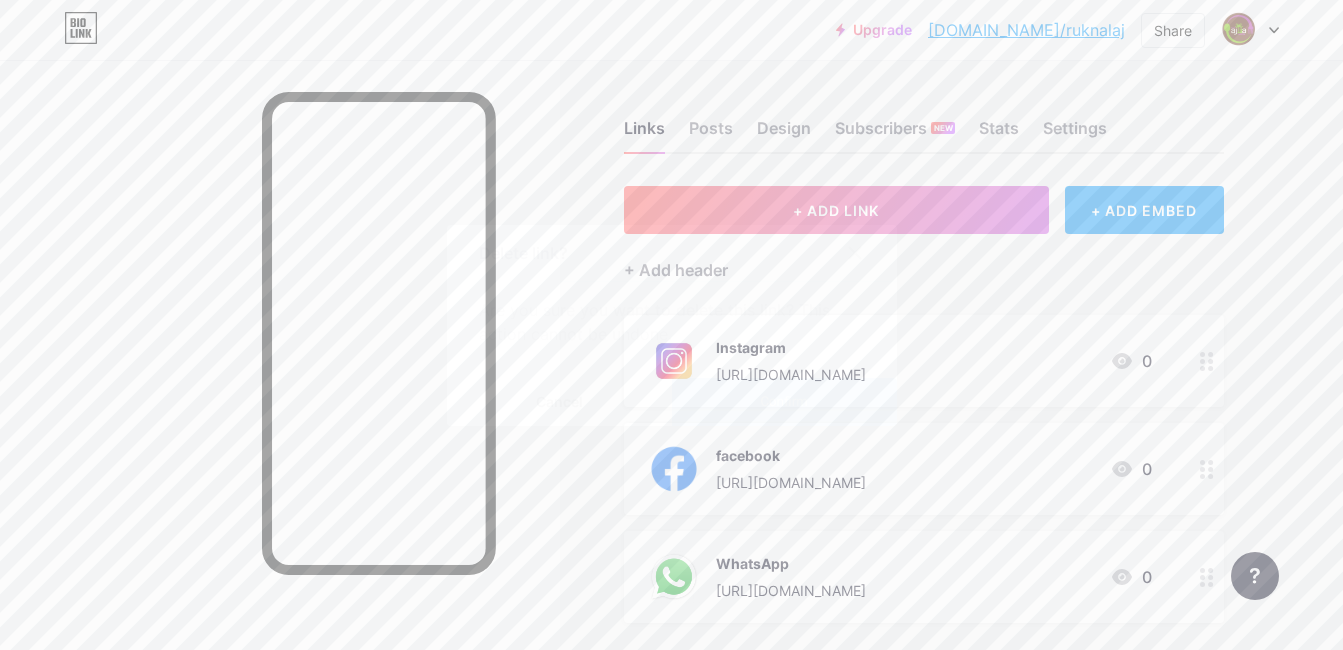 click on "Confirm" at bounding box center (783, 401) 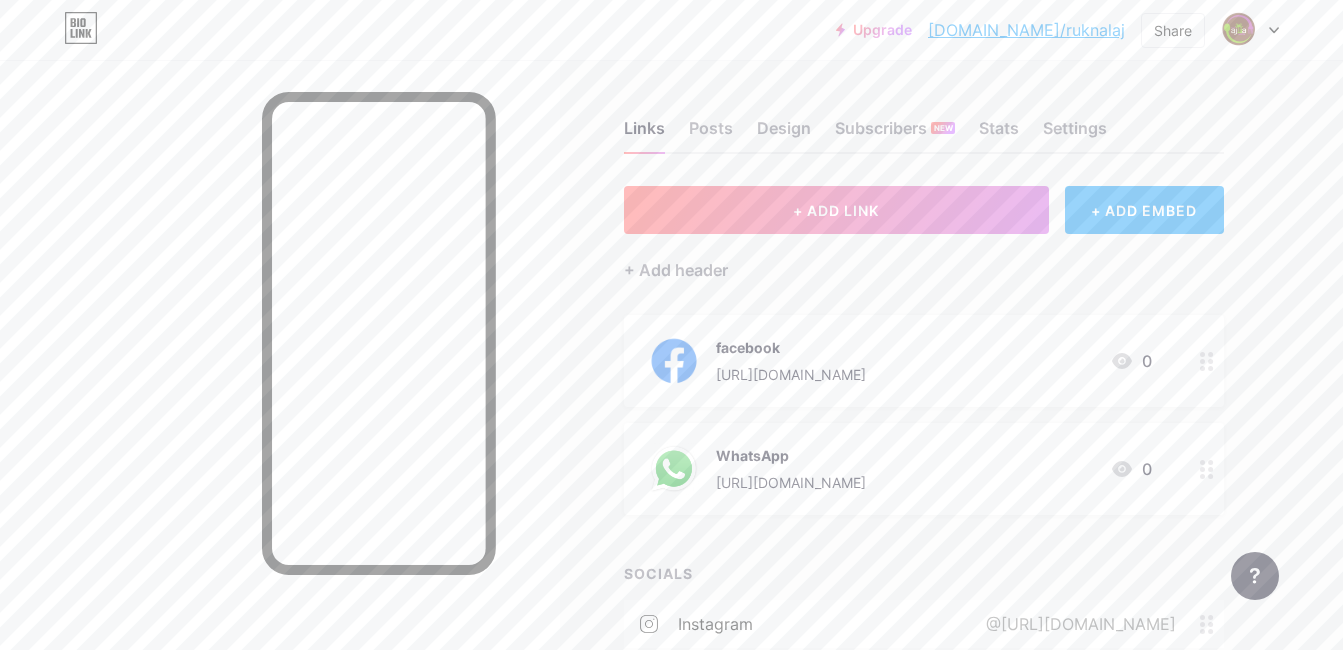 click 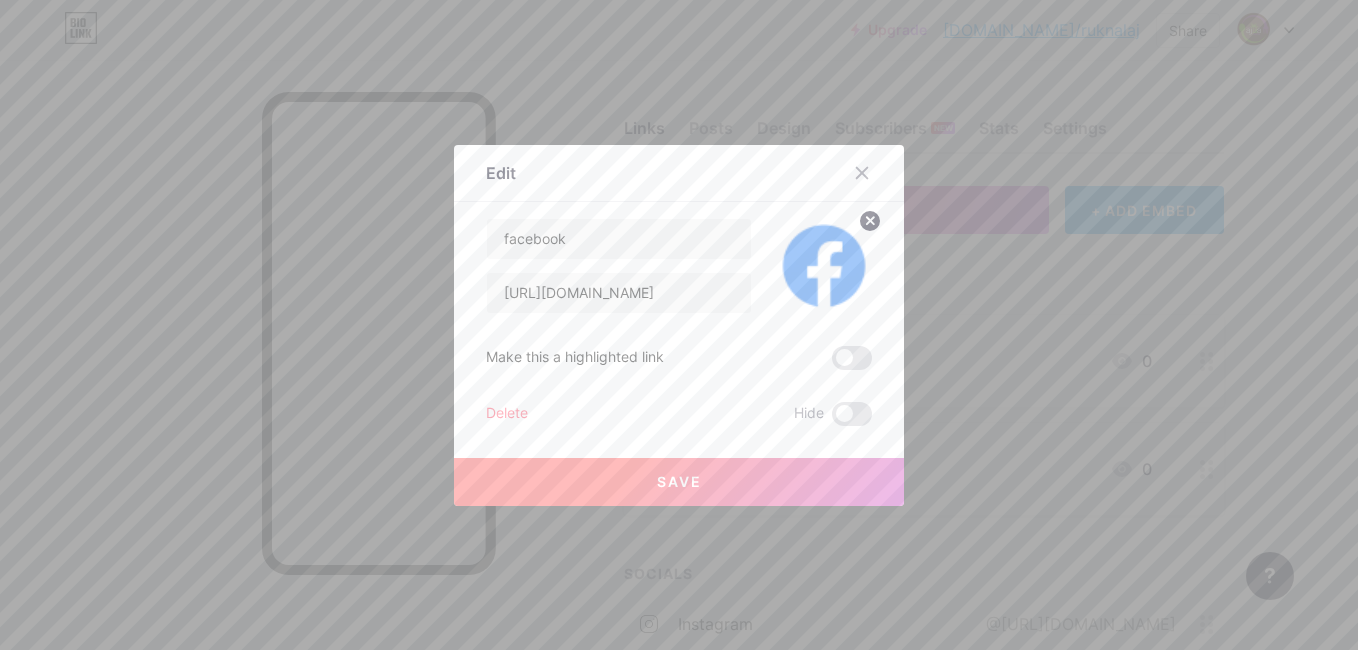 click on "Delete" at bounding box center [507, 414] 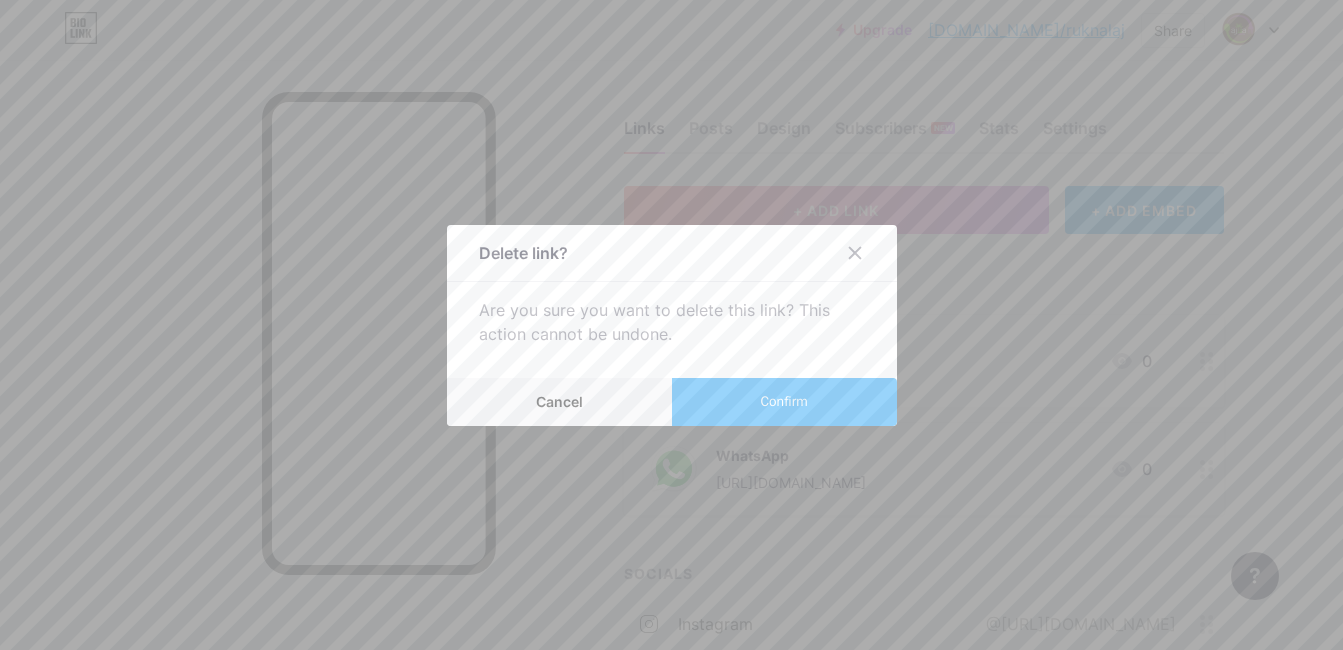 click on "Confirm" at bounding box center (784, 402) 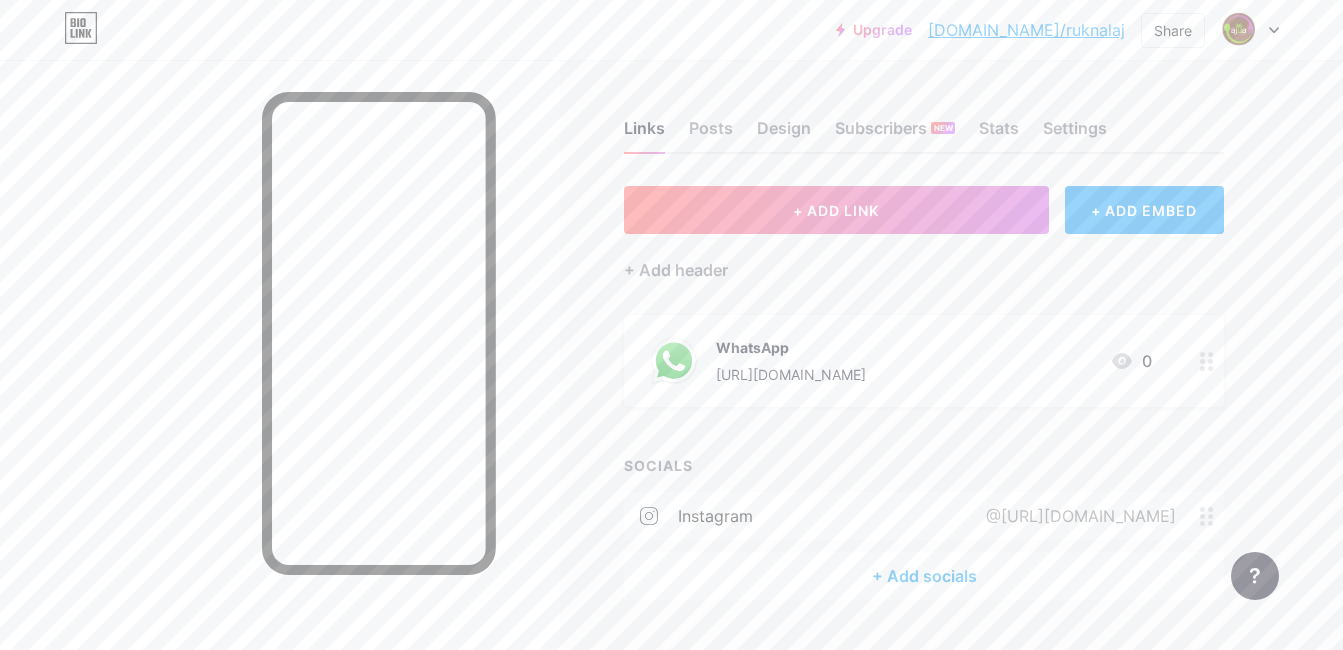 click 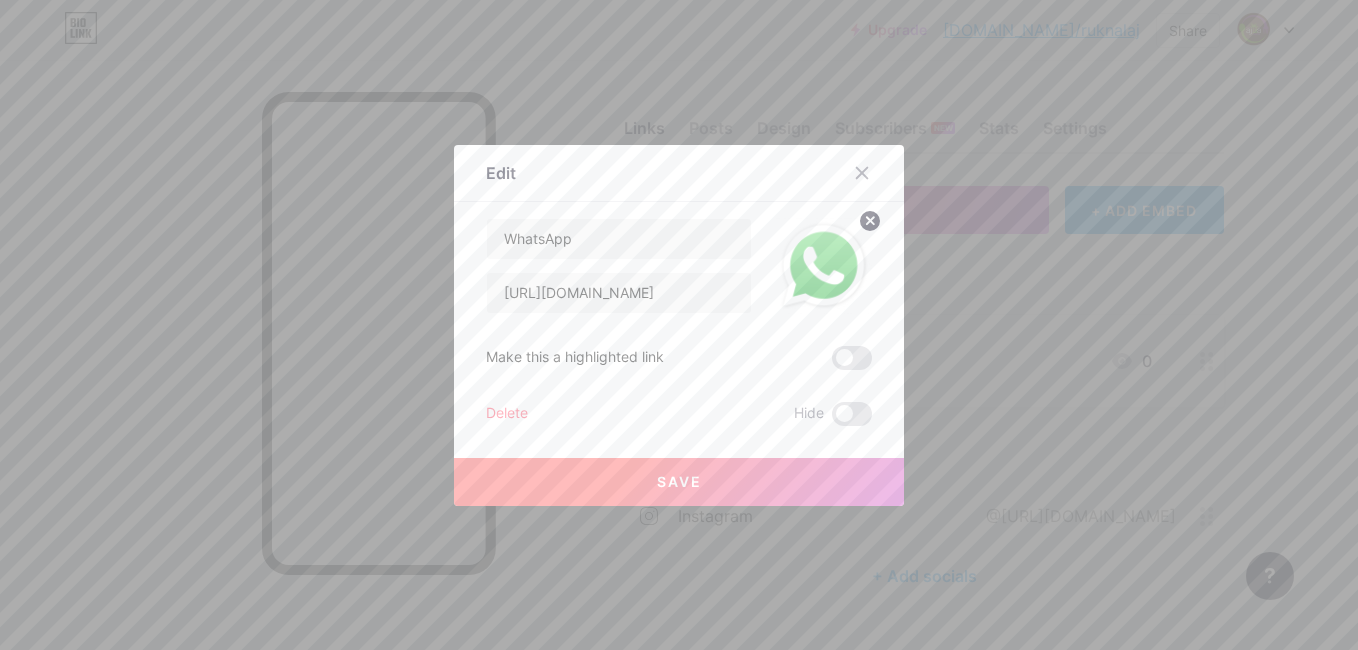 click on "Delete" at bounding box center (507, 414) 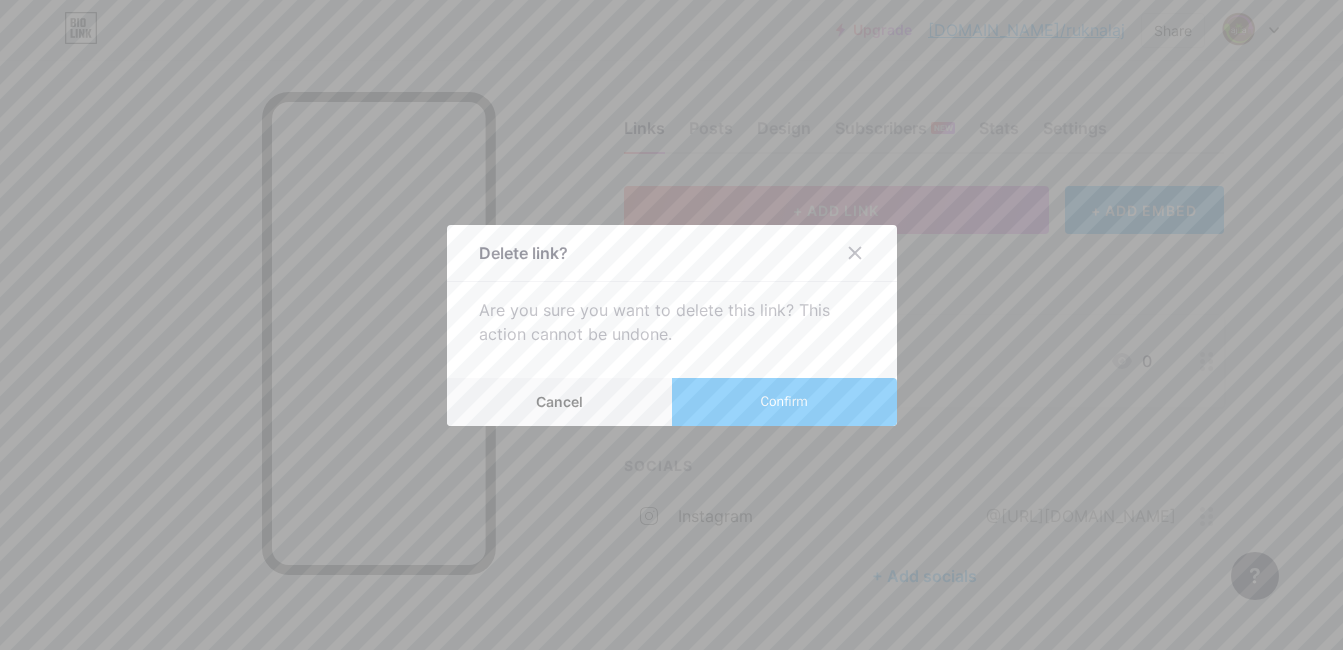 click on "Confirm" at bounding box center [783, 401] 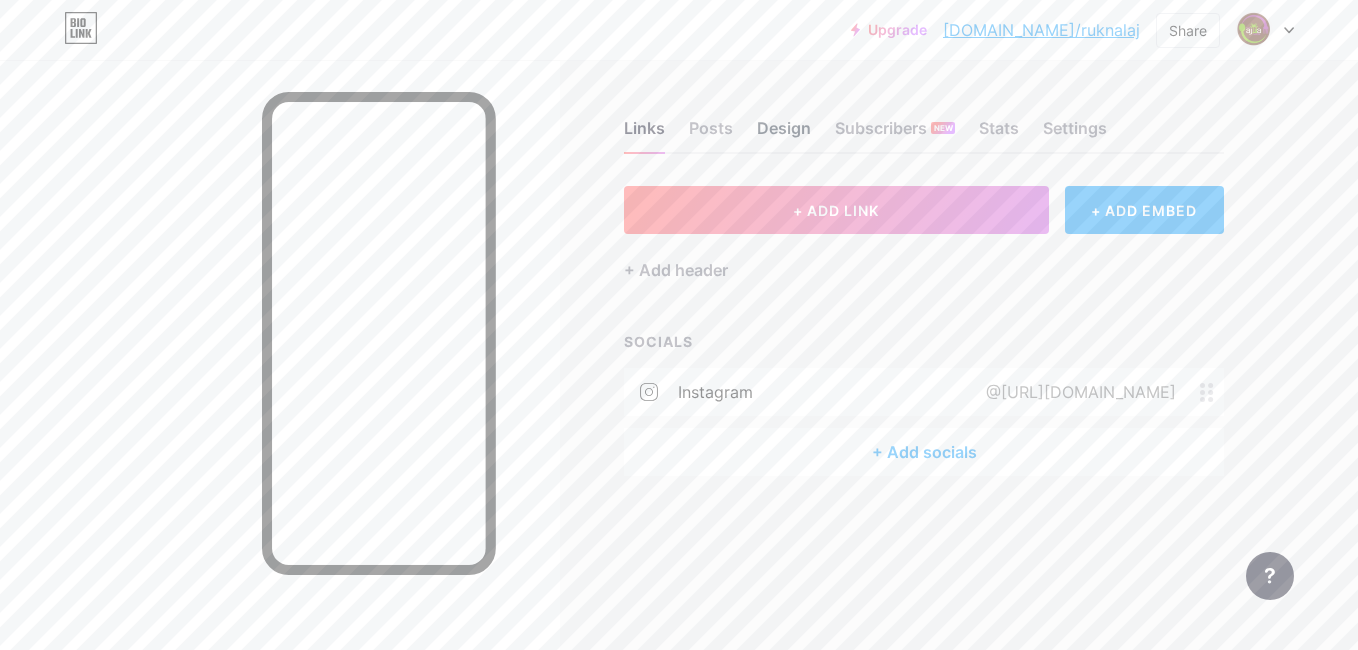 click on "Design" at bounding box center [784, 134] 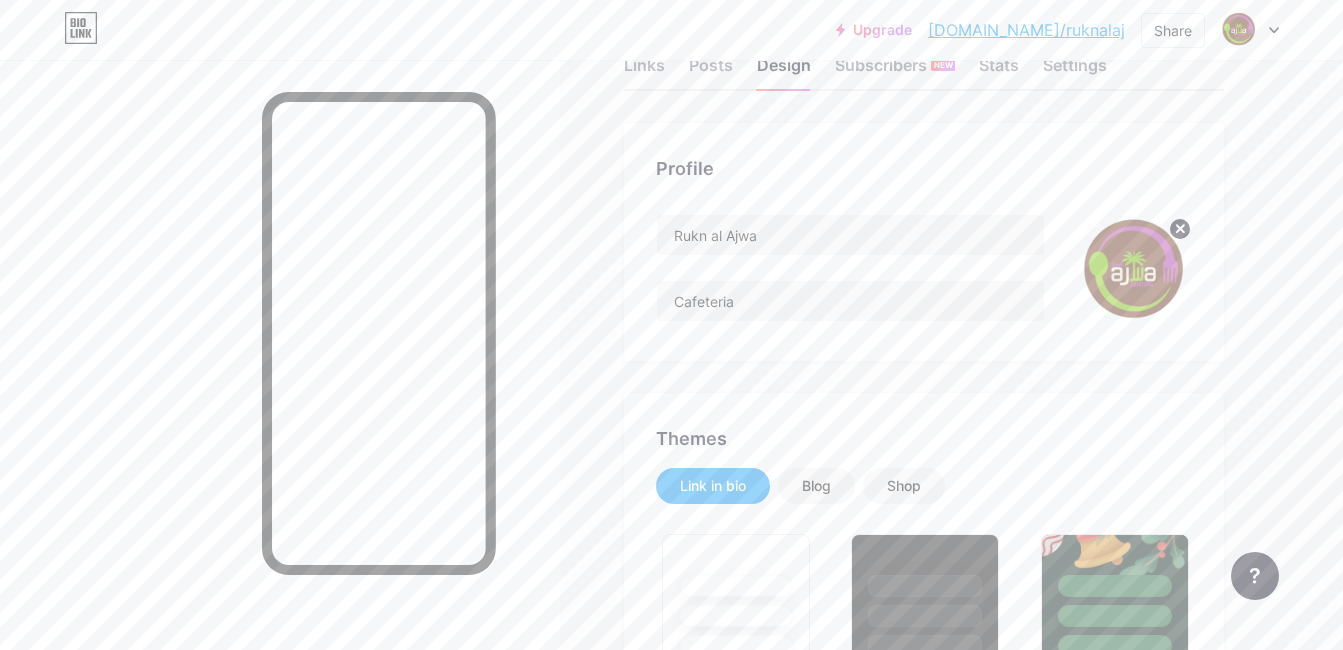 scroll, scrollTop: 0, scrollLeft: 0, axis: both 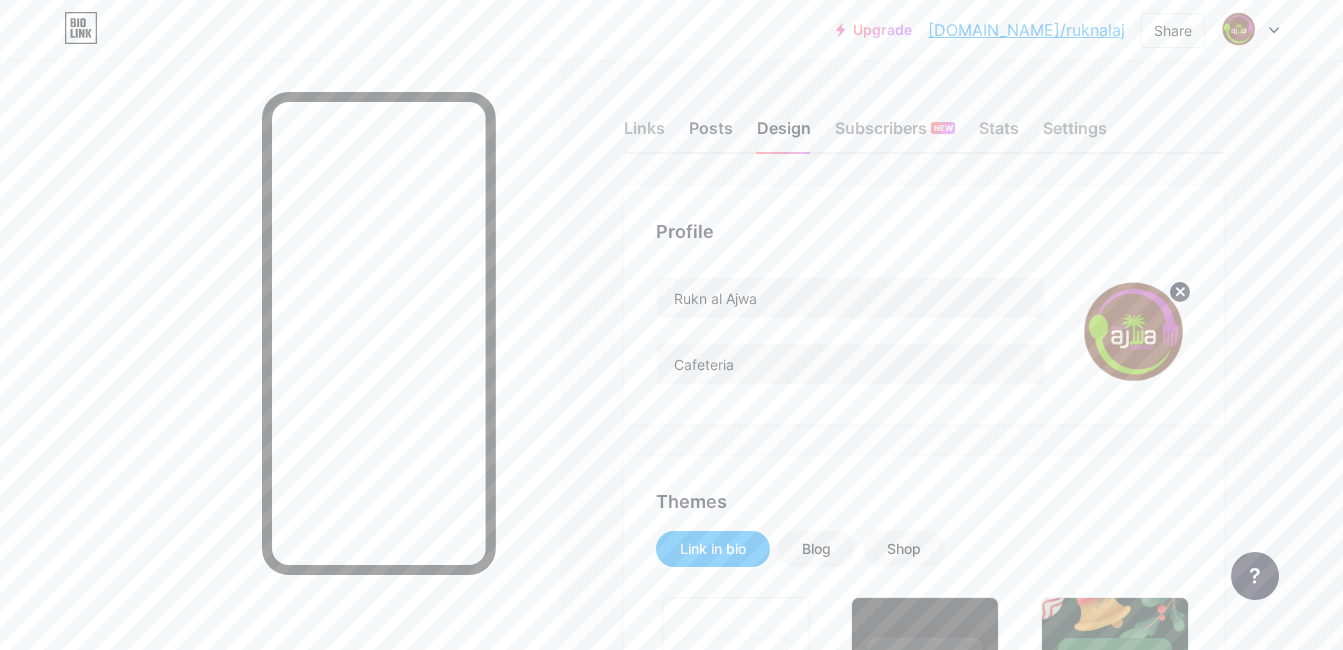 click on "Posts" at bounding box center [711, 134] 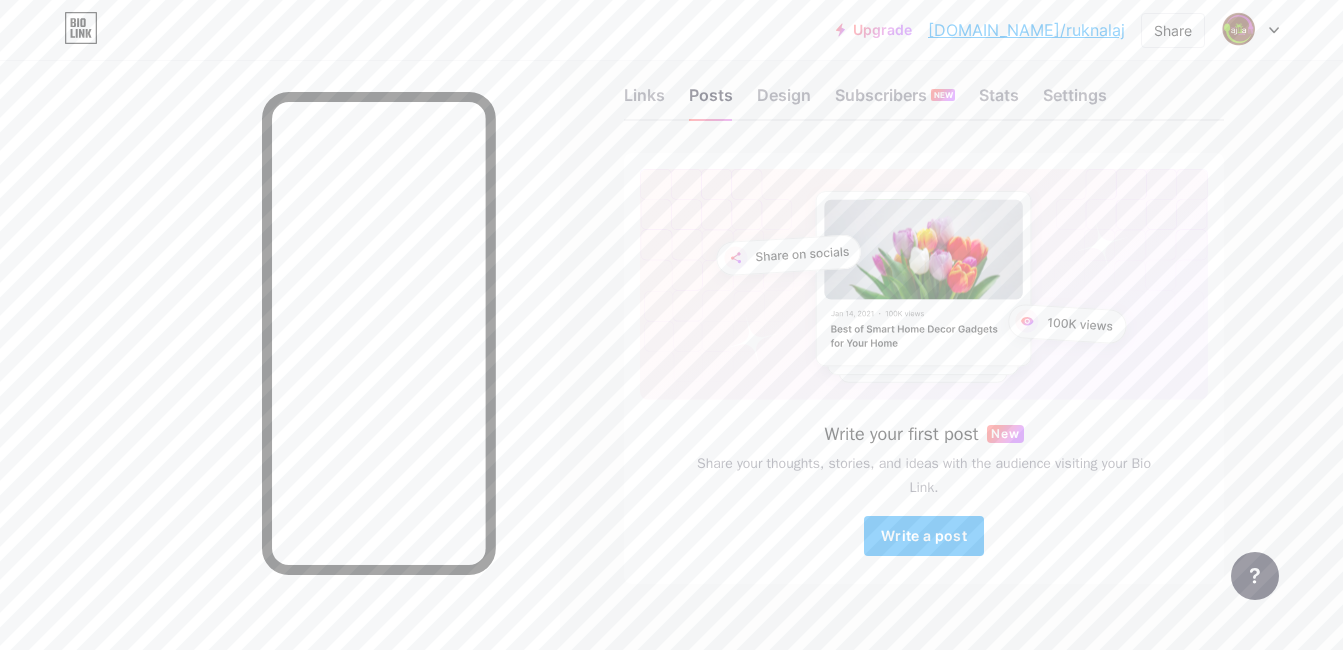 scroll, scrollTop: 0, scrollLeft: 0, axis: both 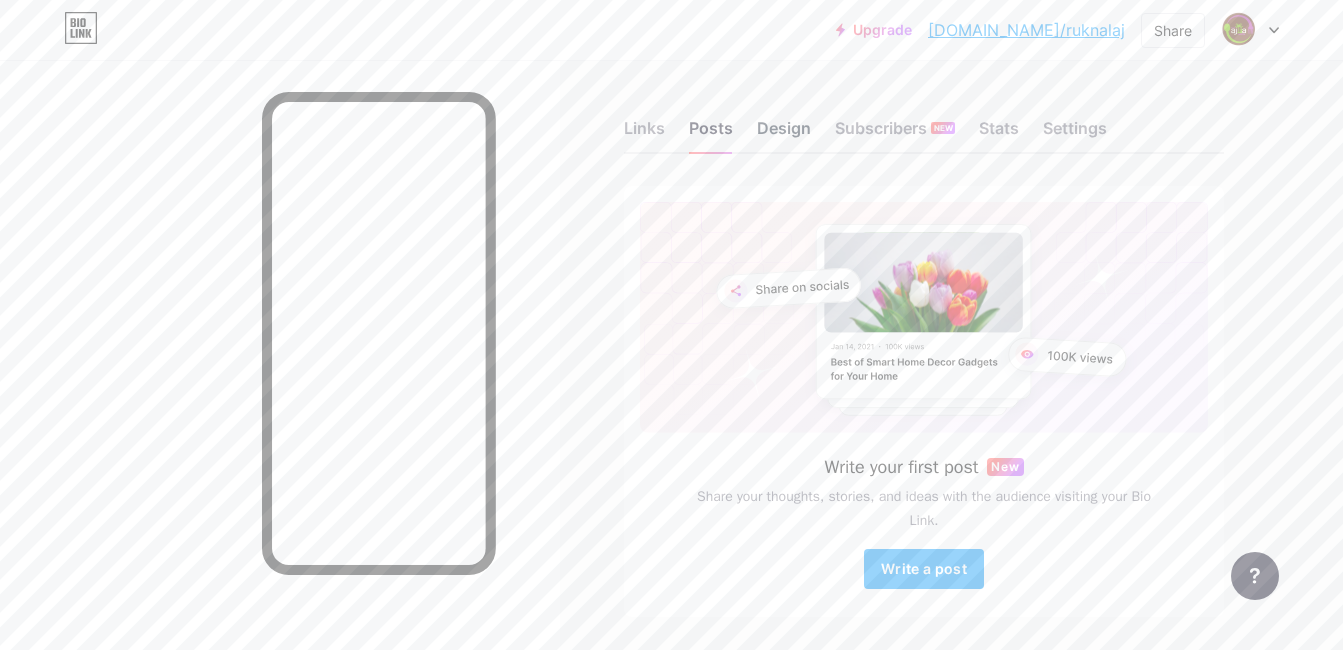 click on "Design" at bounding box center (784, 134) 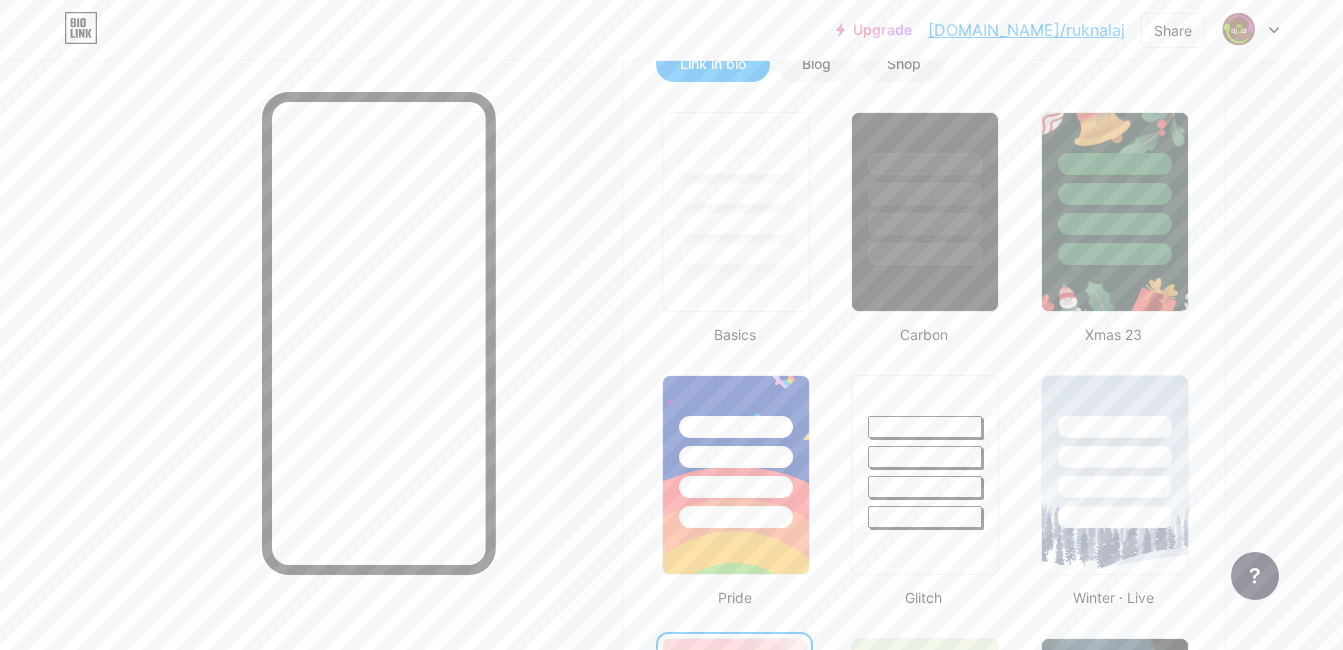 scroll, scrollTop: 200, scrollLeft: 0, axis: vertical 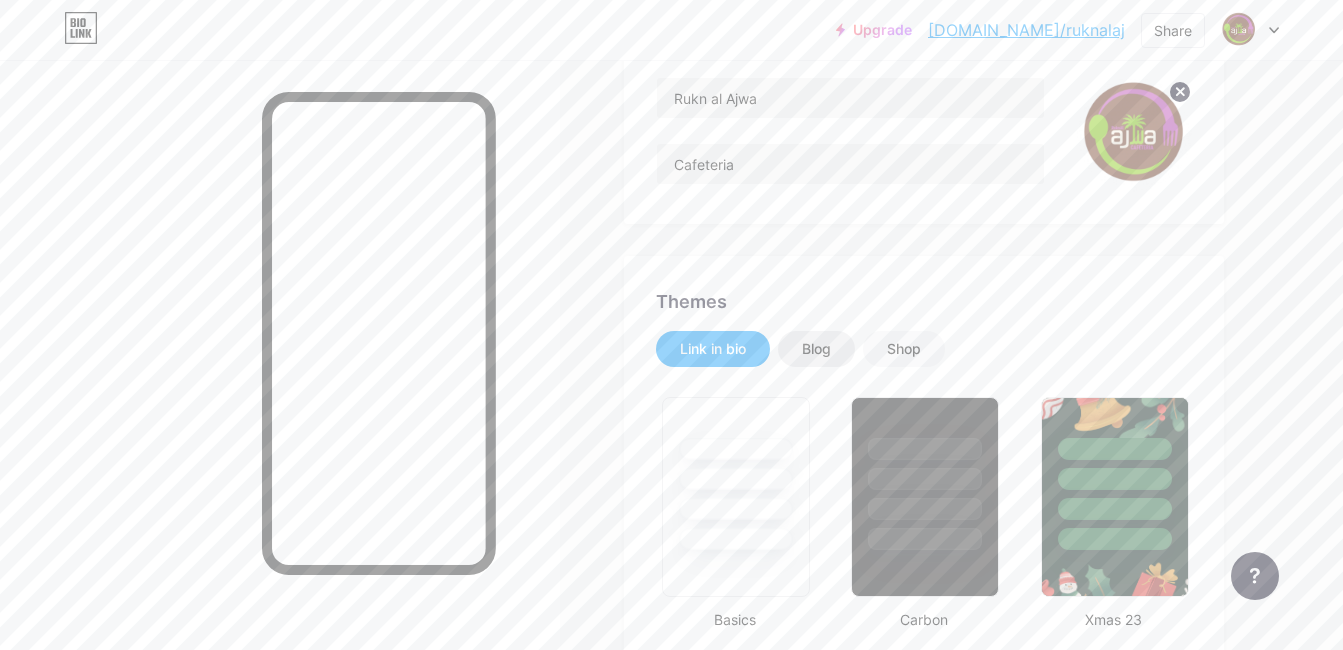 click on "Blog" at bounding box center [816, 349] 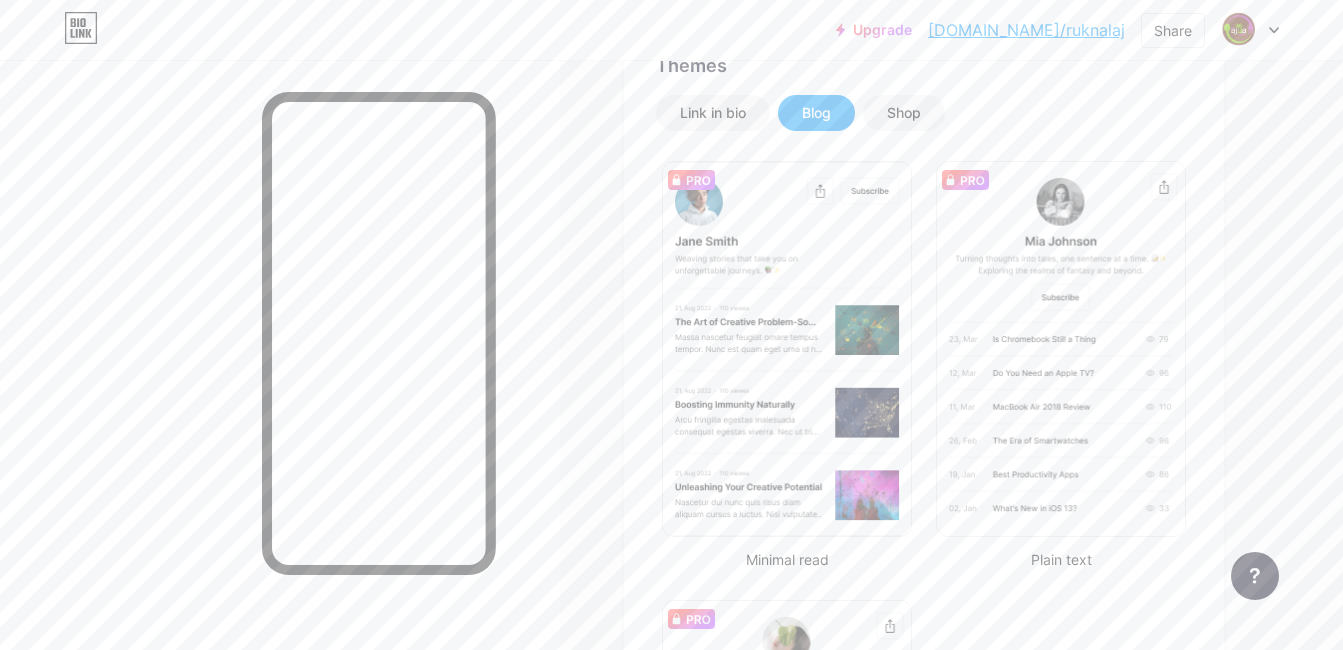 scroll, scrollTop: 200, scrollLeft: 0, axis: vertical 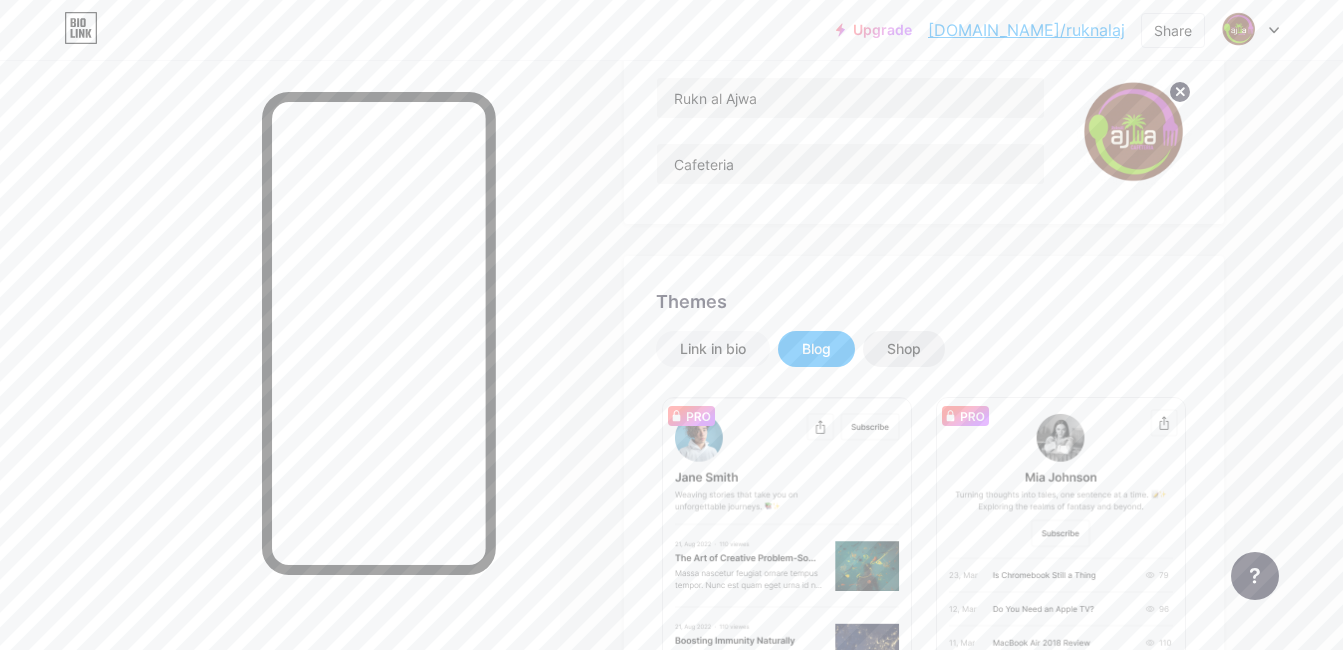 click on "Shop" at bounding box center (904, 349) 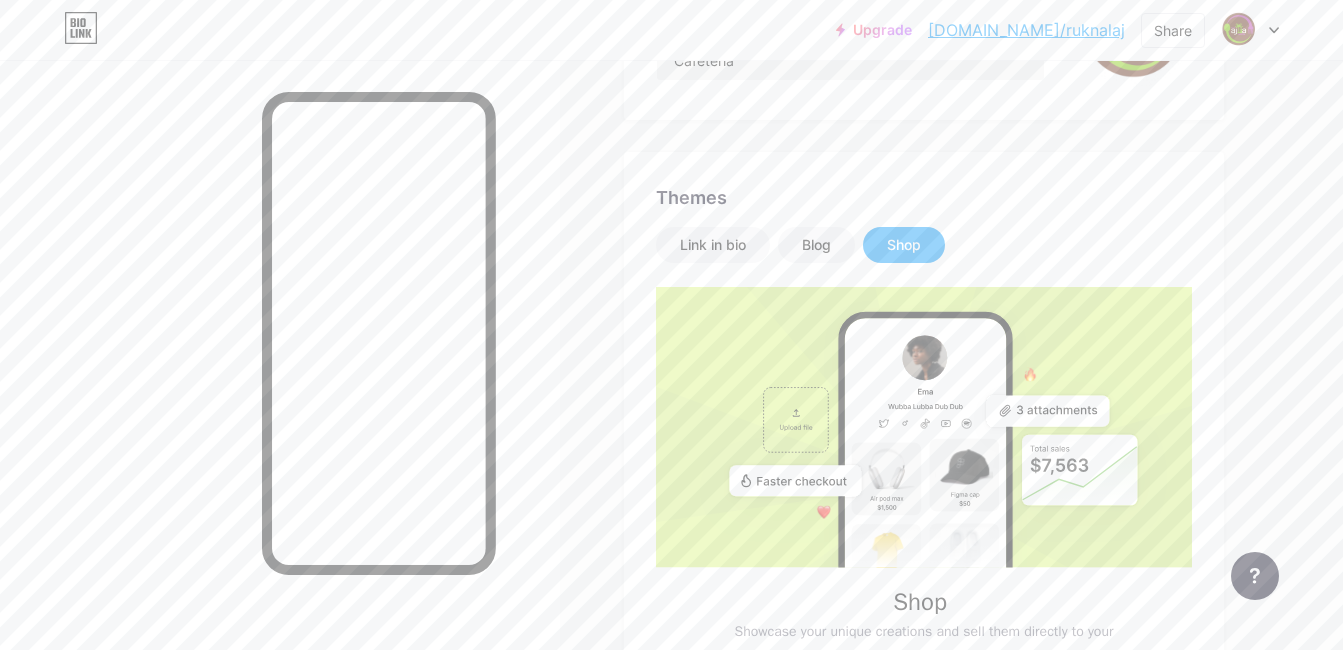 scroll, scrollTop: 0, scrollLeft: 0, axis: both 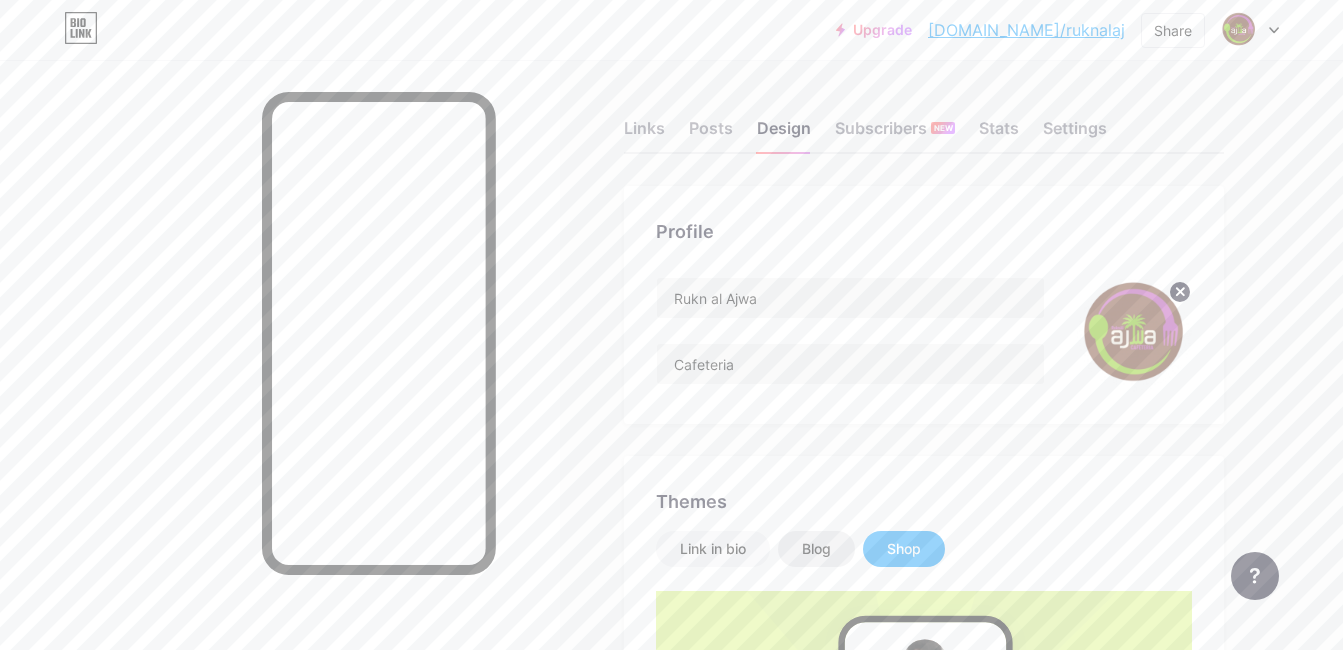click on "Blog" at bounding box center (816, 549) 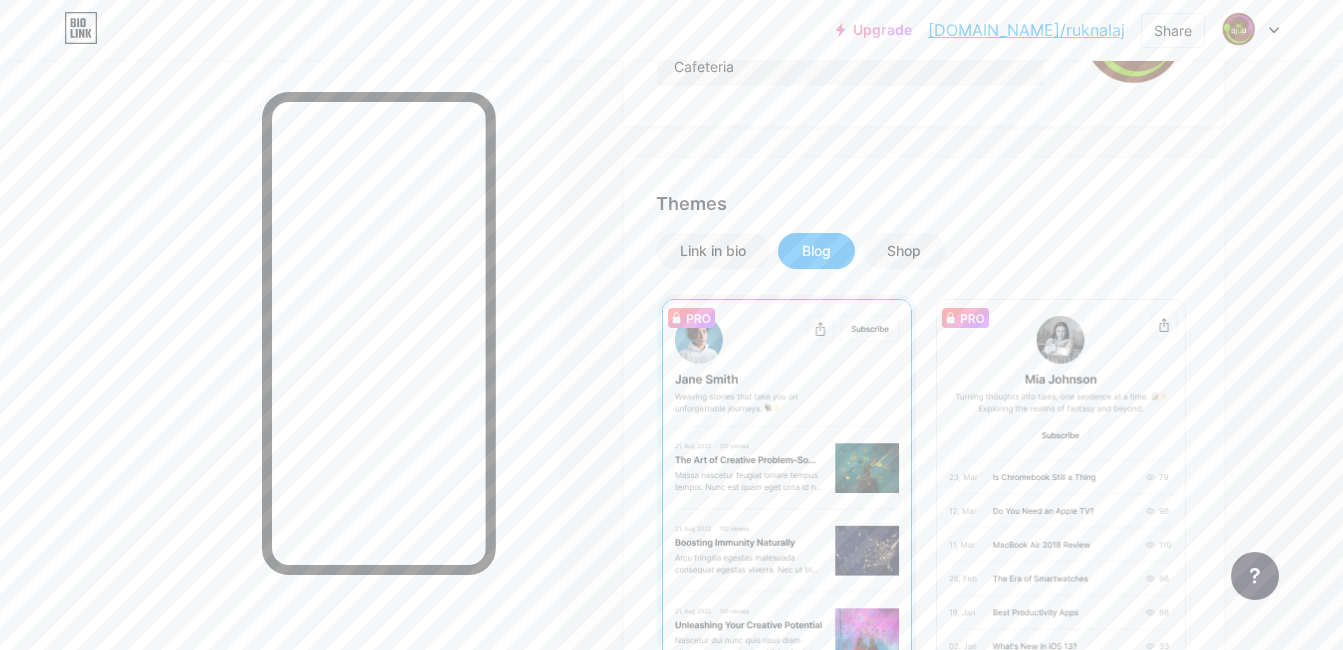 scroll, scrollTop: 300, scrollLeft: 0, axis: vertical 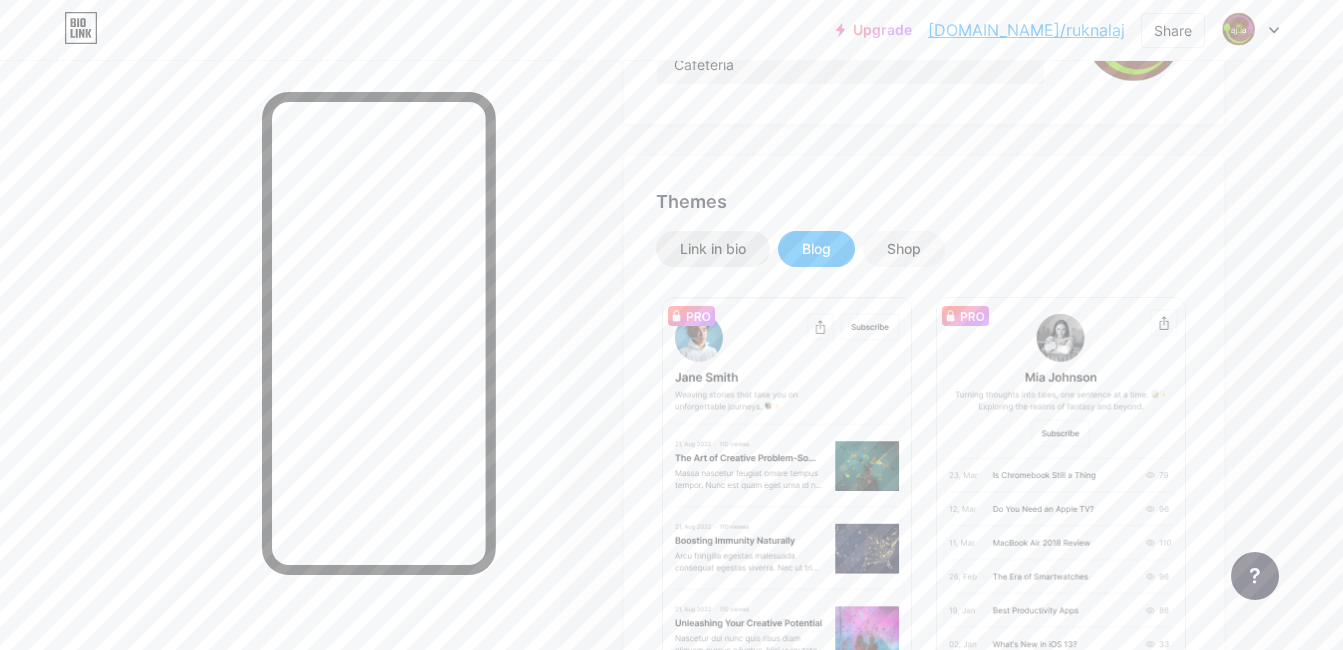 click on "Link in bio" at bounding box center (713, 249) 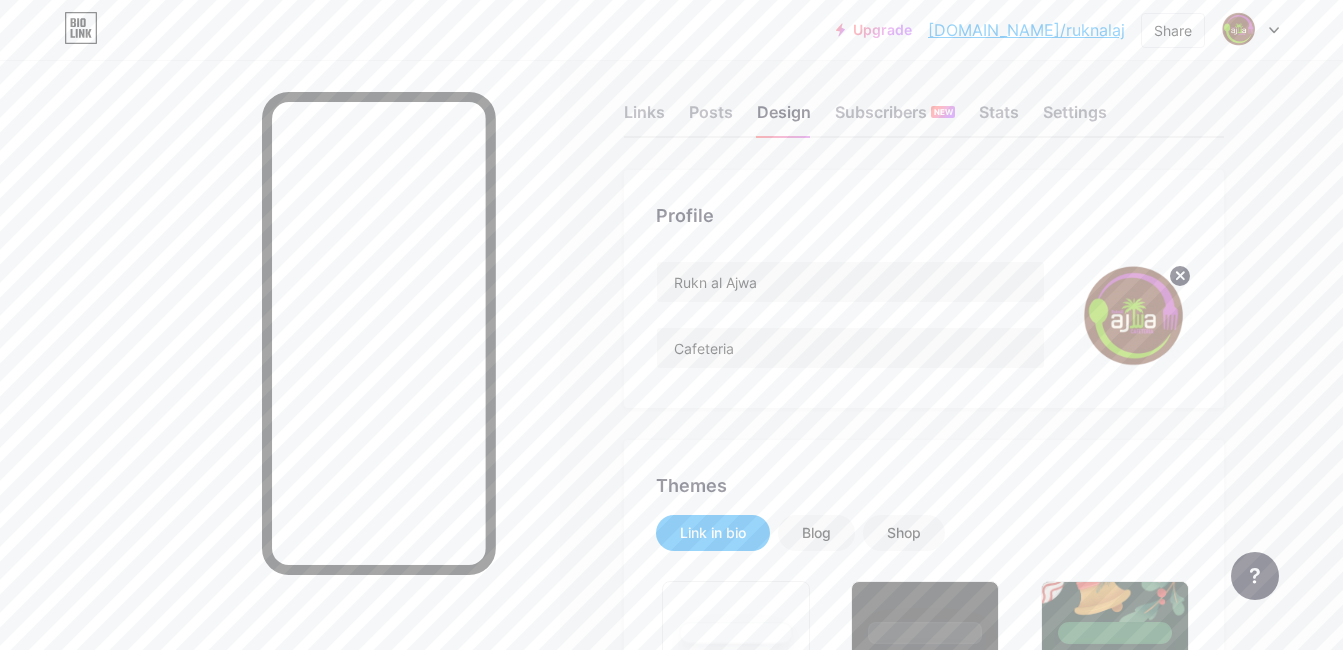 scroll, scrollTop: 0, scrollLeft: 0, axis: both 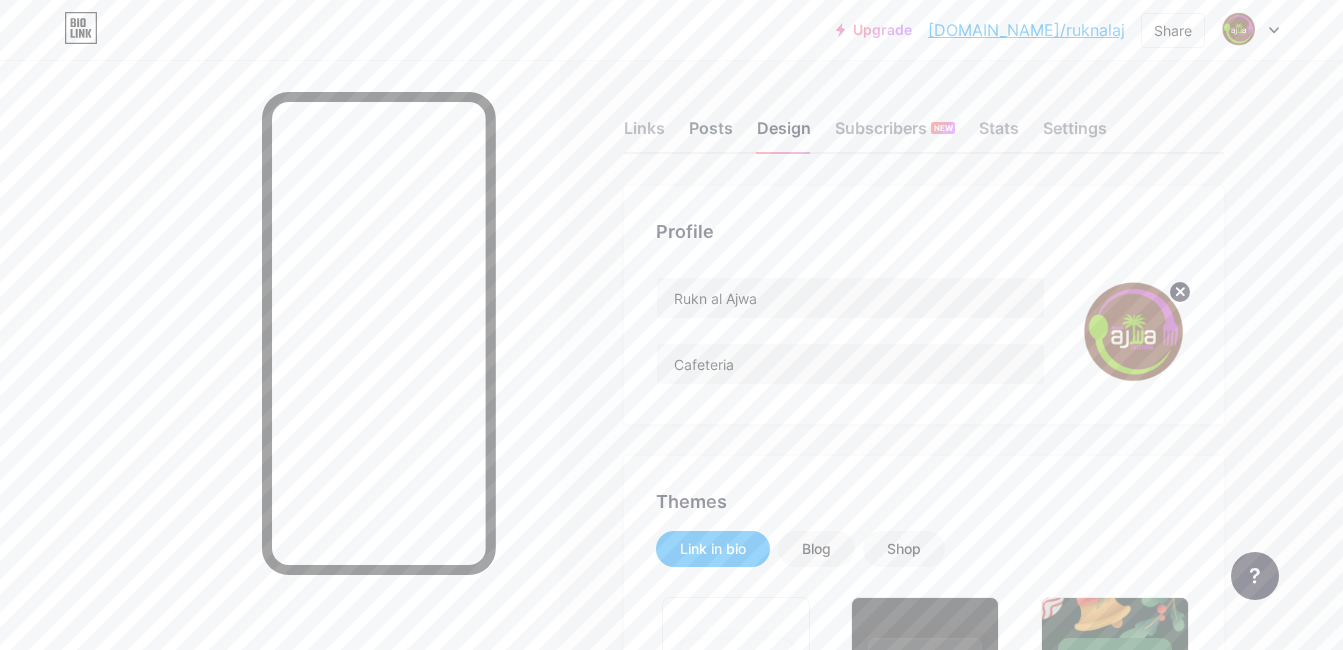 click on "Posts" at bounding box center [711, 134] 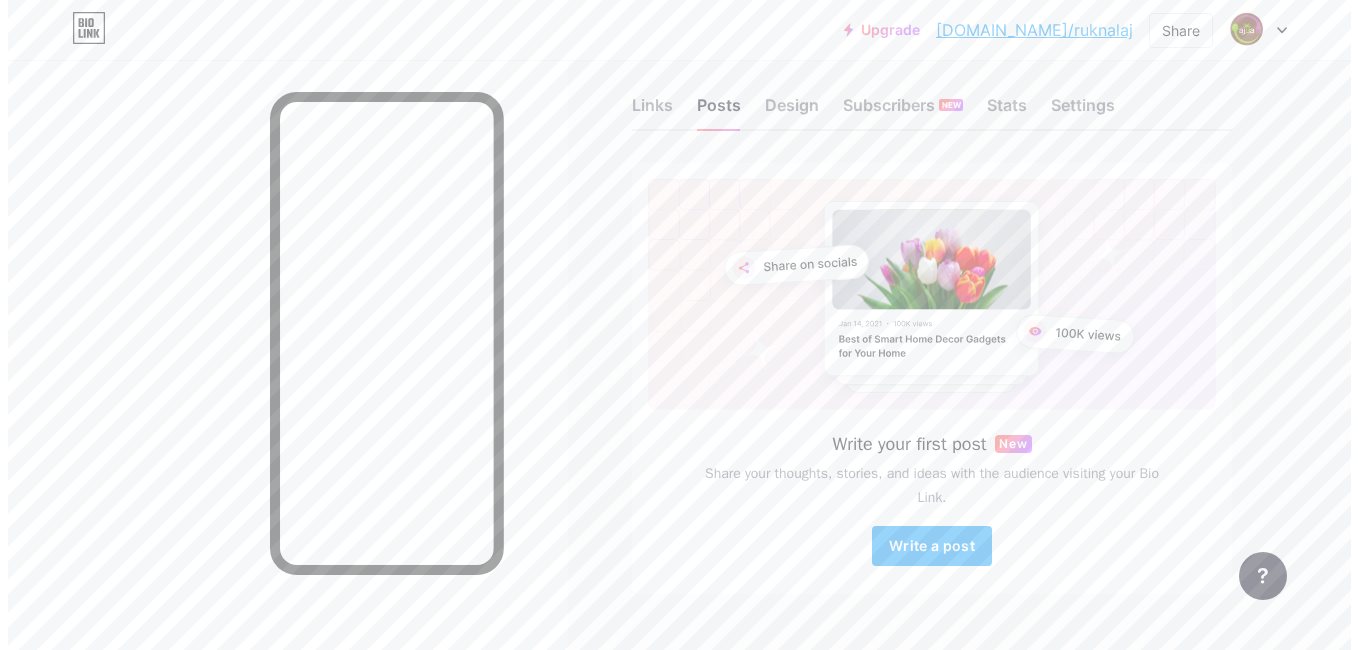 scroll, scrollTop: 0, scrollLeft: 0, axis: both 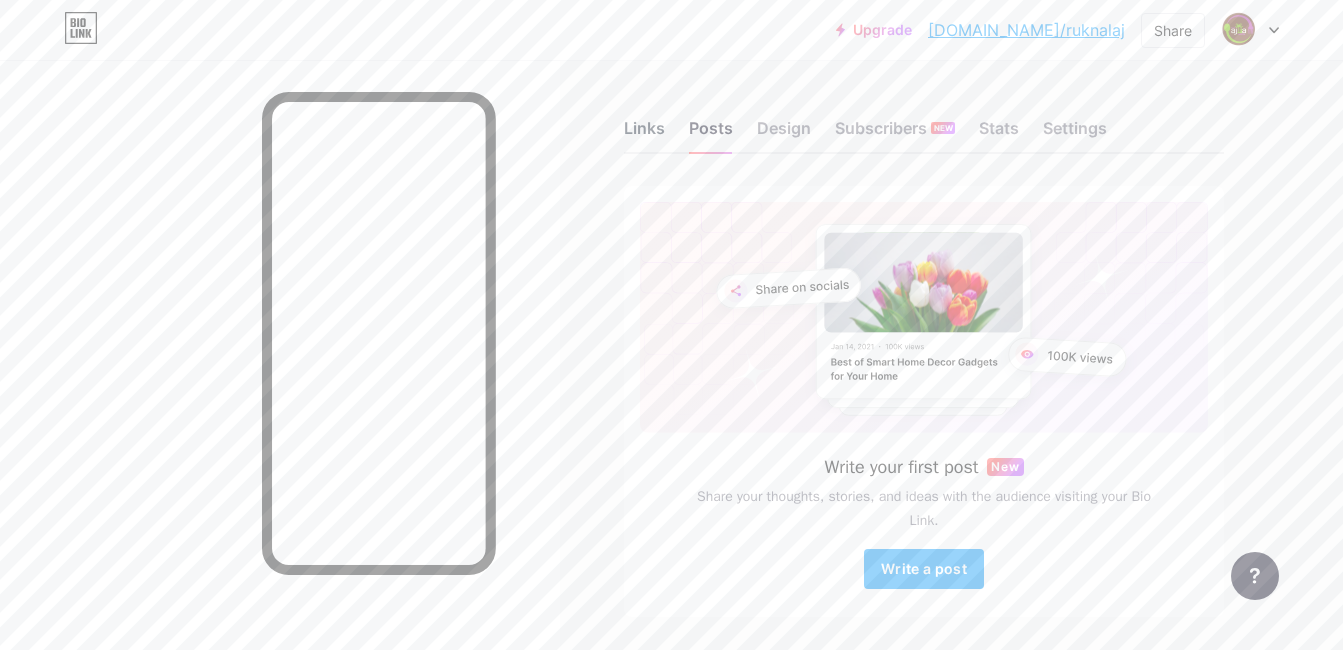 click on "Links" at bounding box center (644, 134) 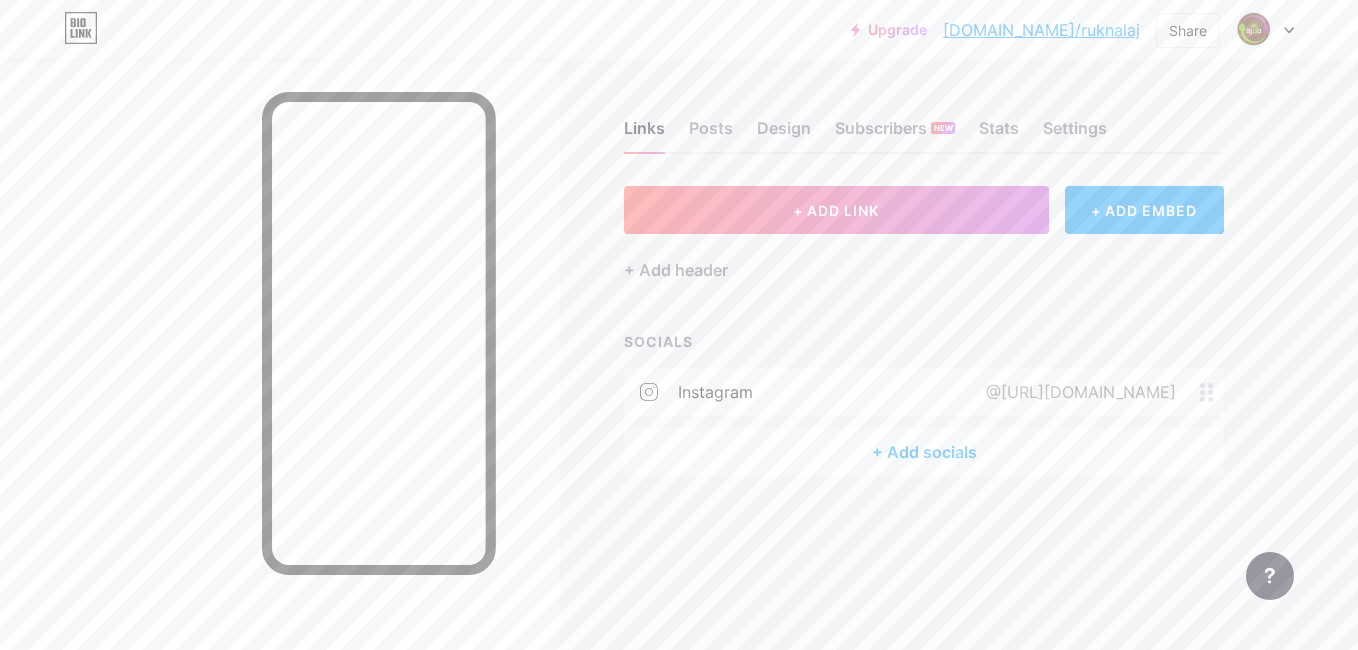 scroll, scrollTop: 0, scrollLeft: 0, axis: both 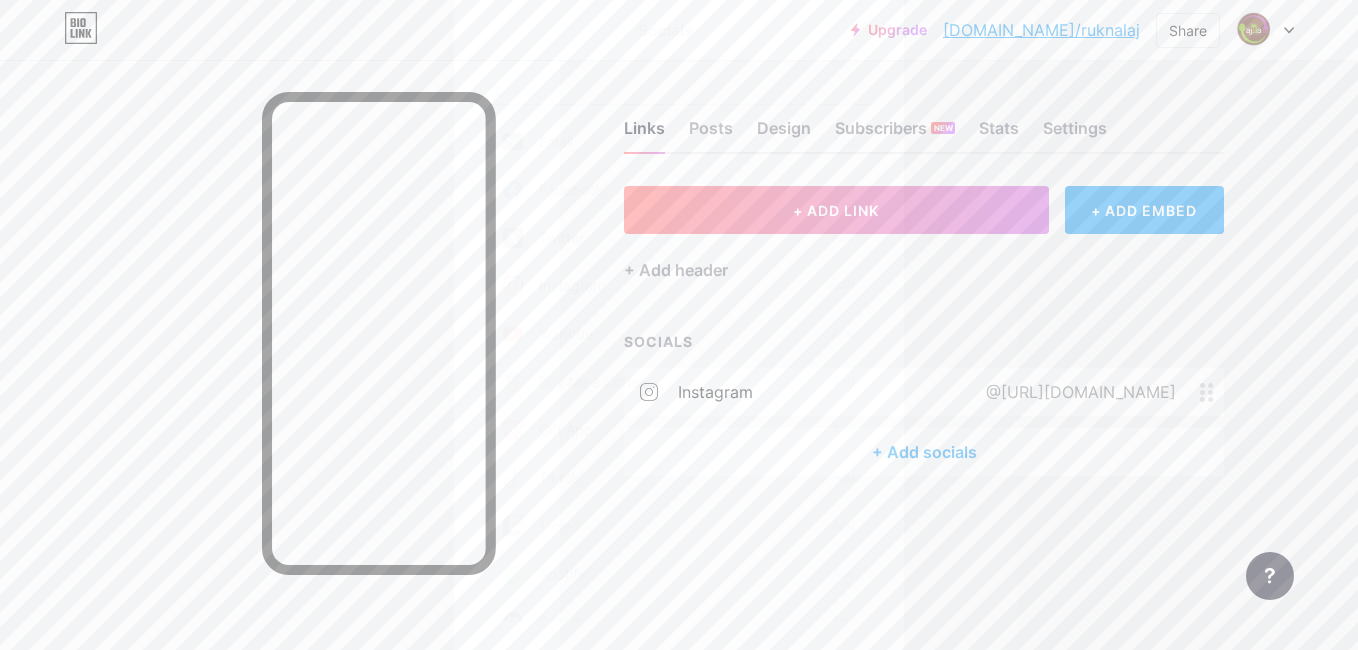 click on "Add" at bounding box center (843, 190) 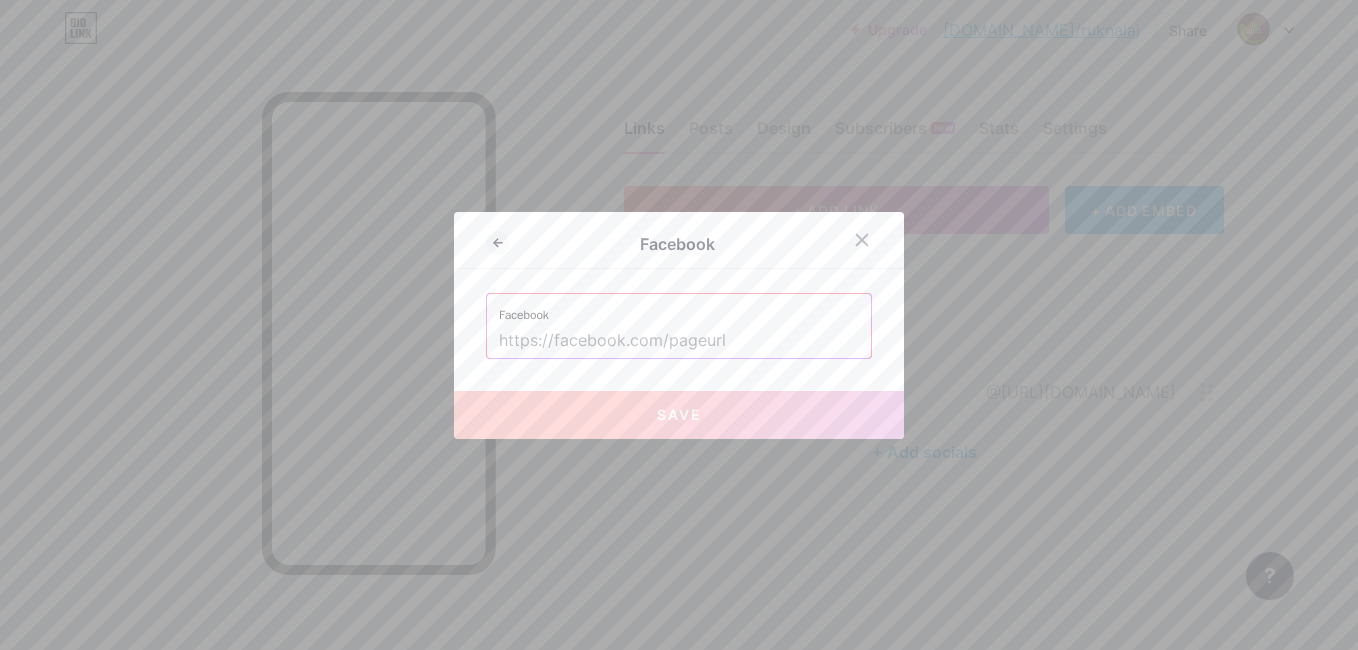click at bounding box center (679, 341) 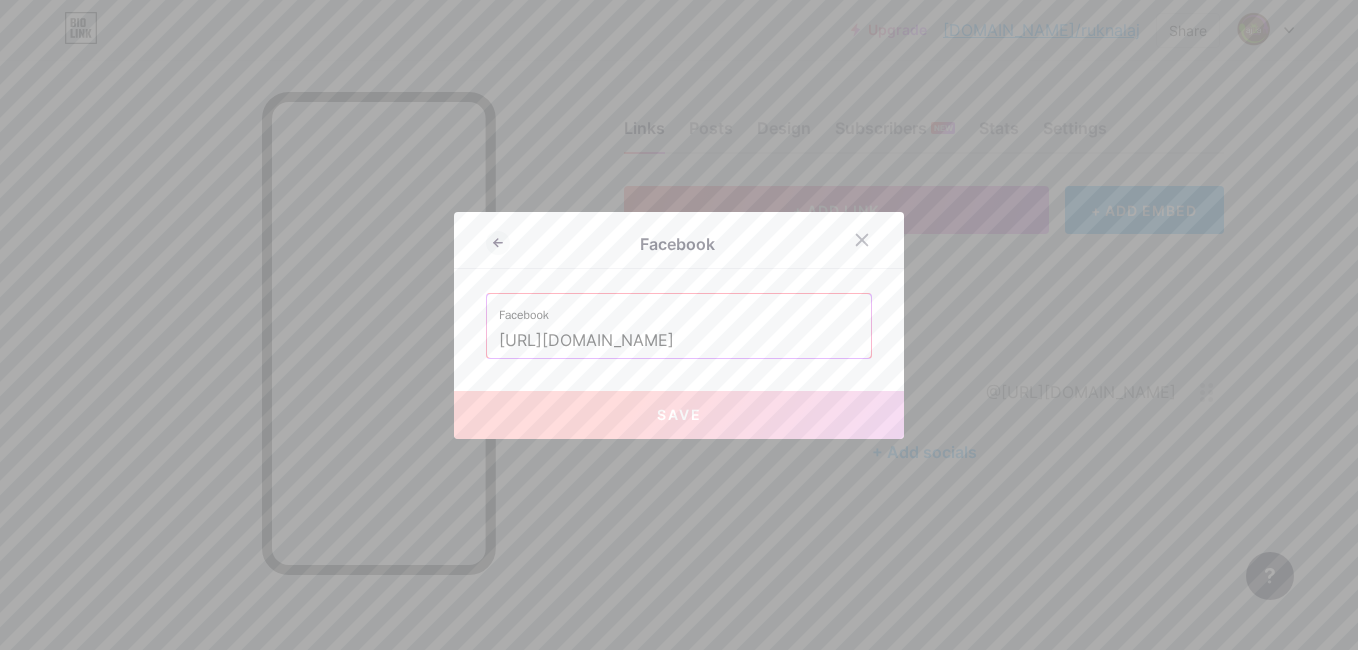 scroll, scrollTop: 0, scrollLeft: 131, axis: horizontal 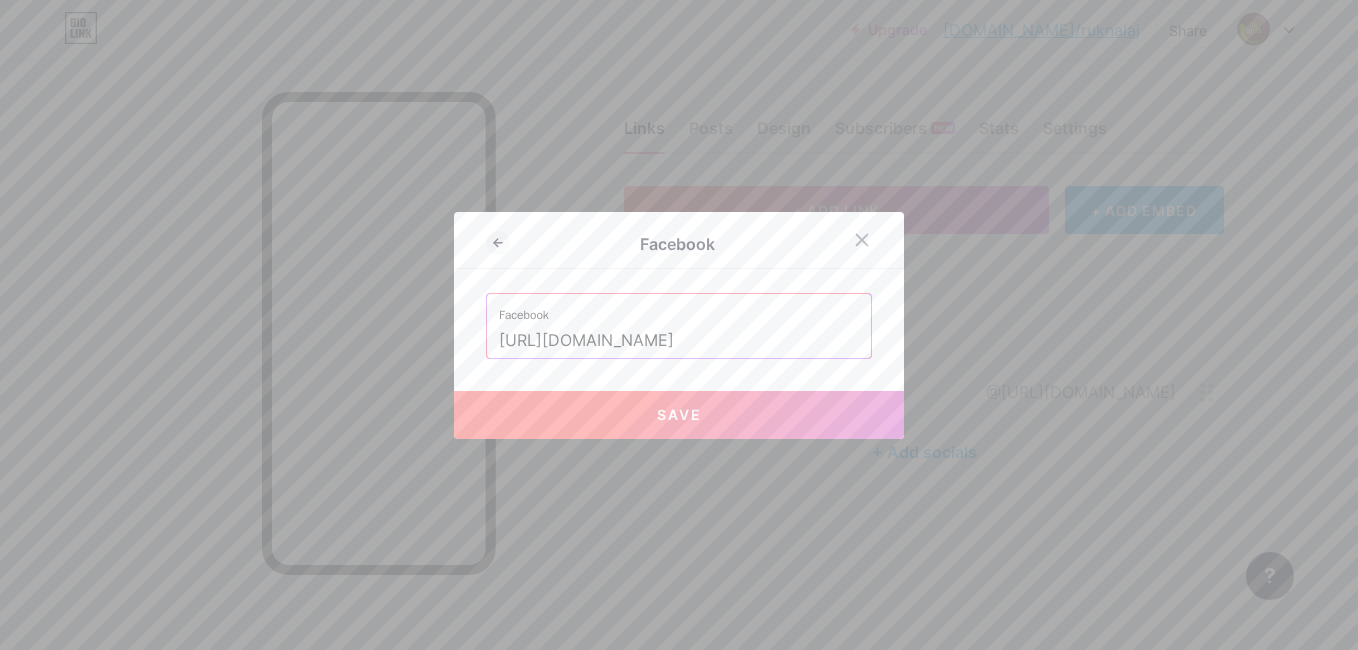 type on "[URL][DOMAIN_NAME]" 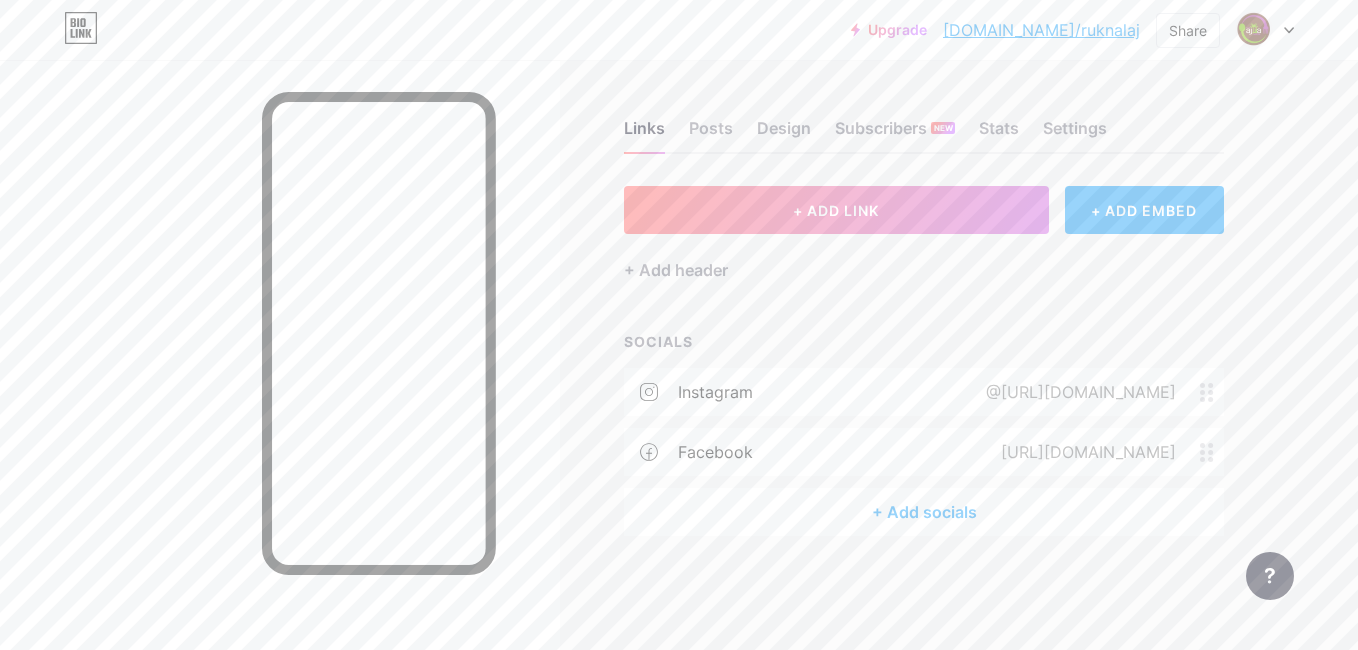 click on "+ Add socials" at bounding box center (924, 512) 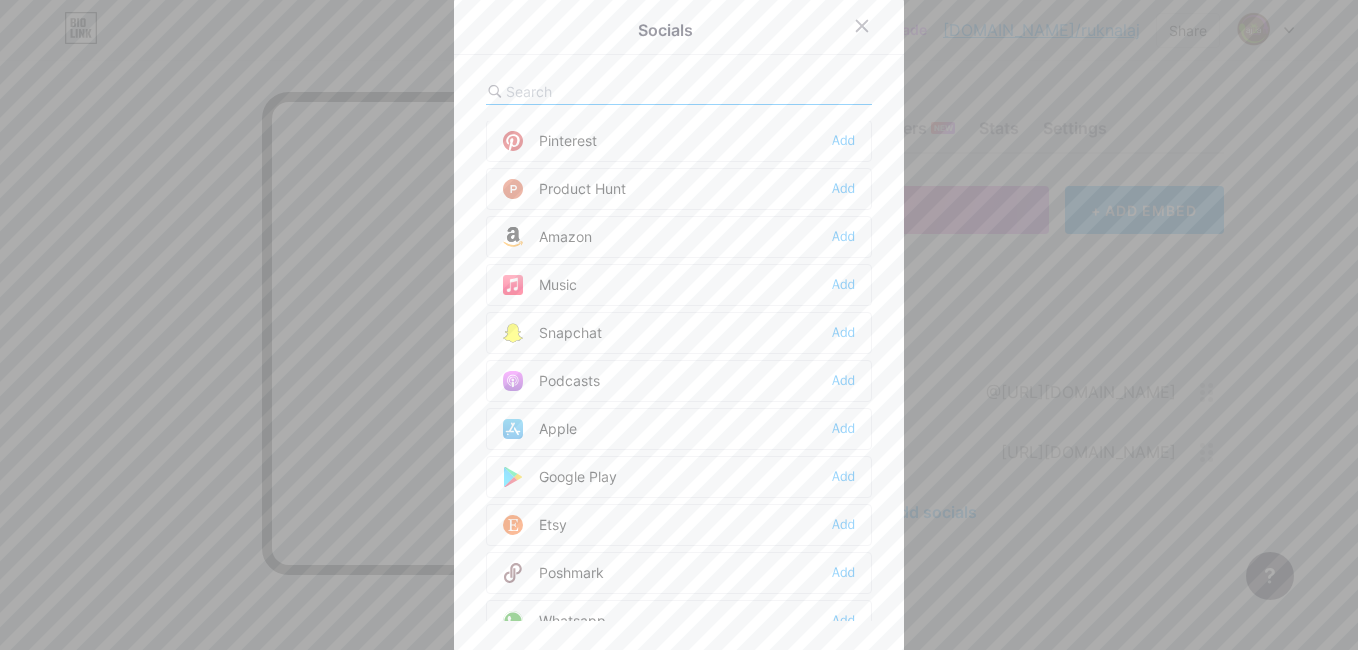 scroll, scrollTop: 1300, scrollLeft: 0, axis: vertical 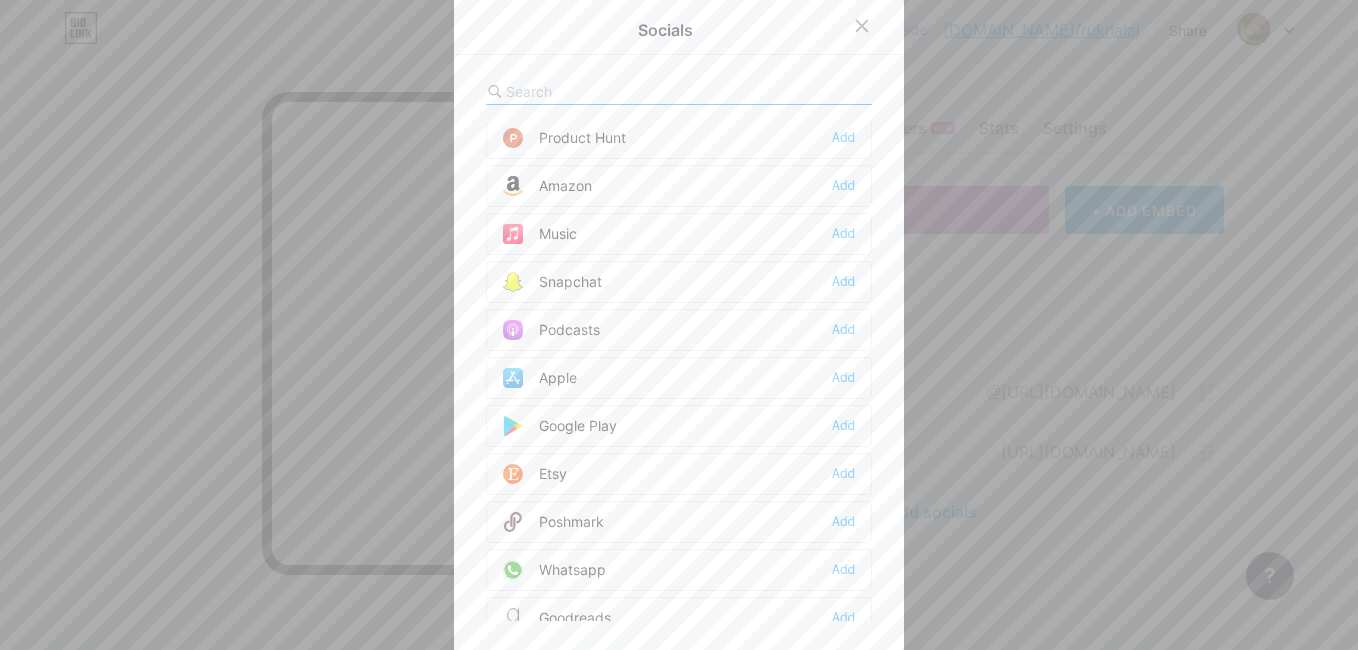click on "Whatsapp" at bounding box center [554, 570] 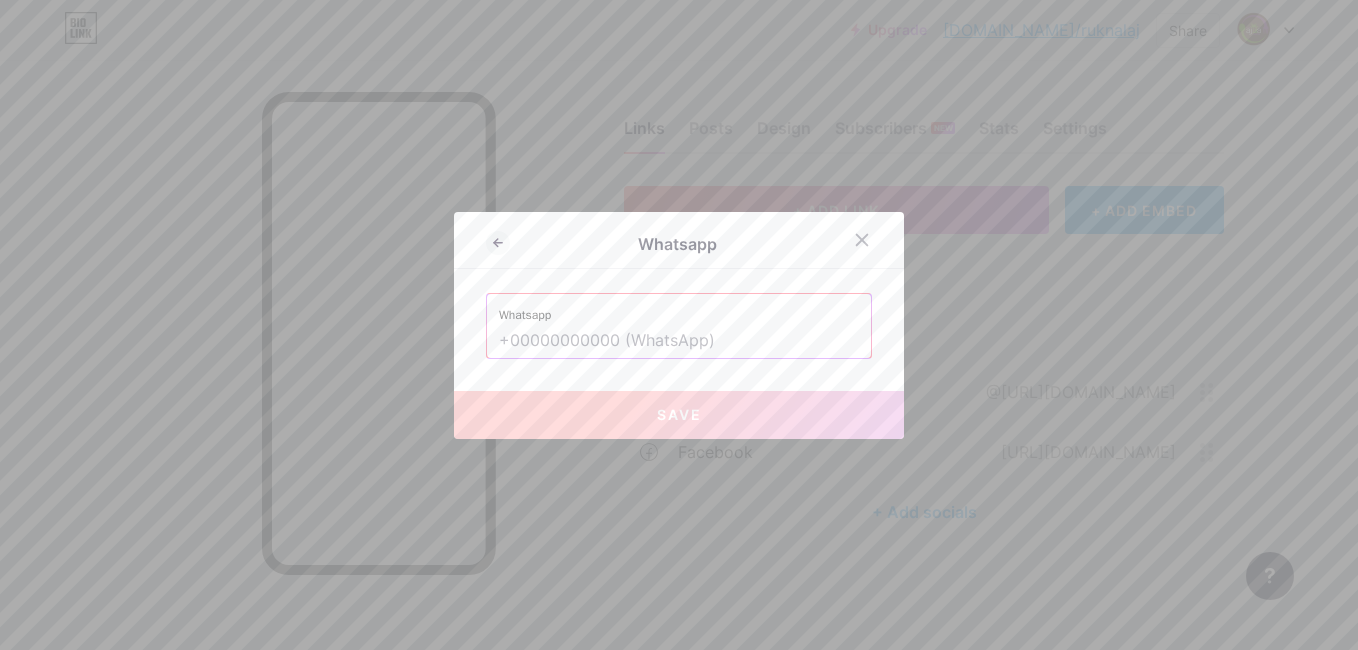 click at bounding box center (679, 341) 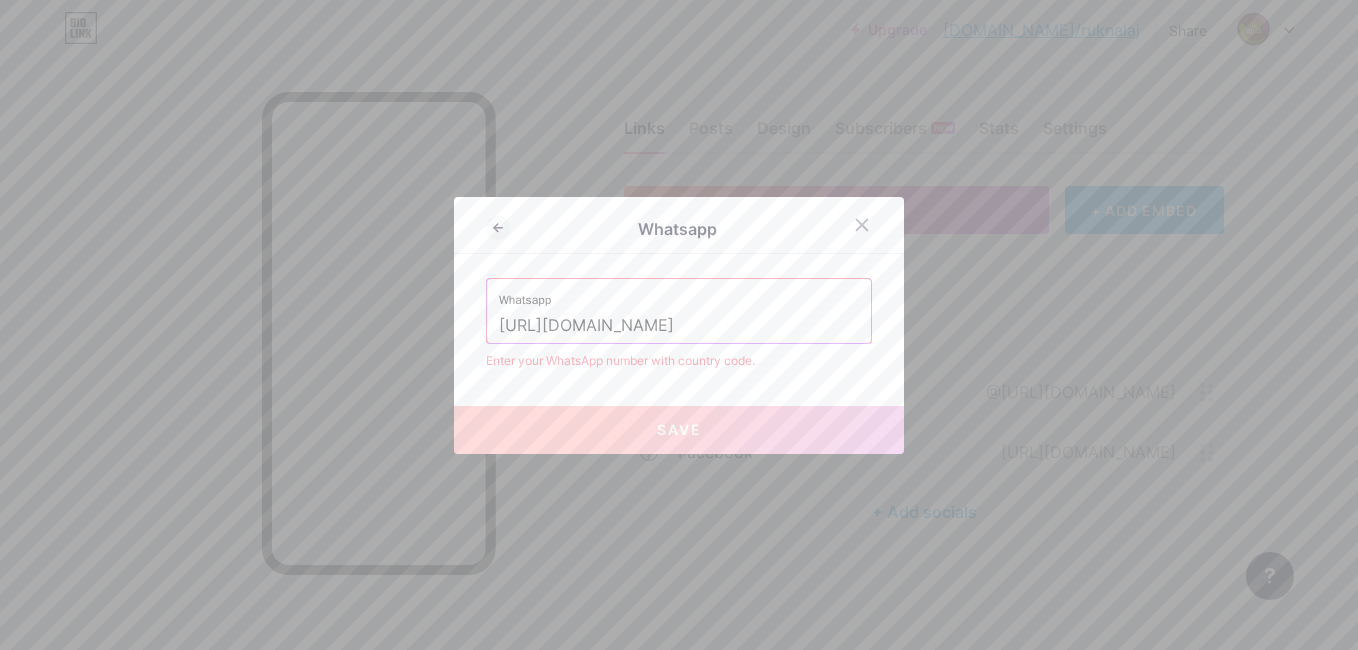 click on "[URL][DOMAIN_NAME]" at bounding box center [679, 326] 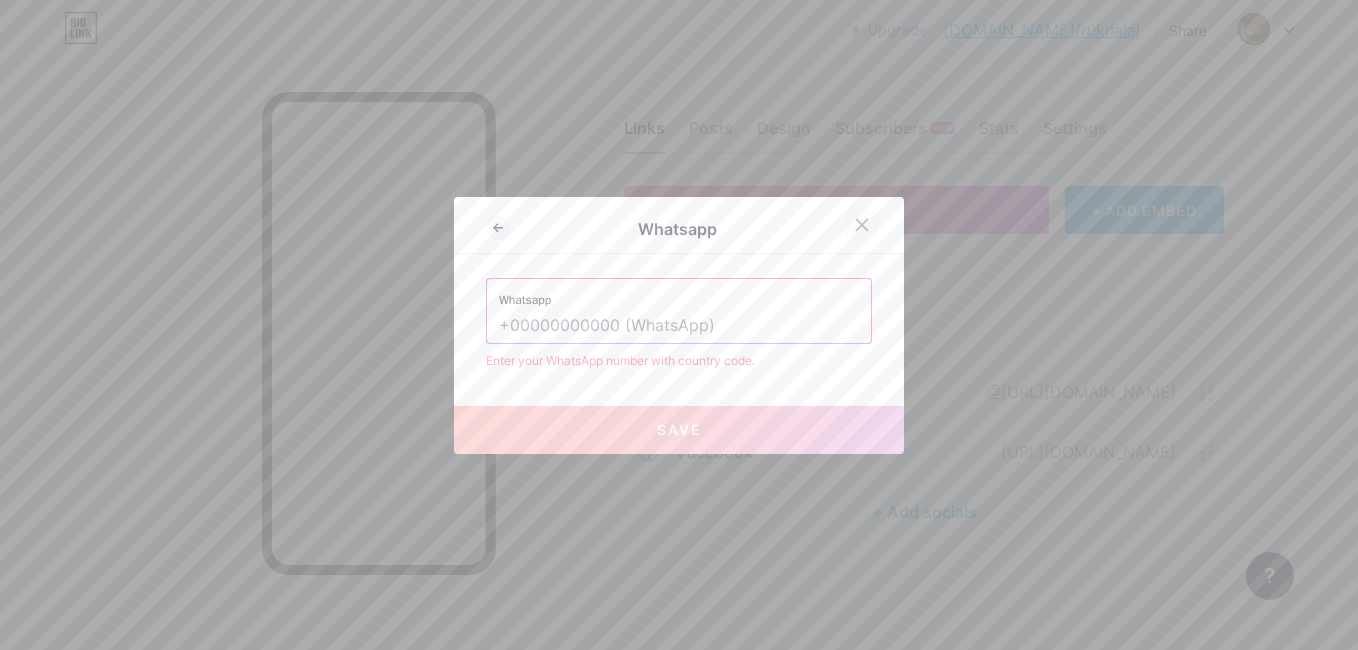 click 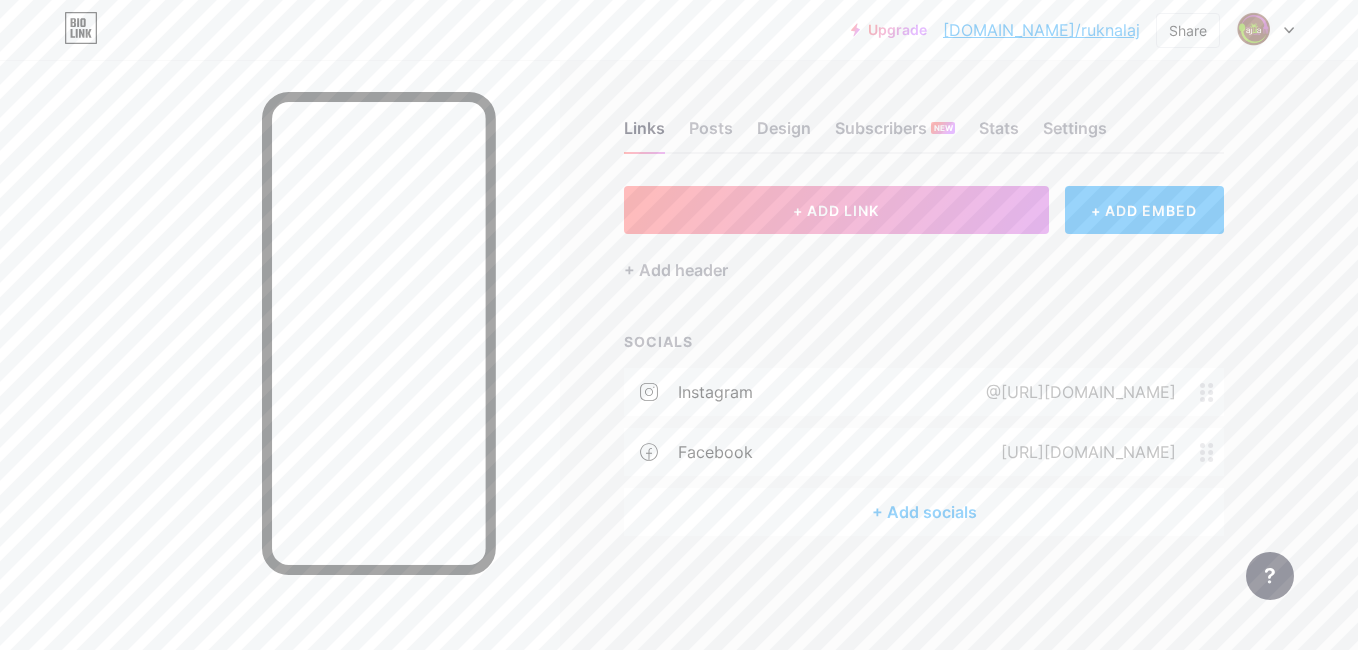 click on "+ Add socials" at bounding box center (924, 512) 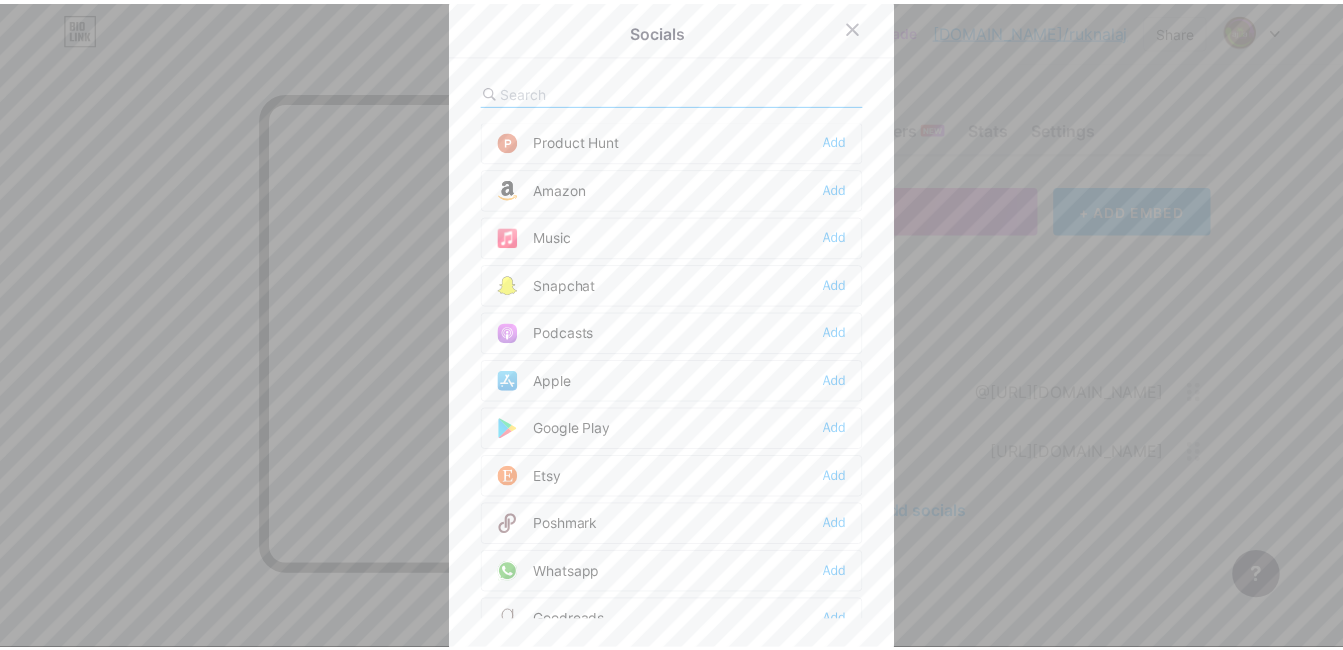 scroll, scrollTop: 1300, scrollLeft: 0, axis: vertical 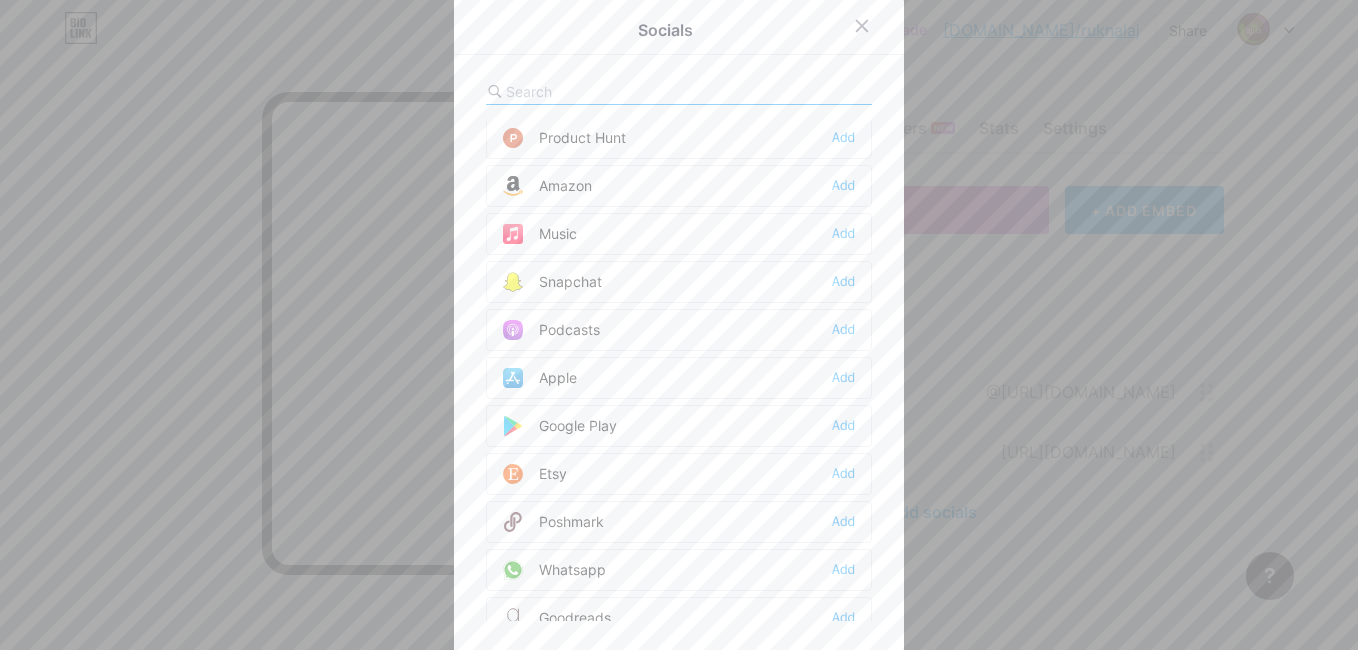 click on "Whatsapp" at bounding box center (554, 570) 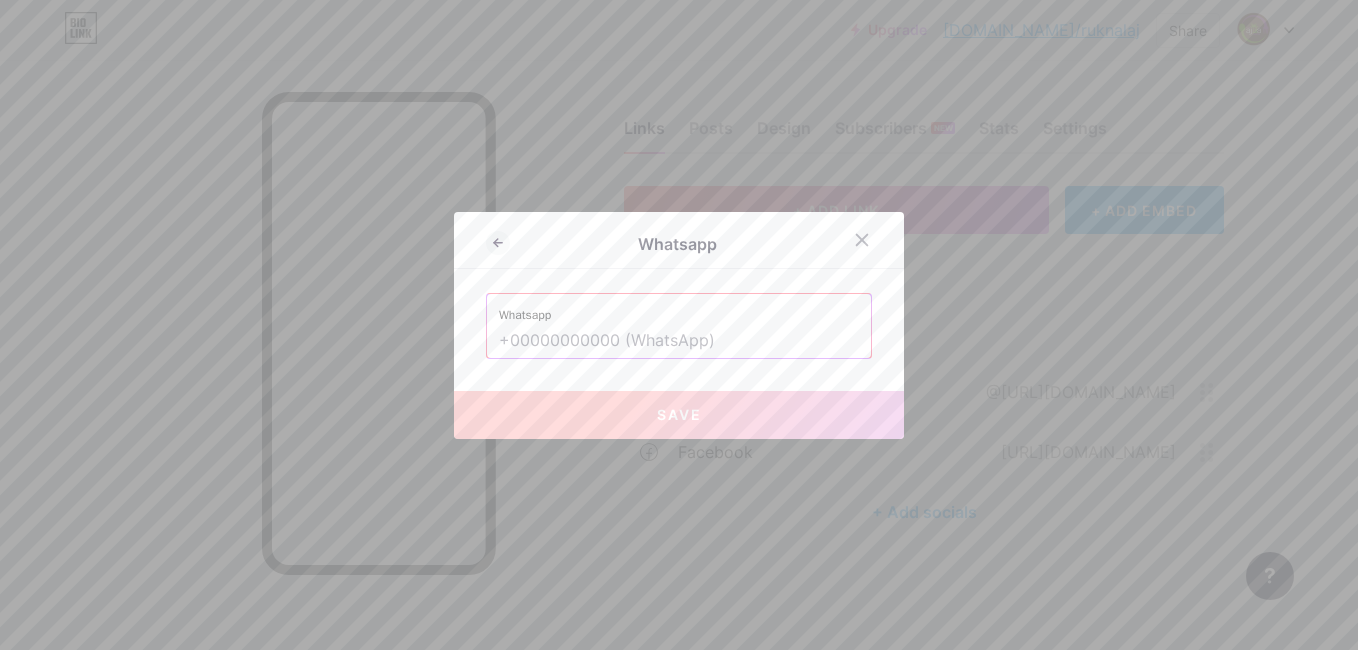 click at bounding box center [679, 341] 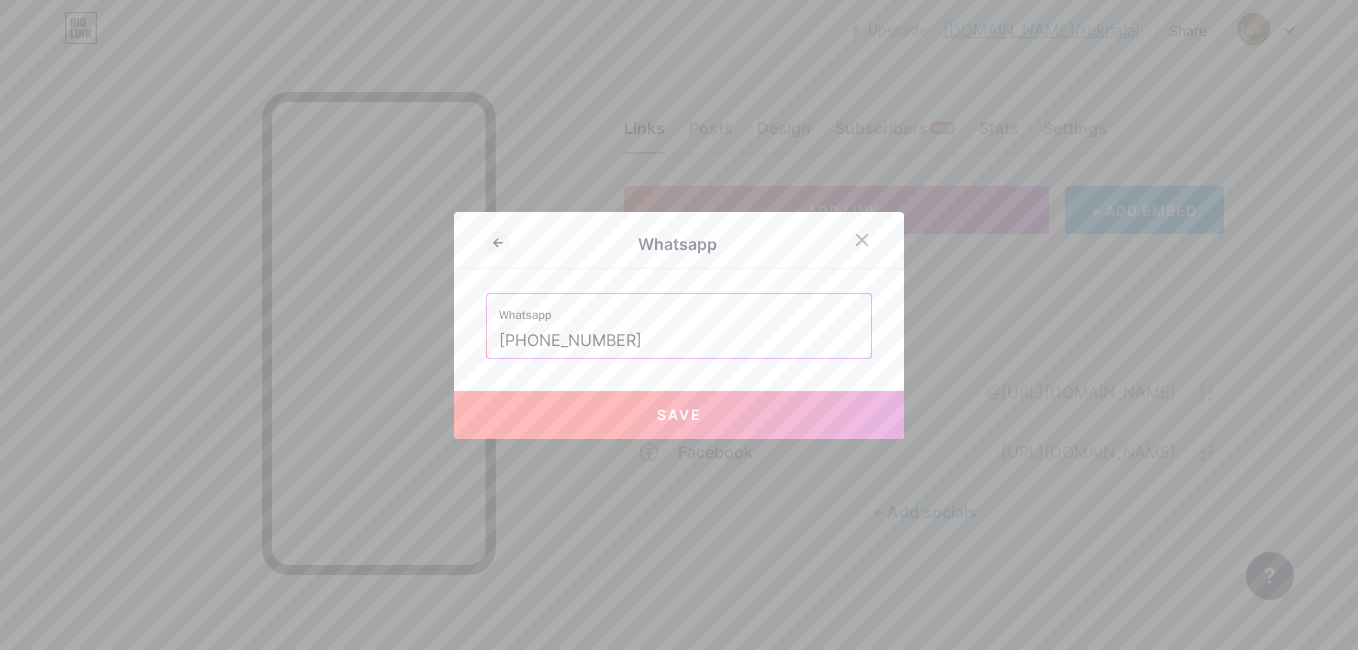 click on "Save" at bounding box center (679, 414) 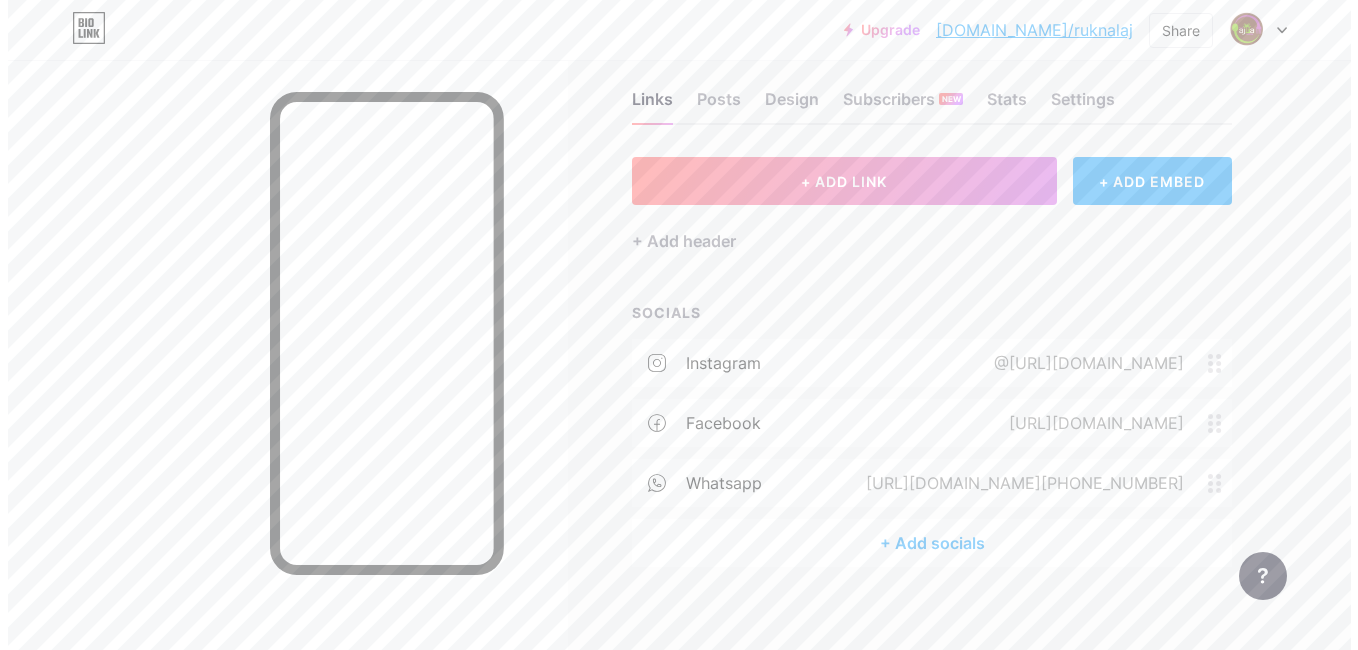scroll, scrollTop: 45, scrollLeft: 0, axis: vertical 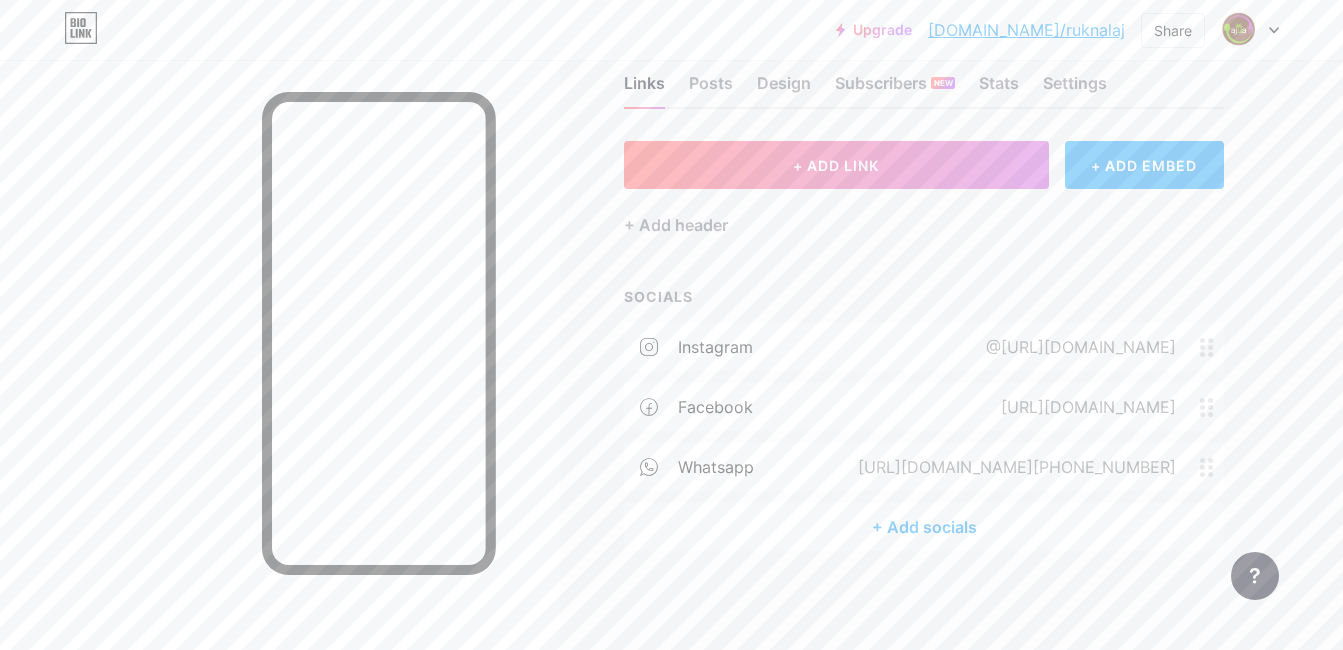 click on "+ ADD EMBED" at bounding box center (1144, 165) 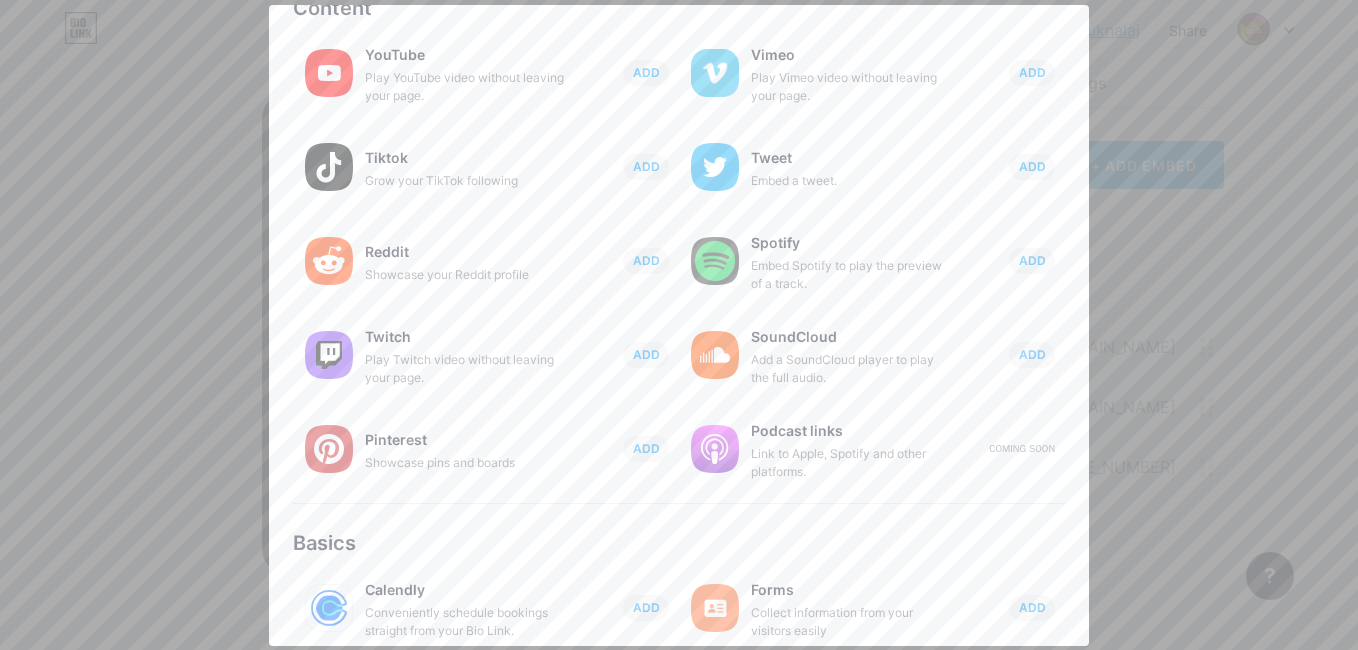 scroll, scrollTop: 0, scrollLeft: 0, axis: both 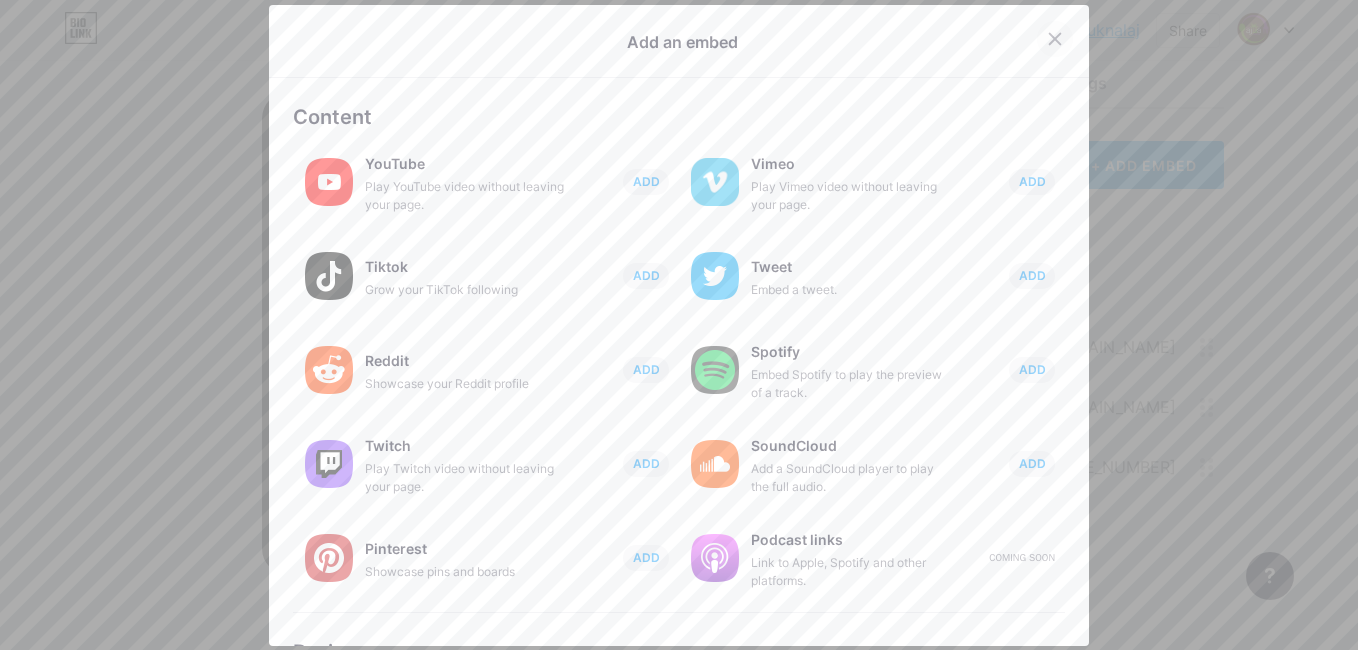 click at bounding box center (1055, 39) 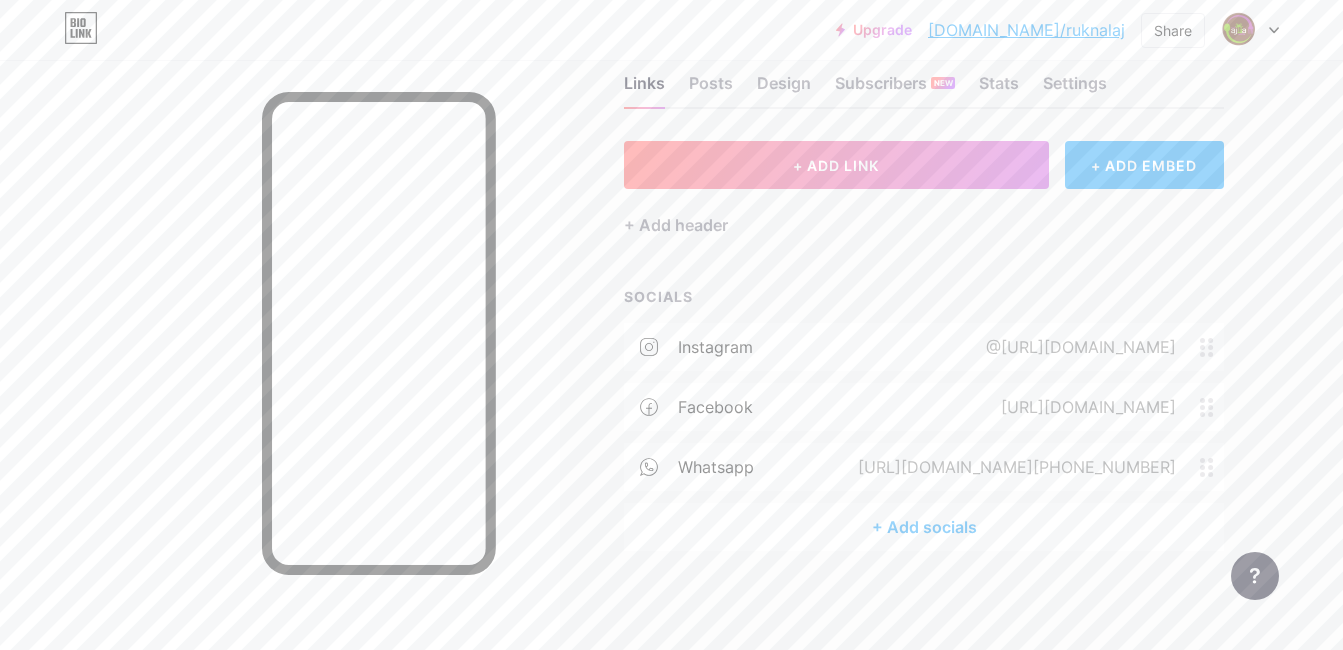 click on "+ ADD EMBED" at bounding box center (1144, 165) 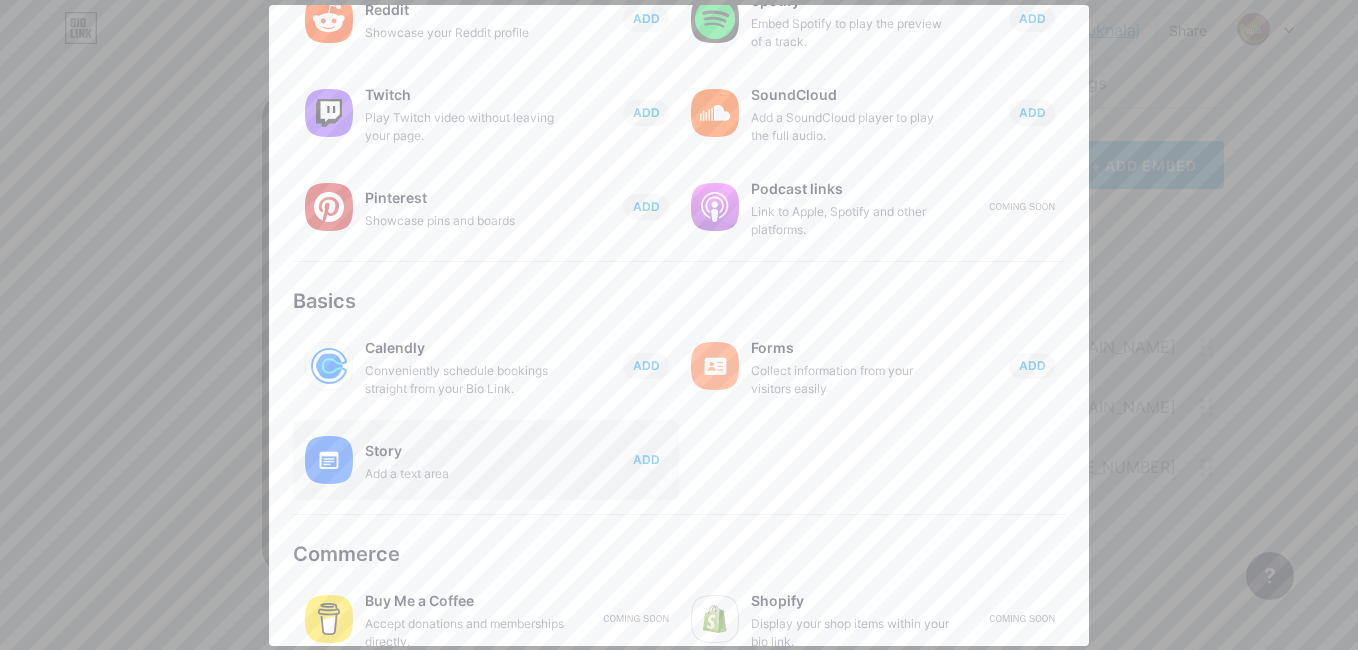 scroll, scrollTop: 378, scrollLeft: 0, axis: vertical 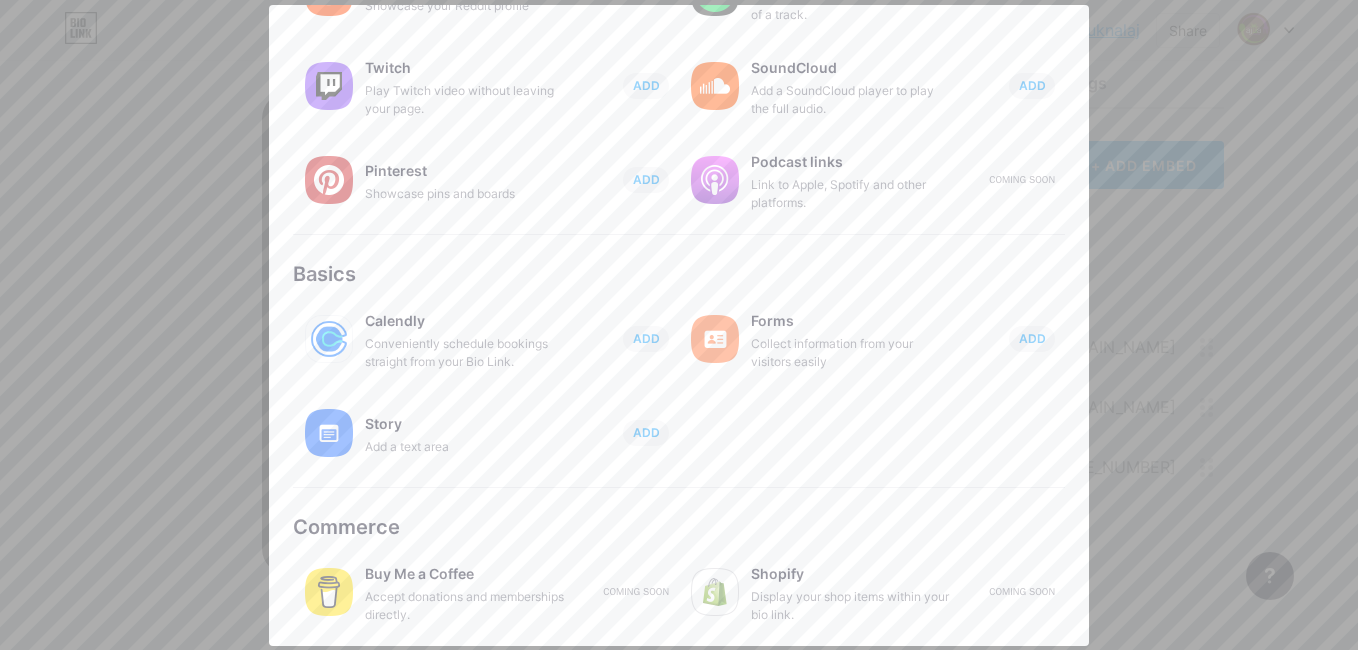click at bounding box center (679, 325) 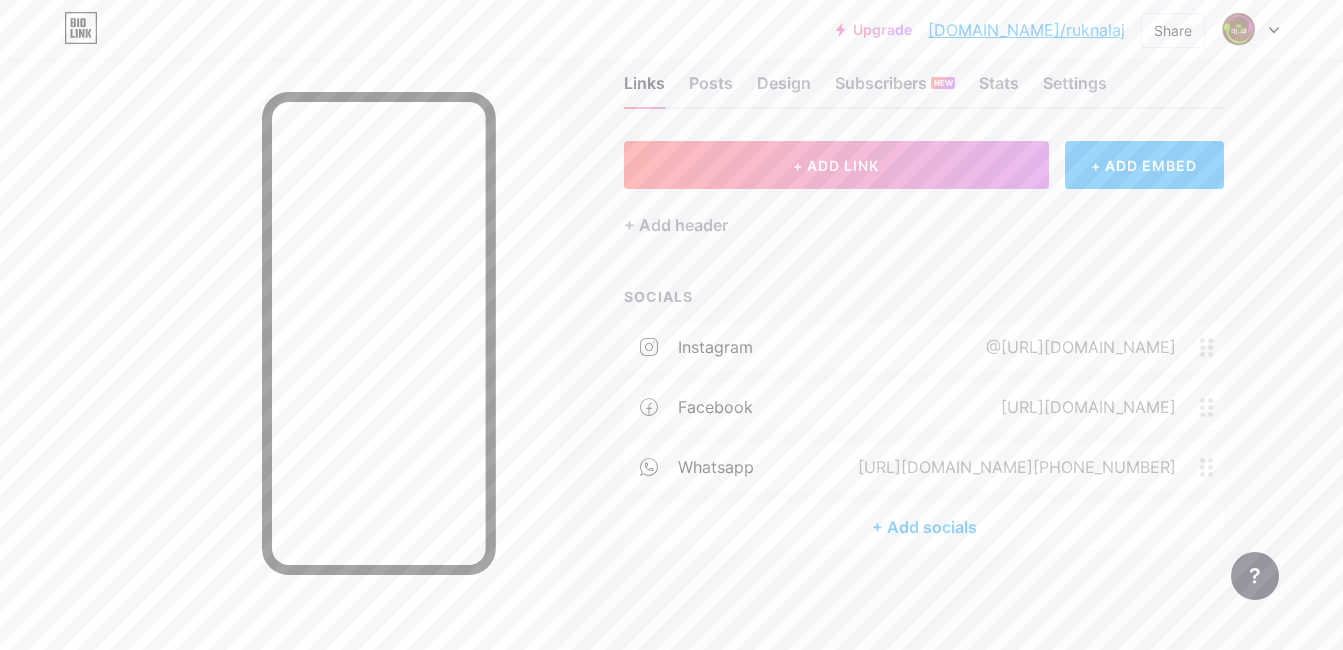 click on "+ ADD EMBED" at bounding box center [1144, 165] 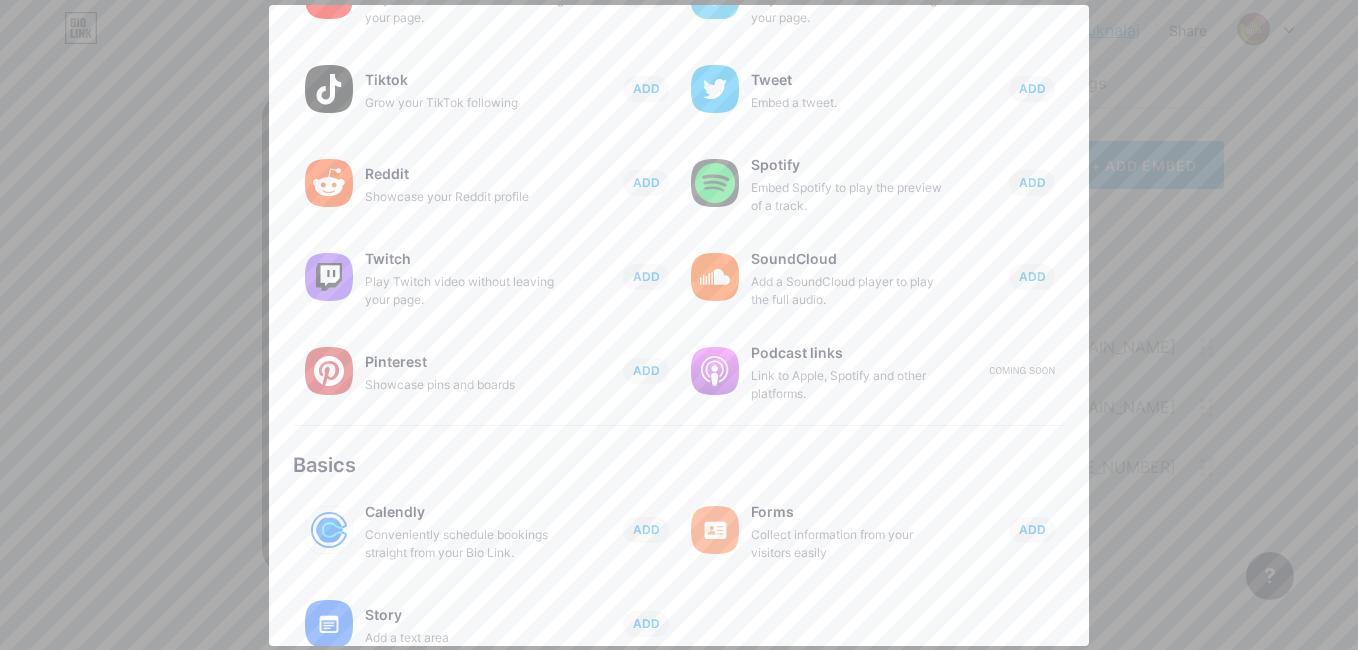 scroll, scrollTop: 0, scrollLeft: 0, axis: both 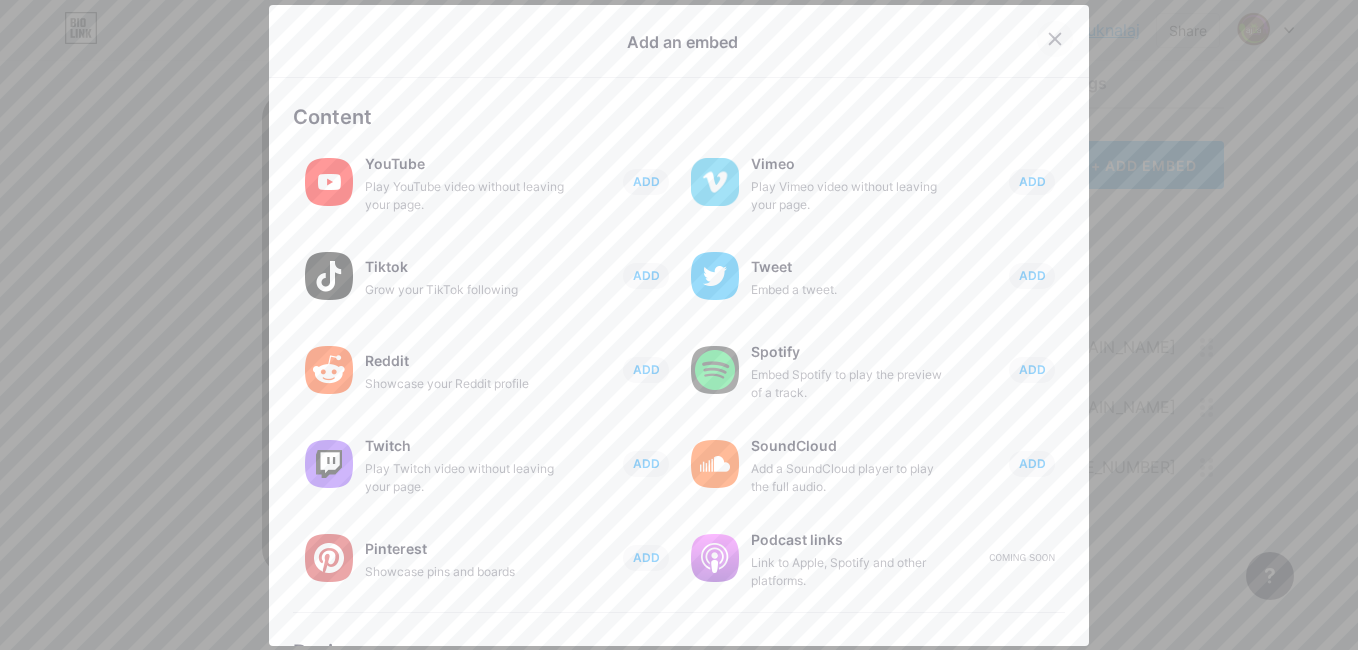 click at bounding box center (1055, 39) 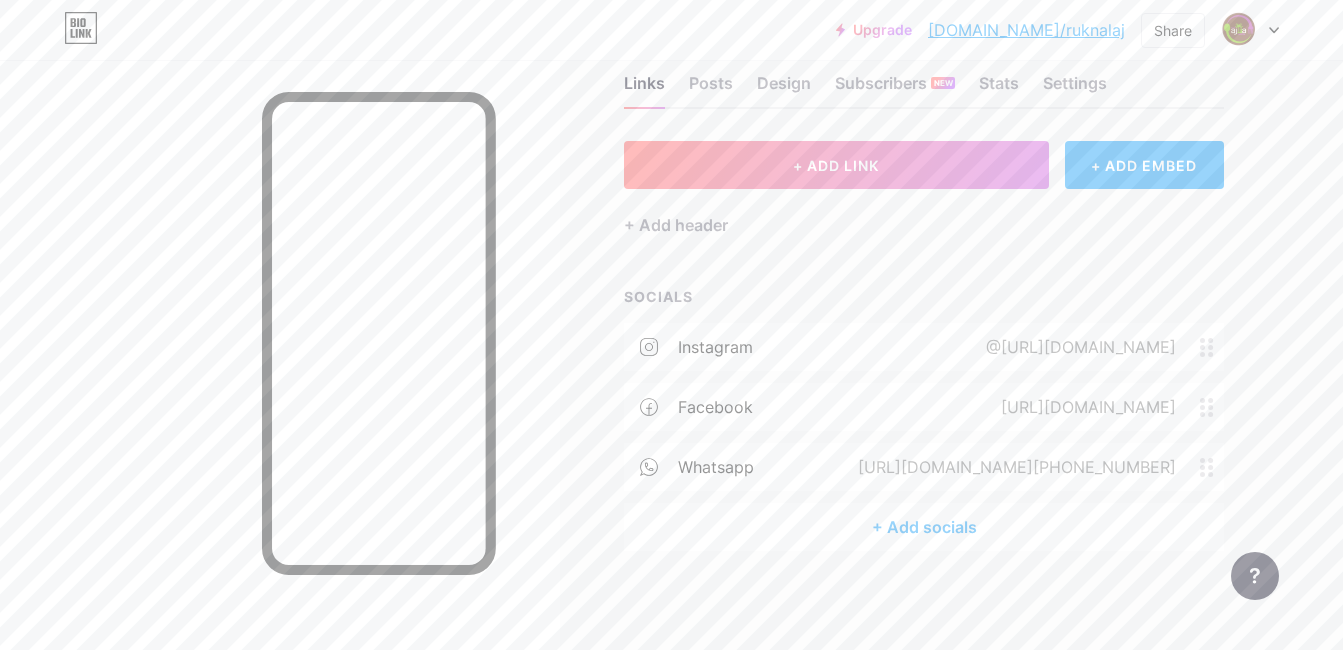 click on "+ Add socials" at bounding box center [924, 527] 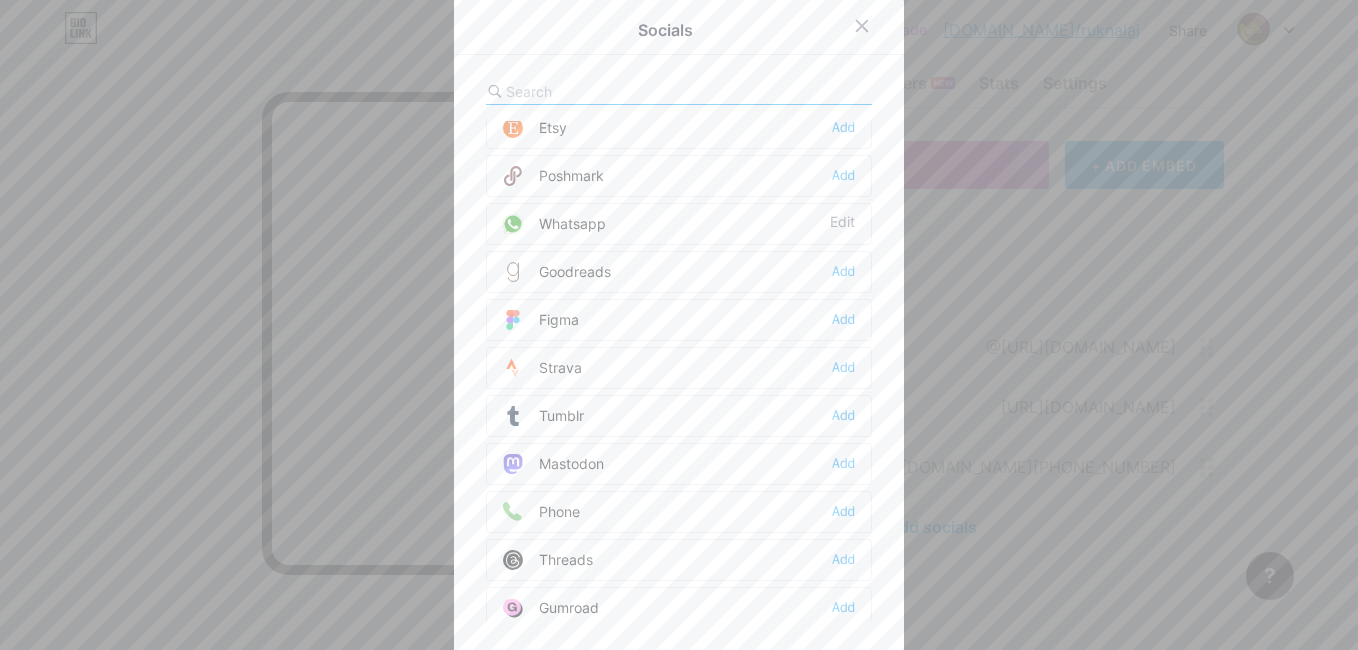 scroll, scrollTop: 1804, scrollLeft: 0, axis: vertical 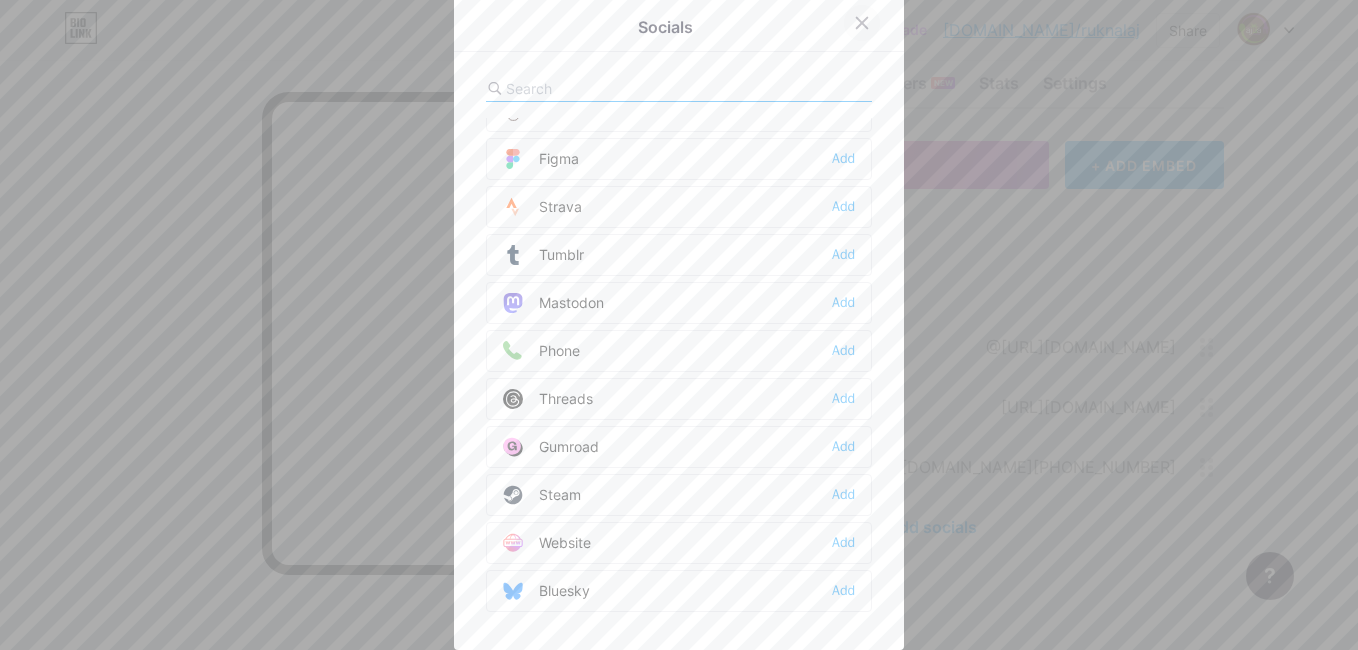 click 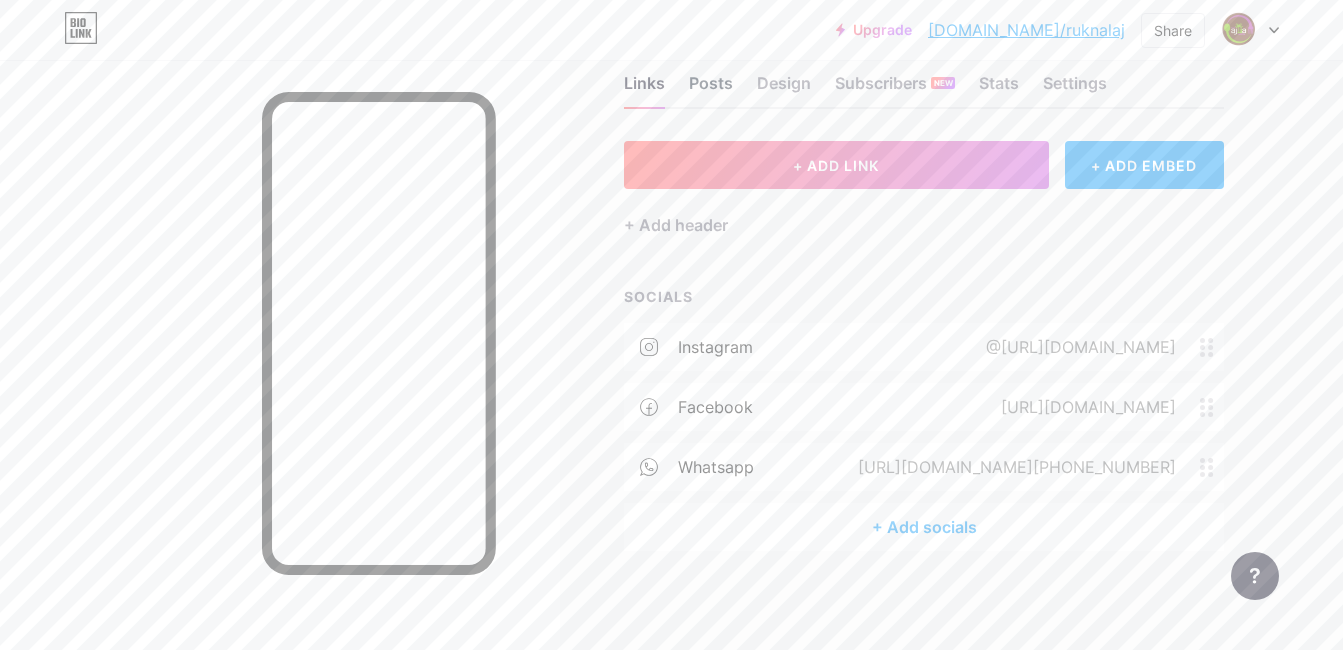 click on "Posts" at bounding box center (711, 89) 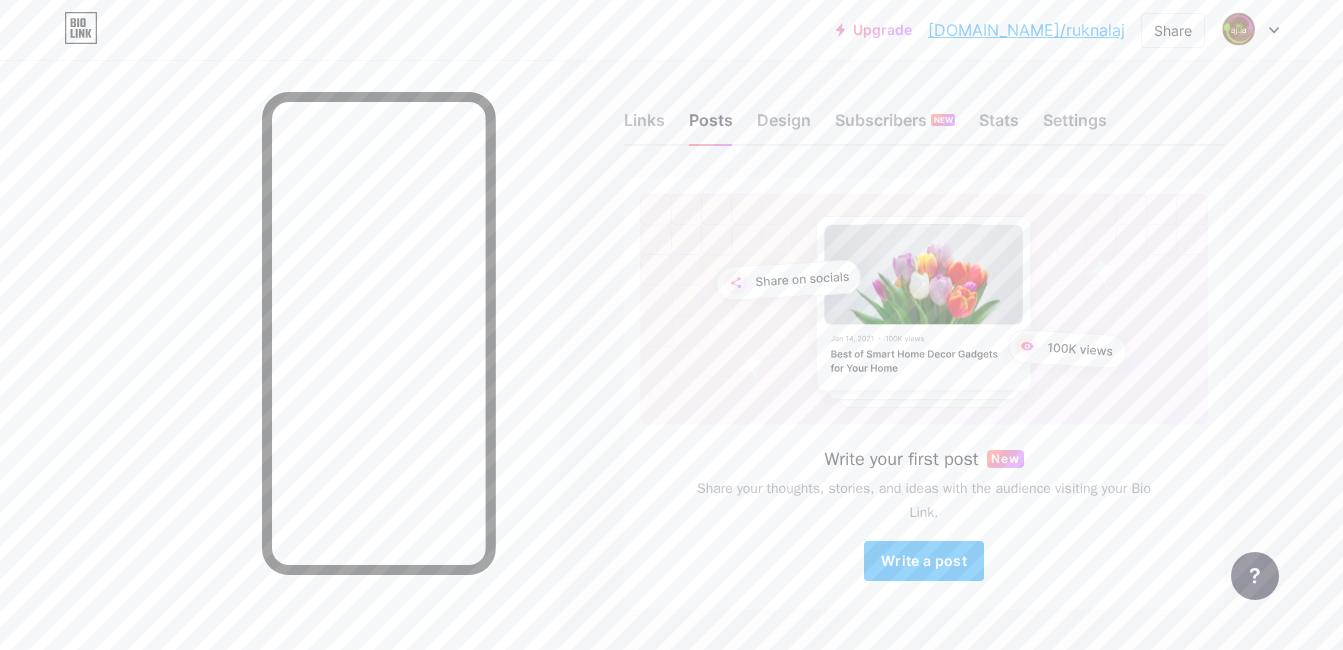 scroll, scrollTop: 0, scrollLeft: 0, axis: both 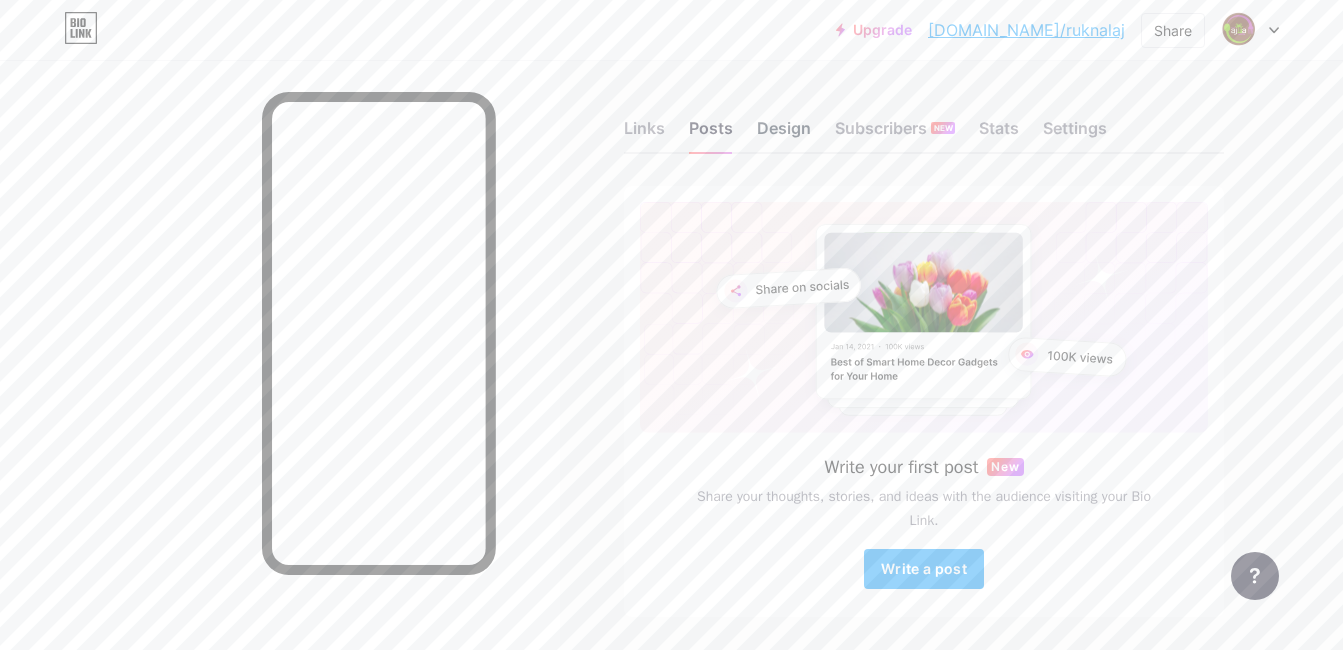 click on "Design" at bounding box center [784, 134] 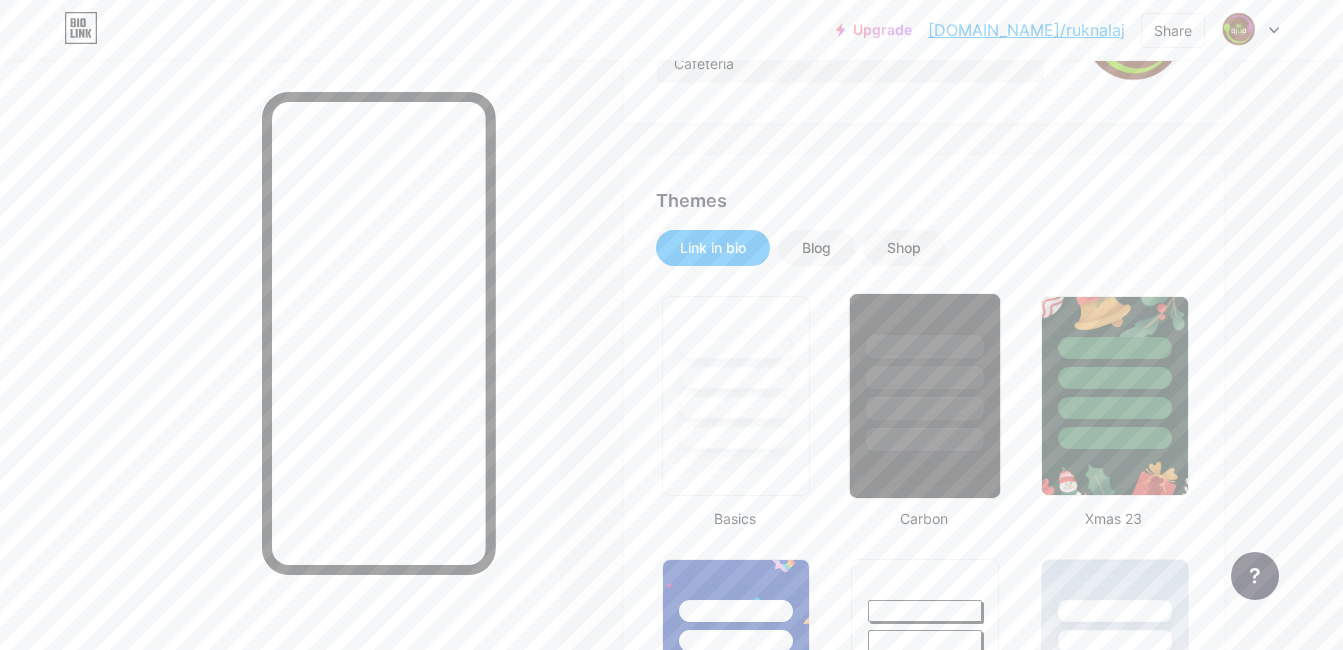 scroll, scrollTop: 300, scrollLeft: 0, axis: vertical 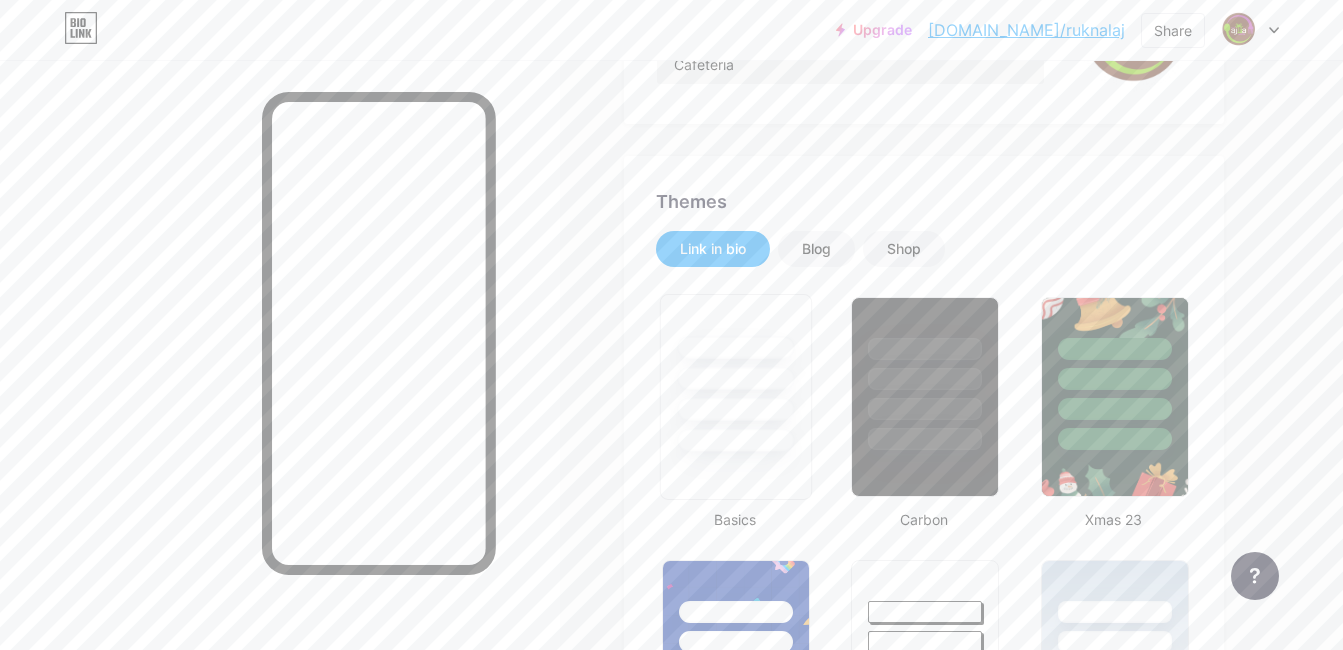 click at bounding box center [736, 373] 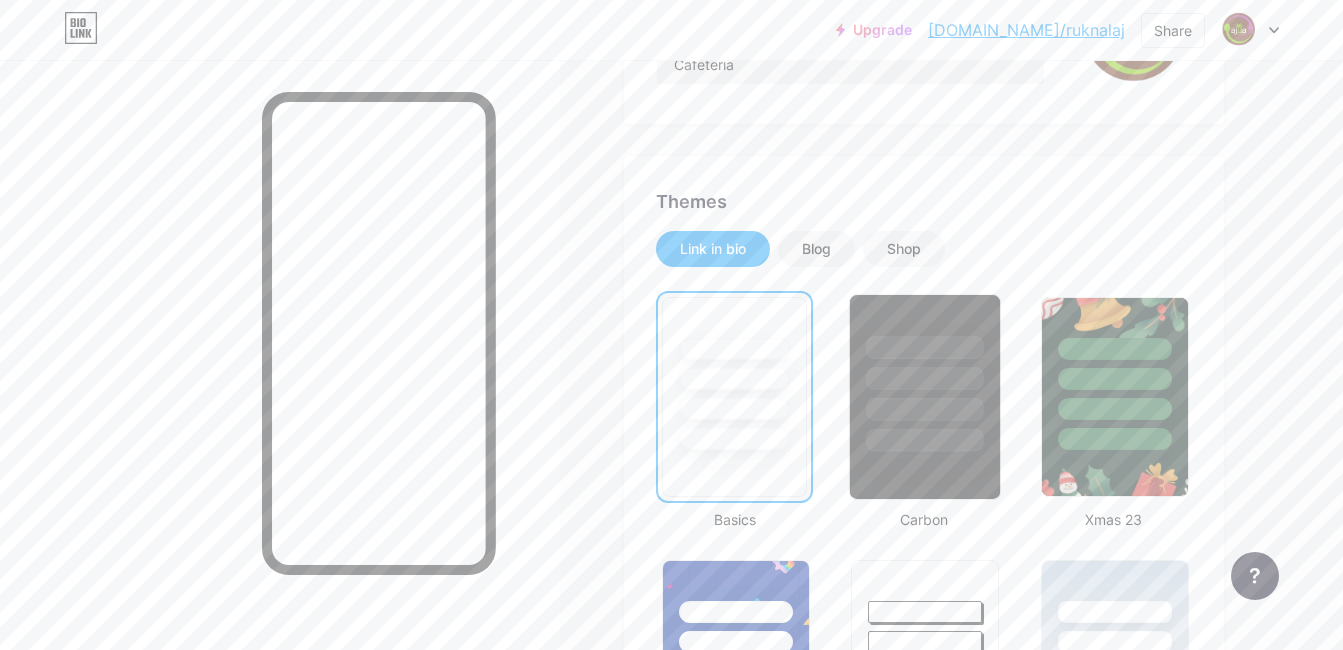 click at bounding box center [925, 373] 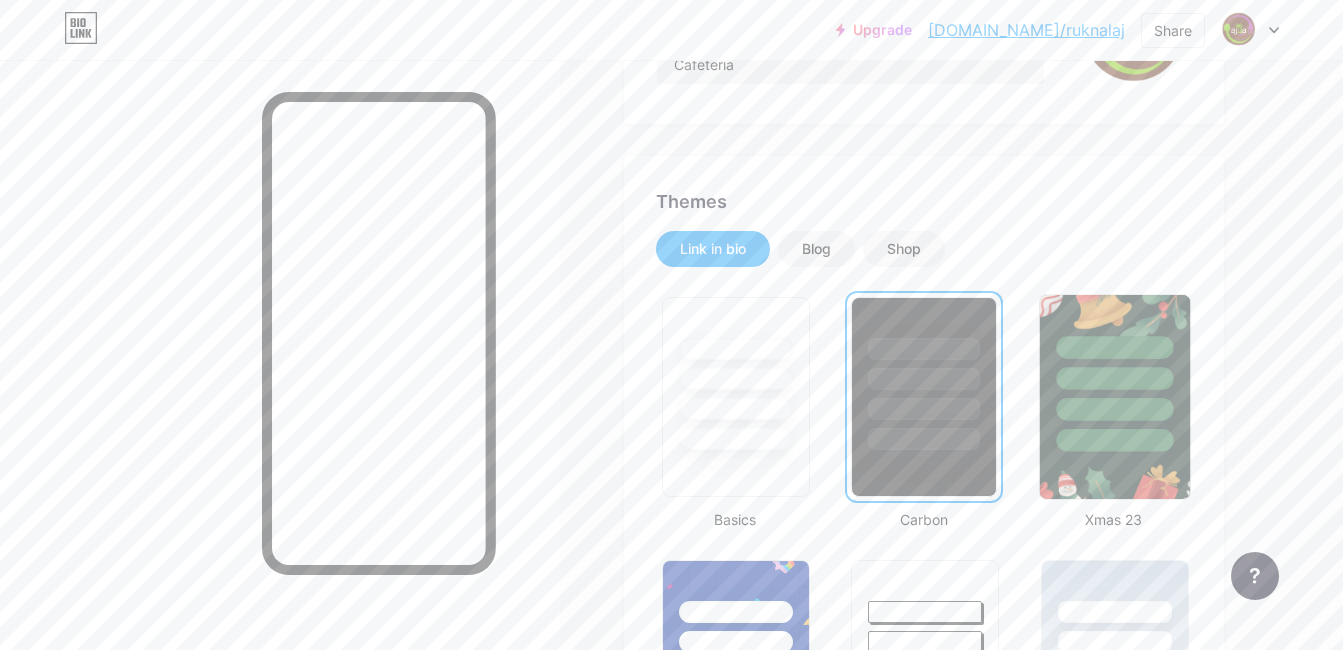 click at bounding box center (1114, 378) 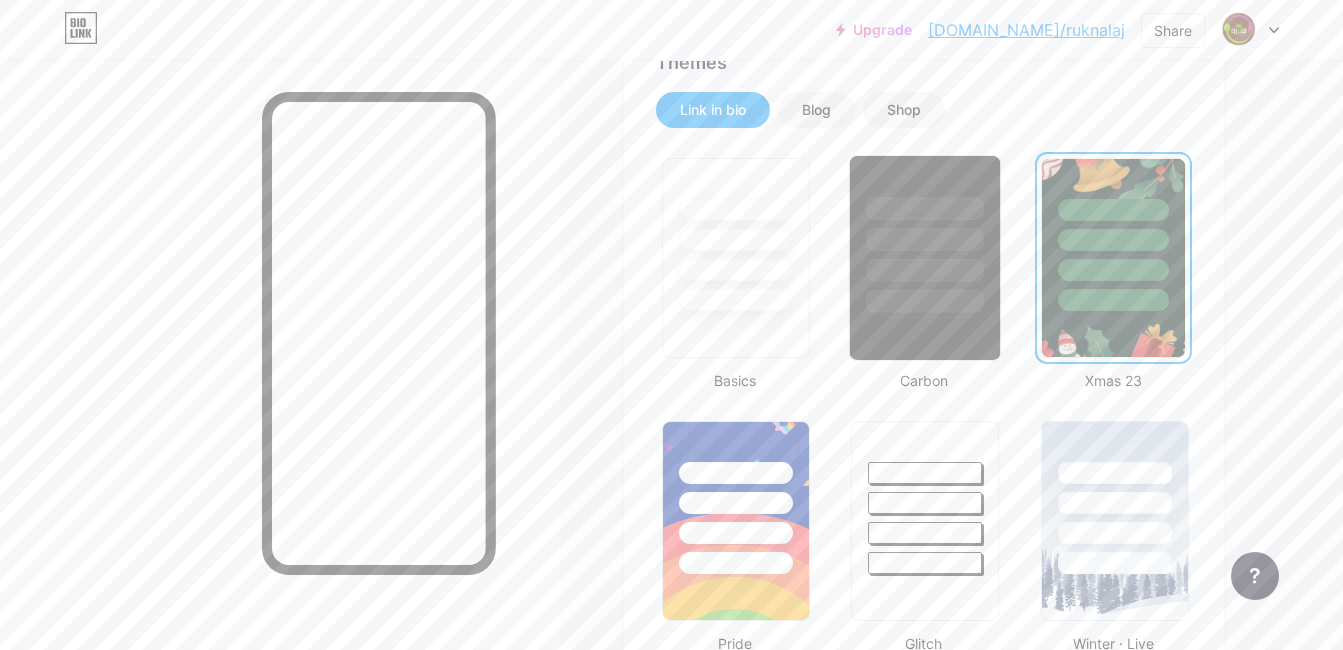 scroll, scrollTop: 500, scrollLeft: 0, axis: vertical 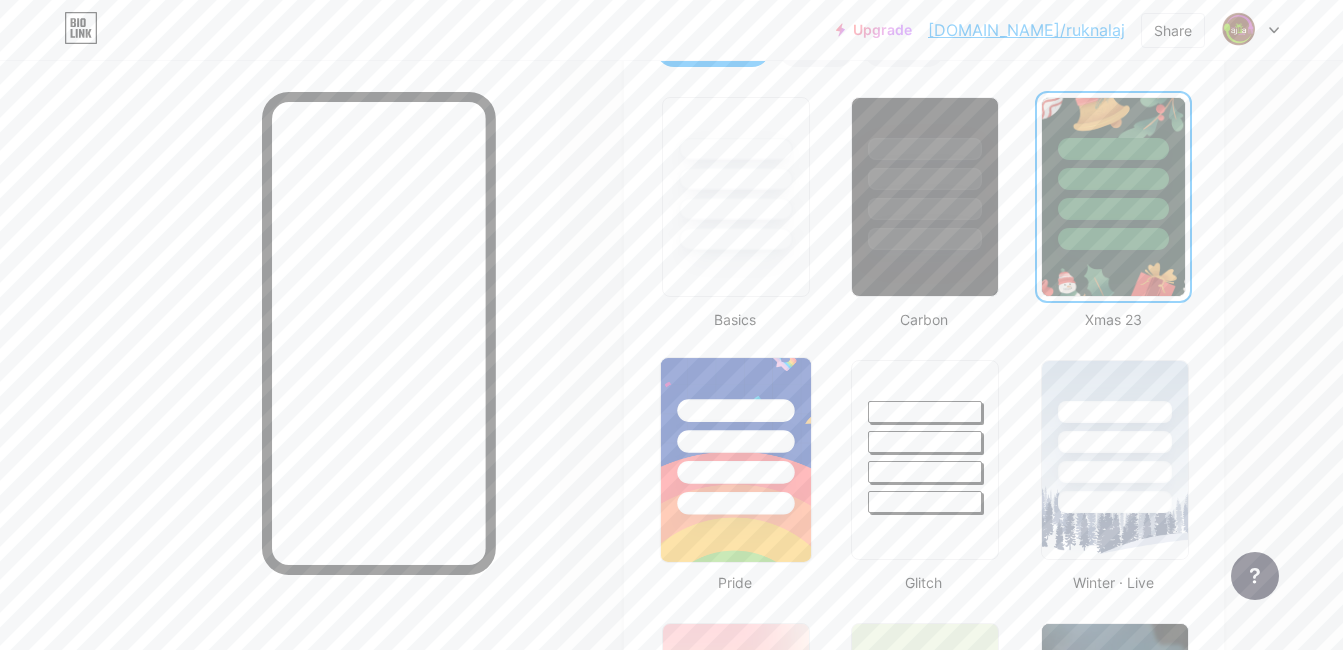click at bounding box center (735, 441) 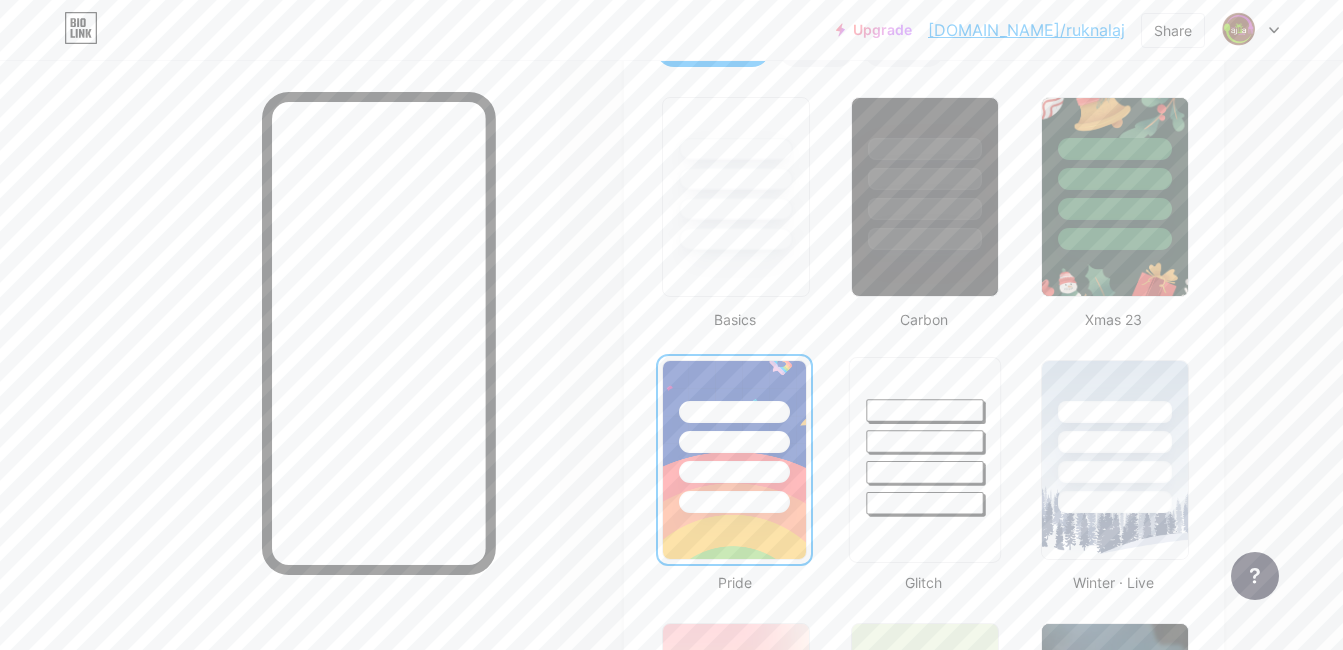 click at bounding box center (925, 436) 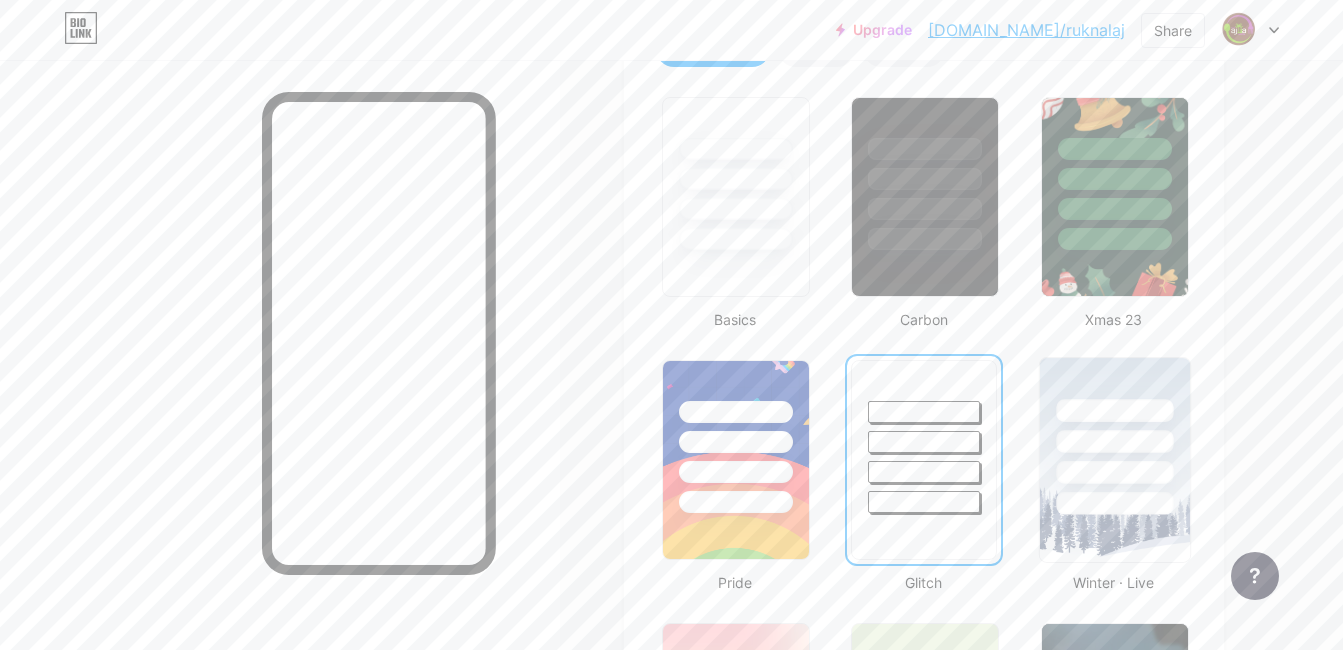 click at bounding box center (1114, 472) 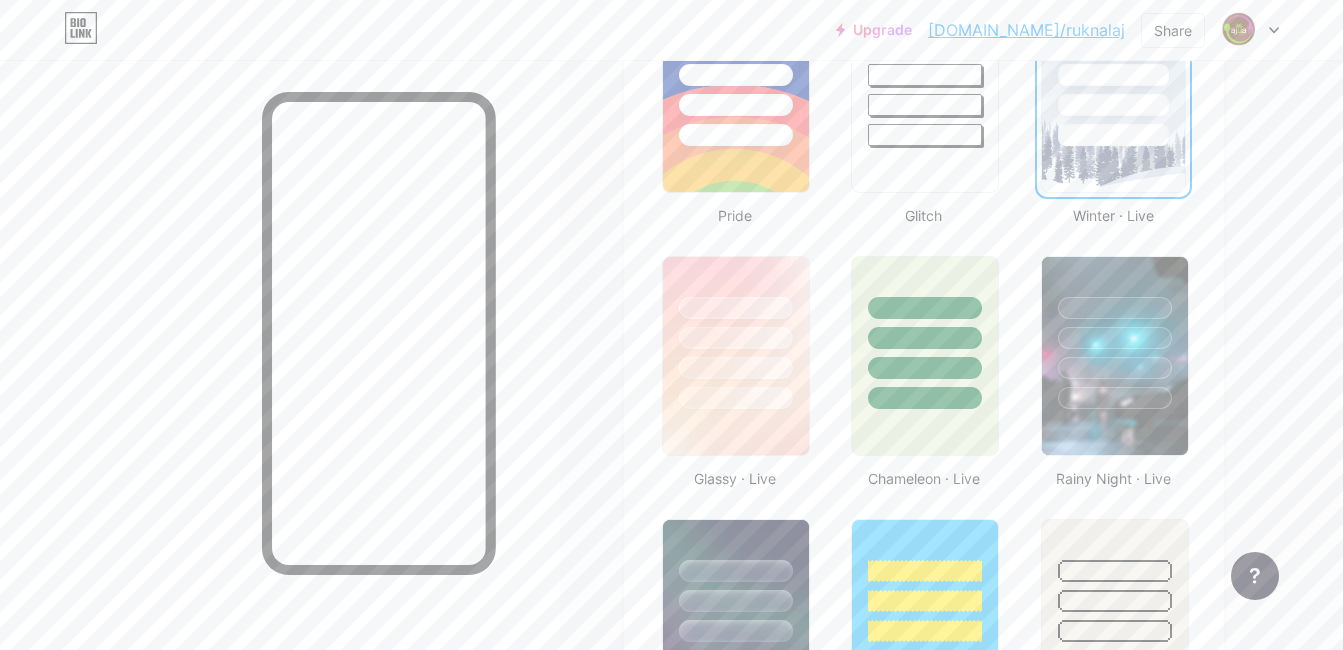scroll, scrollTop: 900, scrollLeft: 0, axis: vertical 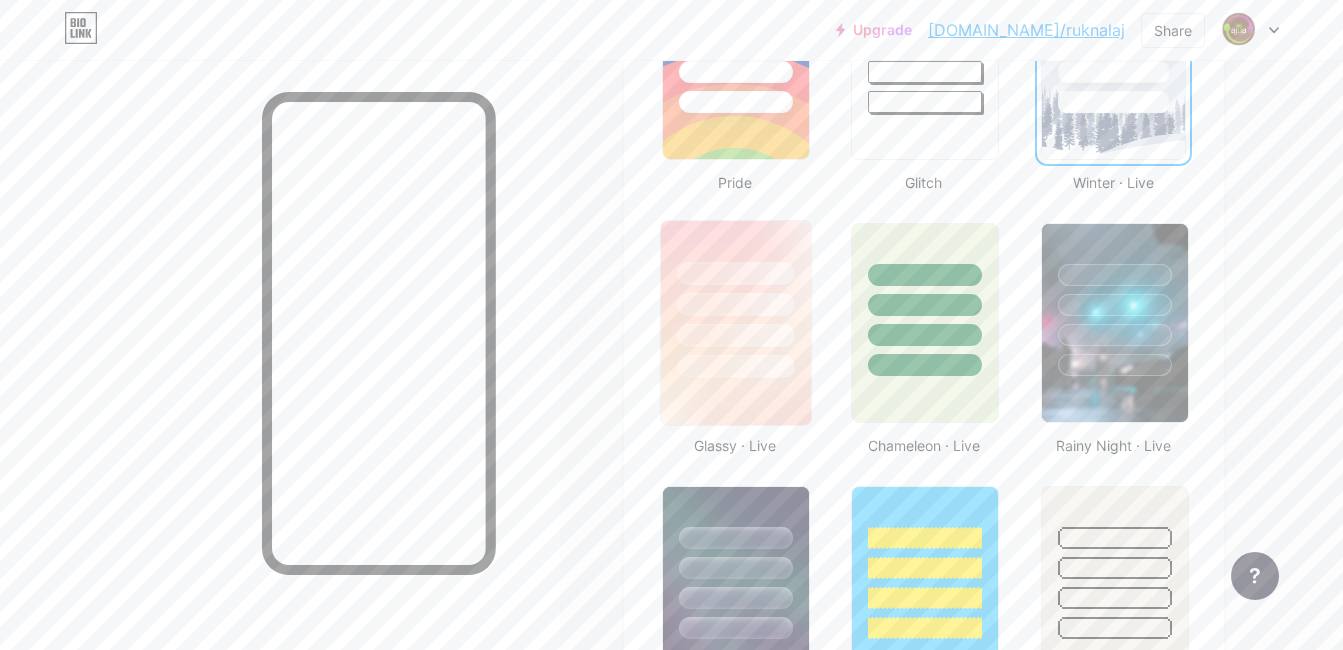 click at bounding box center [735, 335] 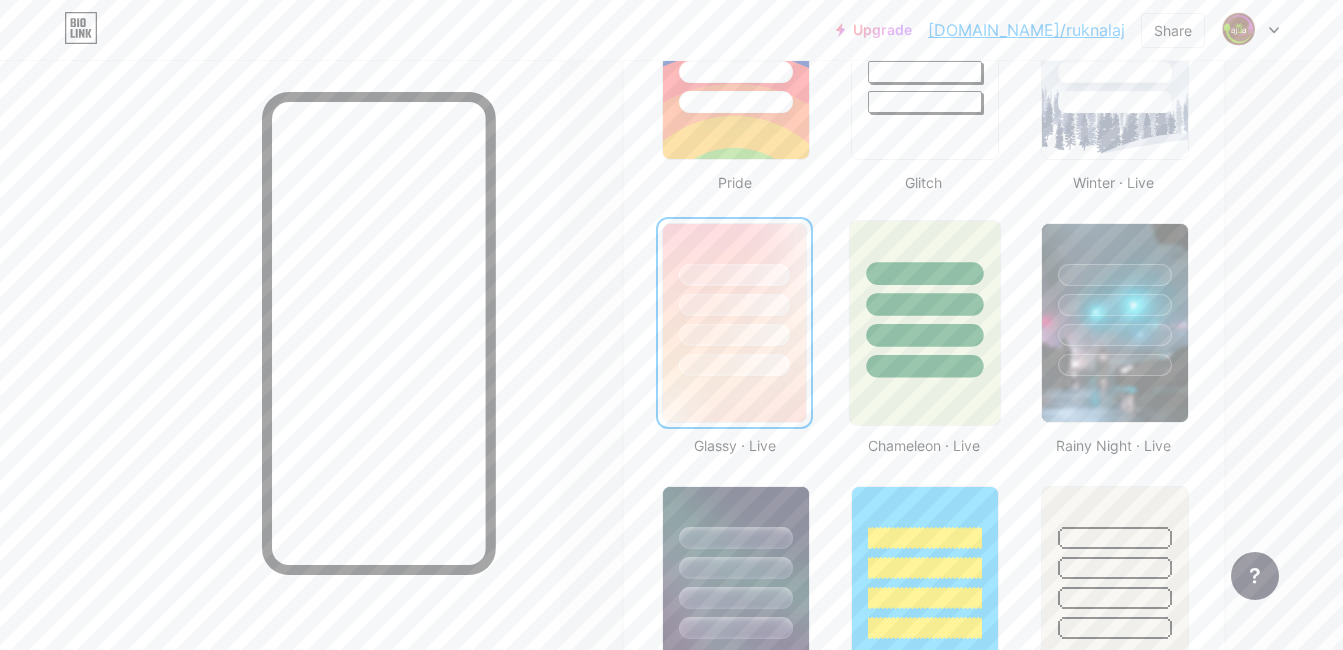 click at bounding box center (925, 335) 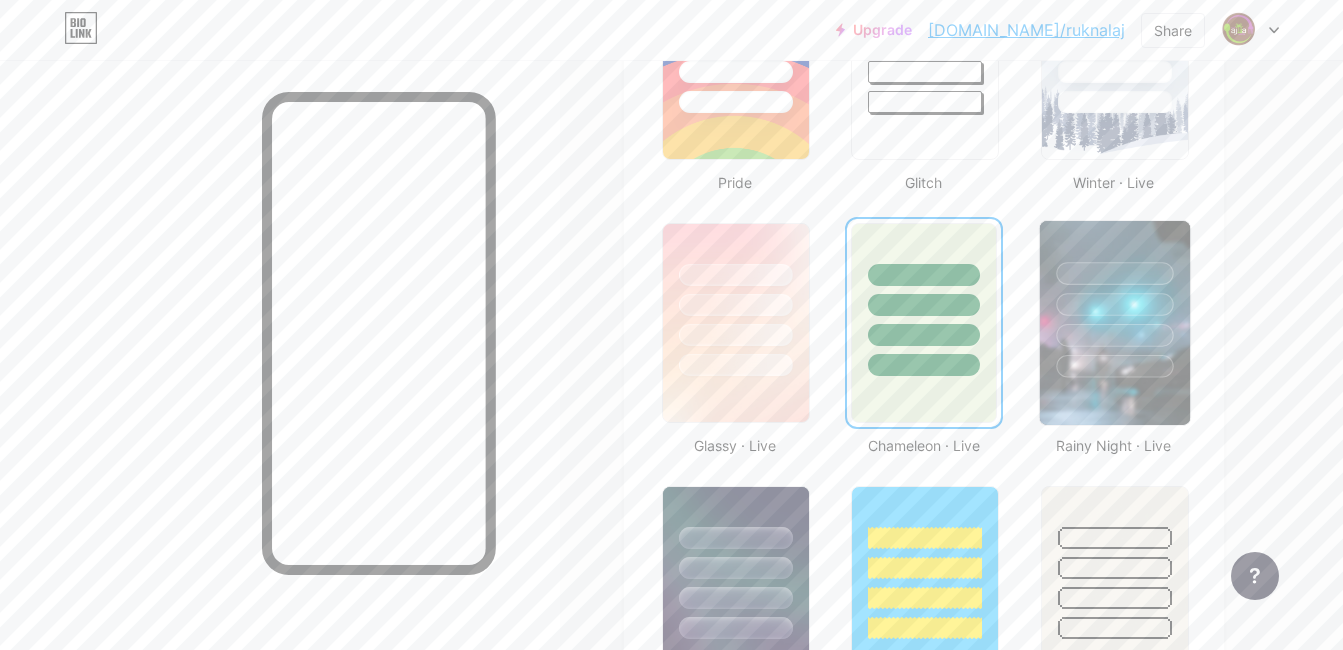 click at bounding box center [1114, 335] 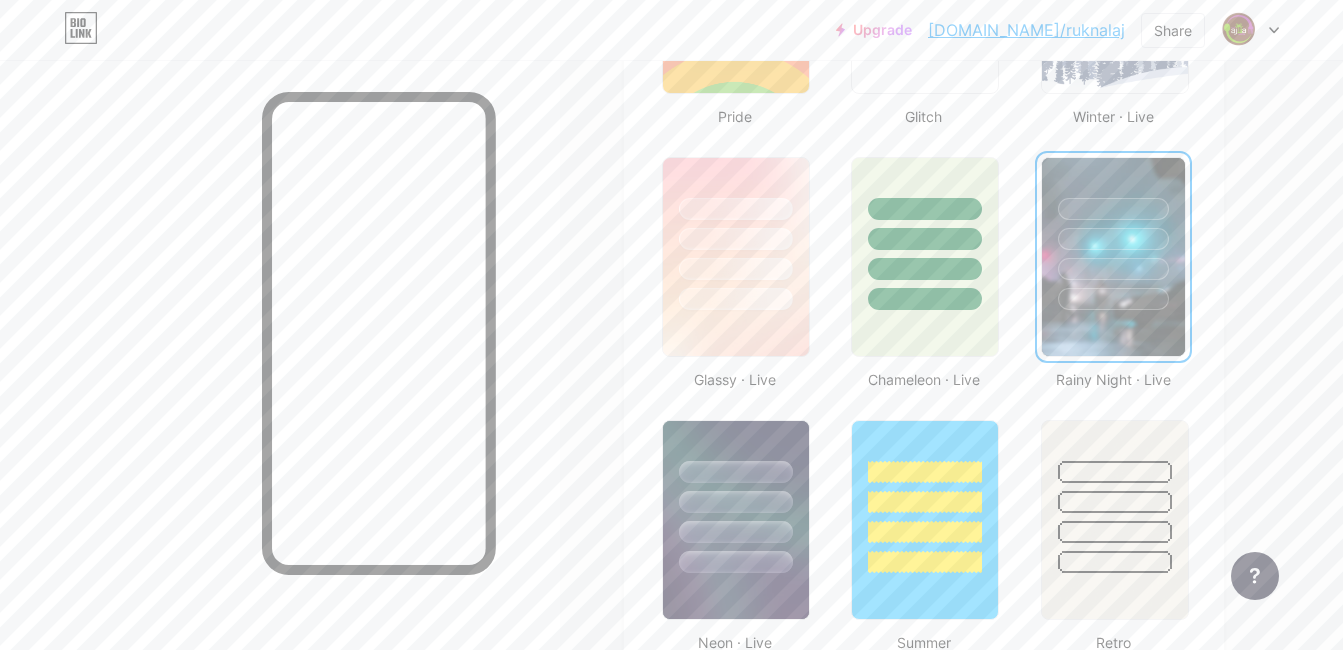 scroll, scrollTop: 1000, scrollLeft: 0, axis: vertical 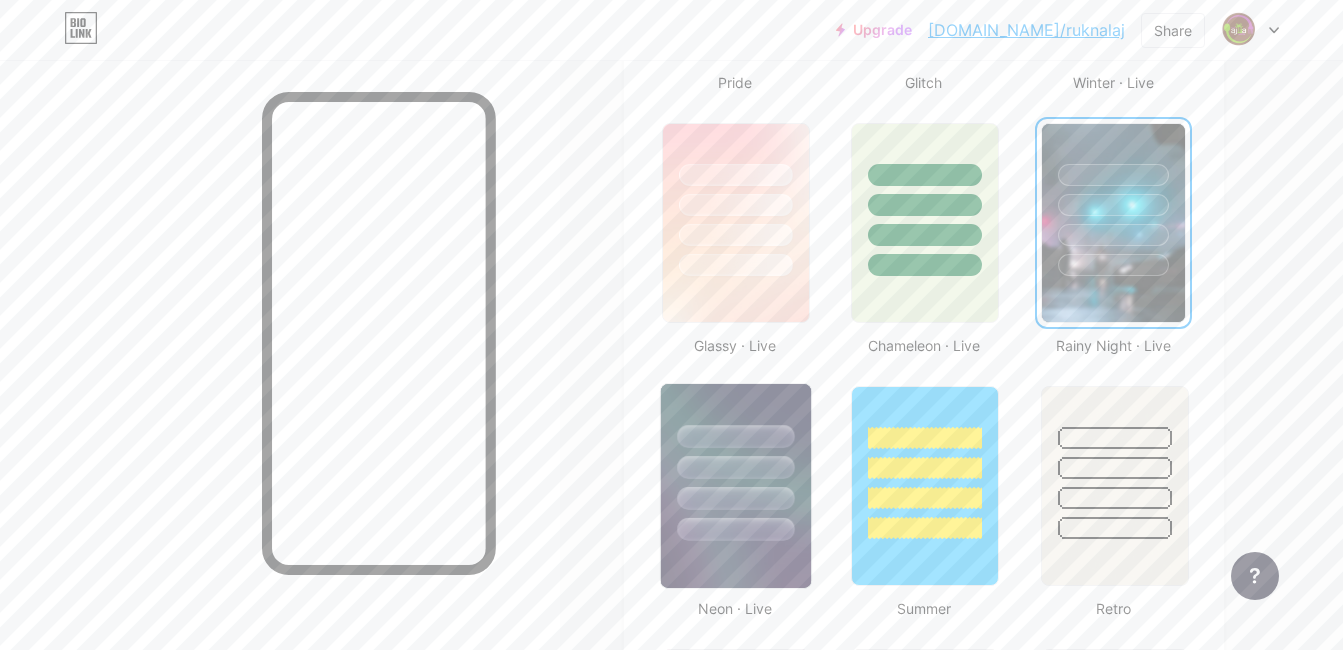 click at bounding box center (735, 467) 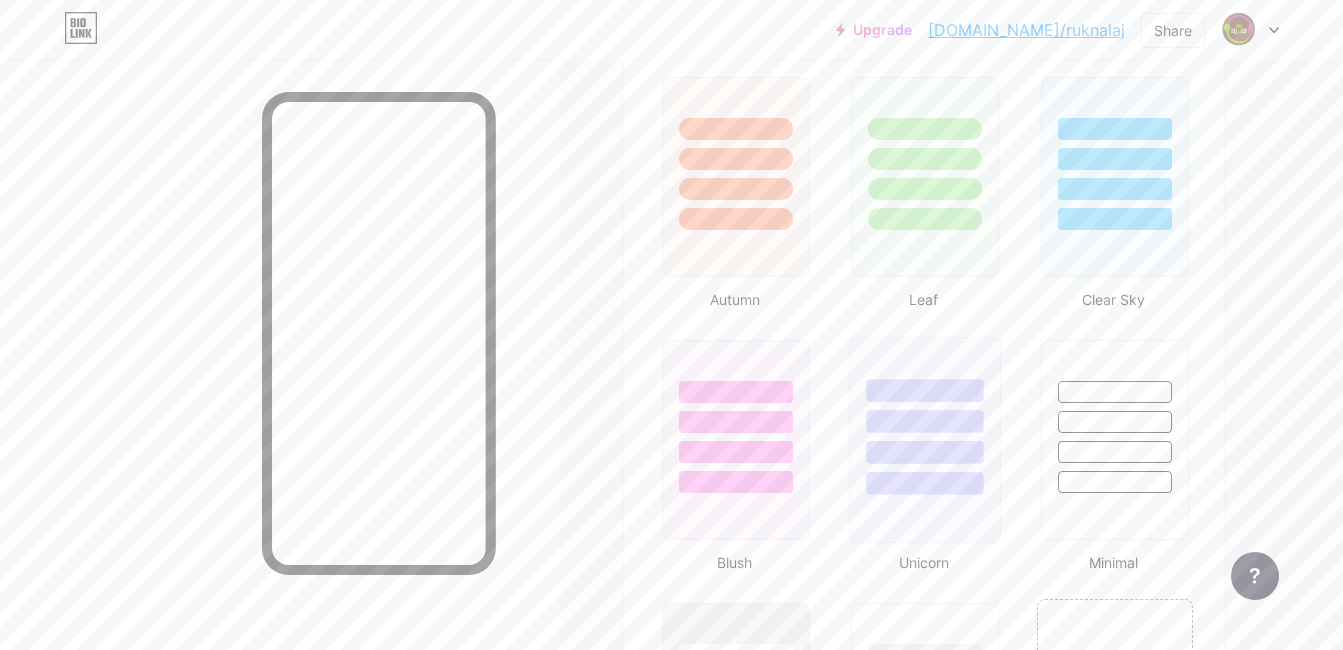 scroll, scrollTop: 1800, scrollLeft: 0, axis: vertical 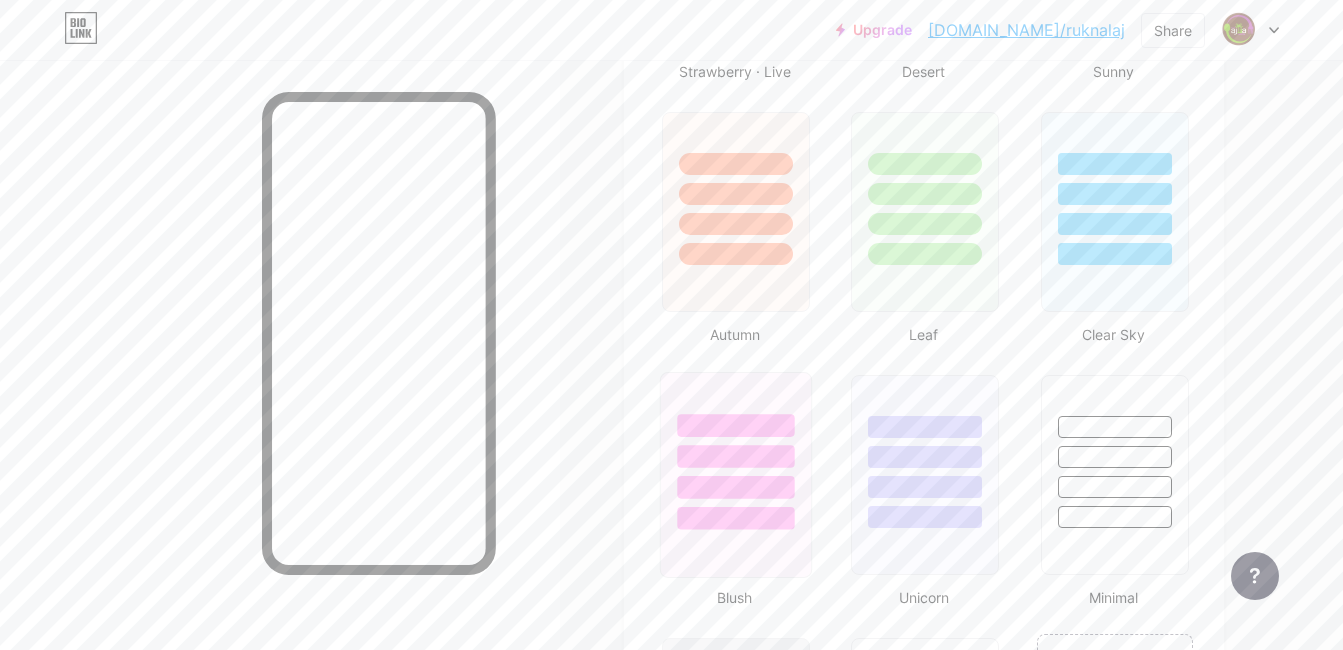click at bounding box center (735, 487) 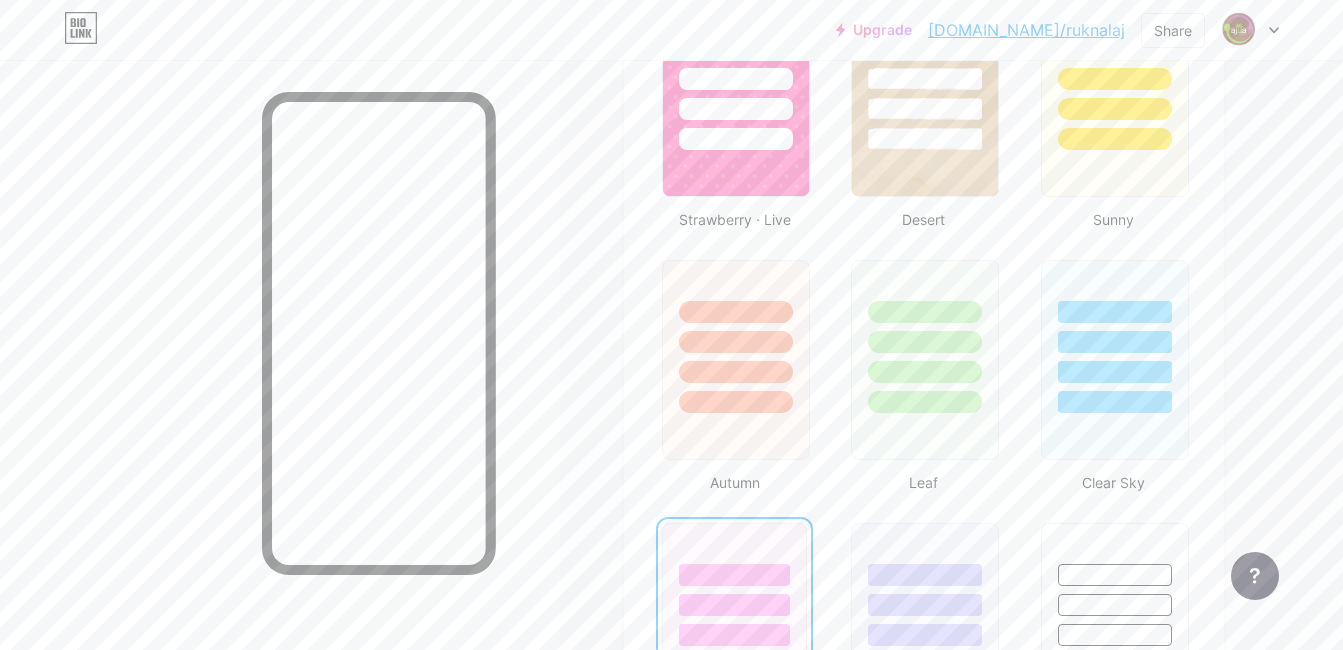 scroll, scrollTop: 1600, scrollLeft: 0, axis: vertical 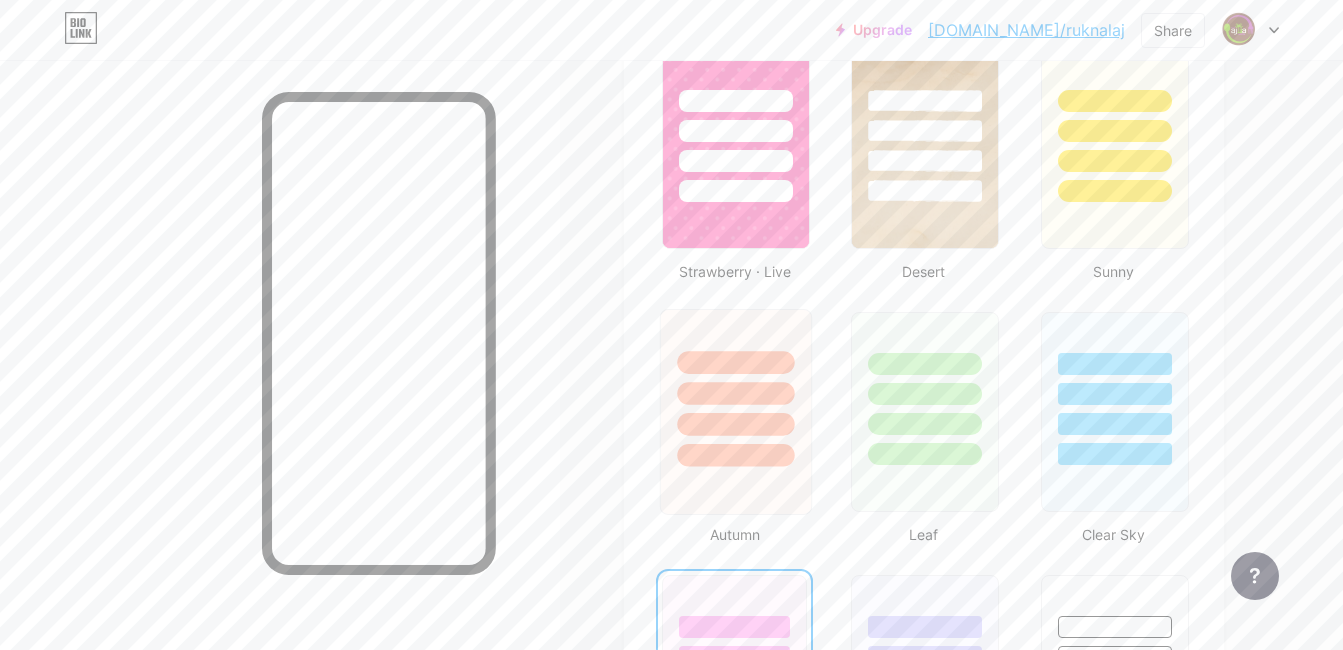 click at bounding box center (736, 388) 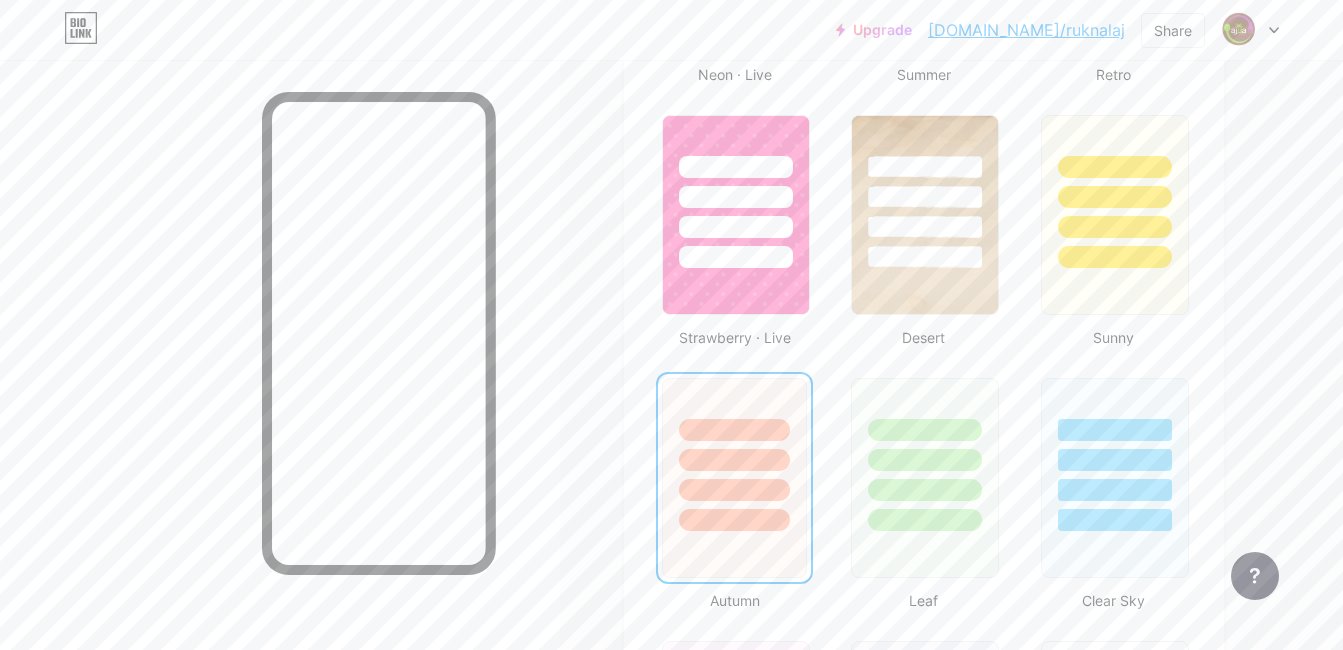 scroll, scrollTop: 1500, scrollLeft: 0, axis: vertical 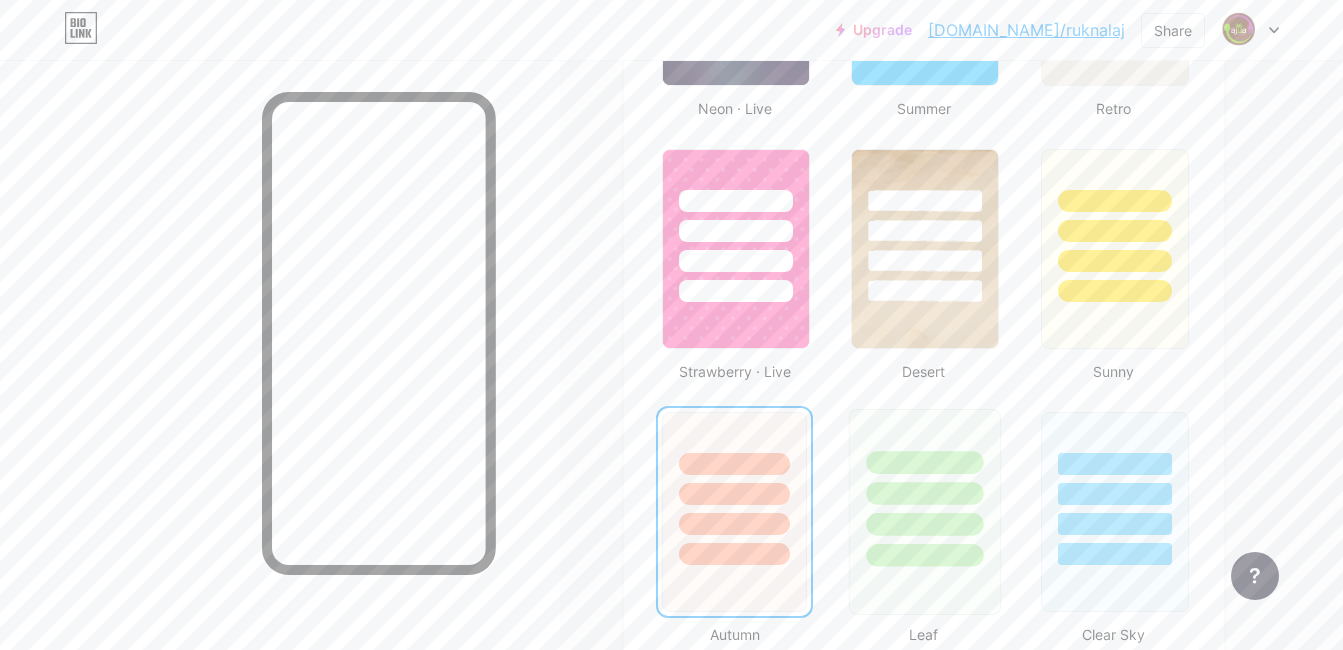 click at bounding box center (925, 488) 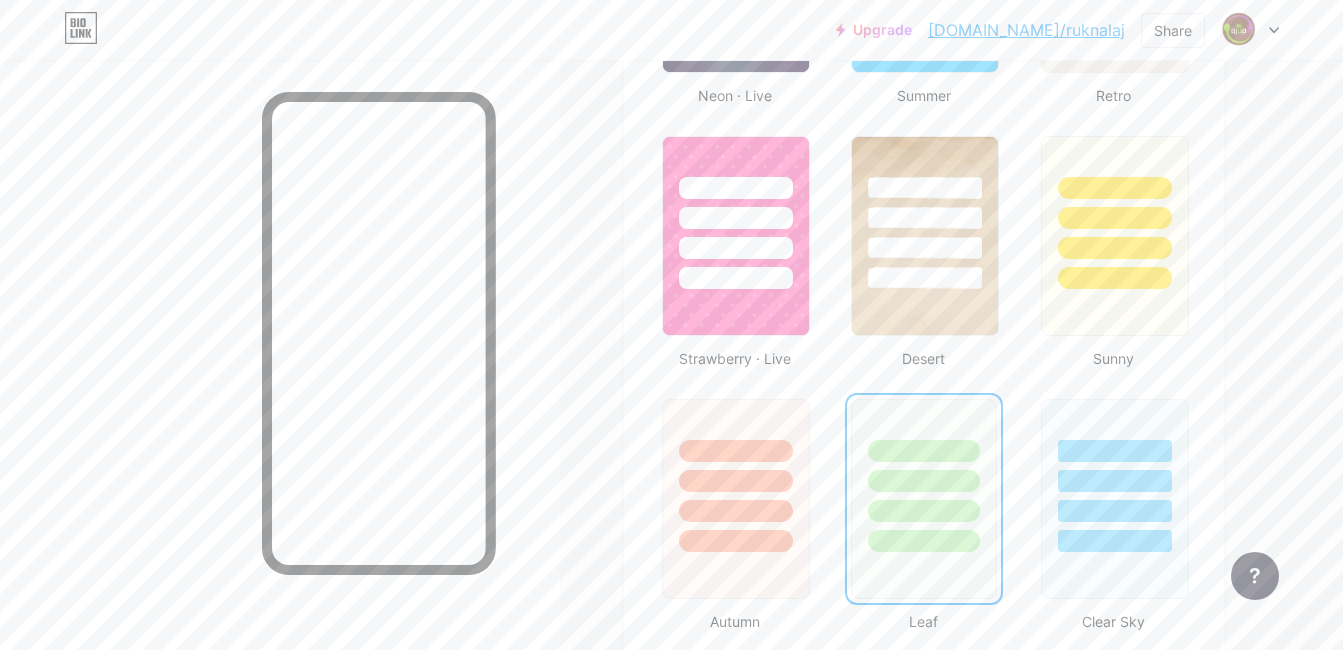 scroll, scrollTop: 1500, scrollLeft: 0, axis: vertical 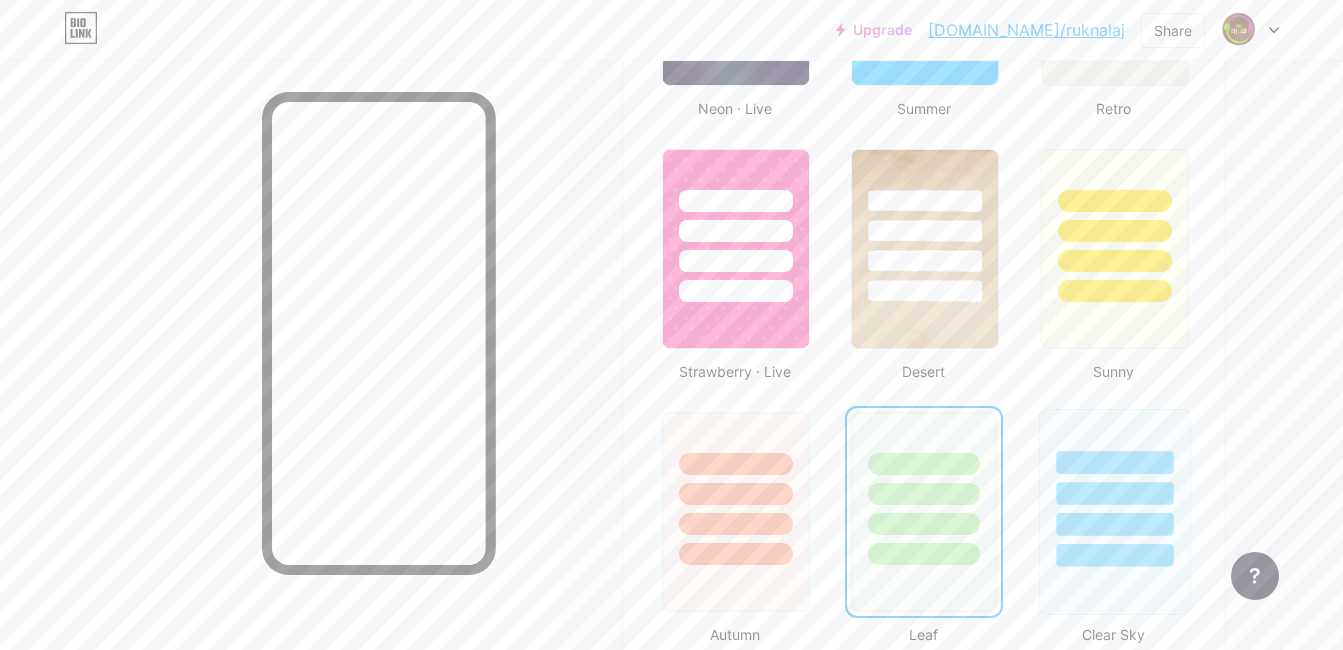click at bounding box center [1114, 493] 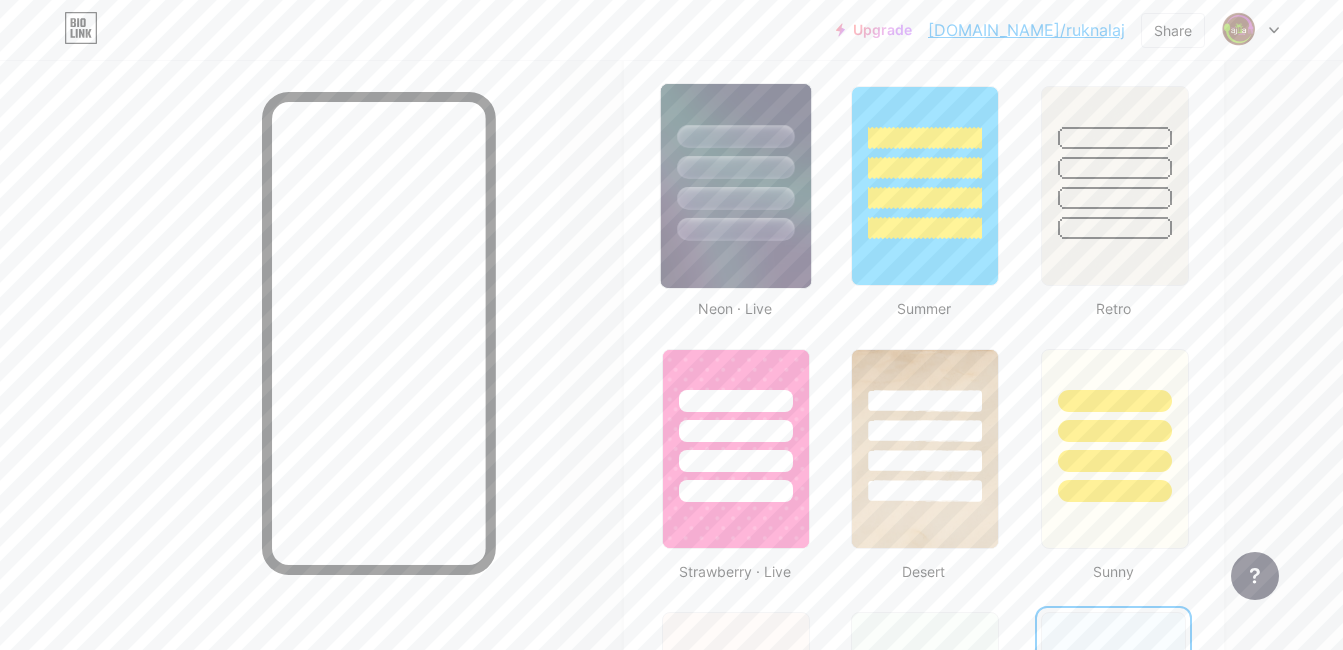 scroll, scrollTop: 1200, scrollLeft: 0, axis: vertical 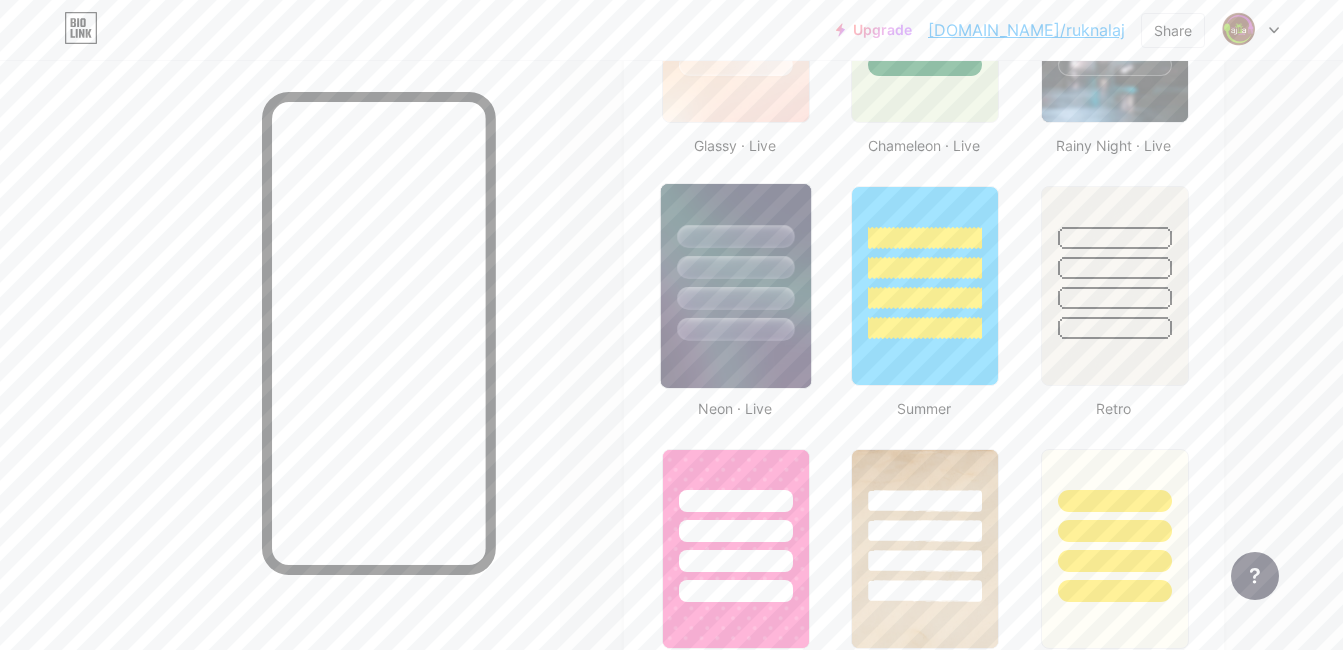 click at bounding box center (736, 262) 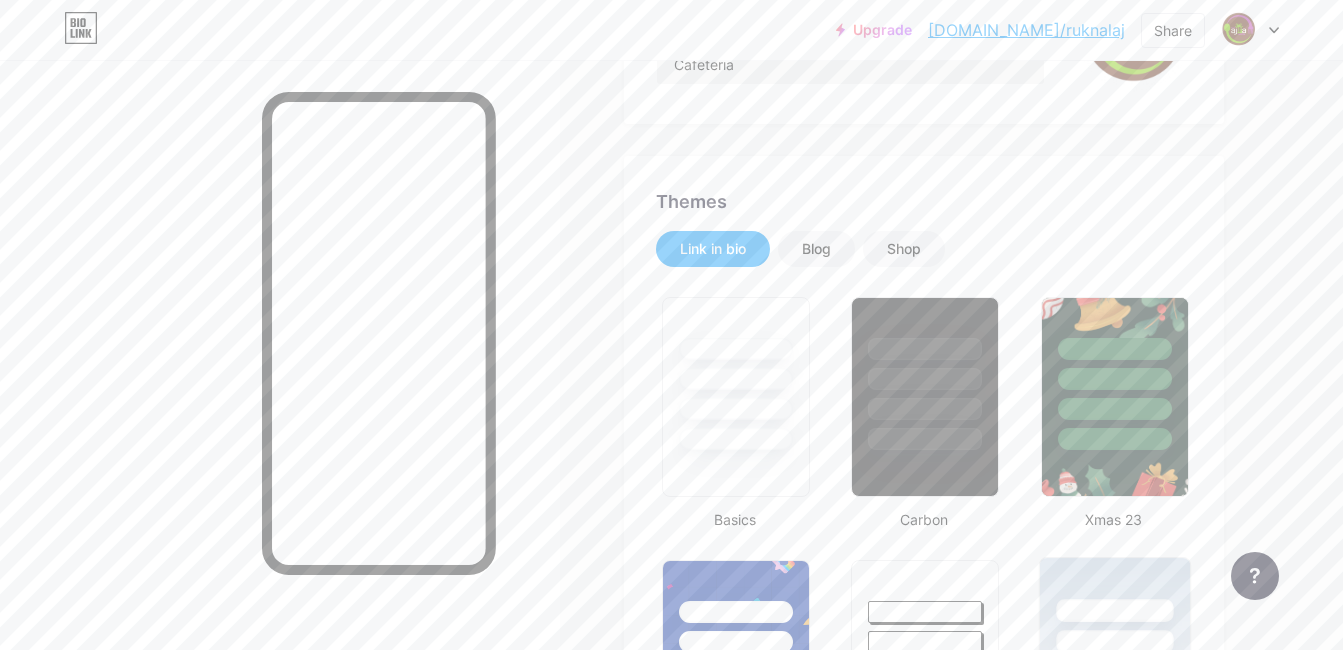 scroll, scrollTop: 0, scrollLeft: 0, axis: both 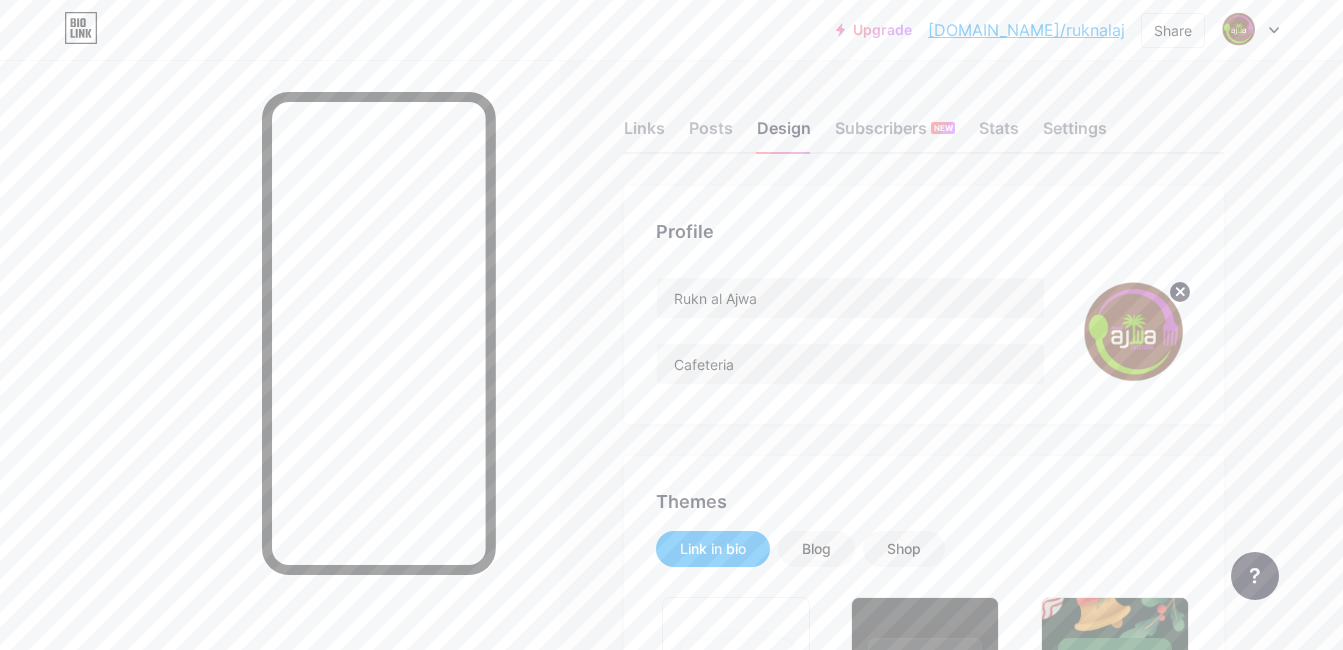 click at bounding box center [280, 385] 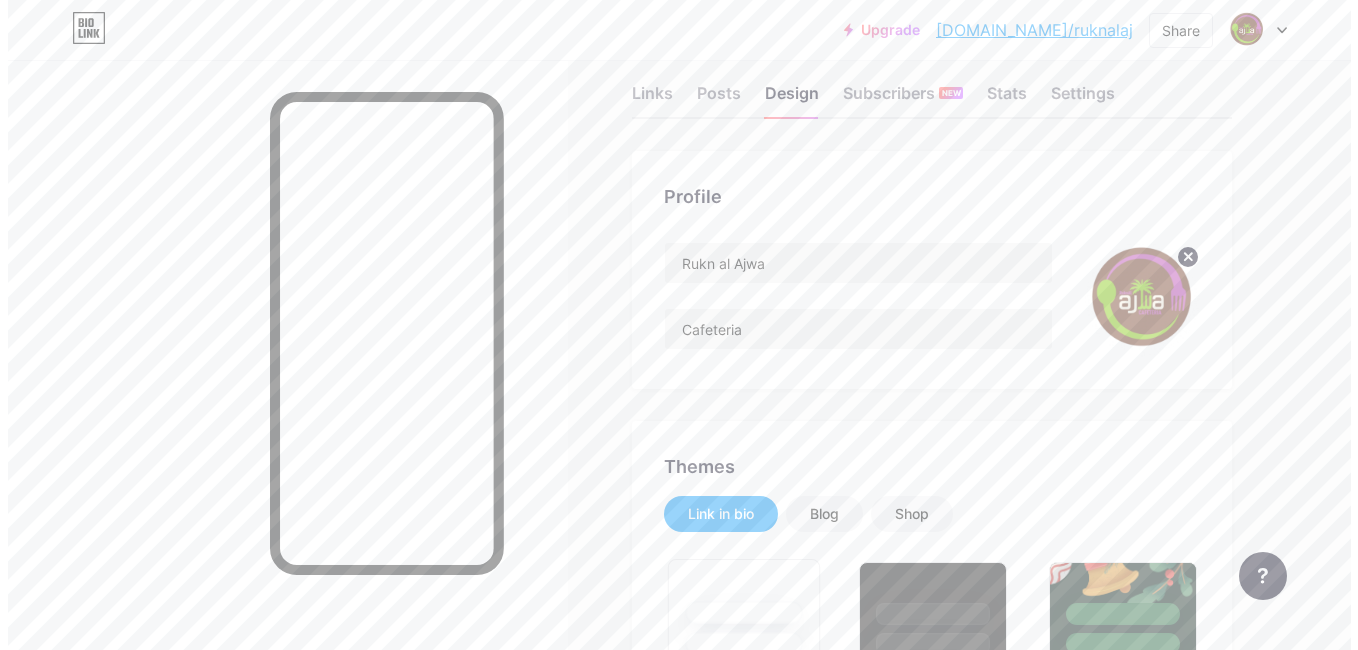 scroll, scrollTop: 0, scrollLeft: 0, axis: both 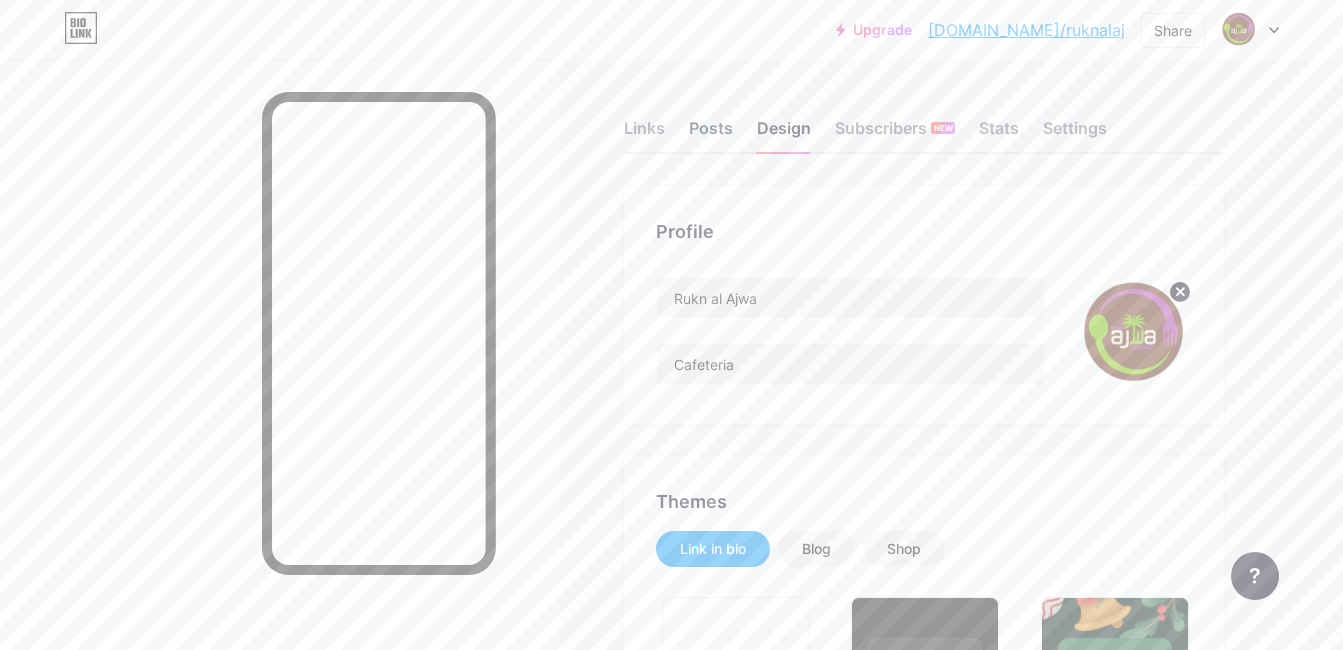 click on "Posts" at bounding box center [711, 134] 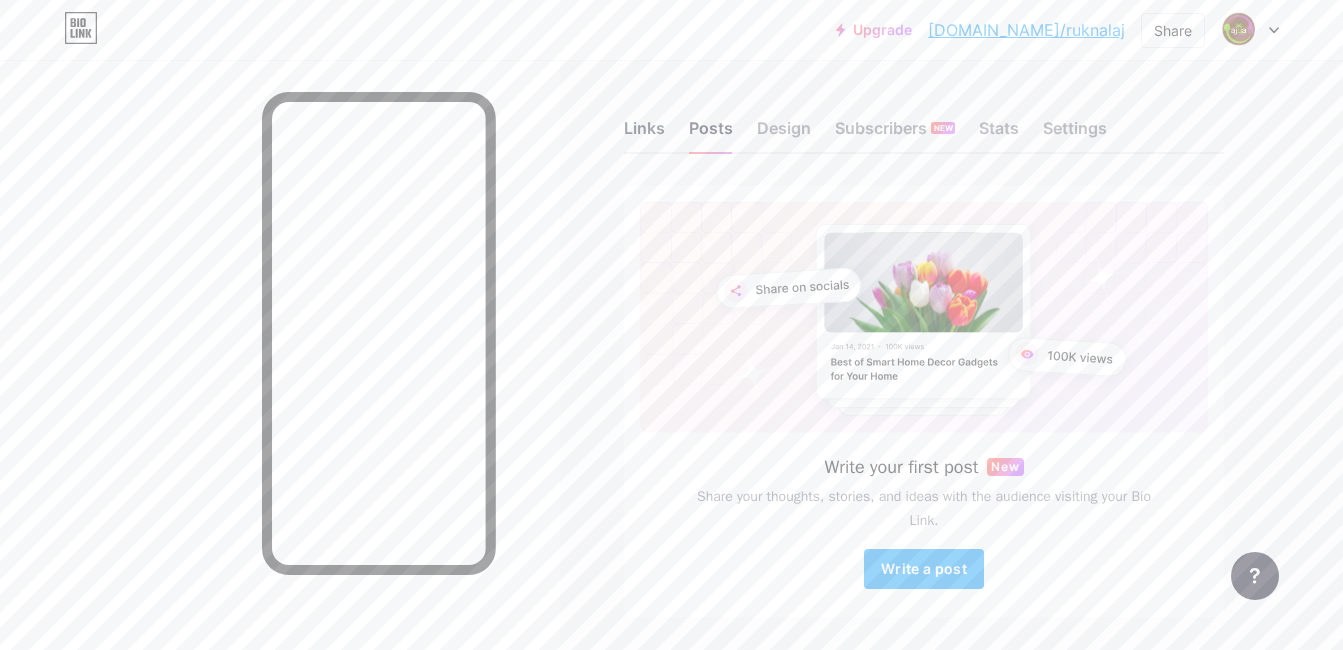 click on "Links" at bounding box center [644, 134] 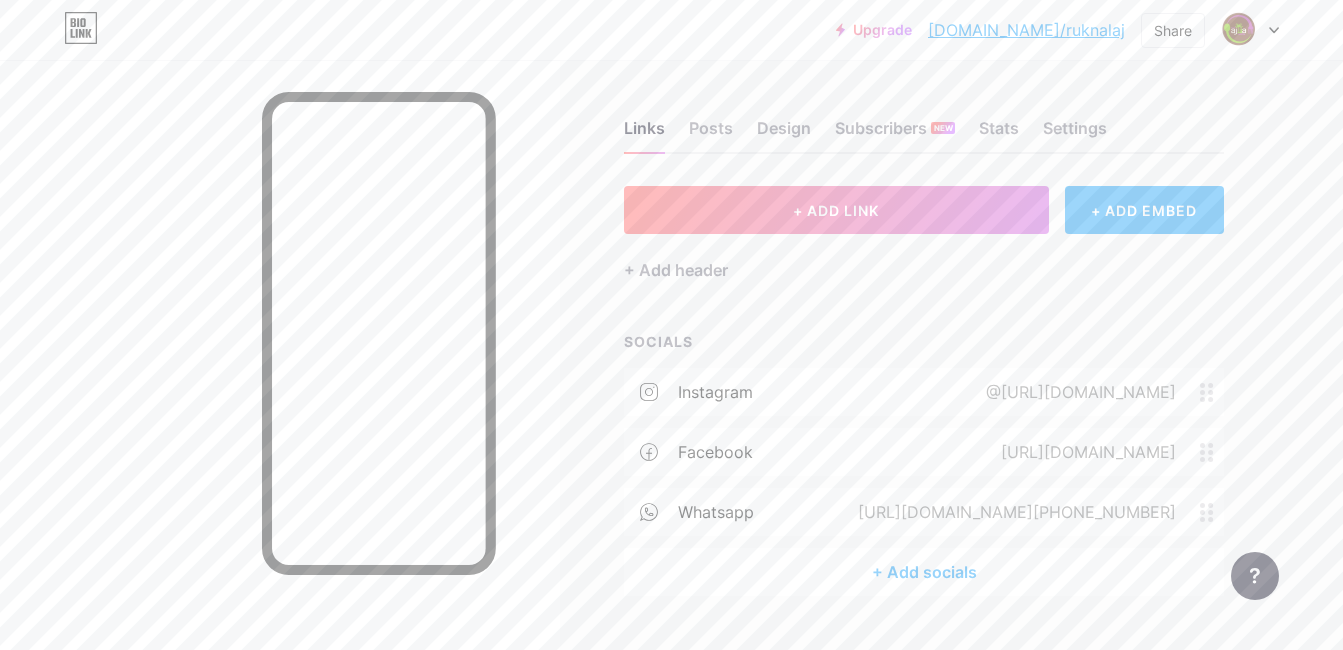 click on "+ ADD EMBED" at bounding box center [1144, 210] 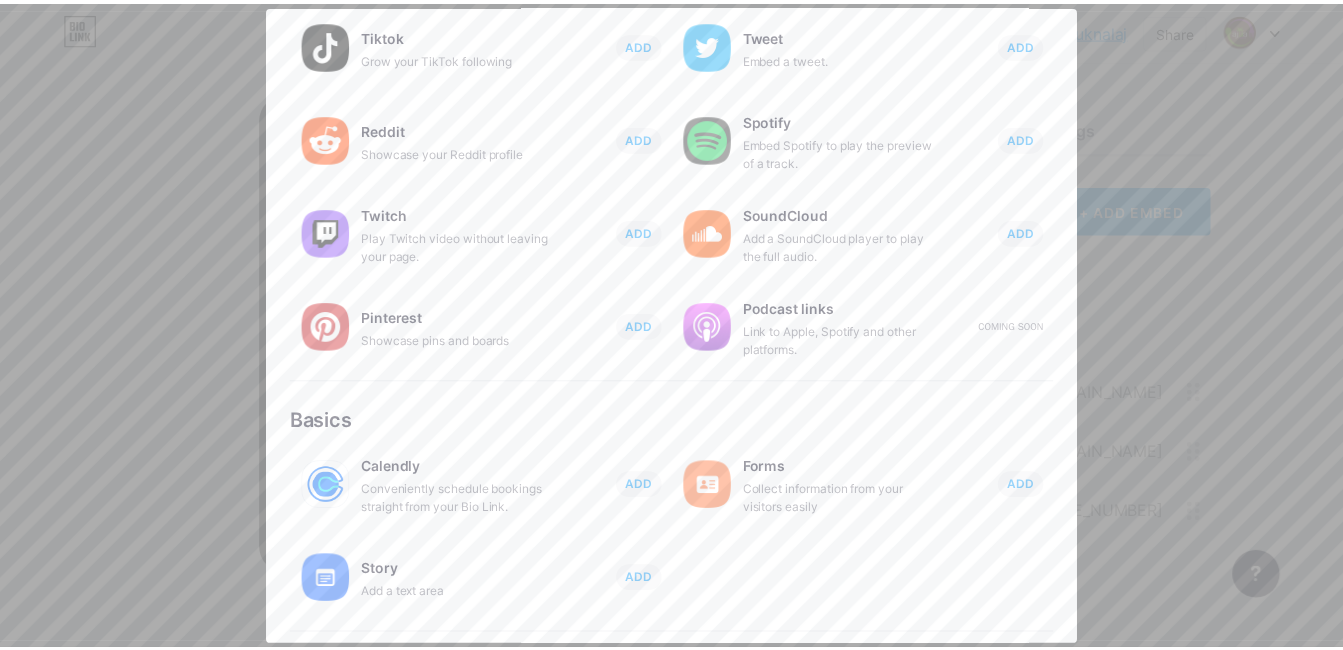 scroll, scrollTop: 0, scrollLeft: 0, axis: both 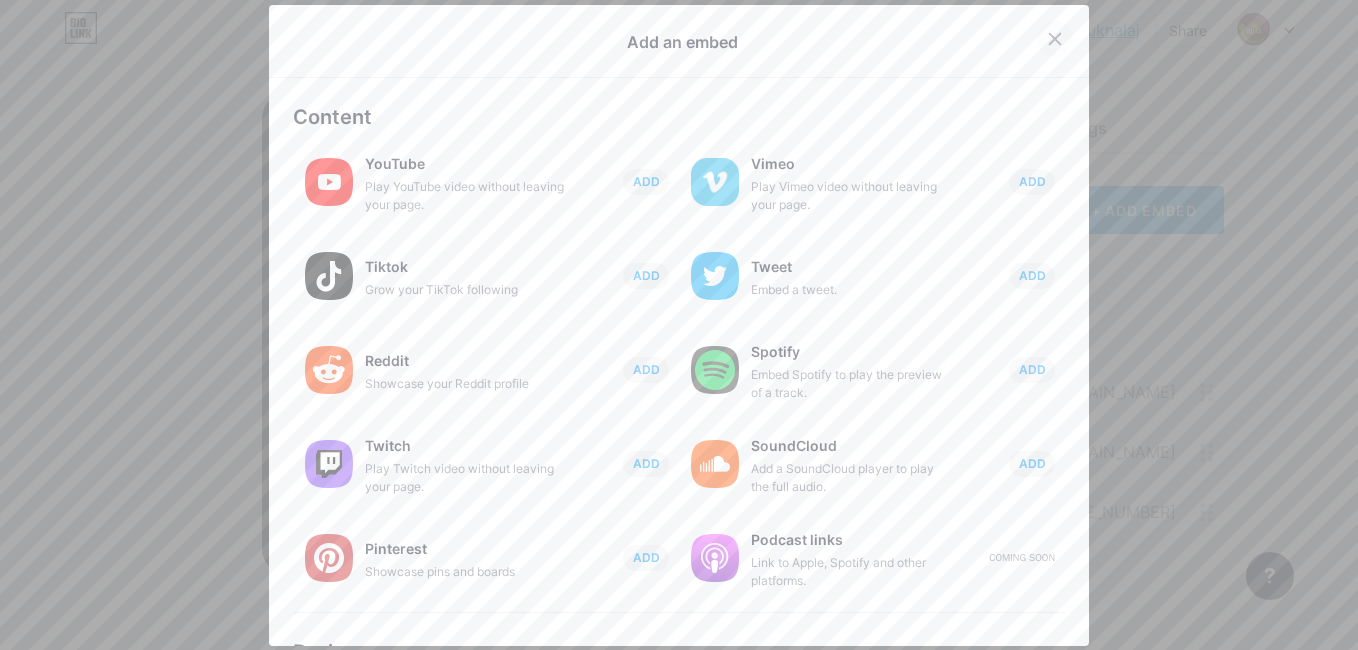 click 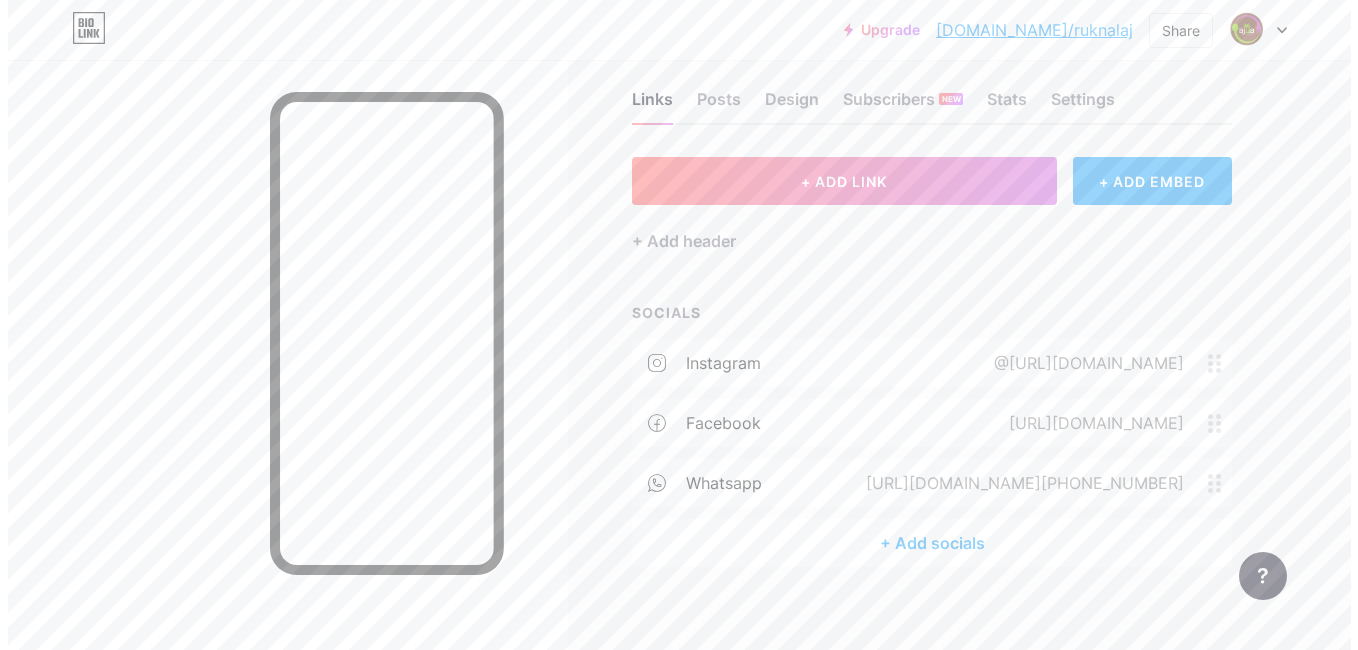 scroll, scrollTop: 45, scrollLeft: 0, axis: vertical 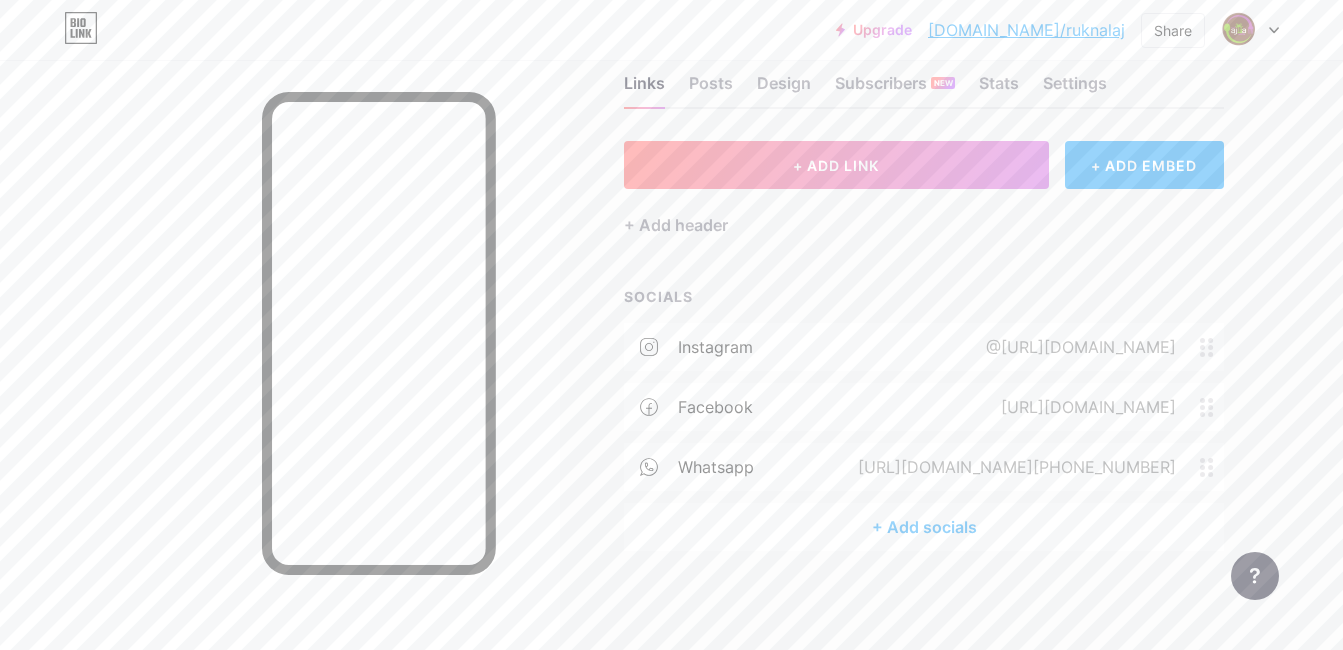 click on "+ Add socials" at bounding box center (924, 527) 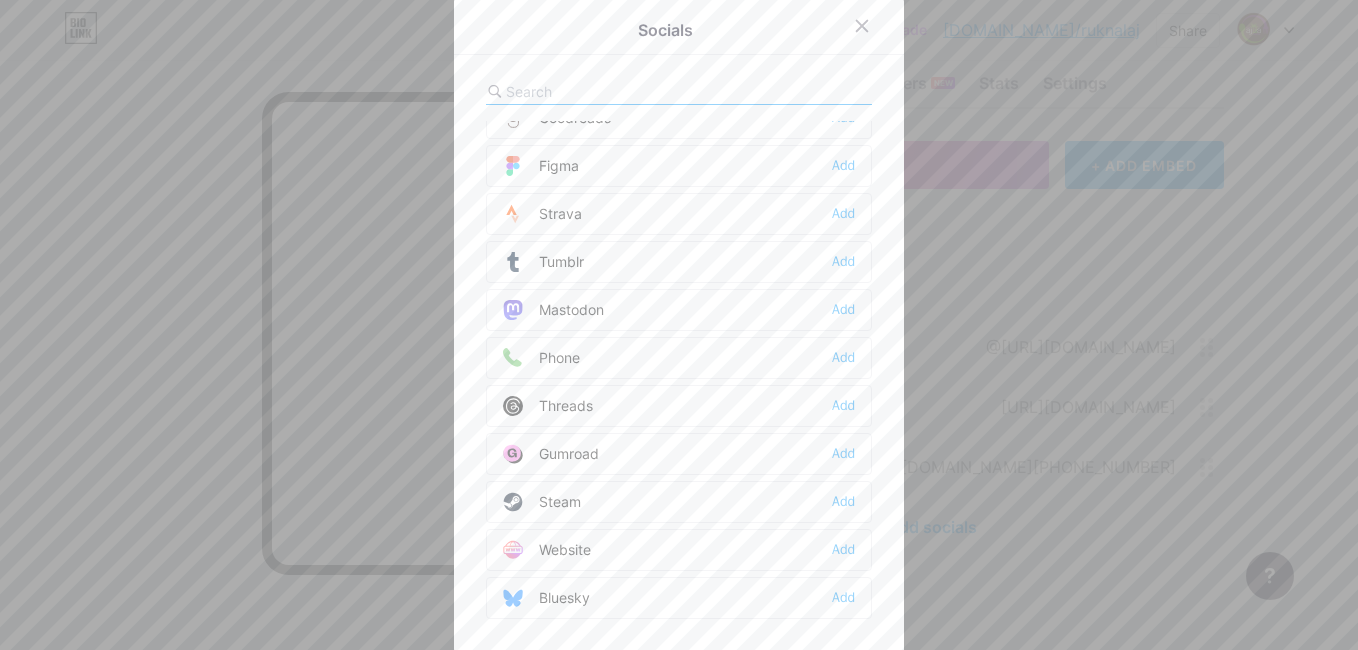 scroll, scrollTop: 1804, scrollLeft: 0, axis: vertical 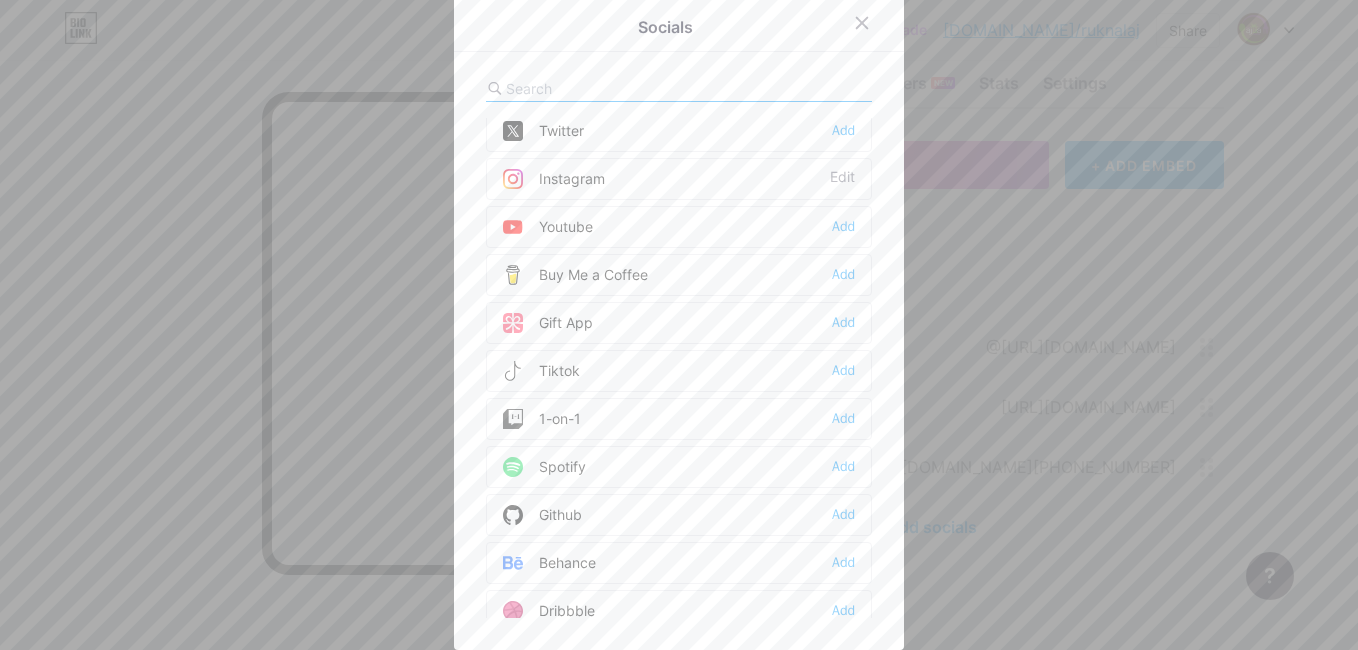 click at bounding box center (616, 88) 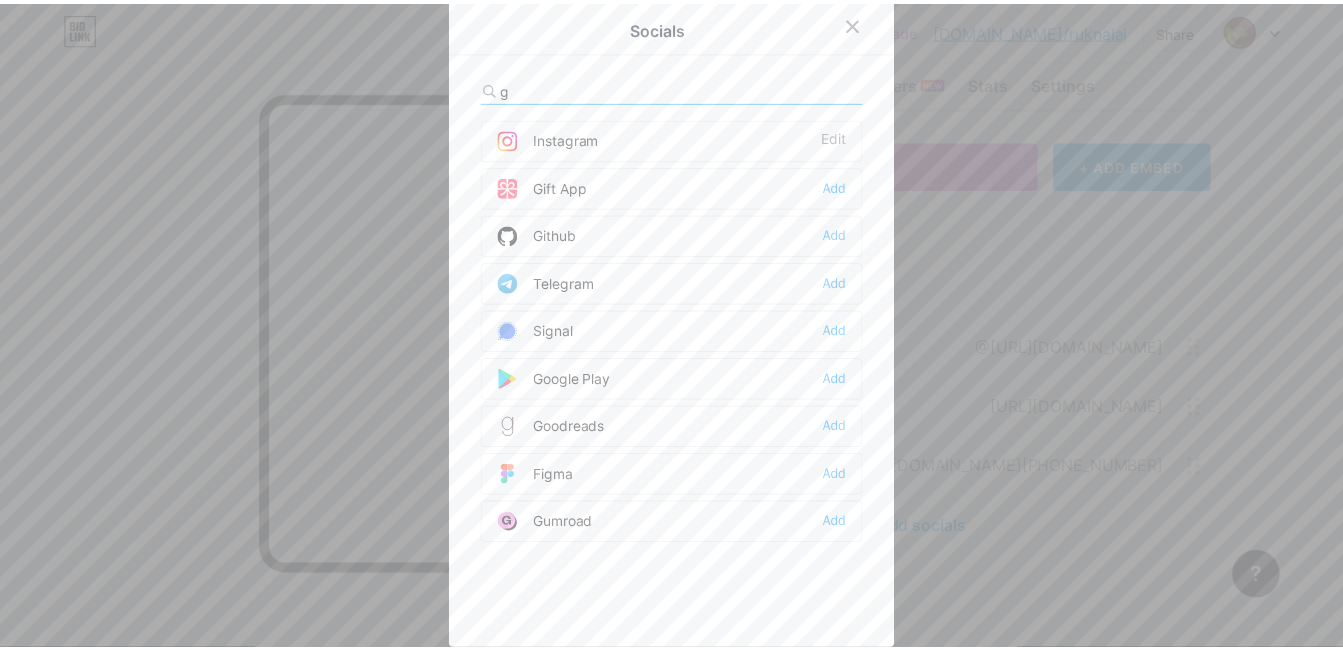 scroll, scrollTop: 0, scrollLeft: 0, axis: both 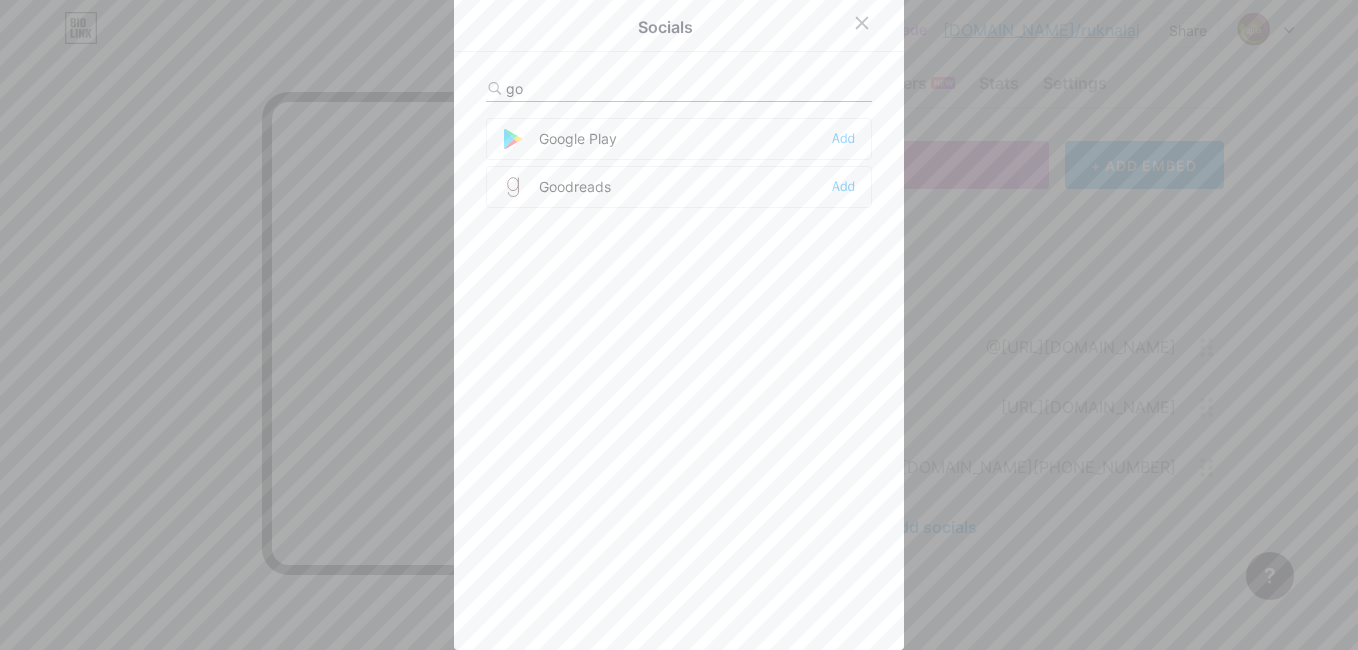 type on "g" 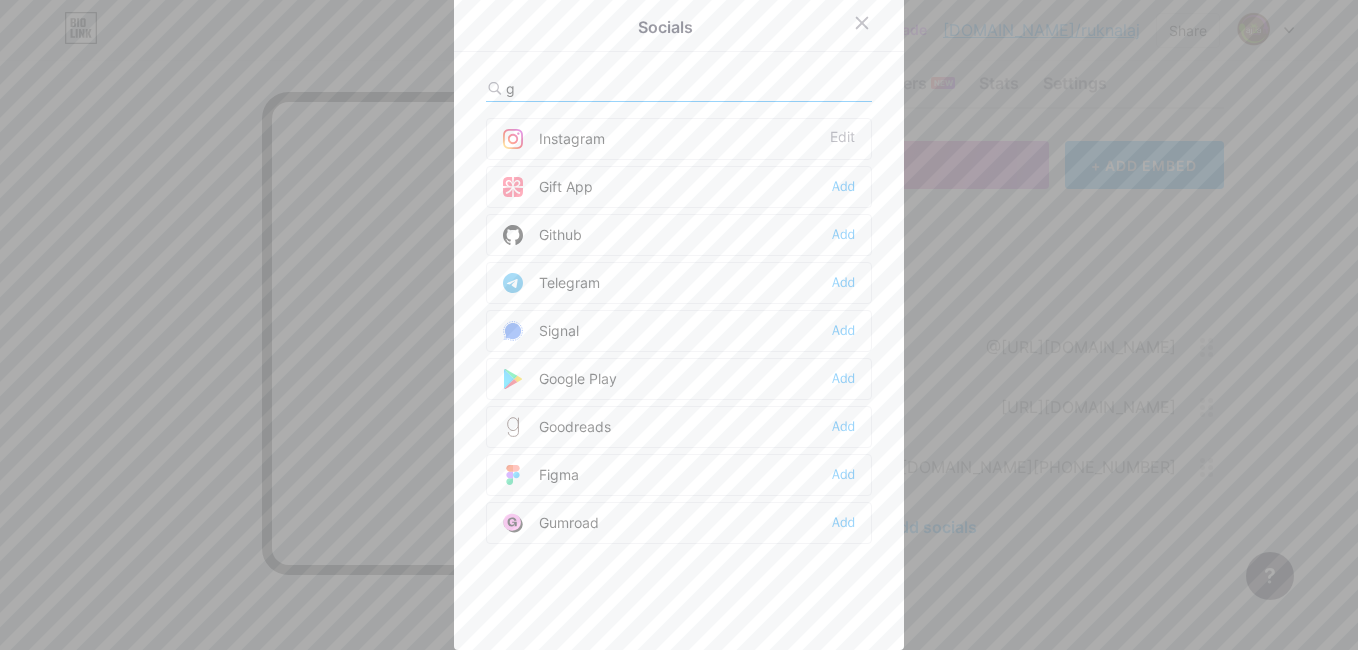 type 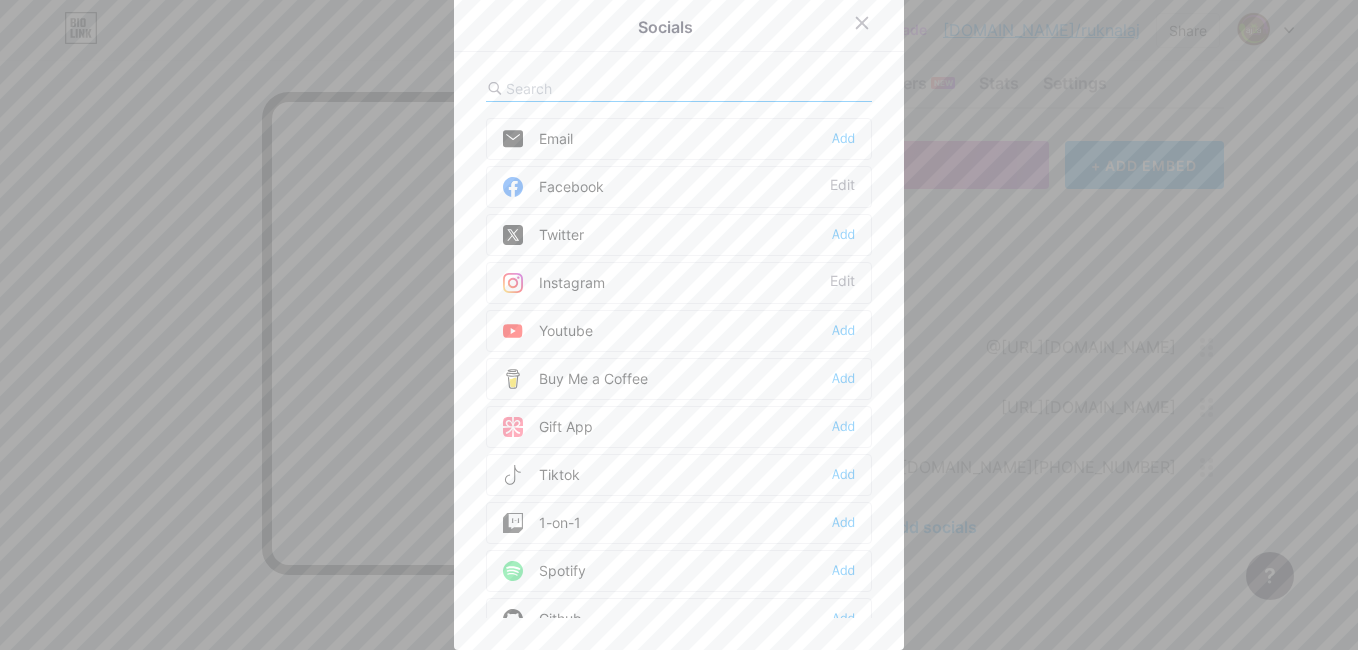 click at bounding box center [679, 322] 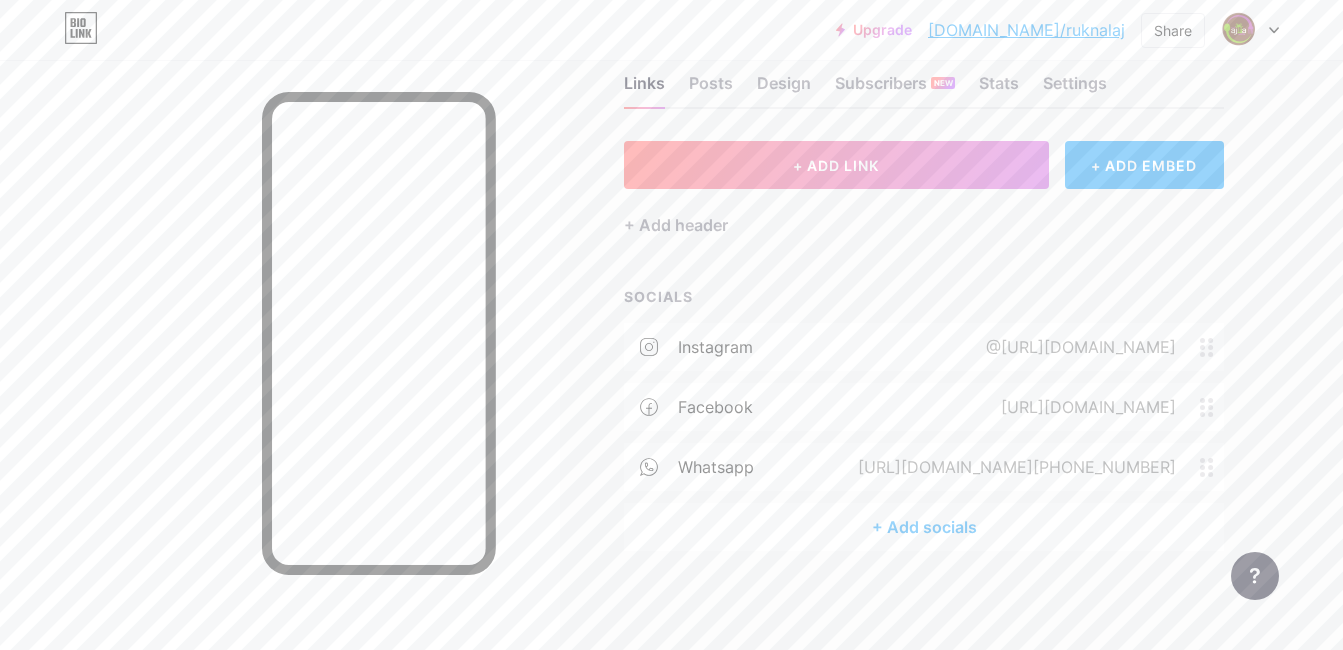 scroll, scrollTop: 0, scrollLeft: 0, axis: both 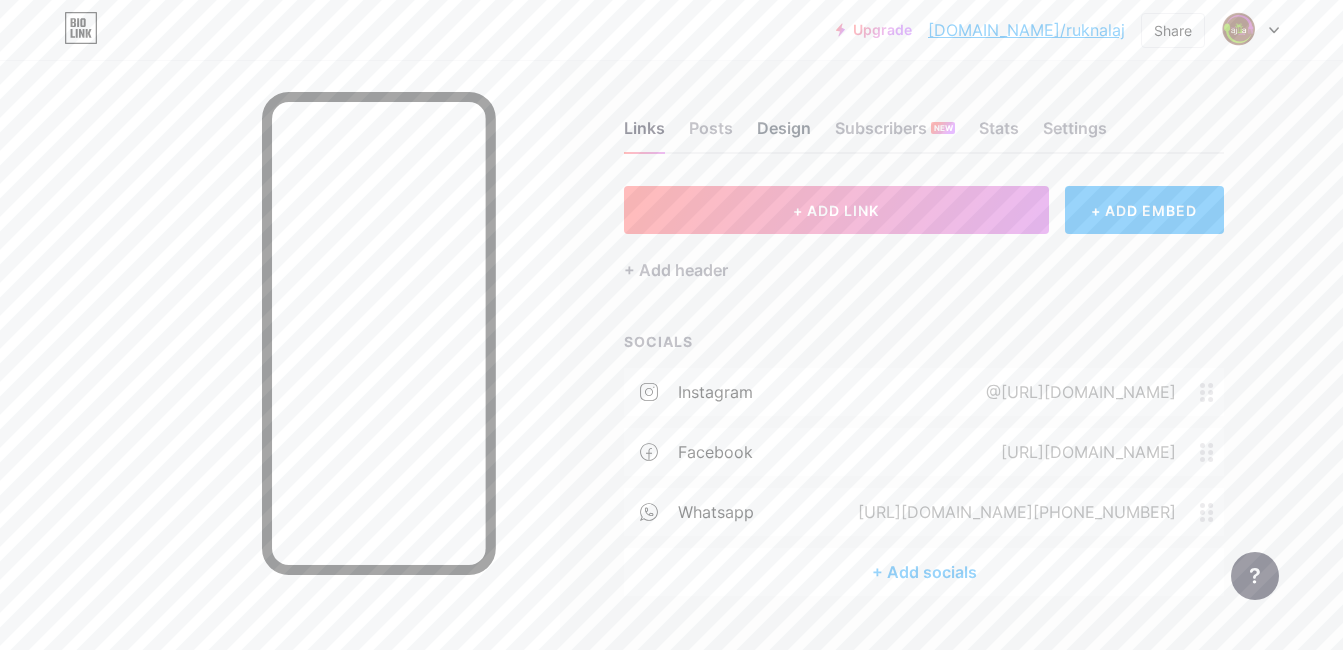 click on "Design" at bounding box center (784, 134) 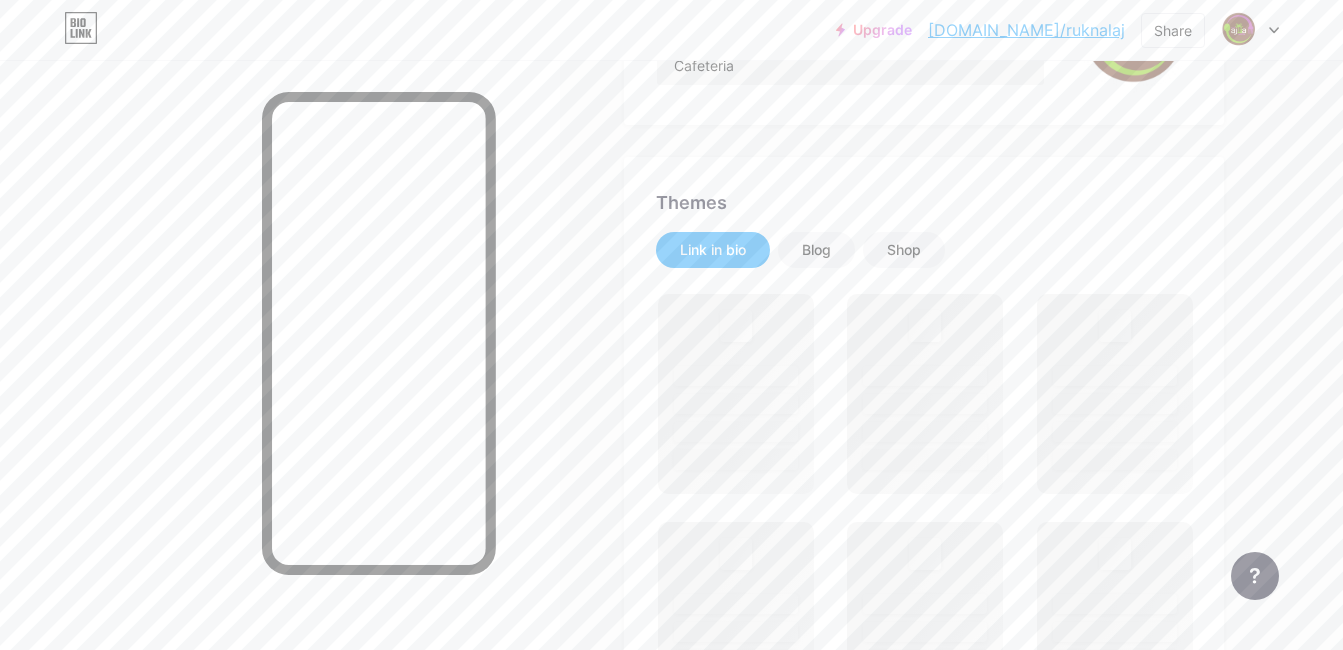 scroll, scrollTop: 300, scrollLeft: 0, axis: vertical 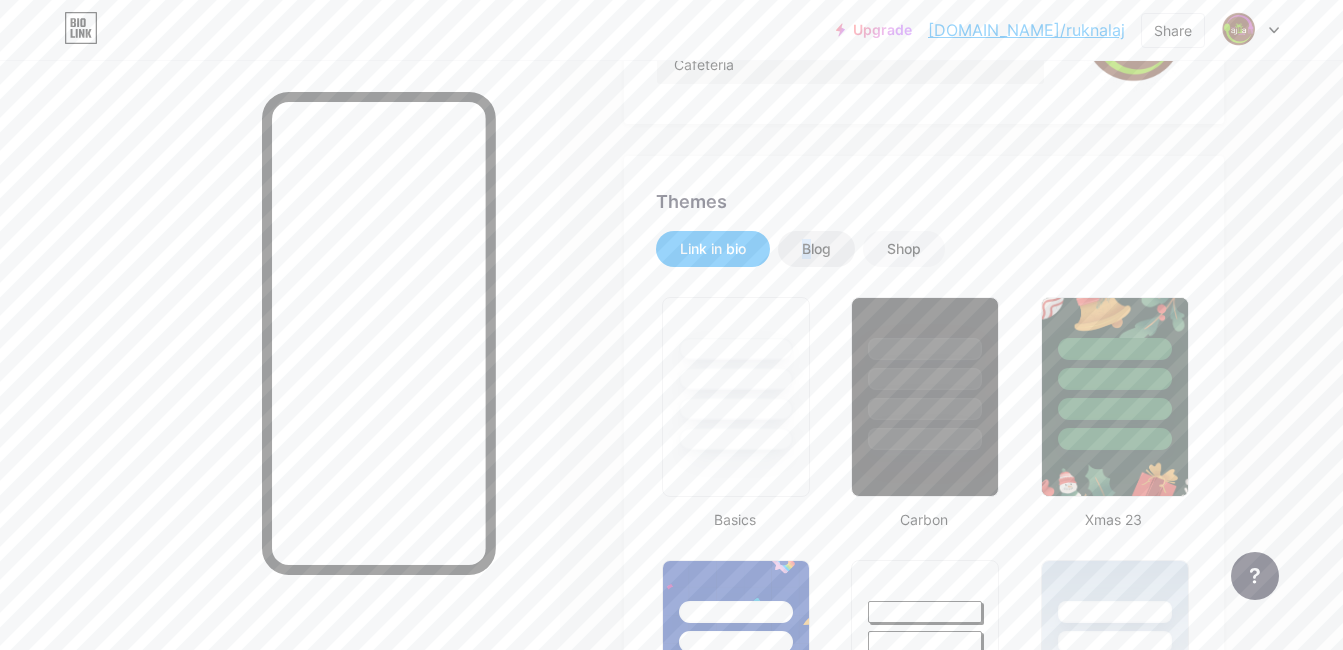 click on "Blog" at bounding box center [816, 249] 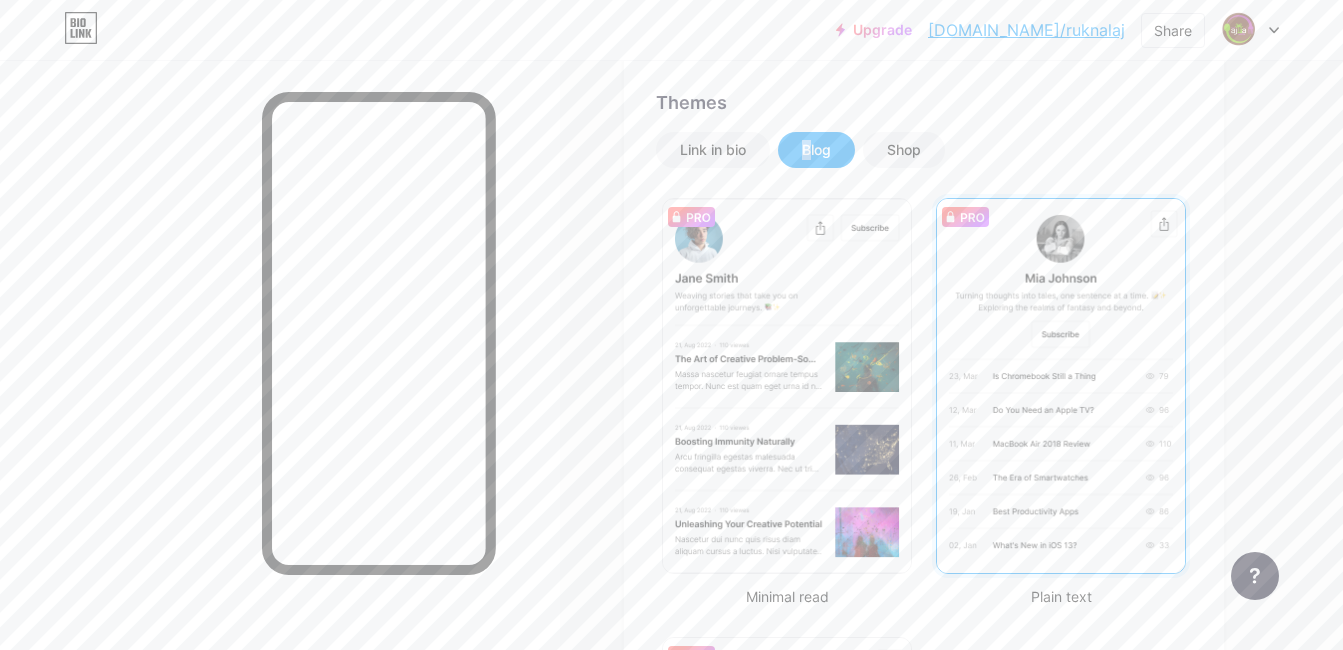 scroll, scrollTop: 400, scrollLeft: 0, axis: vertical 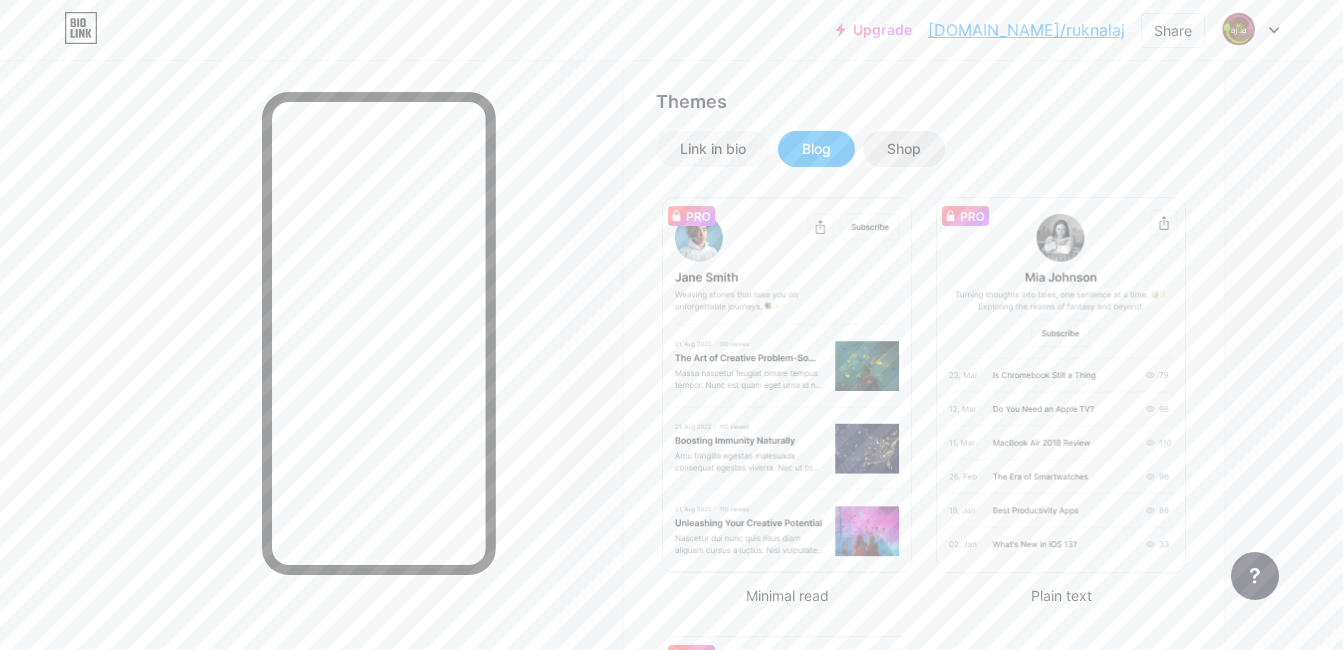 click on "Shop" at bounding box center (904, 149) 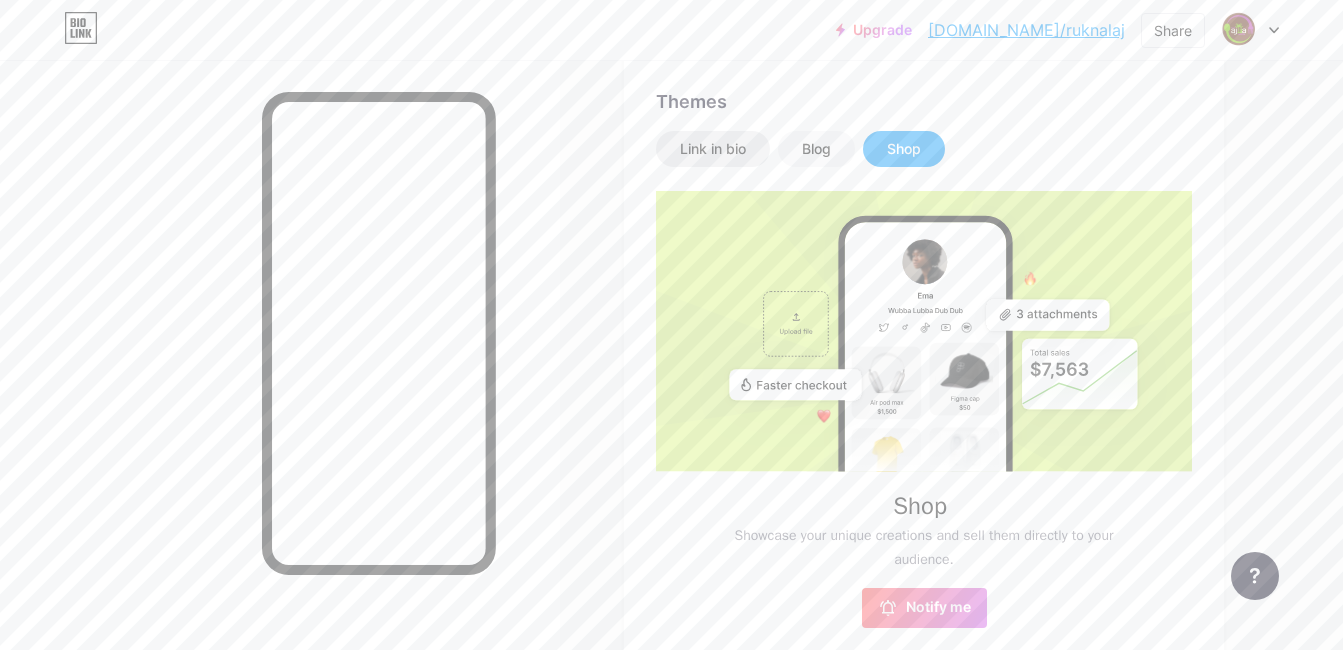 click on "Link in bio" at bounding box center (713, 149) 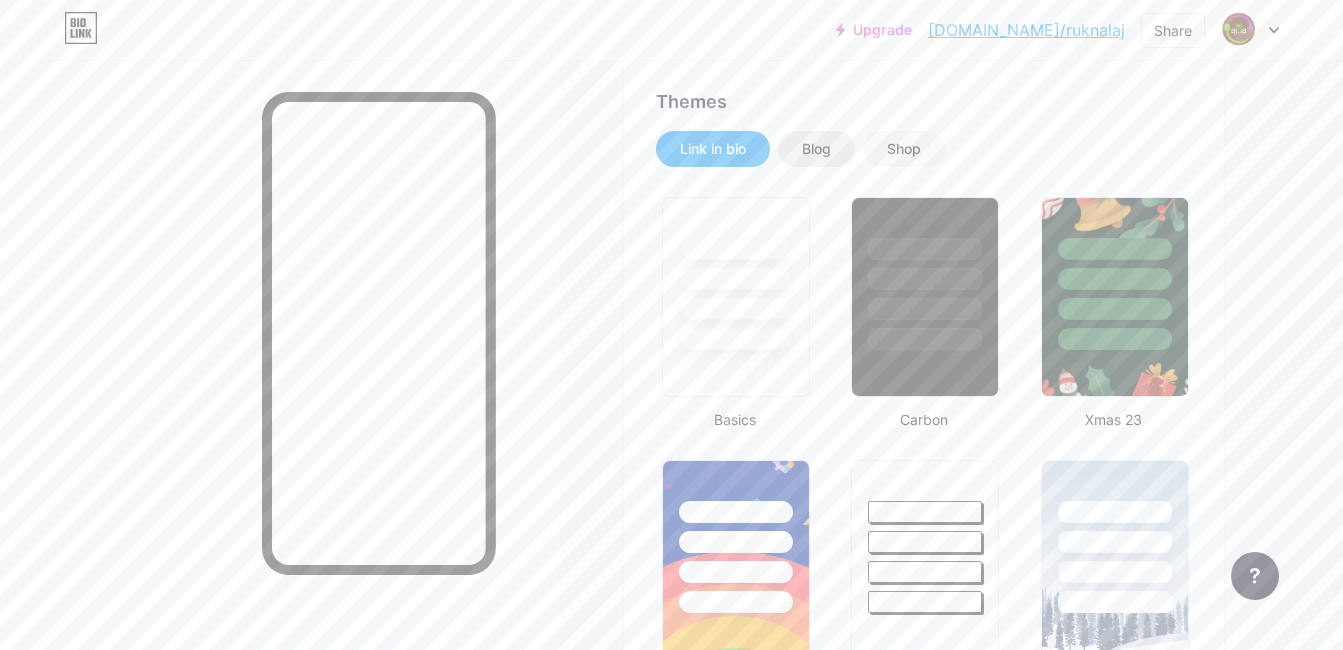 click on "Blog" at bounding box center [816, 149] 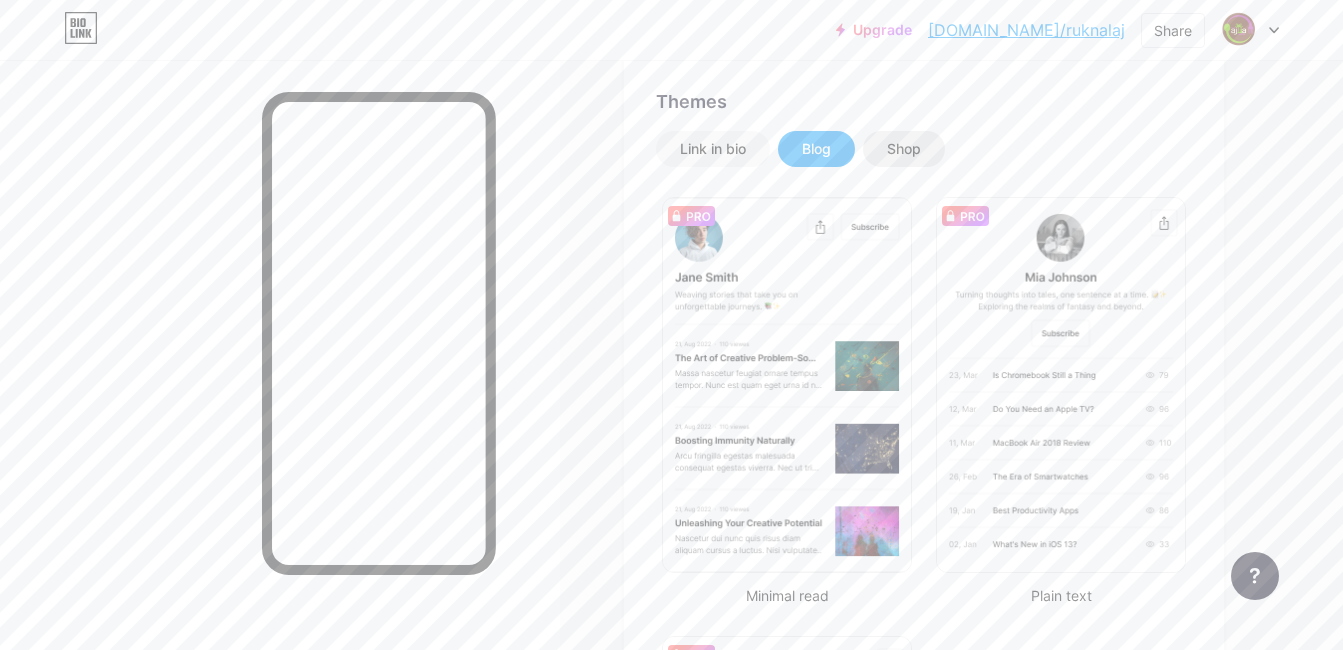click on "Shop" at bounding box center (904, 149) 